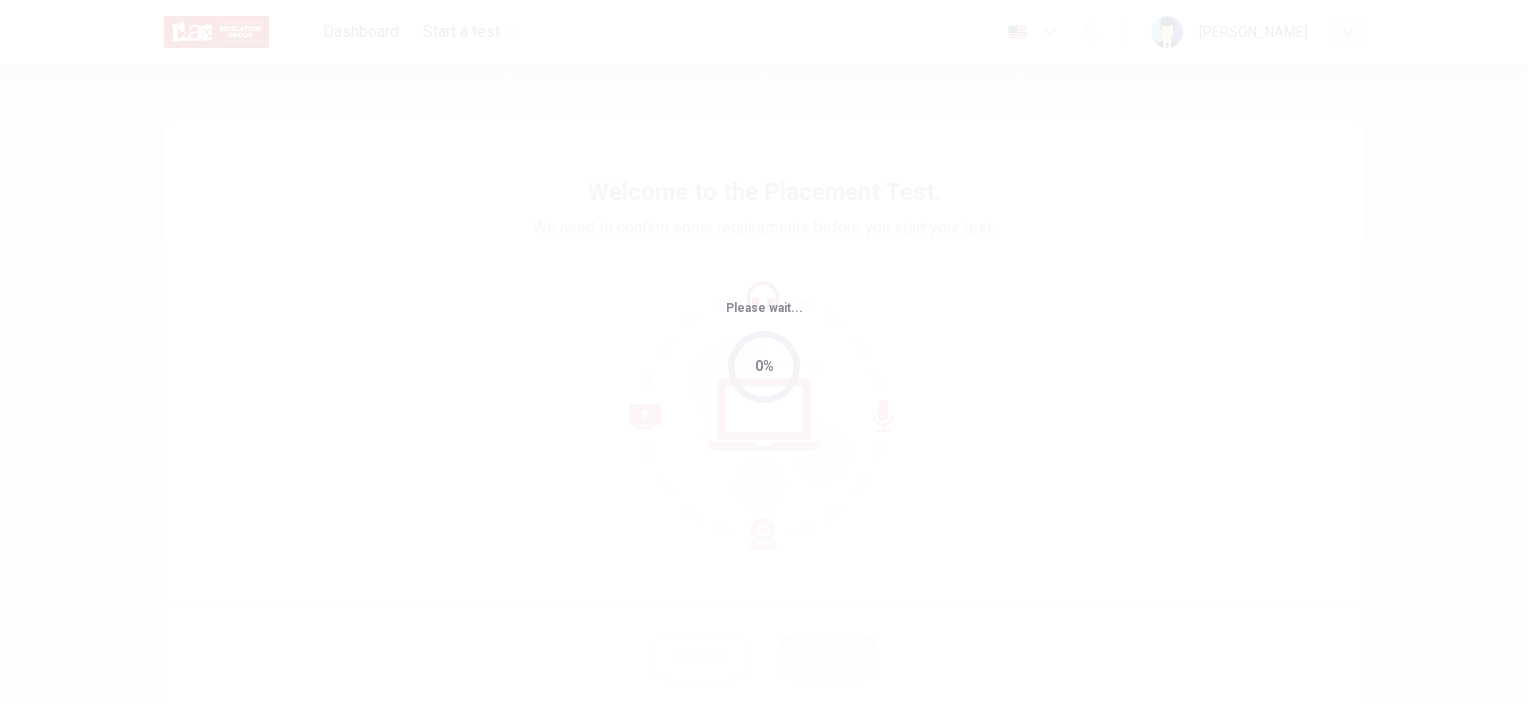 scroll, scrollTop: 0, scrollLeft: 0, axis: both 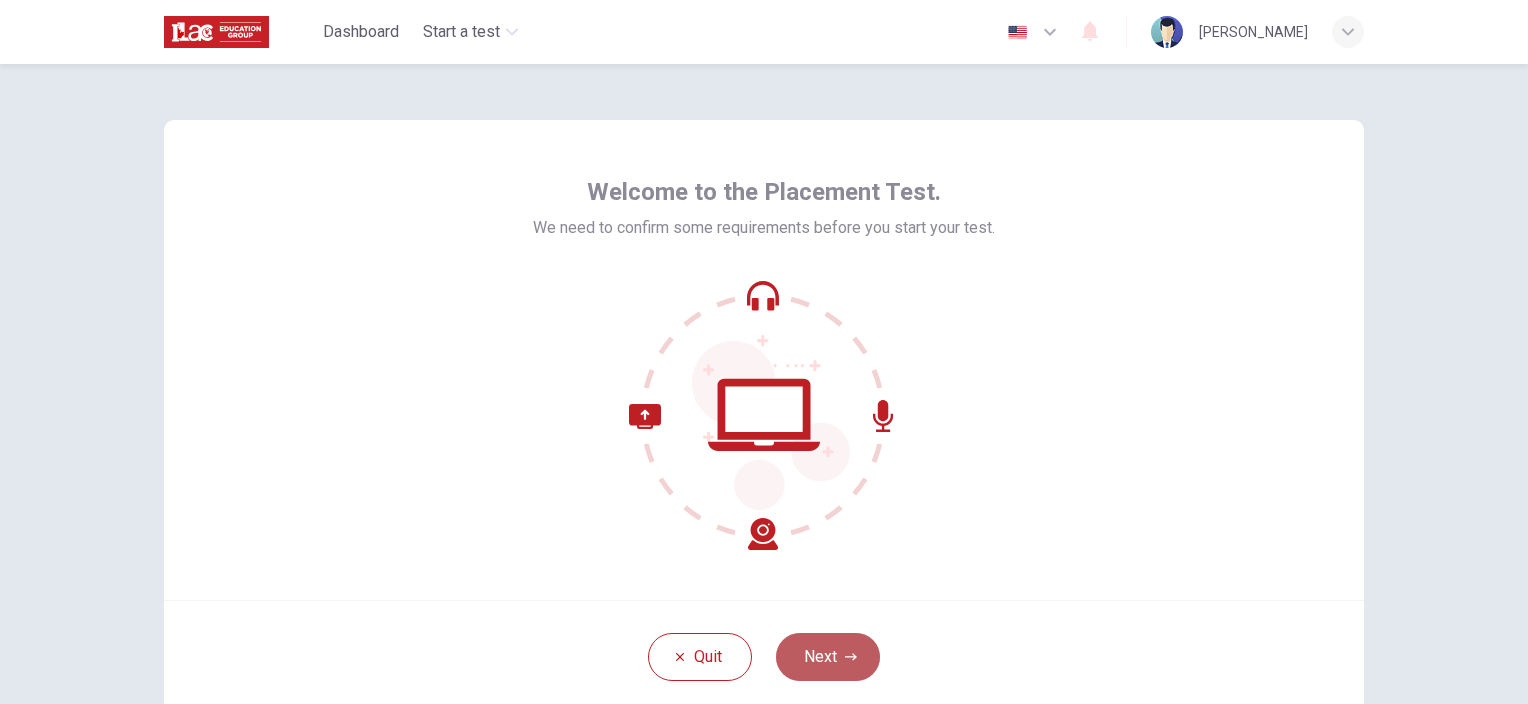 click on "Next" at bounding box center (828, 657) 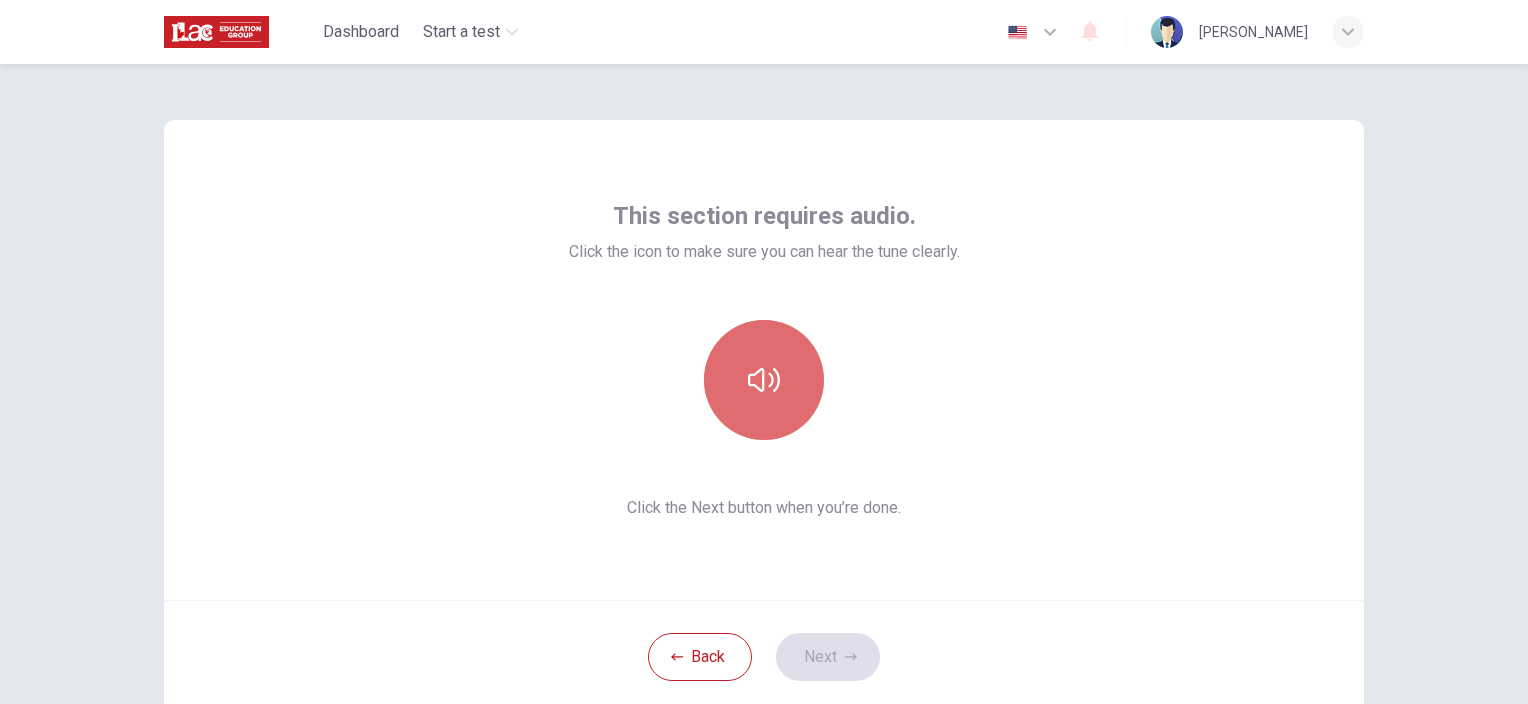 click 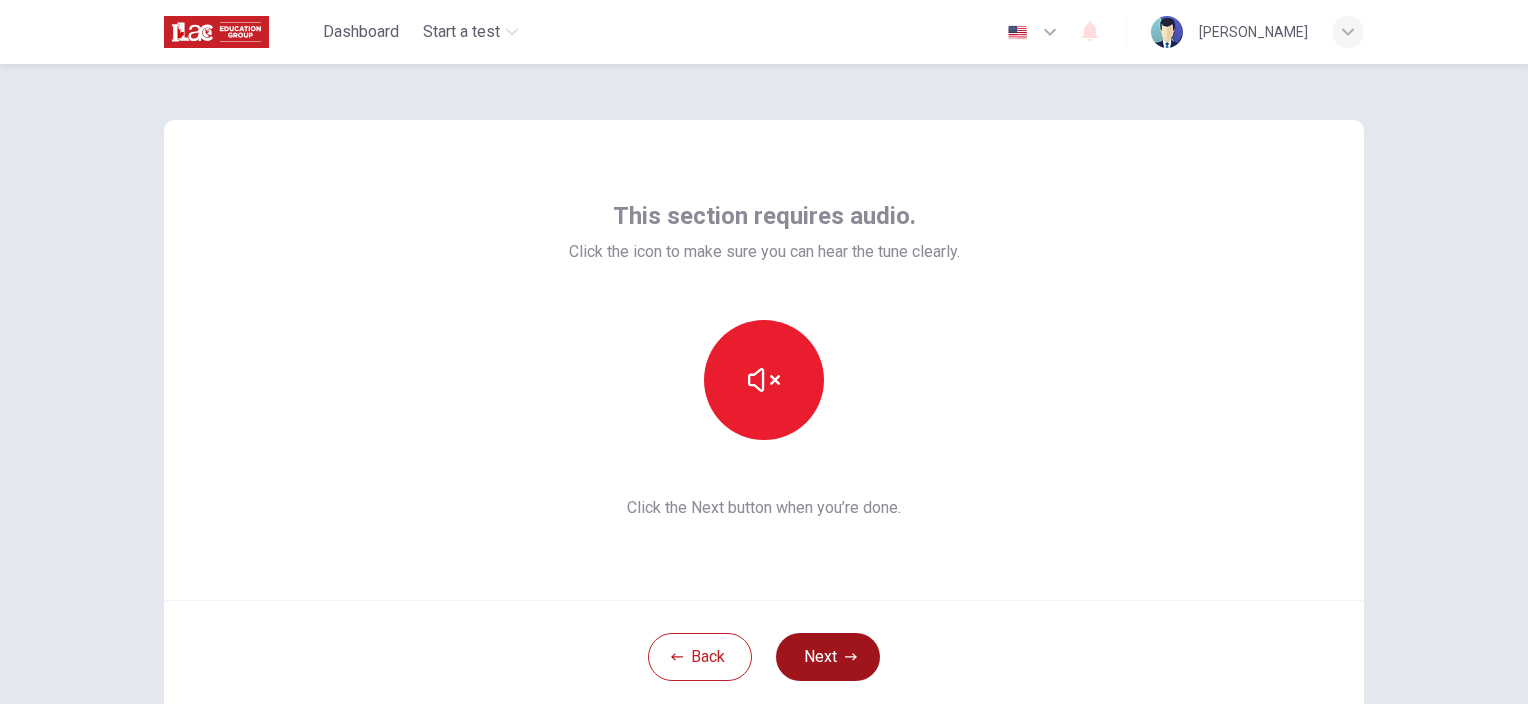 click on "Next" at bounding box center (828, 657) 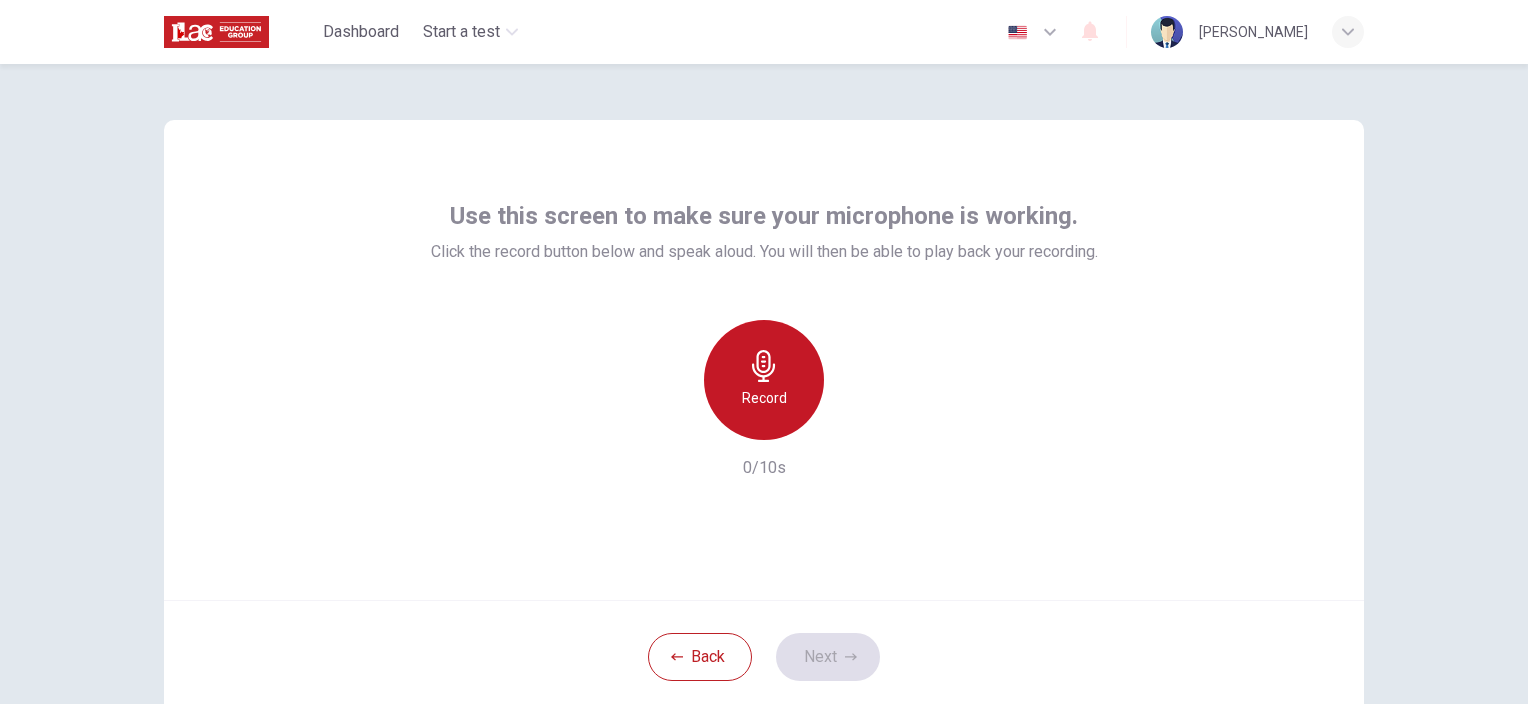 click on "Record" at bounding box center (764, 398) 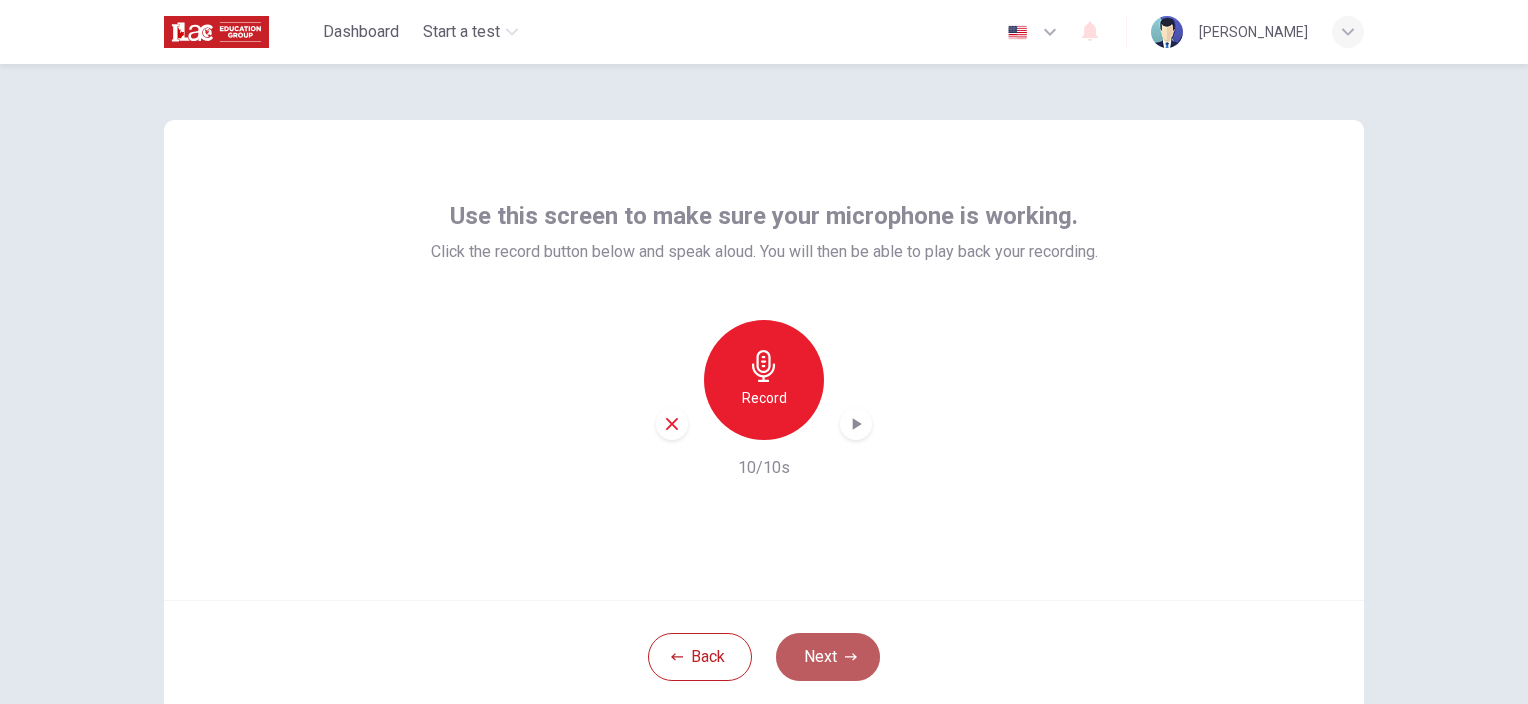 click 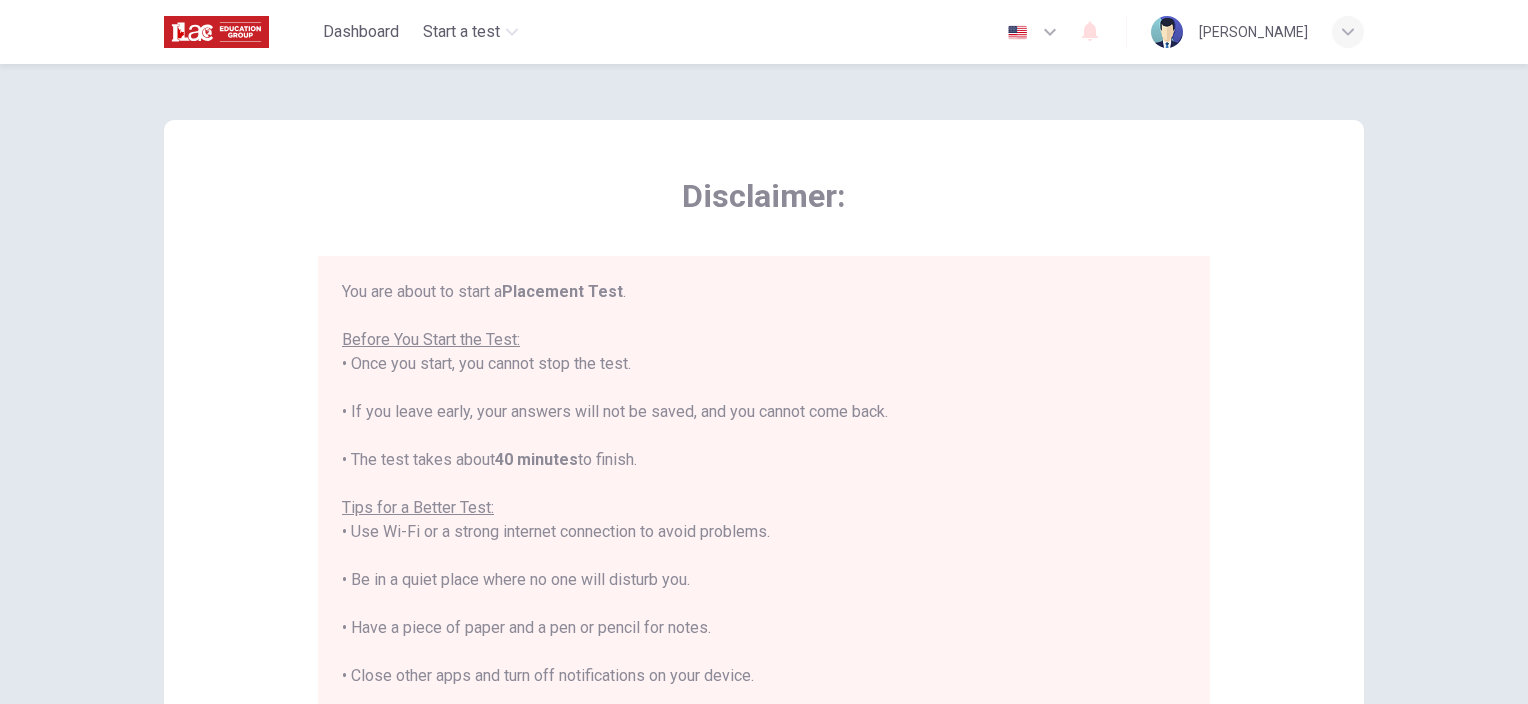 scroll, scrollTop: 23, scrollLeft: 0, axis: vertical 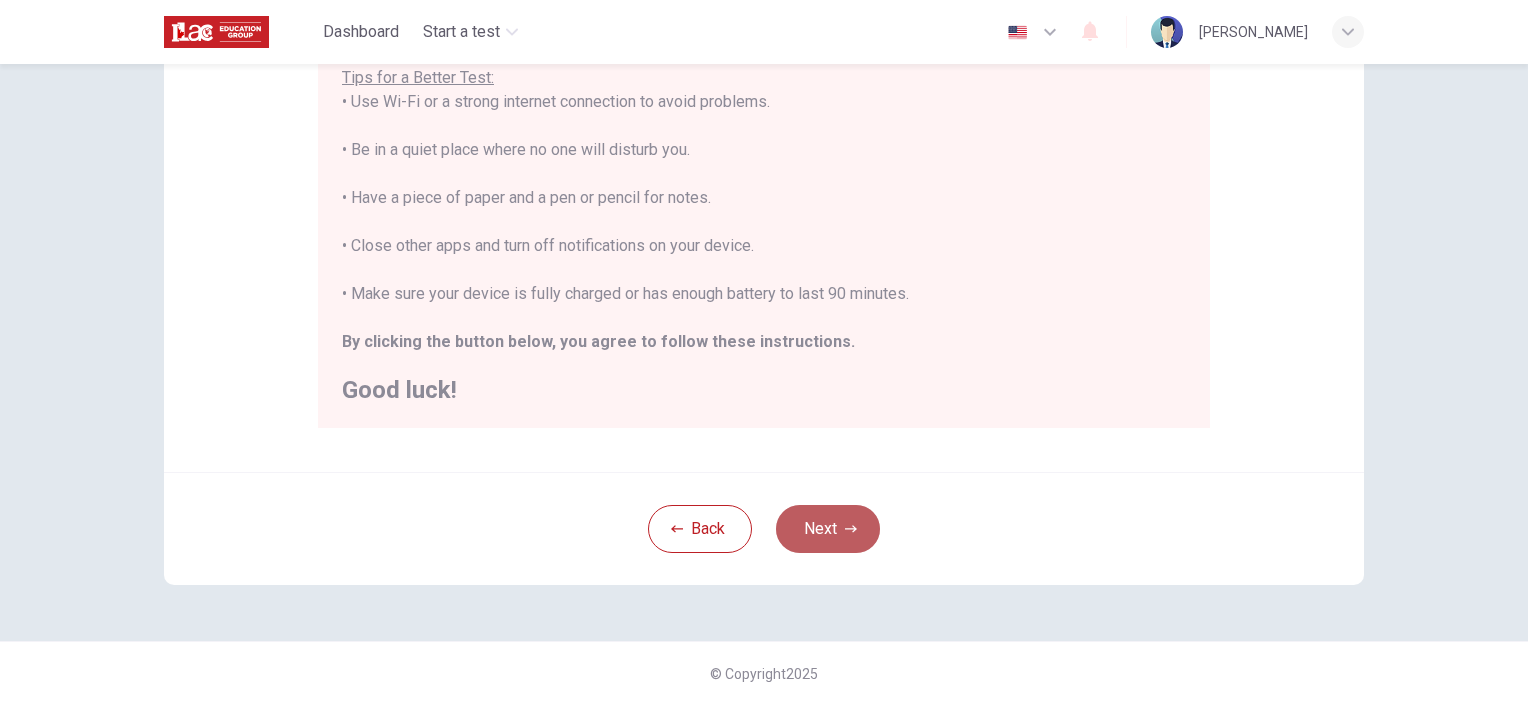 click on "Next" at bounding box center (828, 529) 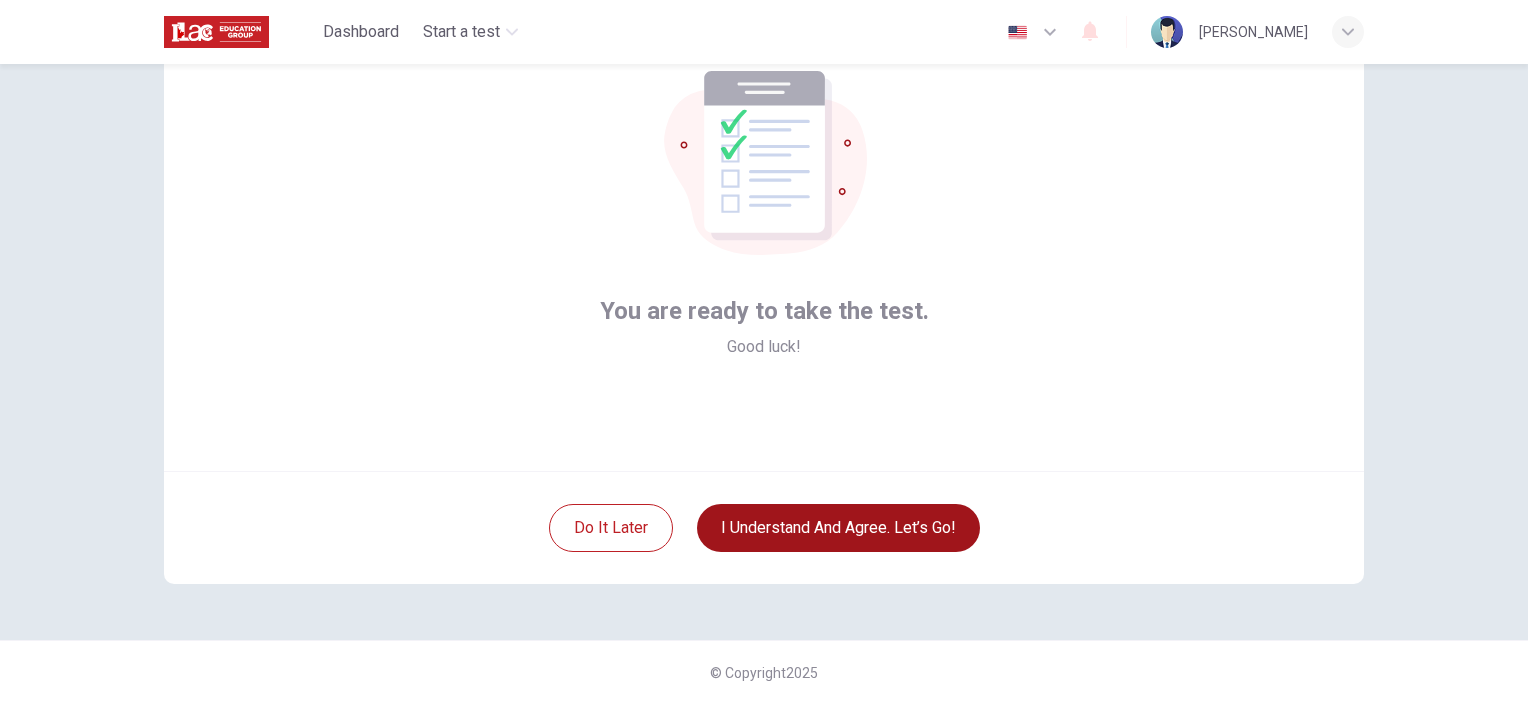 scroll, scrollTop: 128, scrollLeft: 0, axis: vertical 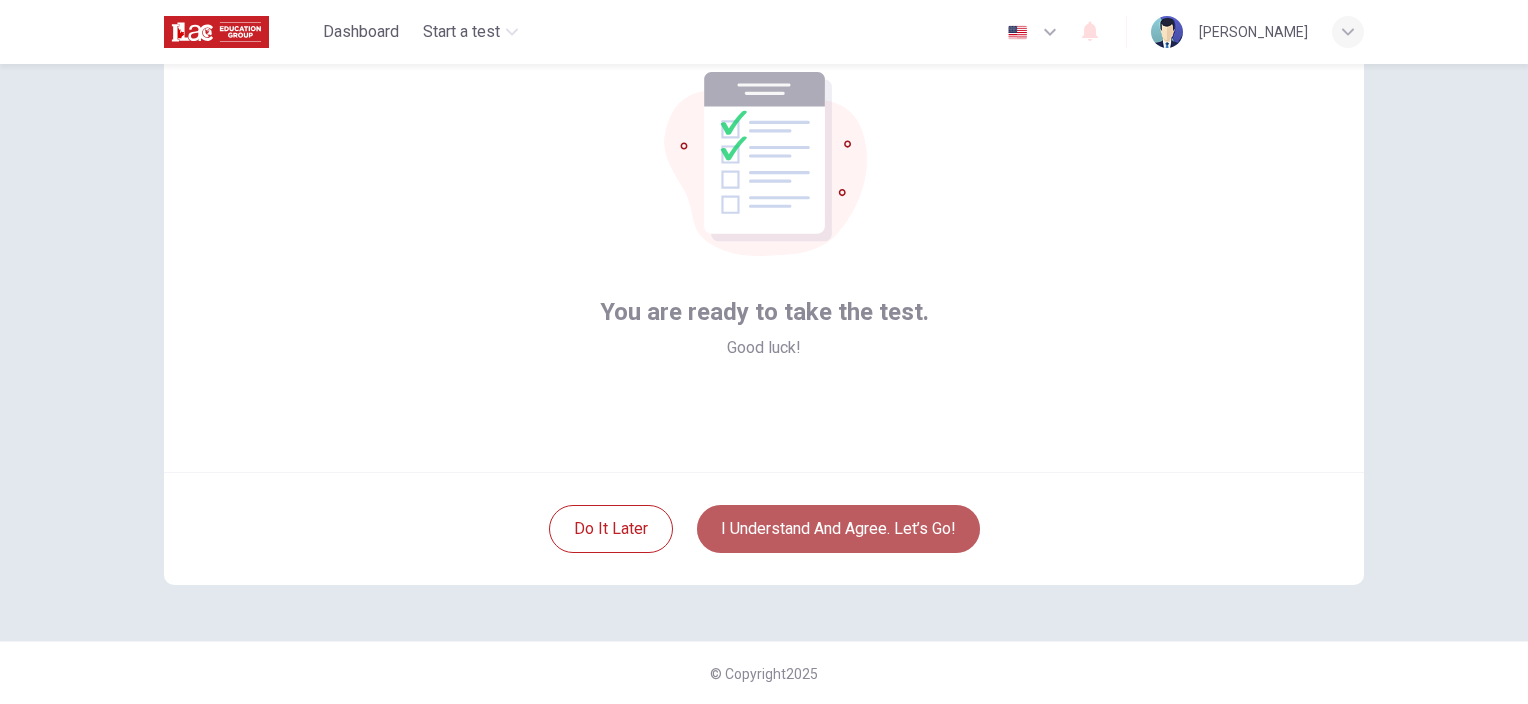 click on "I understand and agree. Let’s go!" at bounding box center [838, 529] 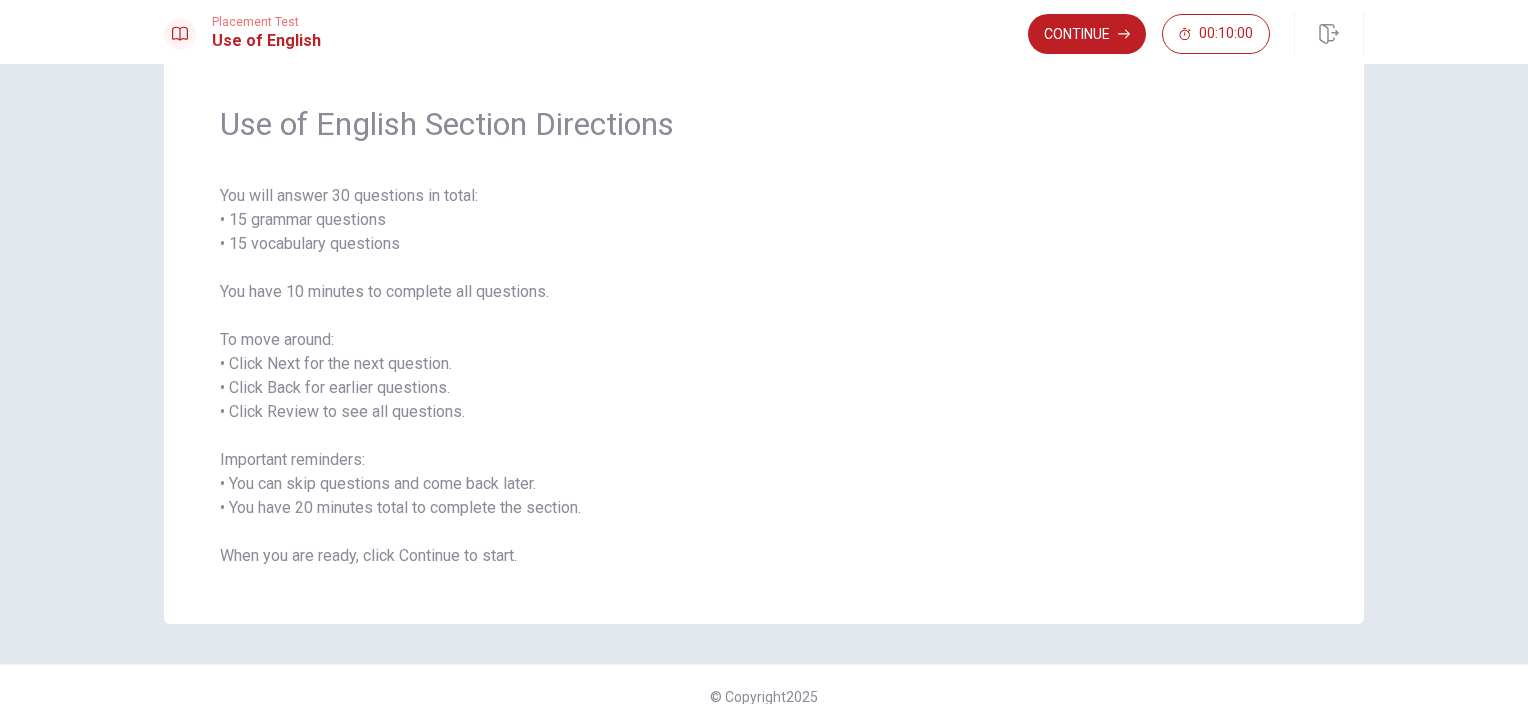 scroll, scrollTop: 0, scrollLeft: 0, axis: both 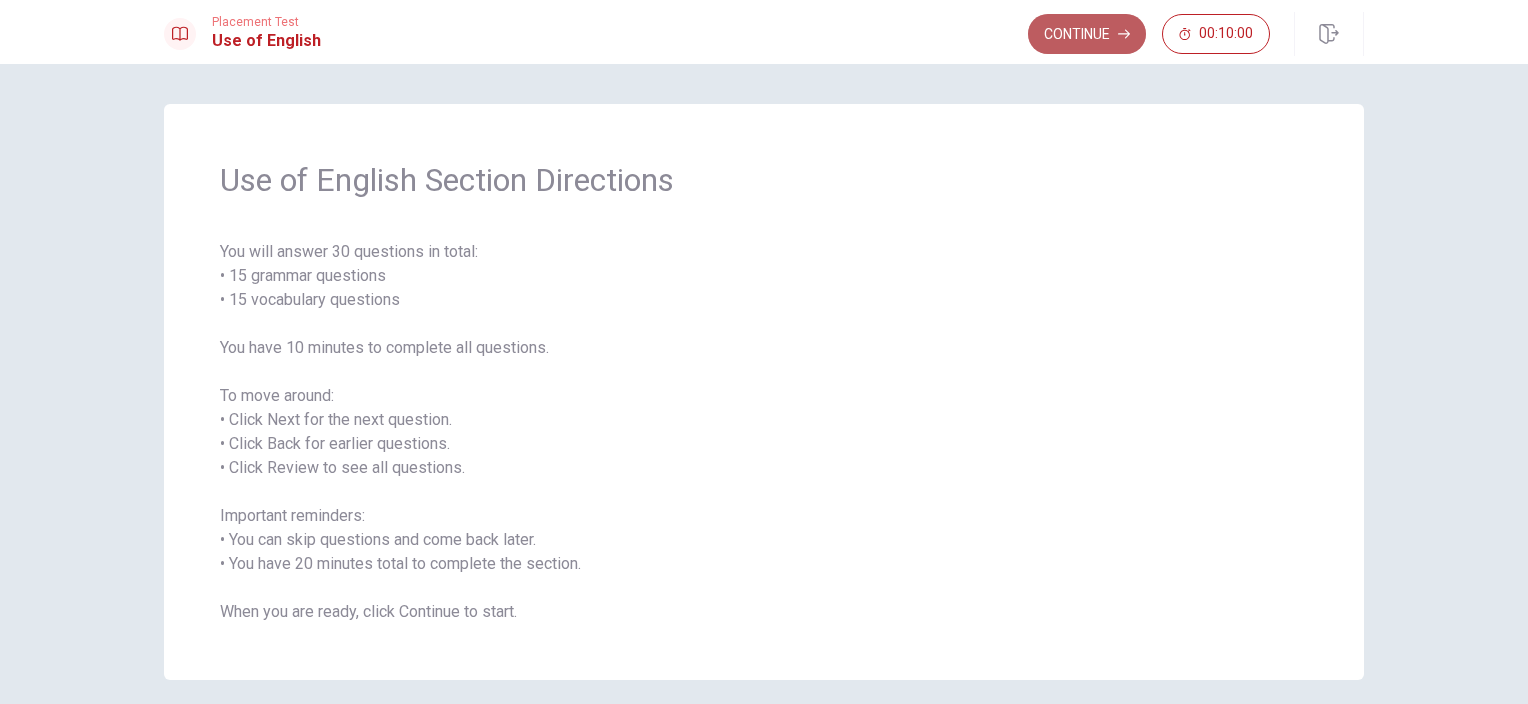 click on "Continue" at bounding box center (1087, 34) 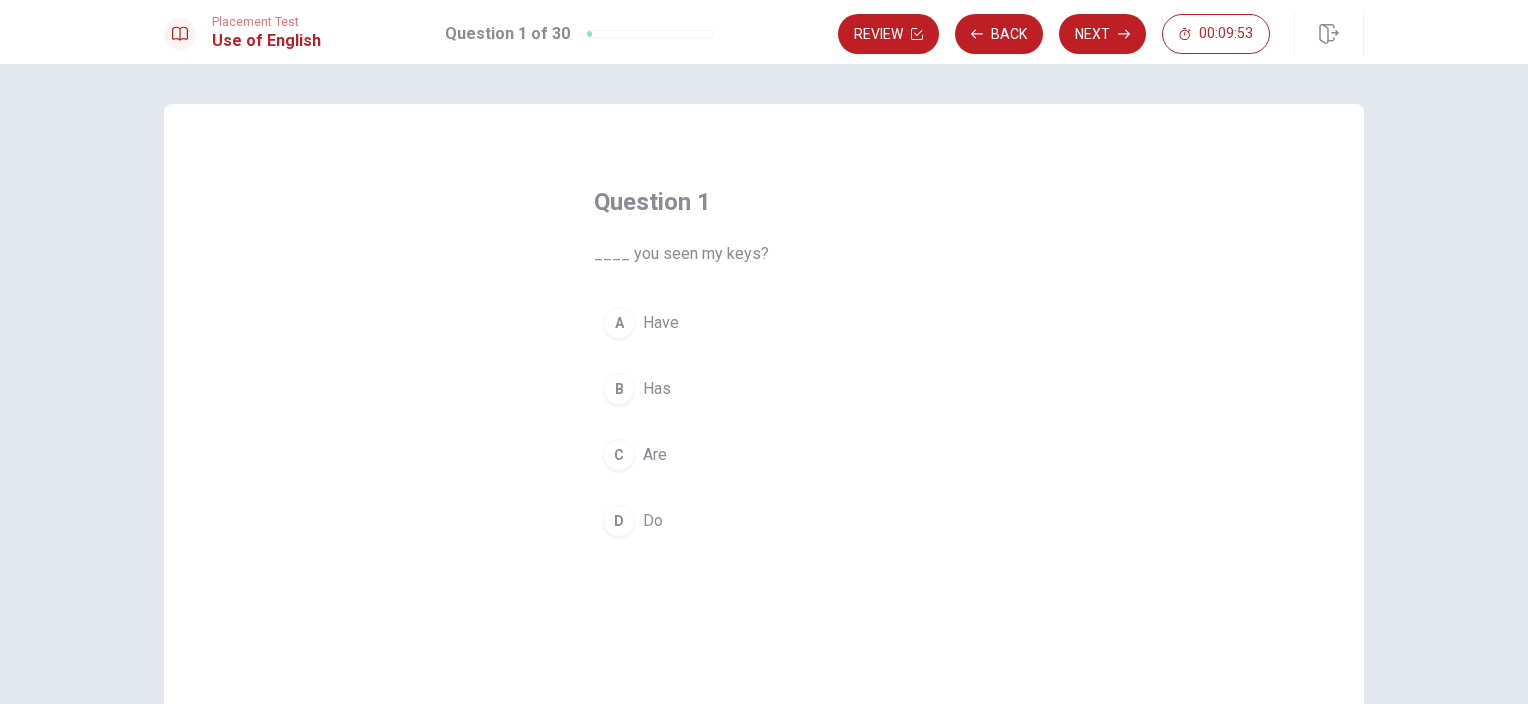 click on "A" at bounding box center [619, 323] 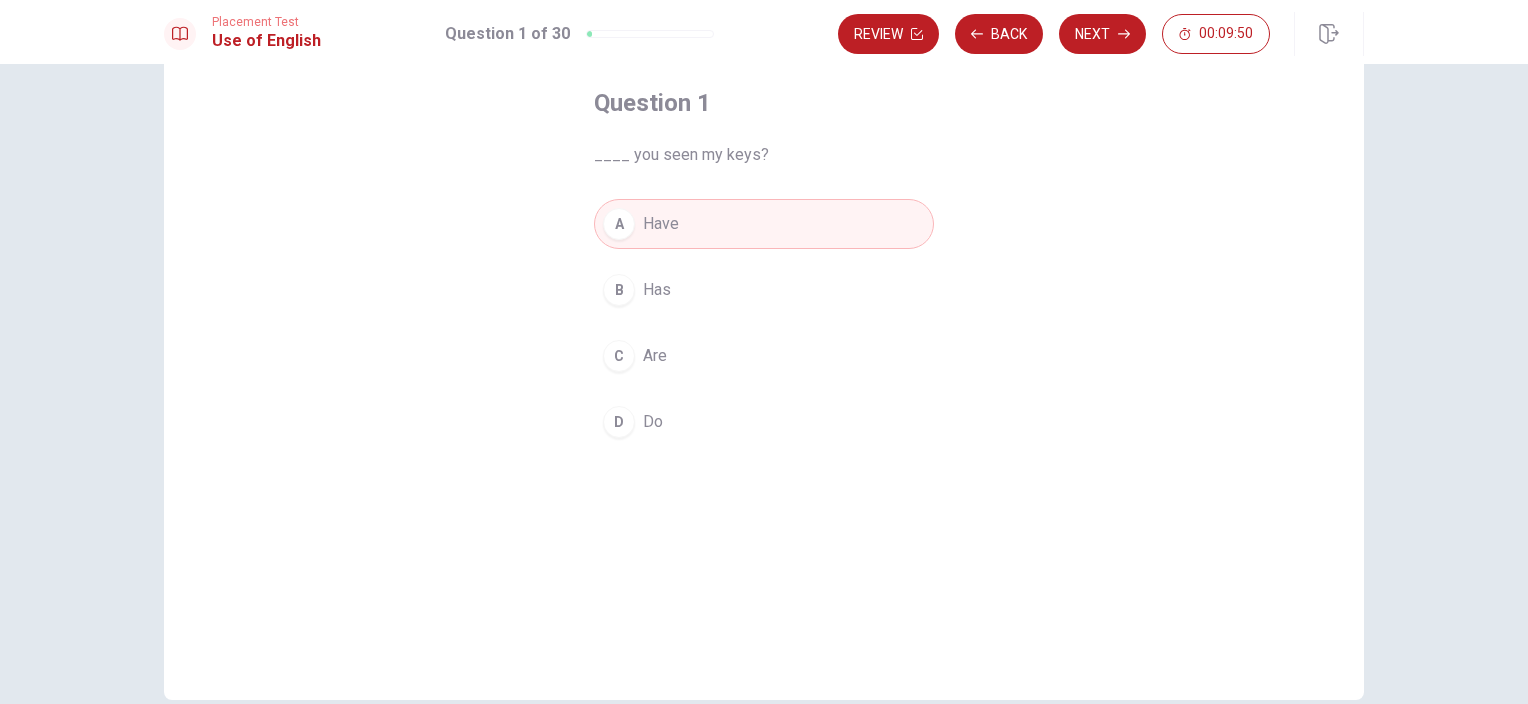 scroll, scrollTop: 92, scrollLeft: 0, axis: vertical 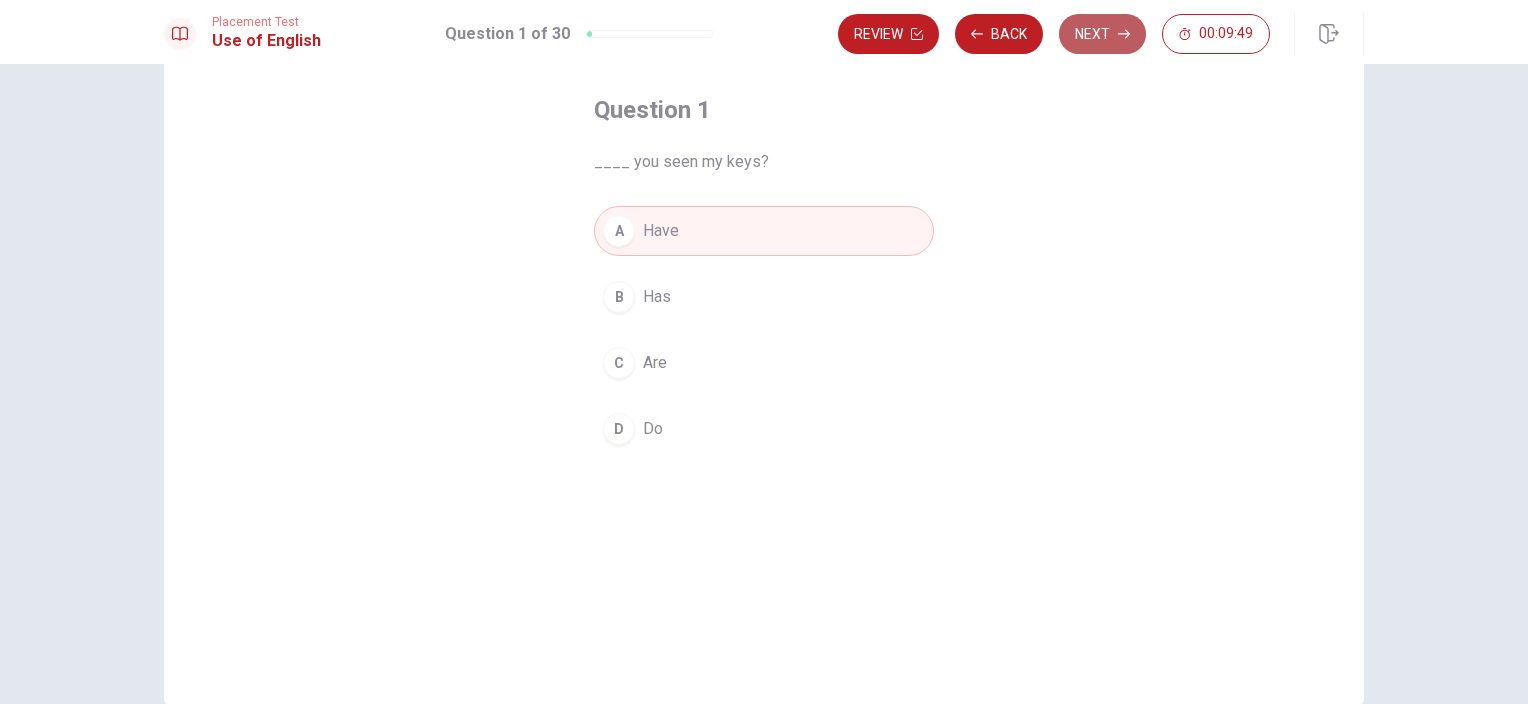 click on "Next" at bounding box center (1102, 34) 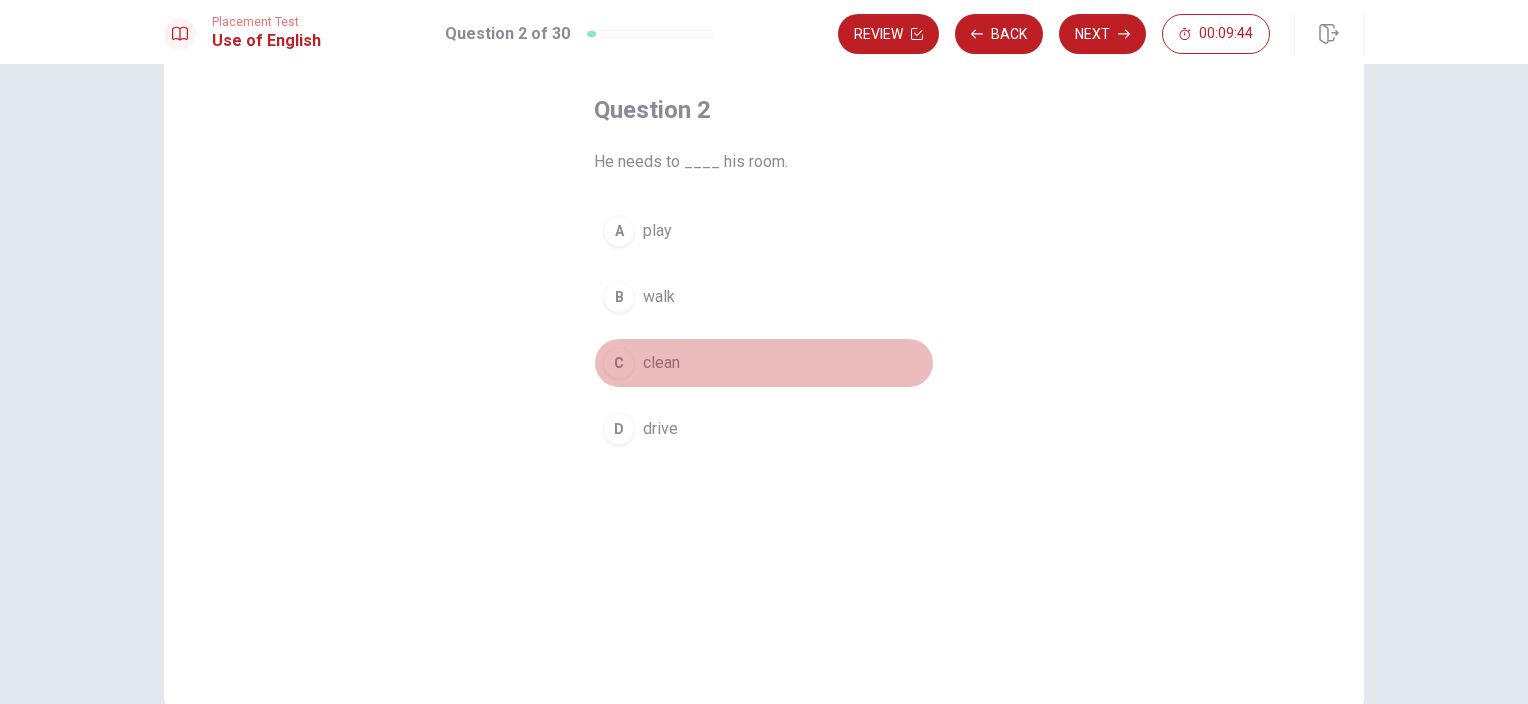 click on "C" at bounding box center [619, 363] 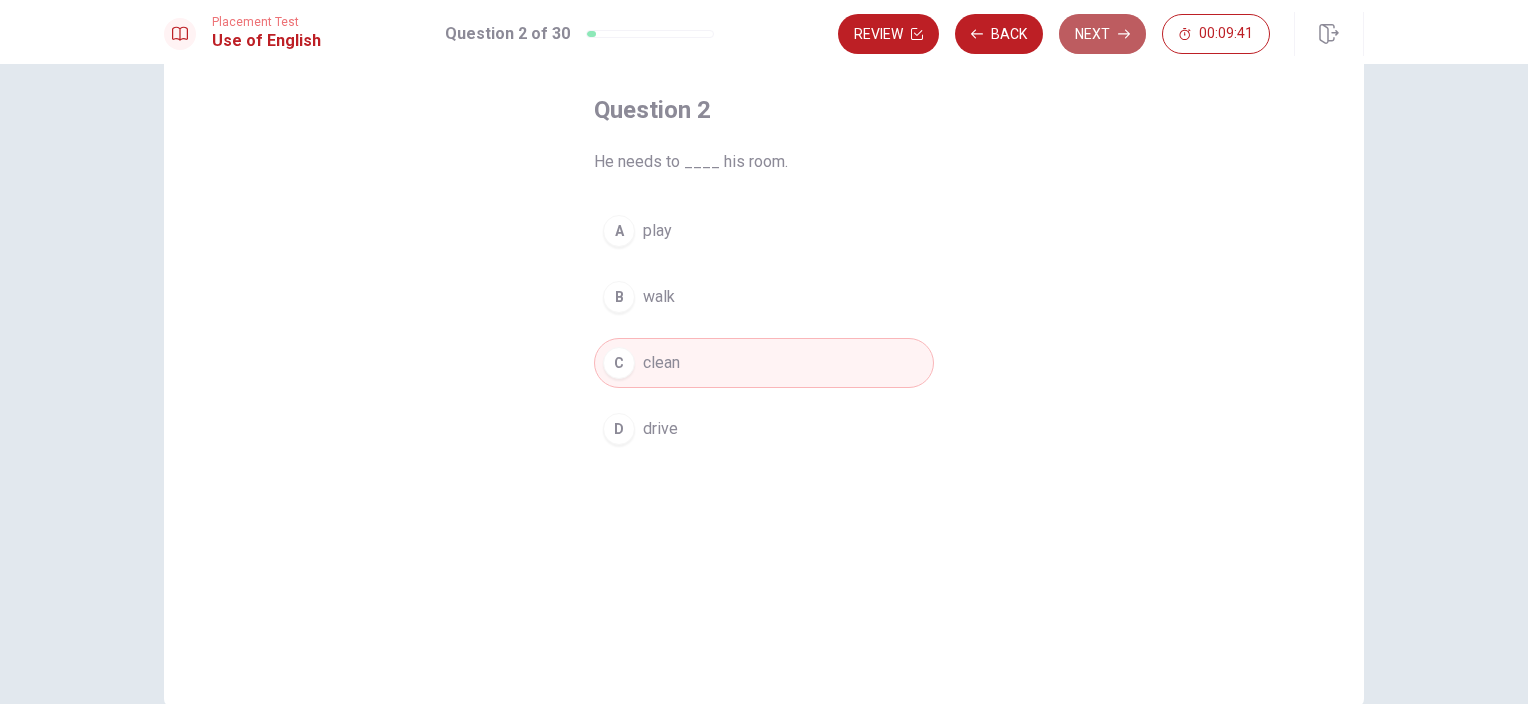 click on "Next" at bounding box center (1102, 34) 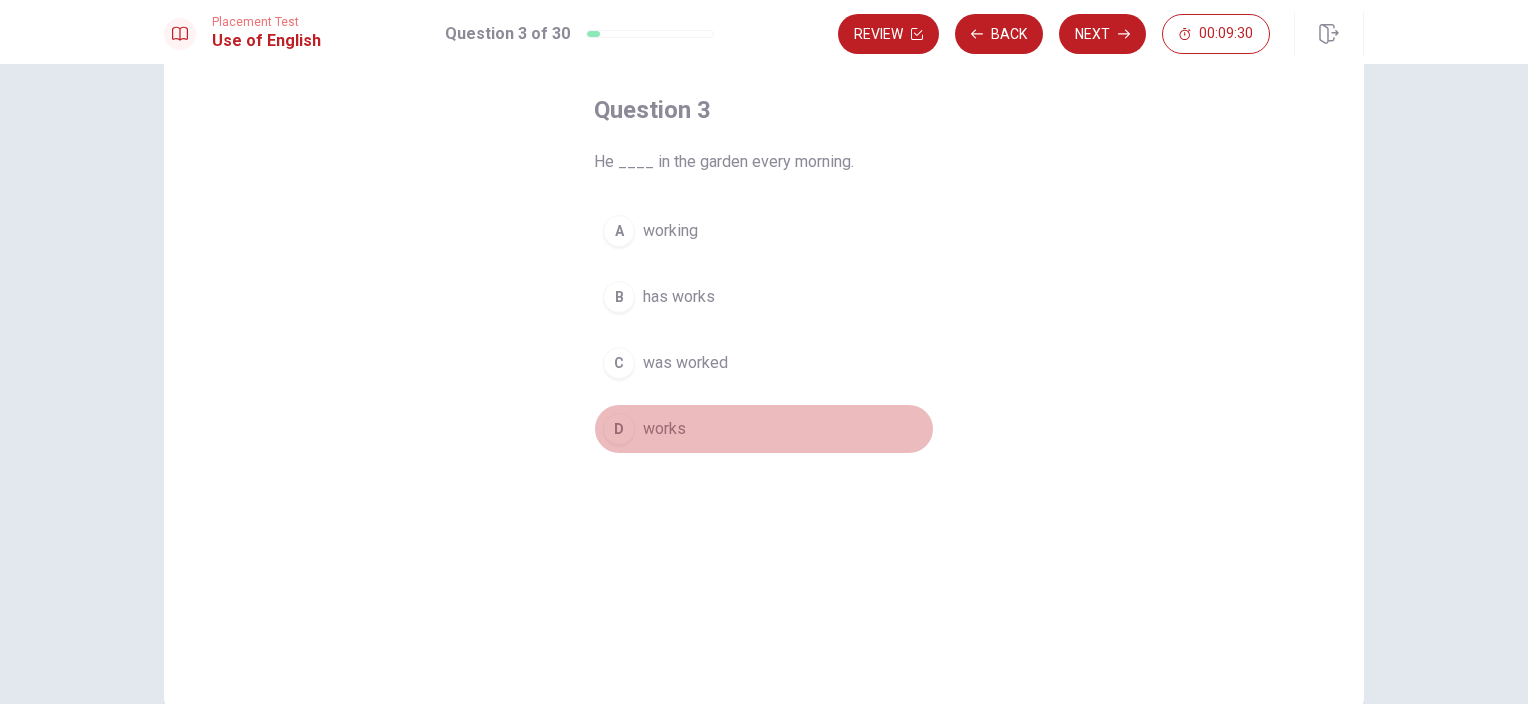 click on "D works" at bounding box center [764, 429] 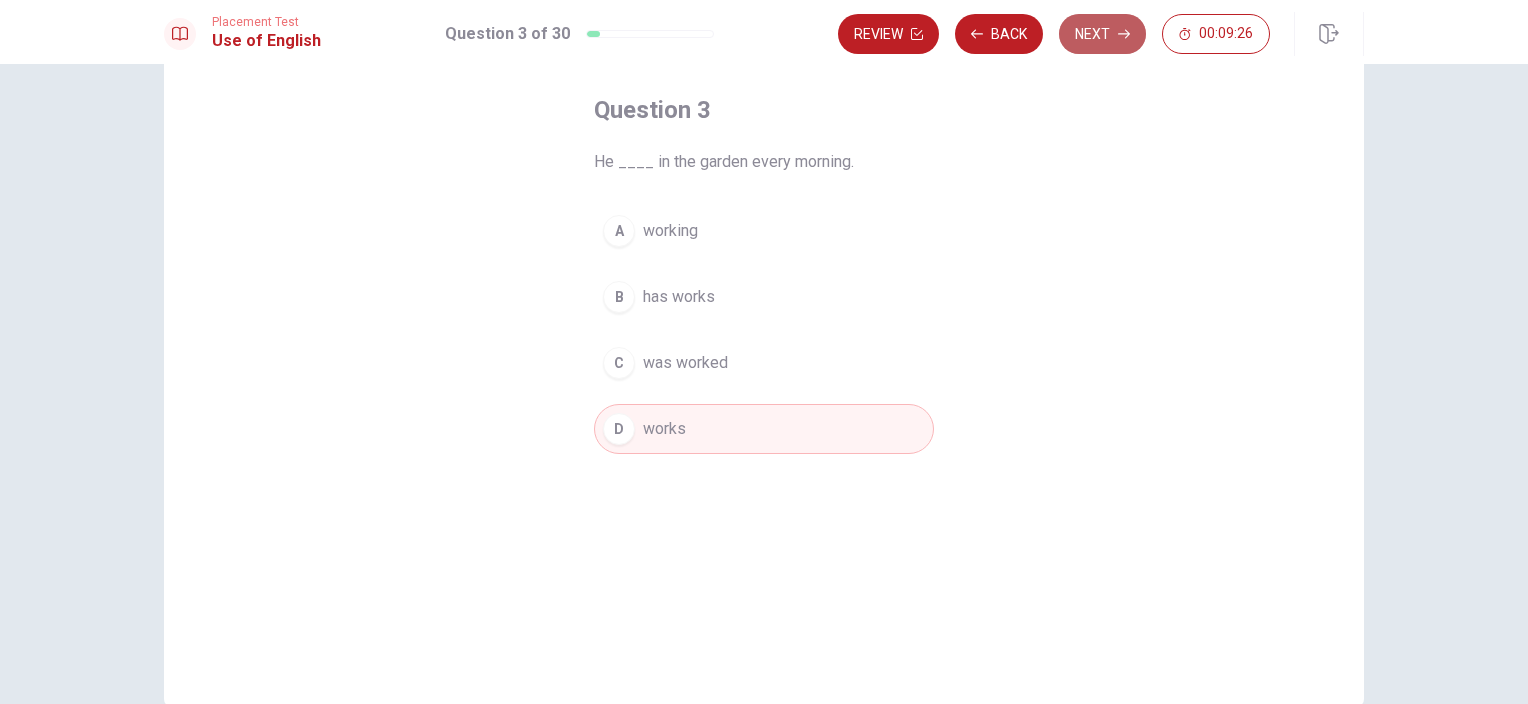 click on "Next" at bounding box center [1102, 34] 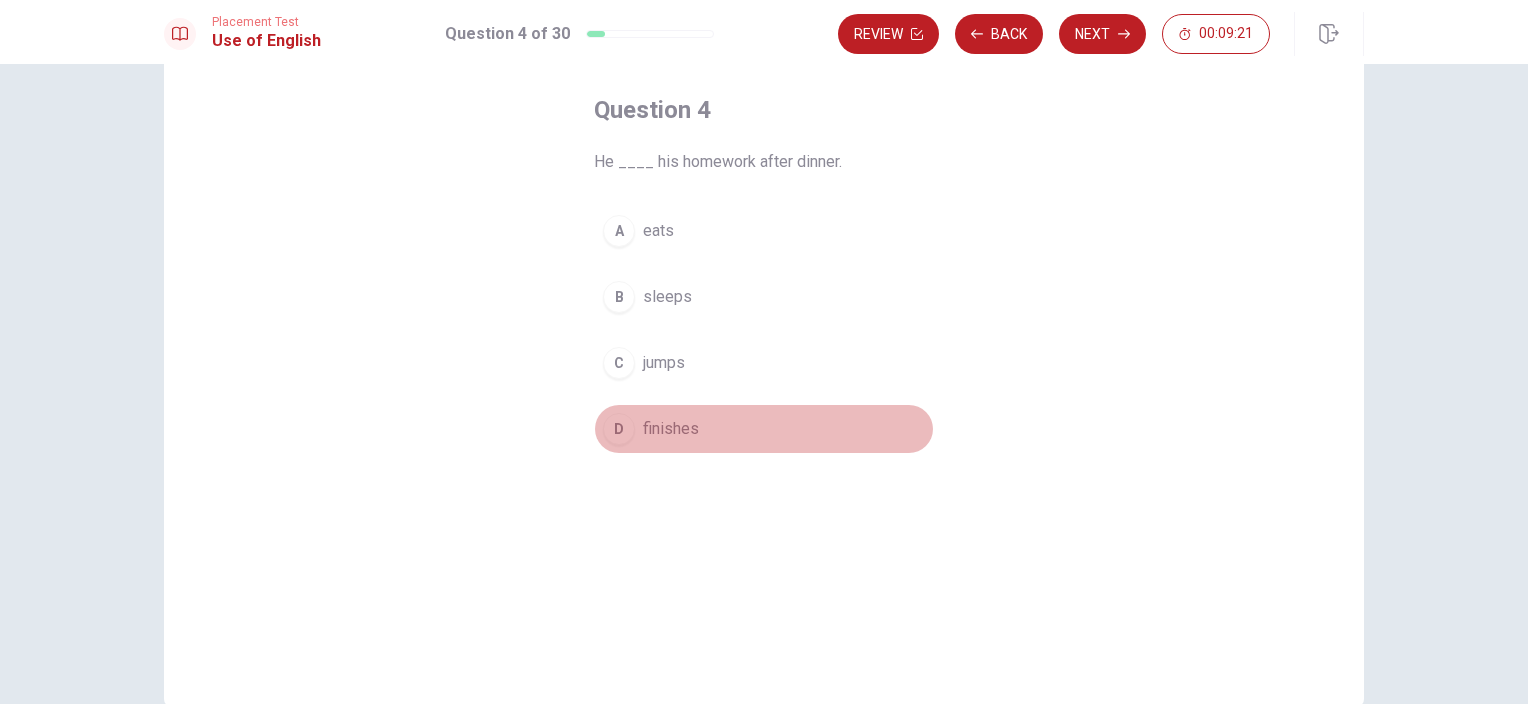 click on "D finishes" at bounding box center (764, 429) 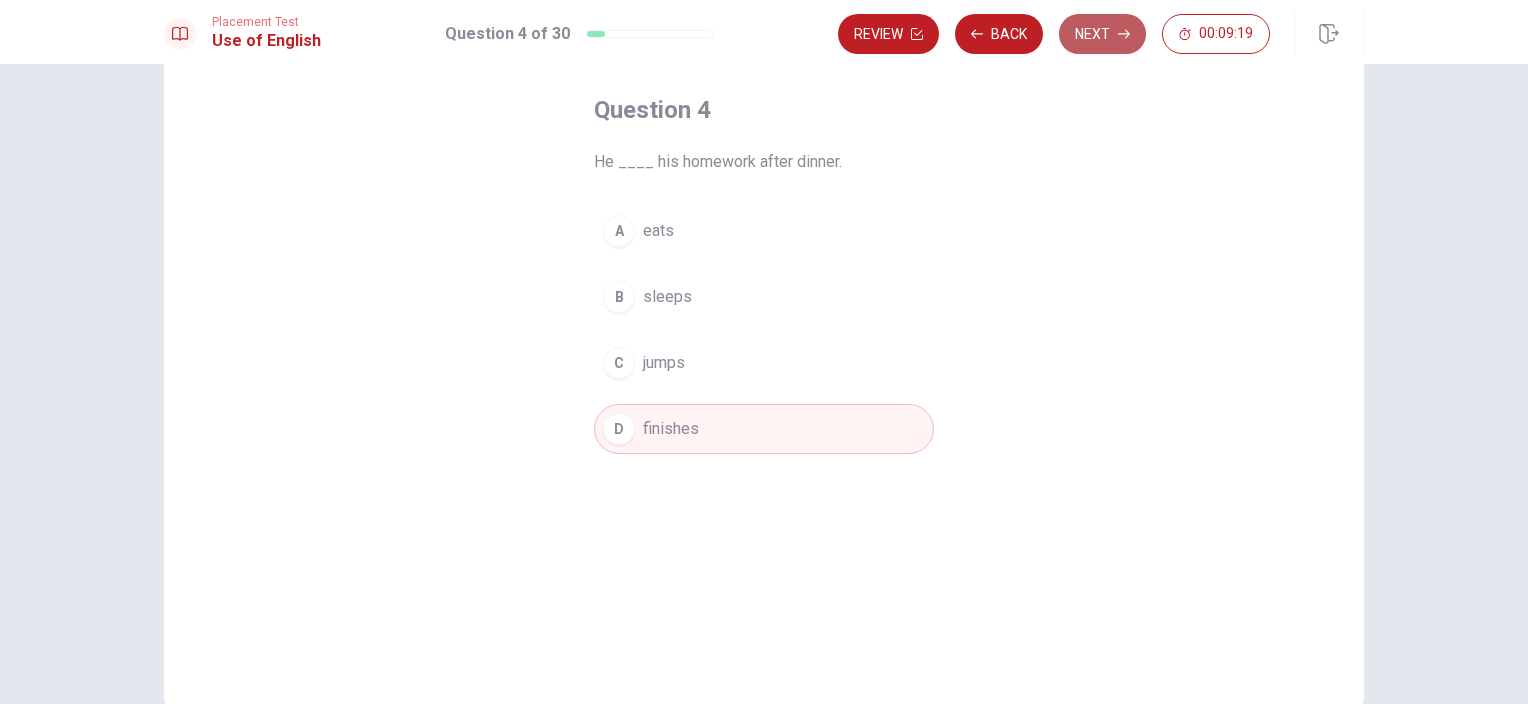 click on "Next" at bounding box center (1102, 34) 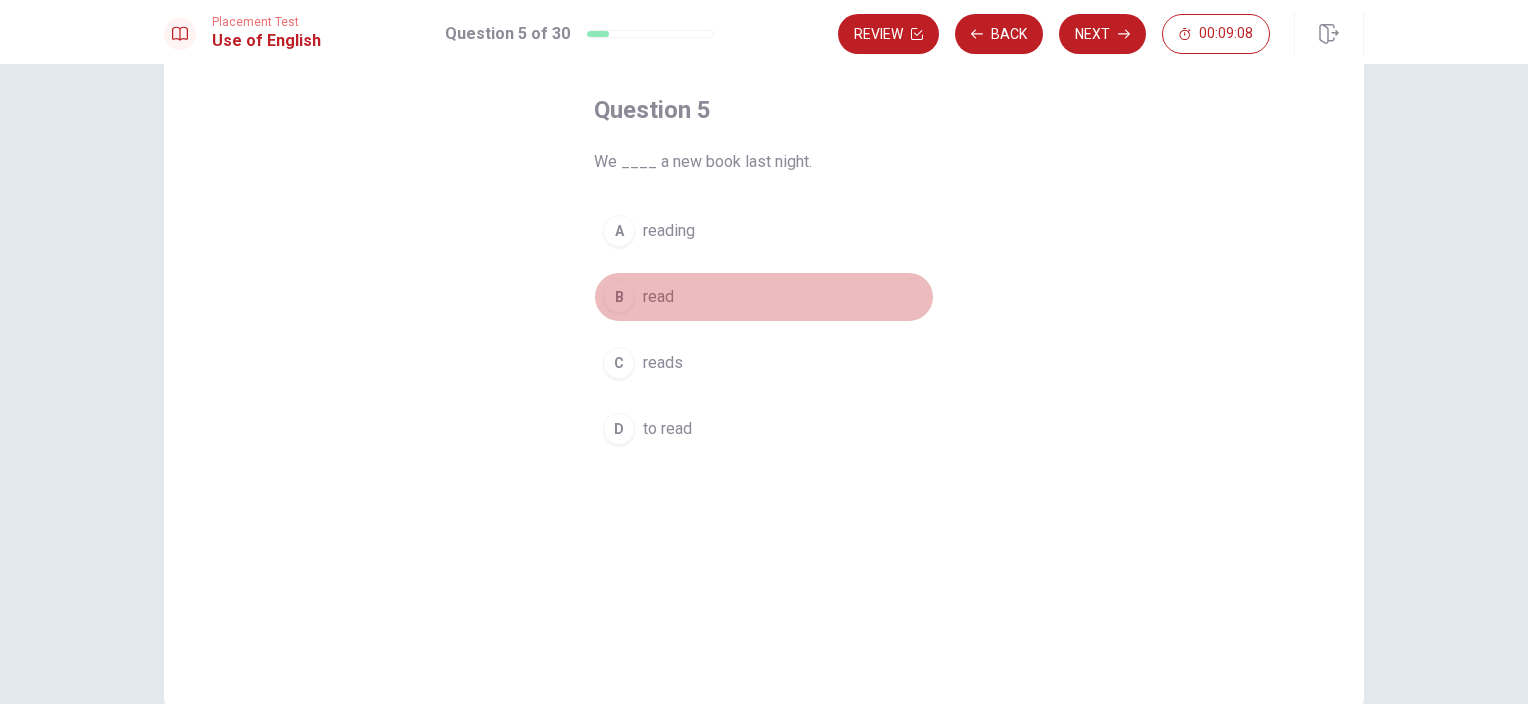 click on "B" at bounding box center [619, 297] 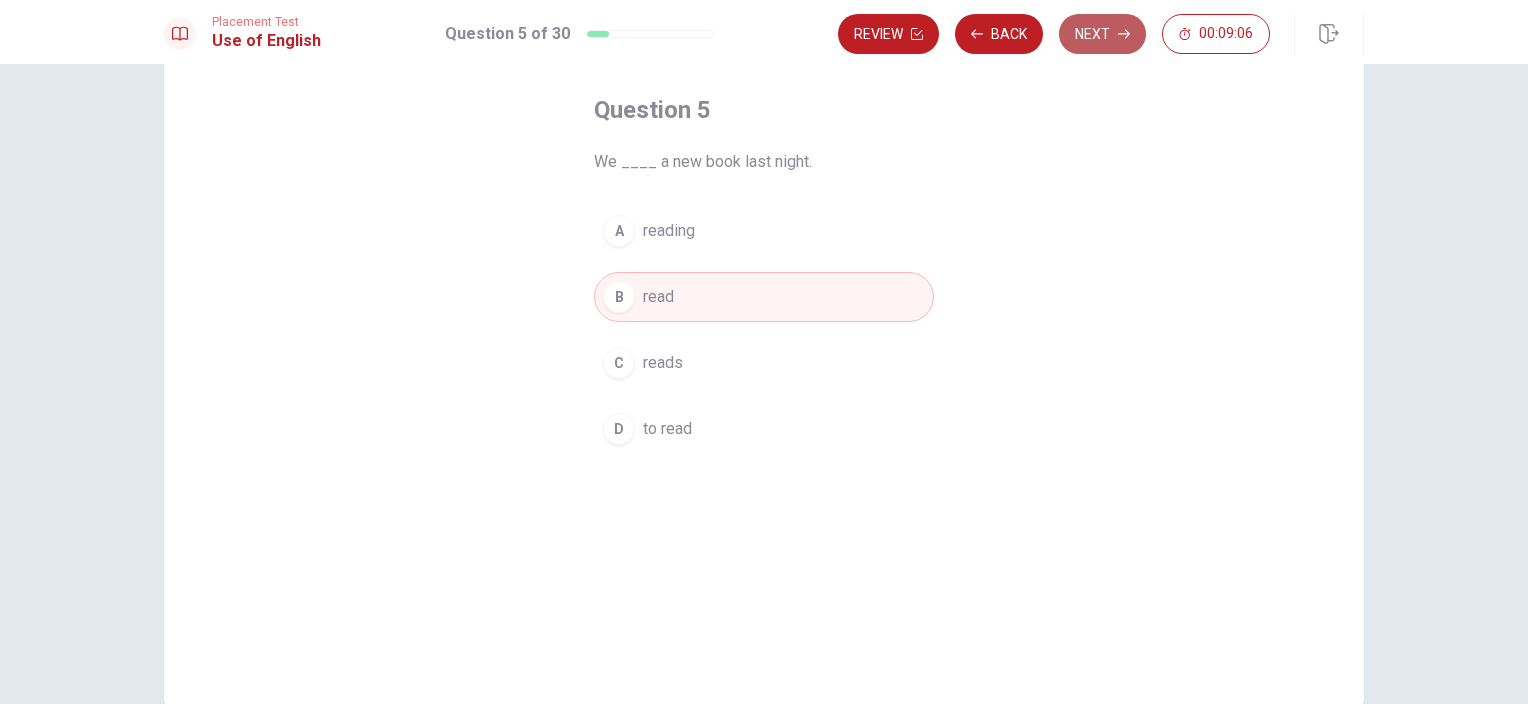 click on "Next" at bounding box center (1102, 34) 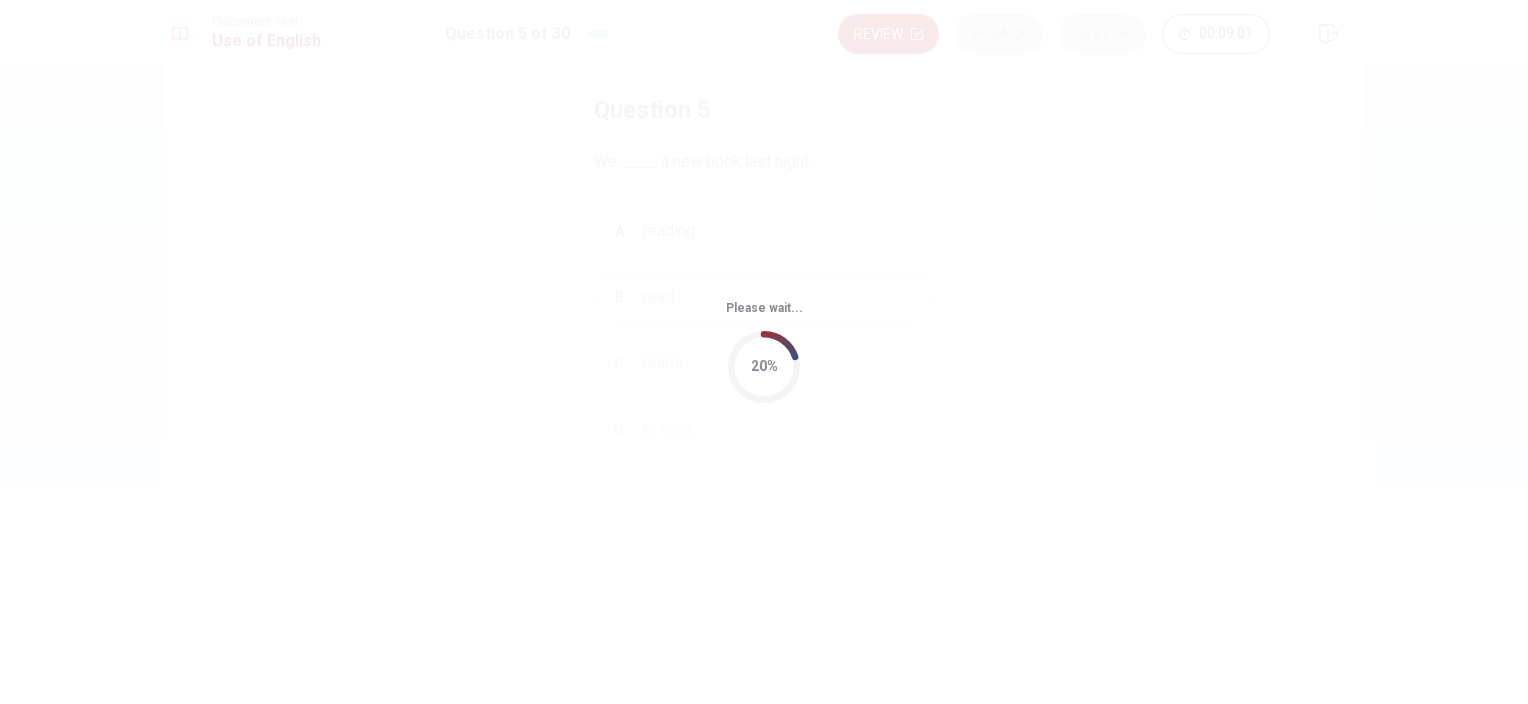 scroll, scrollTop: 0, scrollLeft: 0, axis: both 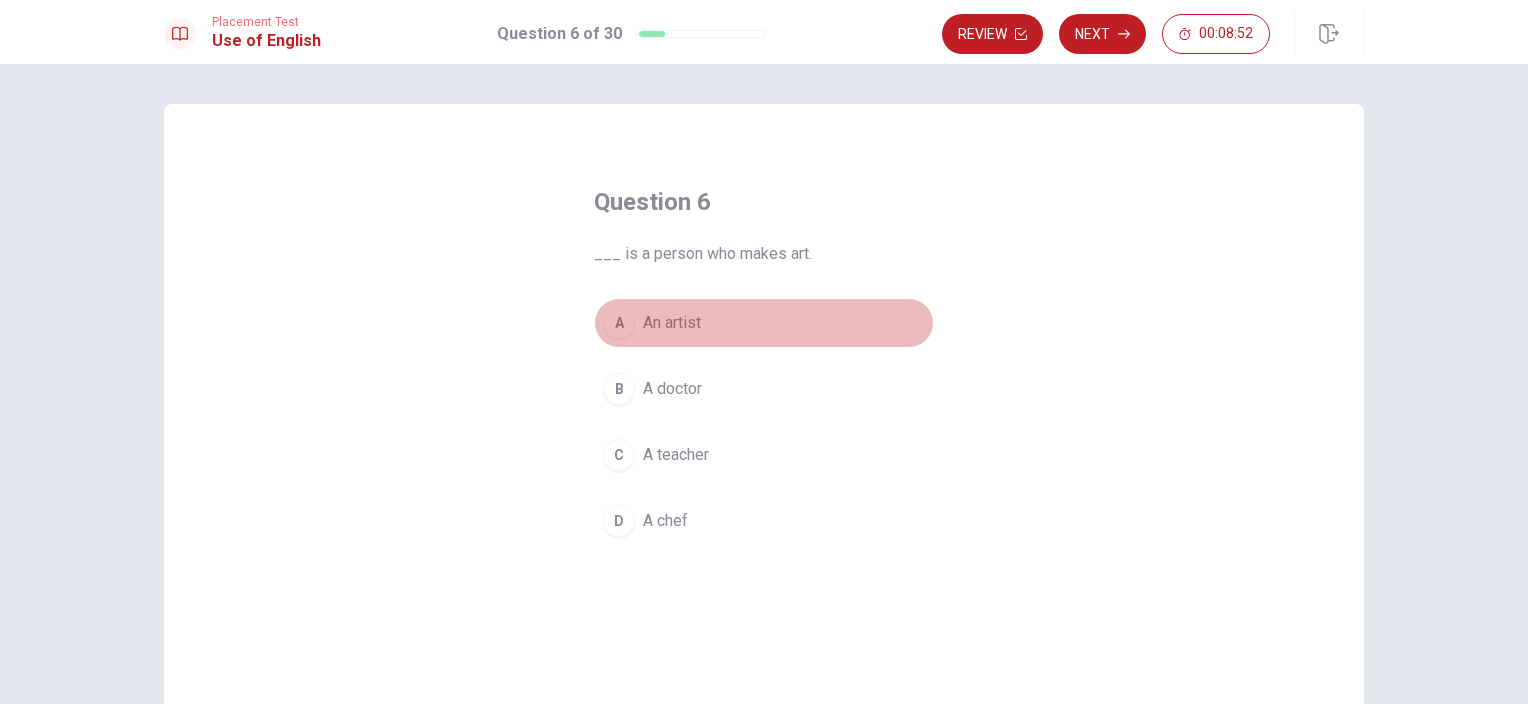 click on "A" at bounding box center [619, 323] 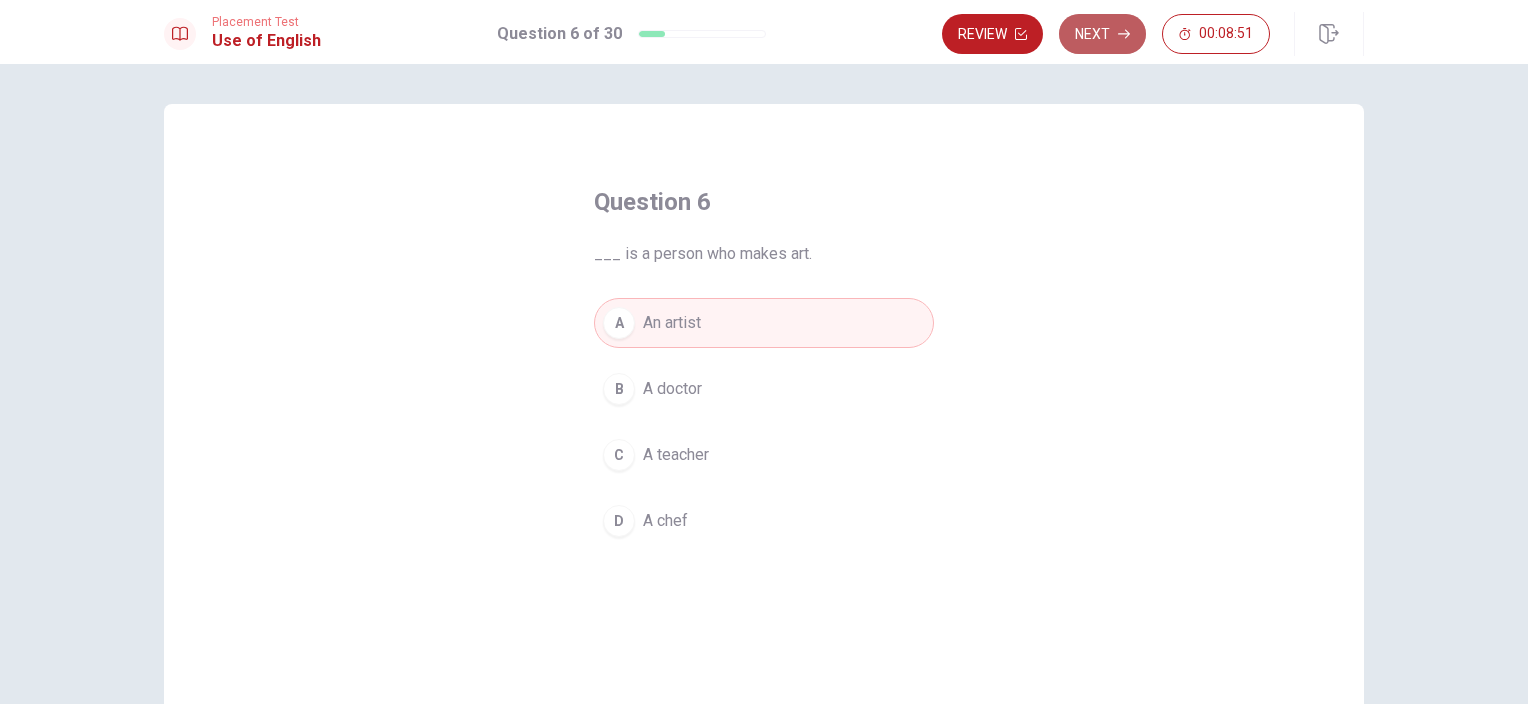 click on "Next" at bounding box center (1102, 34) 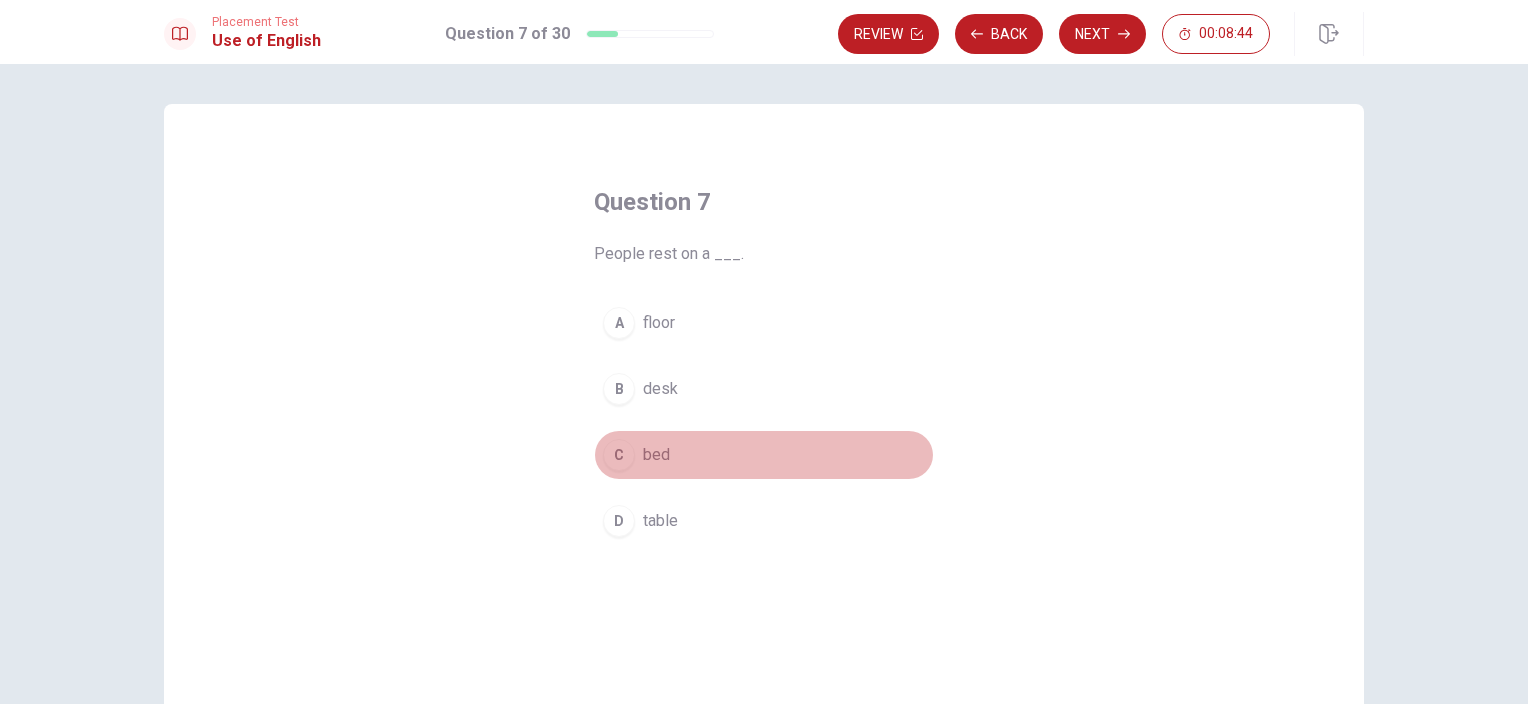 click on "C" at bounding box center [619, 455] 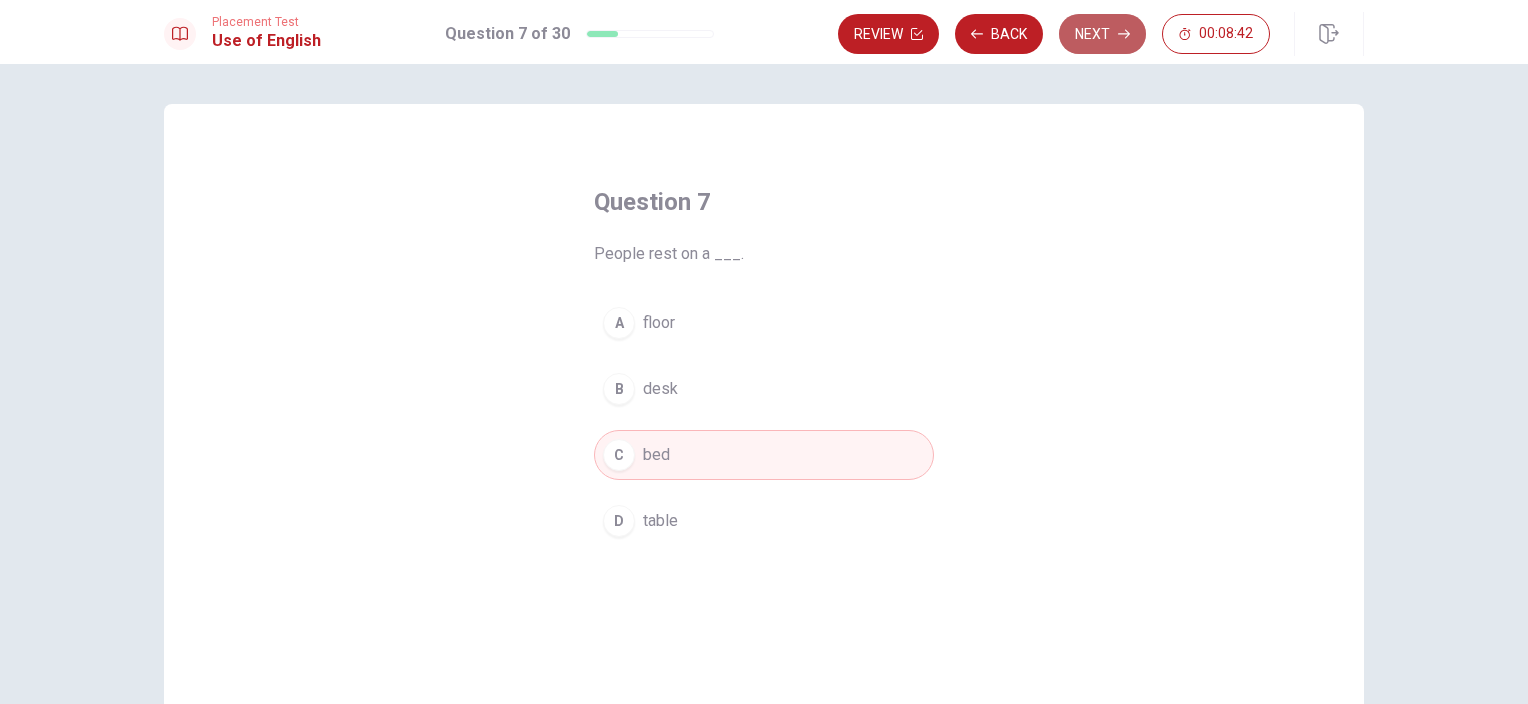 click on "Next" at bounding box center (1102, 34) 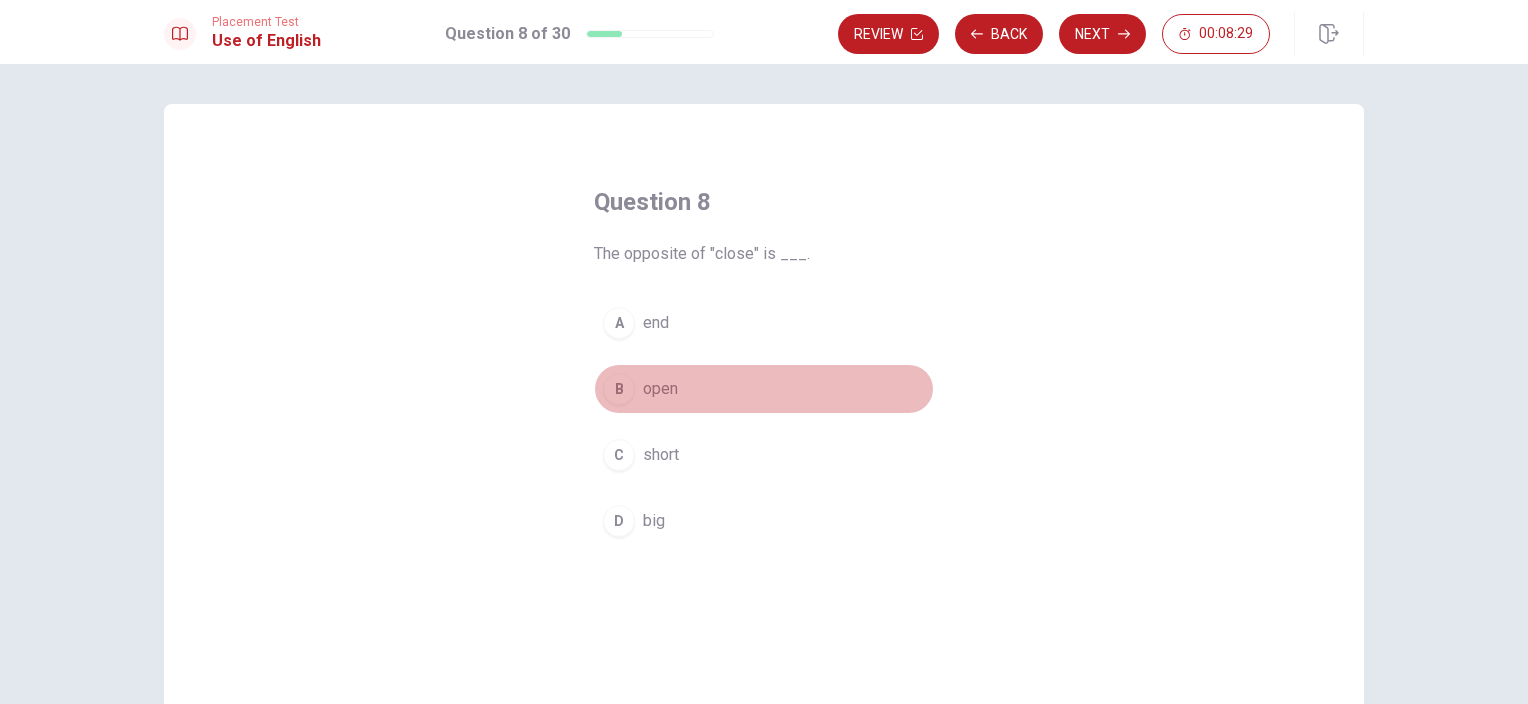 click on "B" at bounding box center (619, 389) 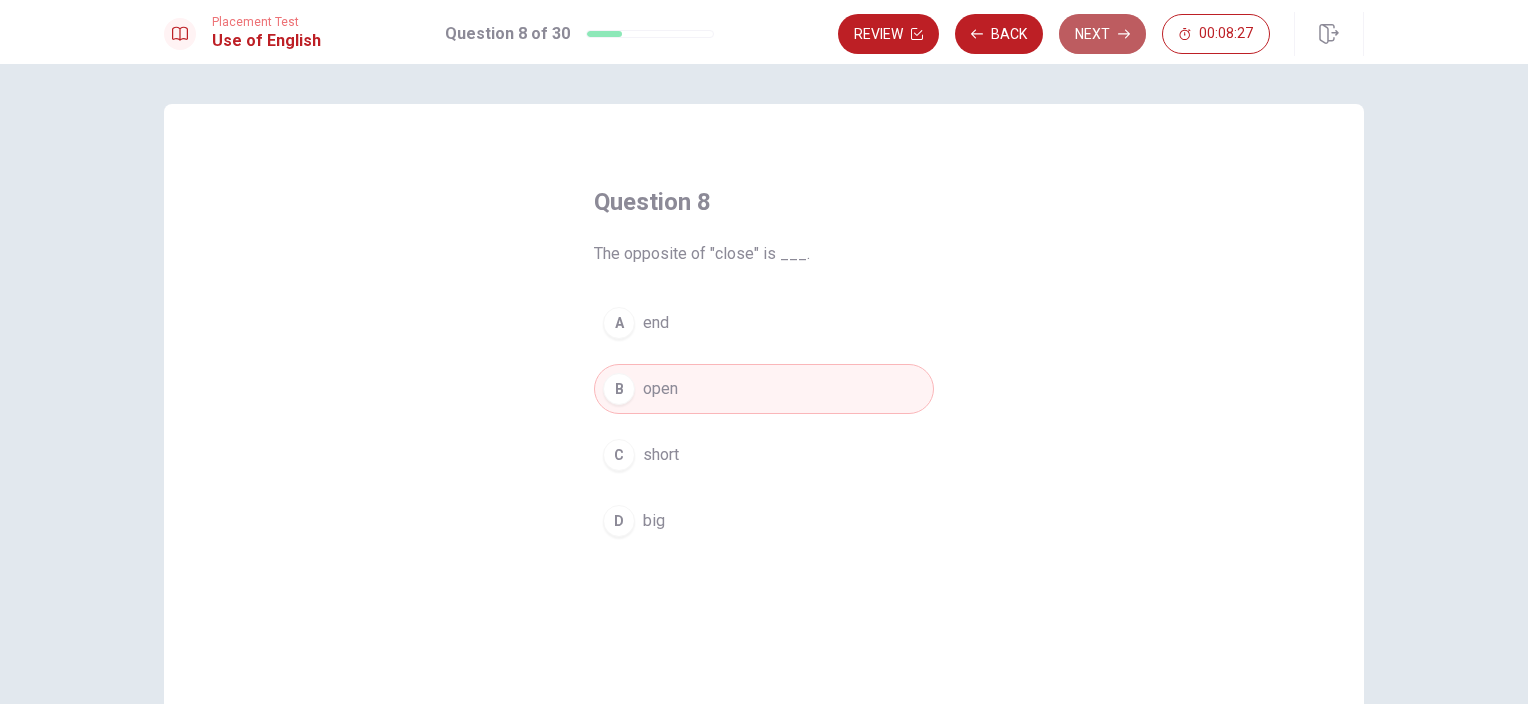 click on "Next" at bounding box center (1102, 34) 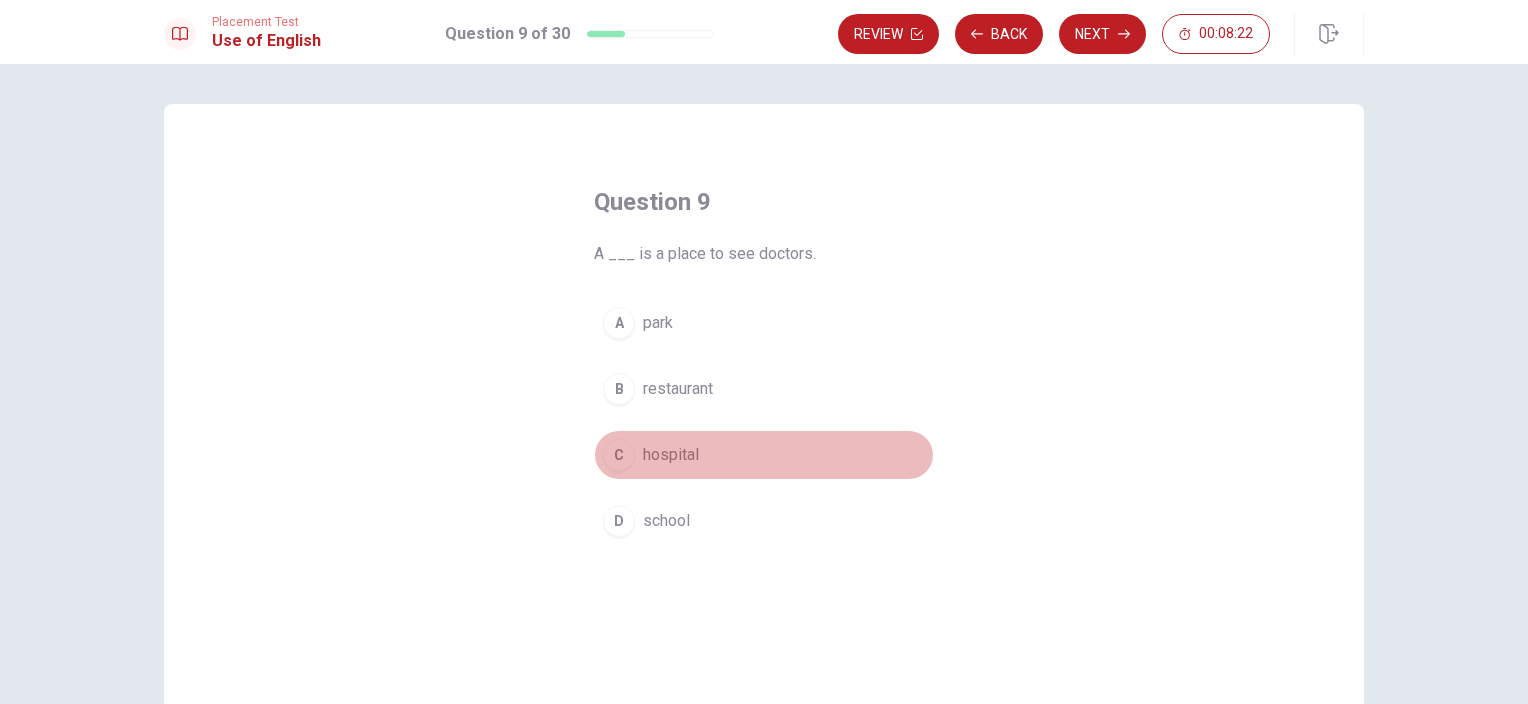 click on "C hospital" at bounding box center [764, 455] 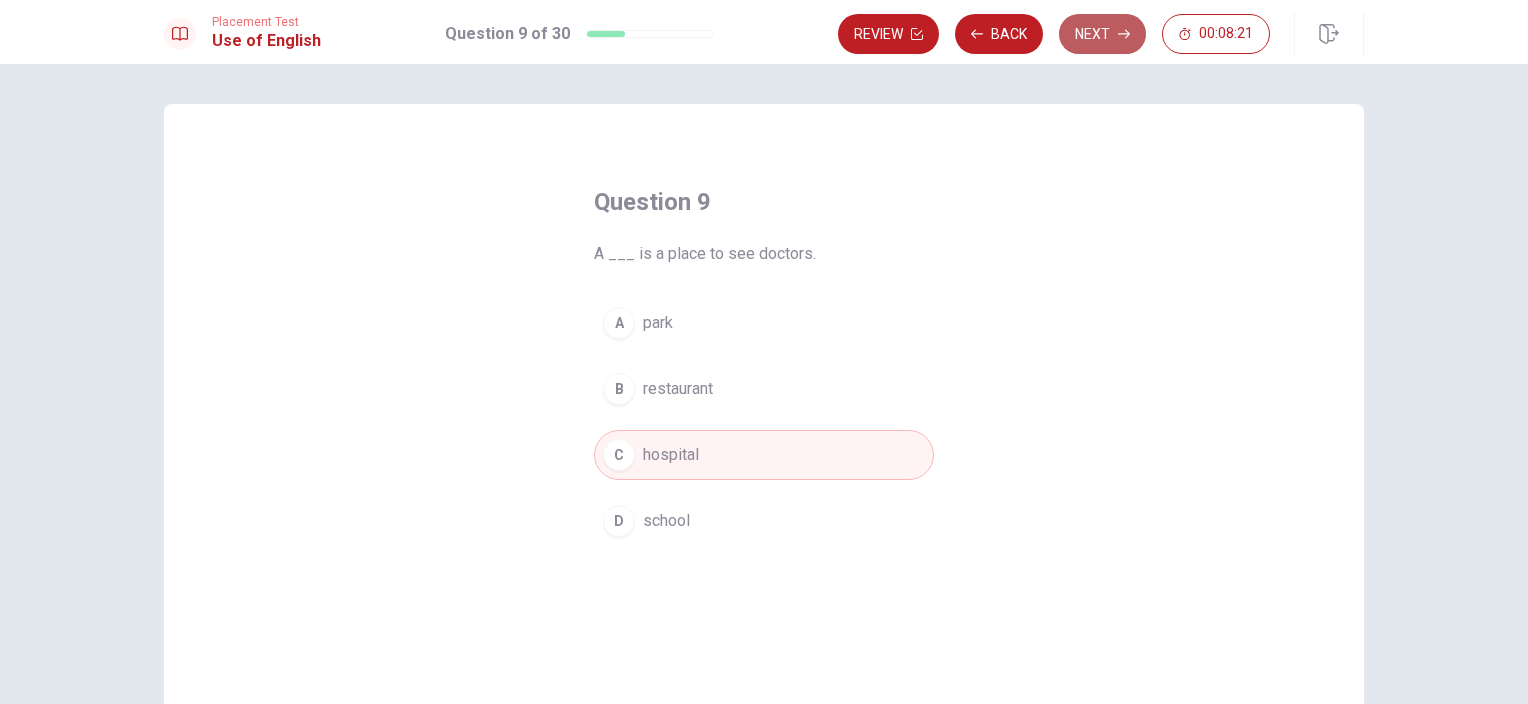 click on "Next" at bounding box center (1102, 34) 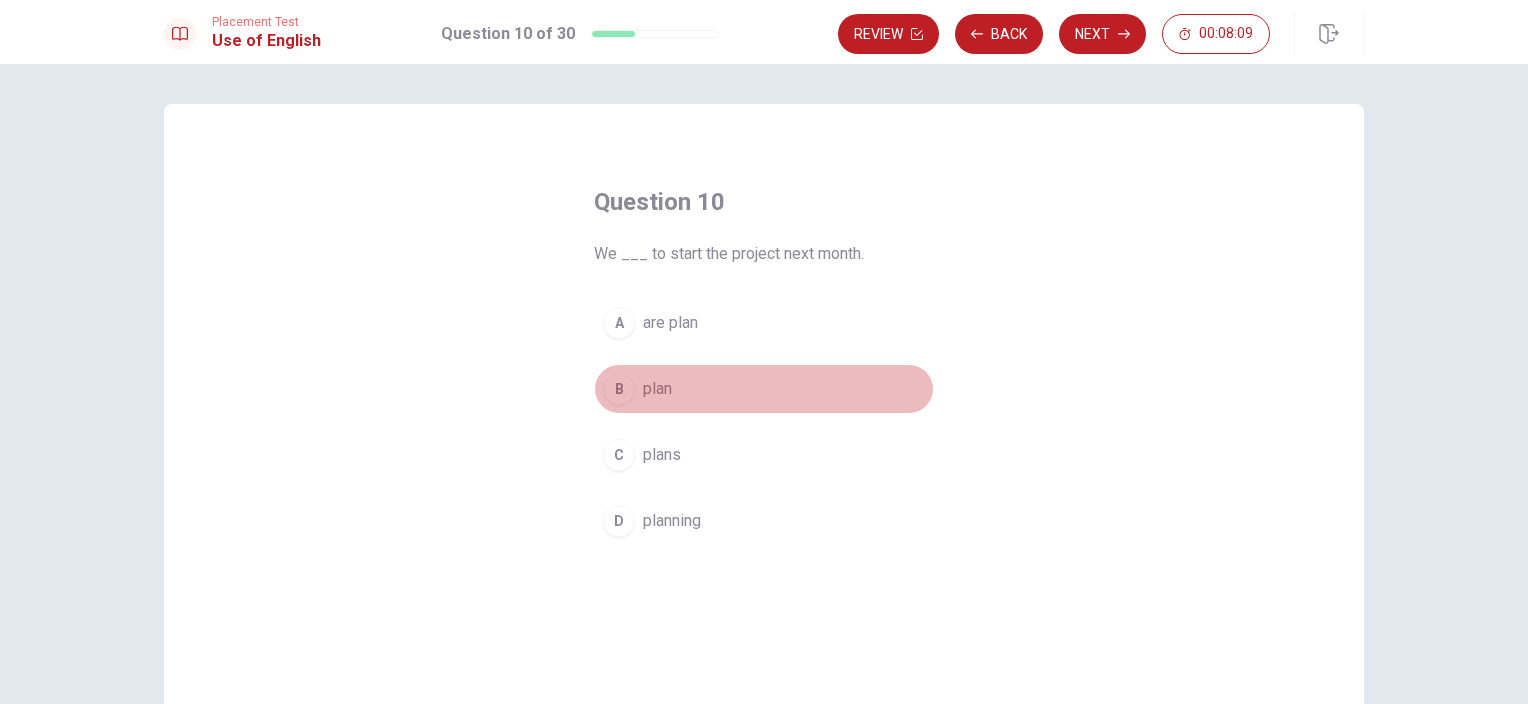 click on "plan" at bounding box center (657, 389) 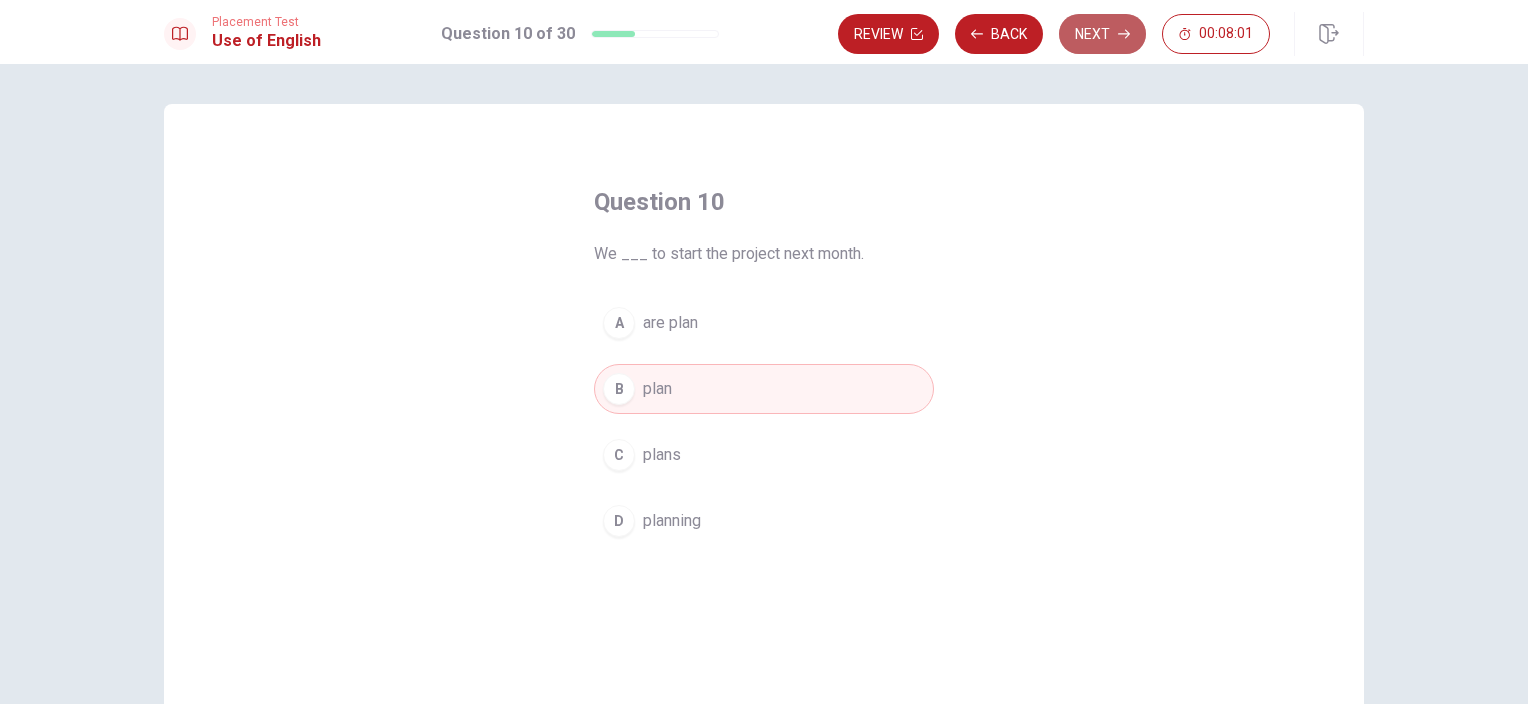 click on "Next" at bounding box center [1102, 34] 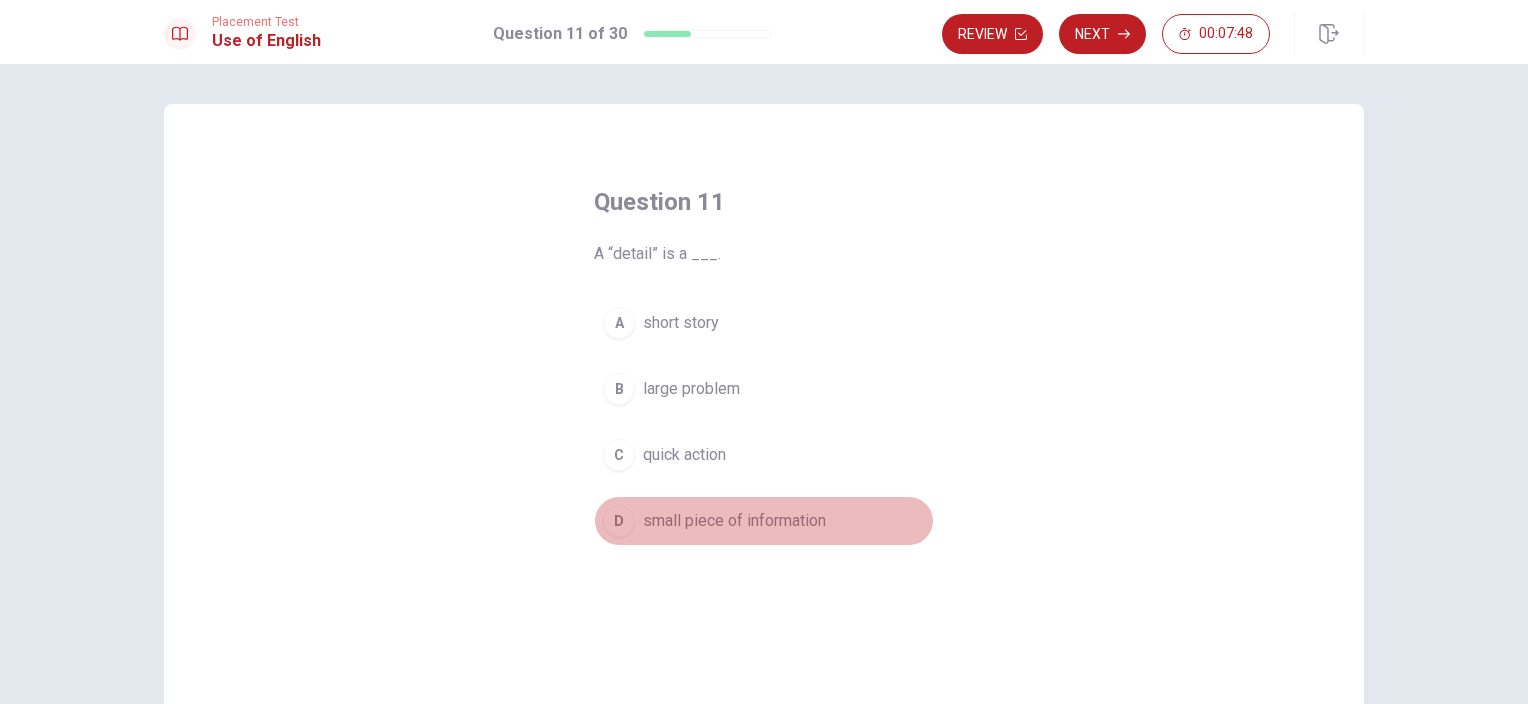 click on "D" at bounding box center [619, 521] 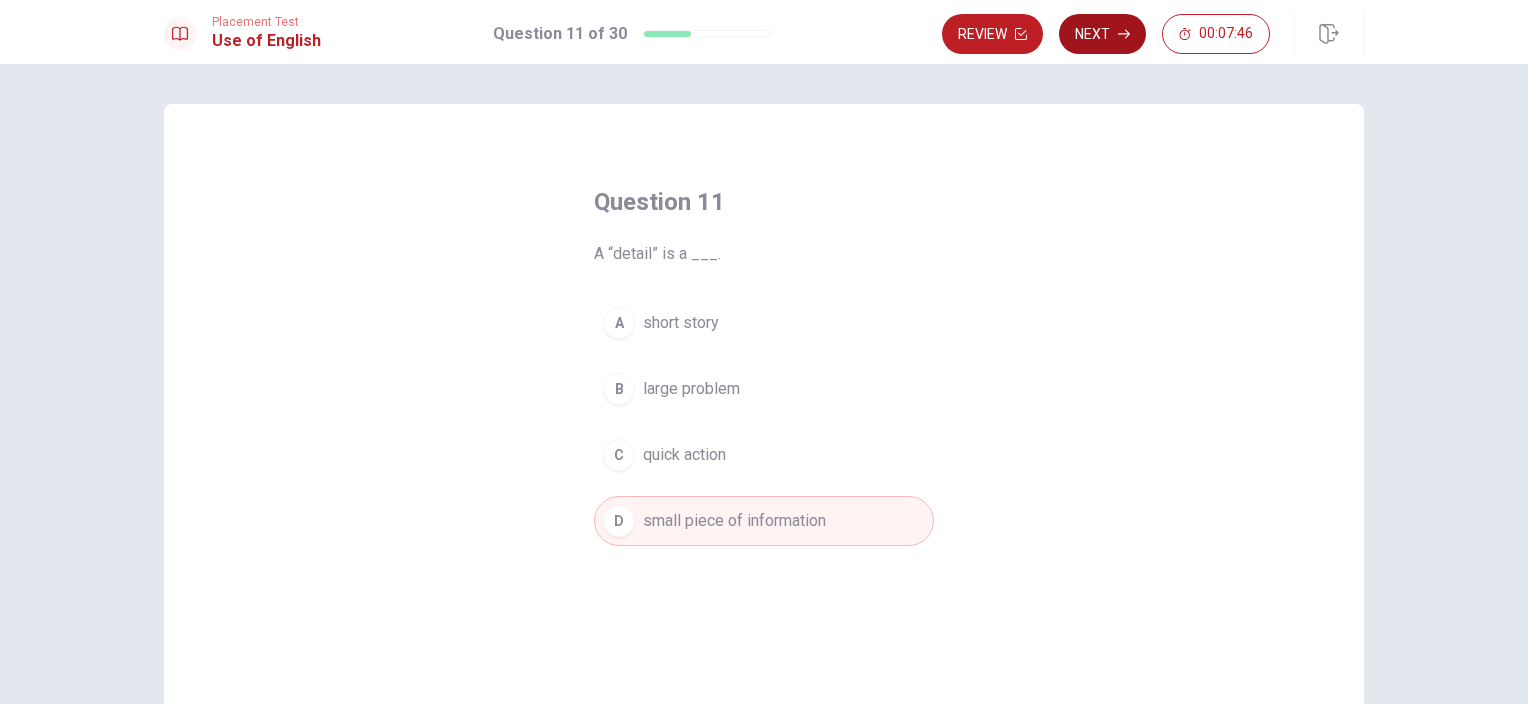 click on "Next" at bounding box center (1102, 34) 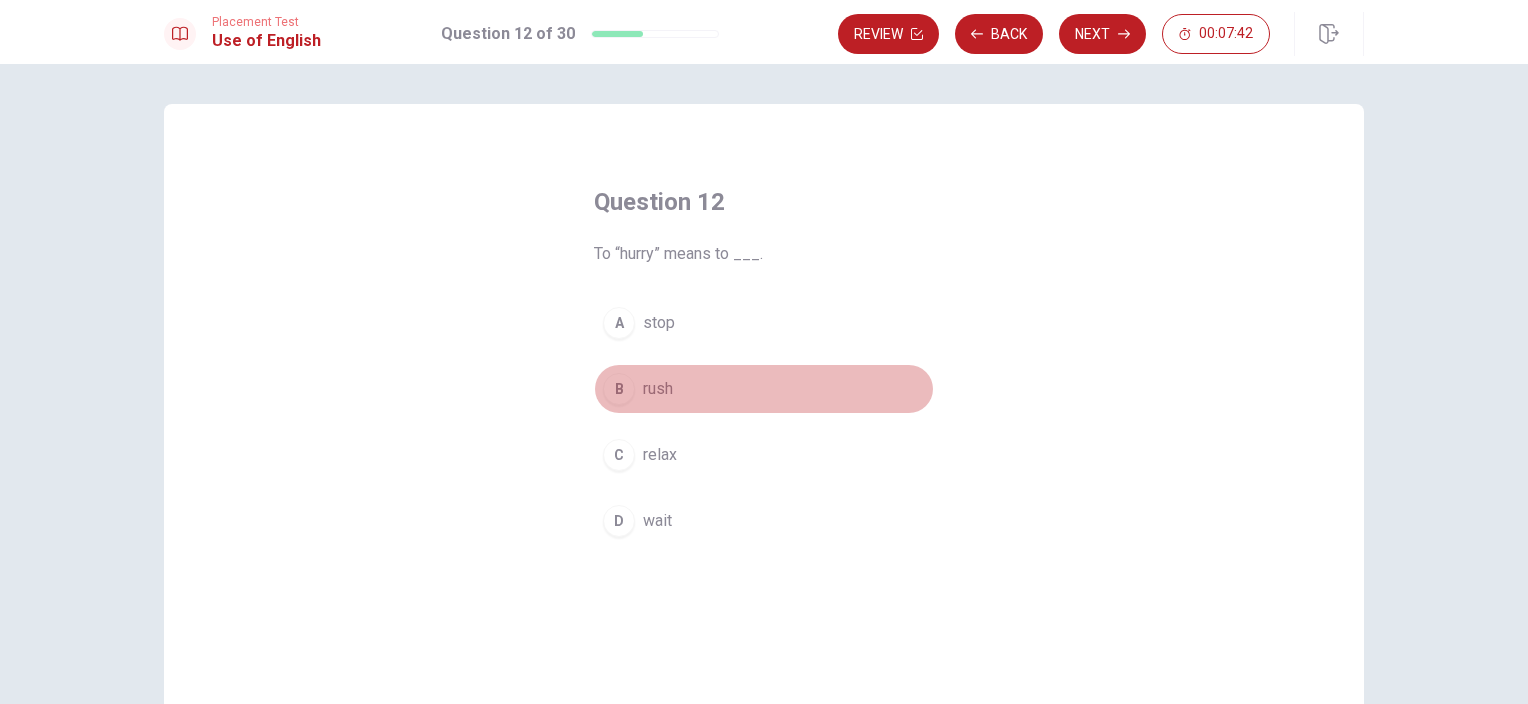 click on "B rush" at bounding box center [764, 389] 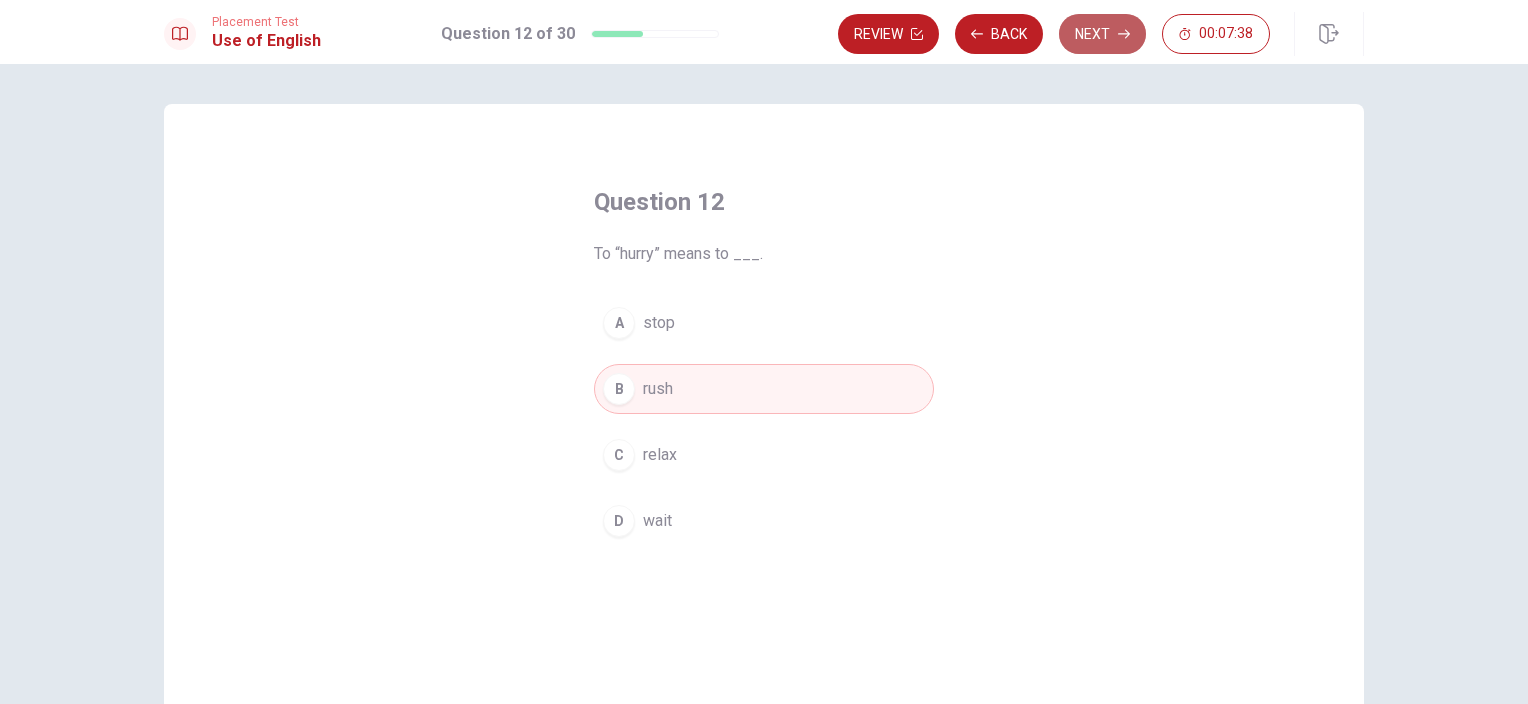 click on "Next" at bounding box center (1102, 34) 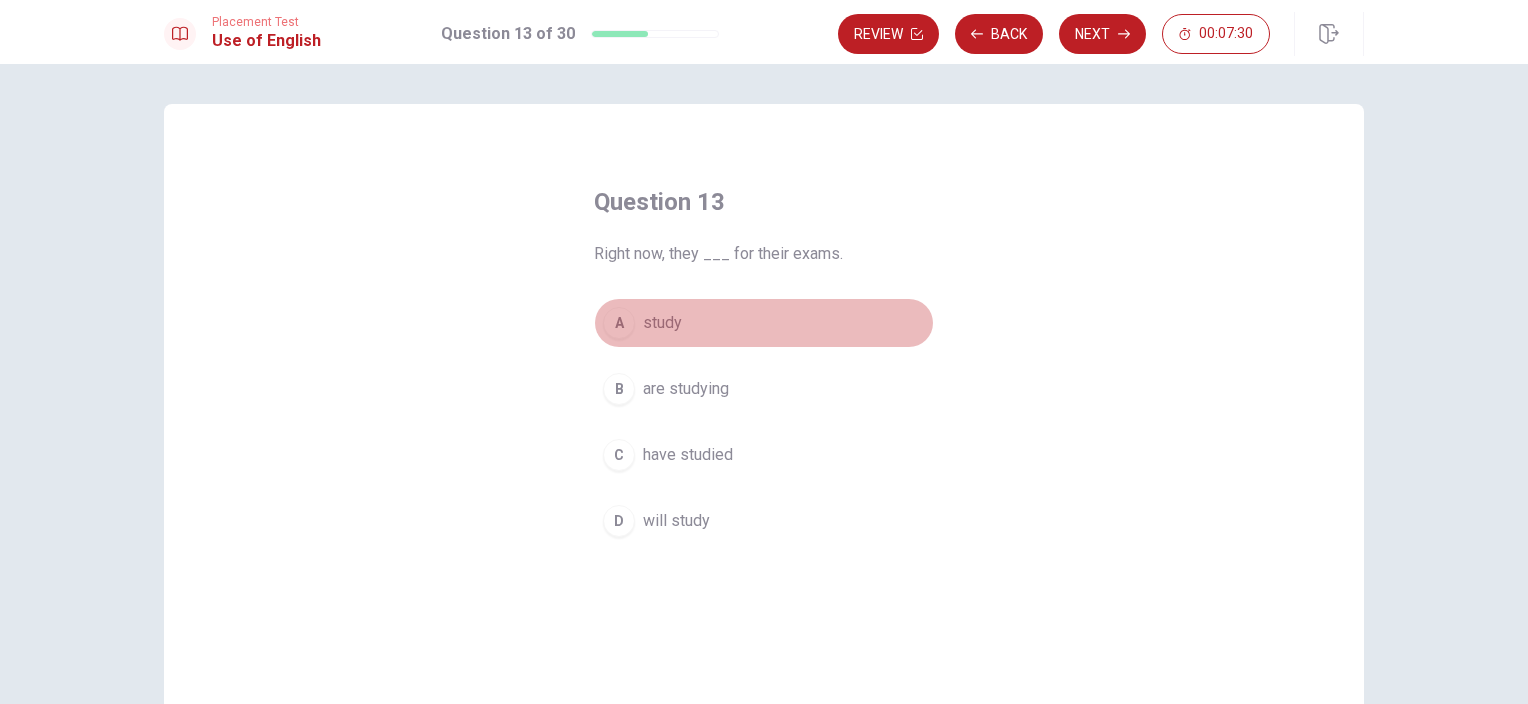 click on "A study" at bounding box center [764, 323] 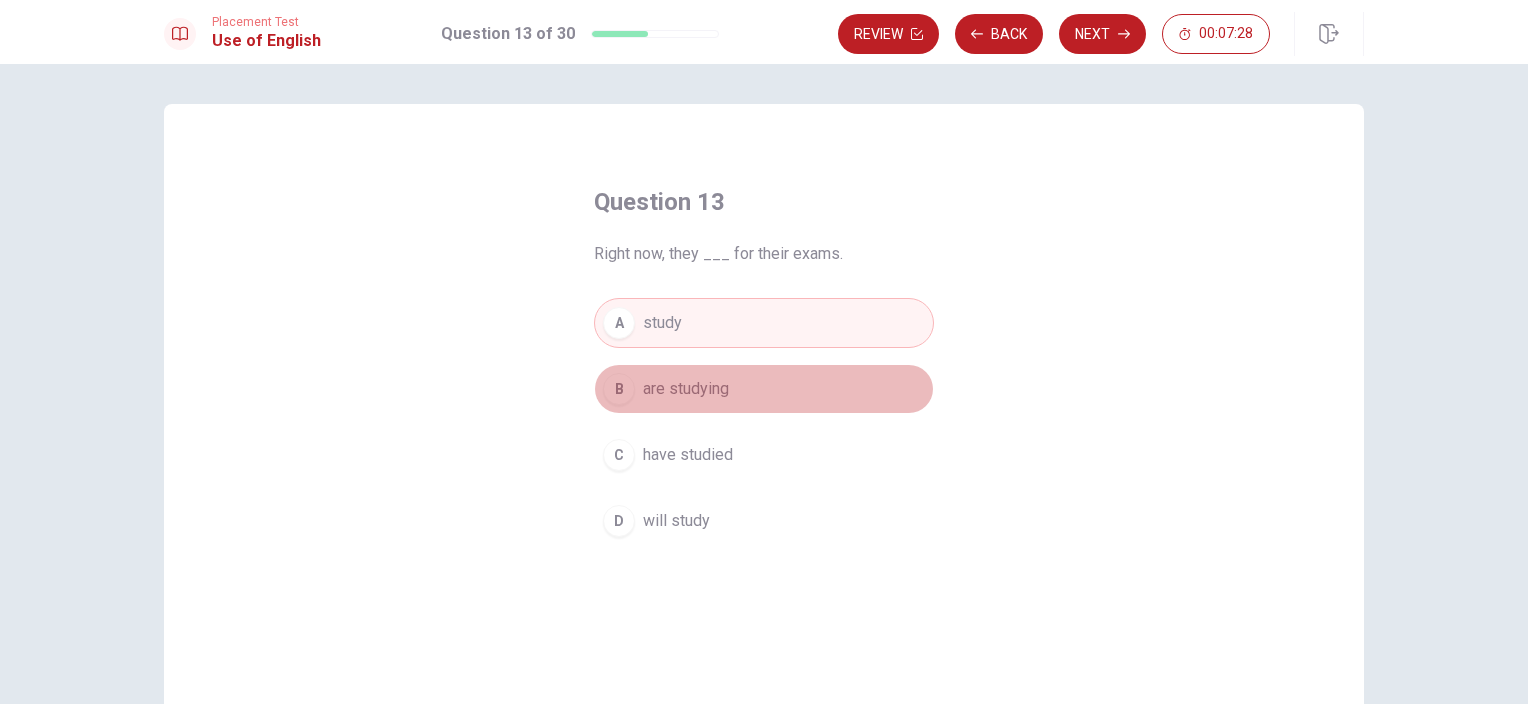 click on "B are studying" at bounding box center [764, 389] 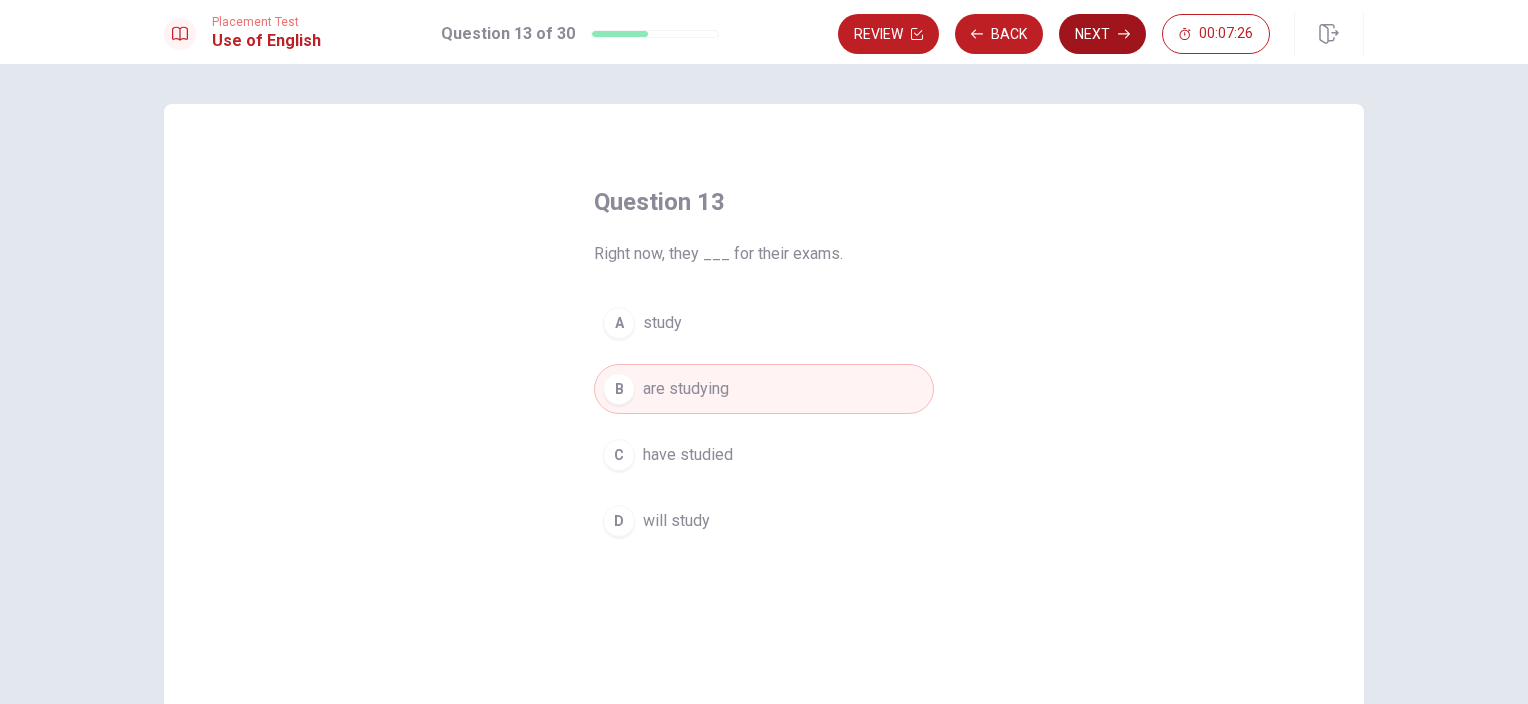 click on "Next" at bounding box center (1102, 34) 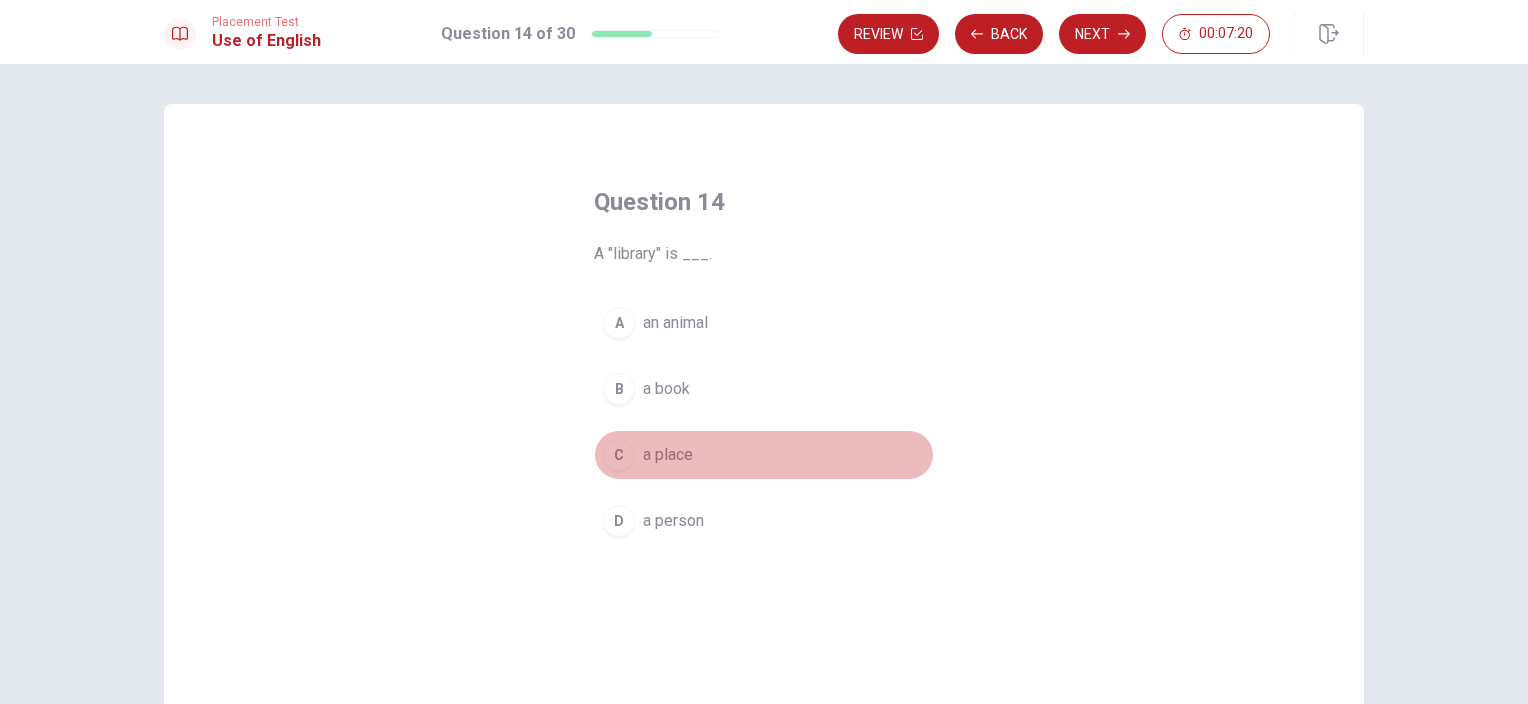 click on "C" at bounding box center [619, 455] 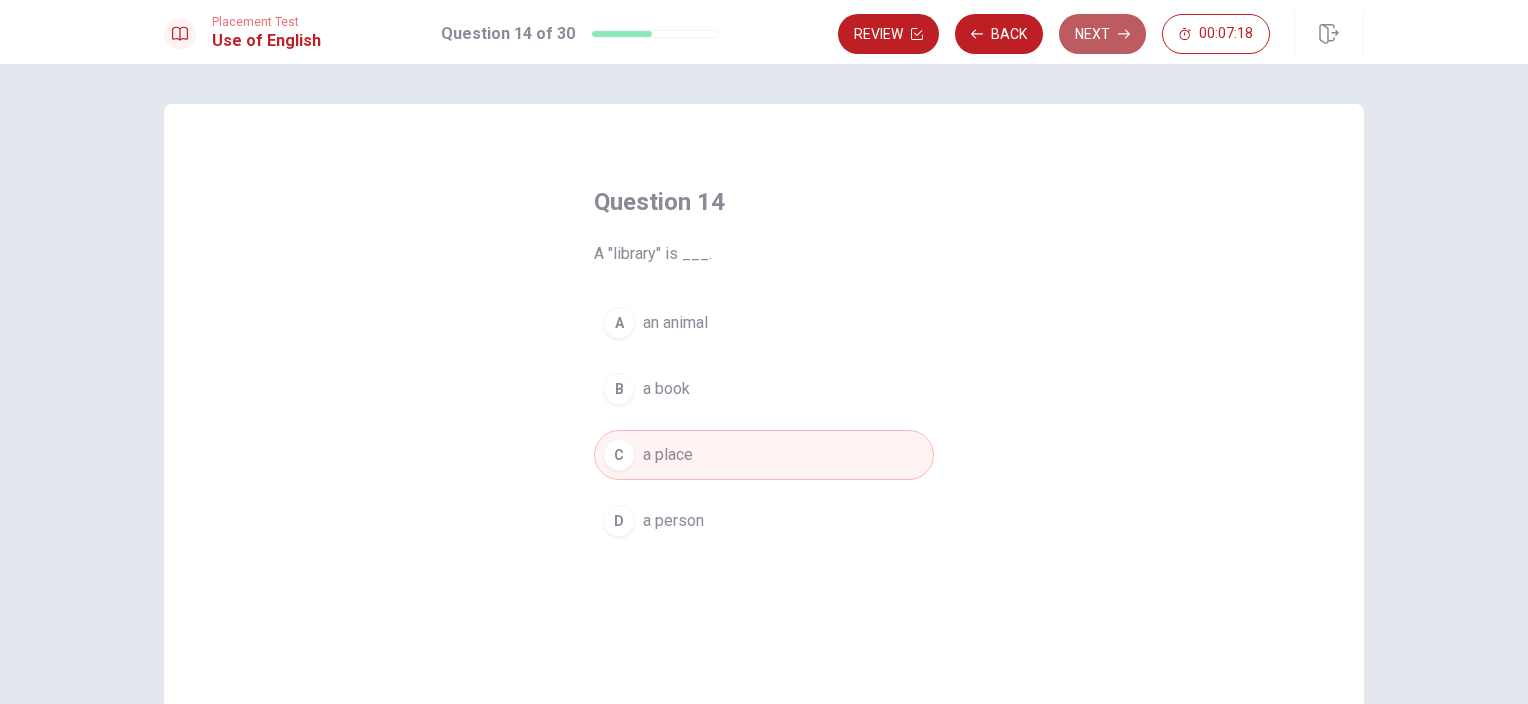 click on "Next" at bounding box center [1102, 34] 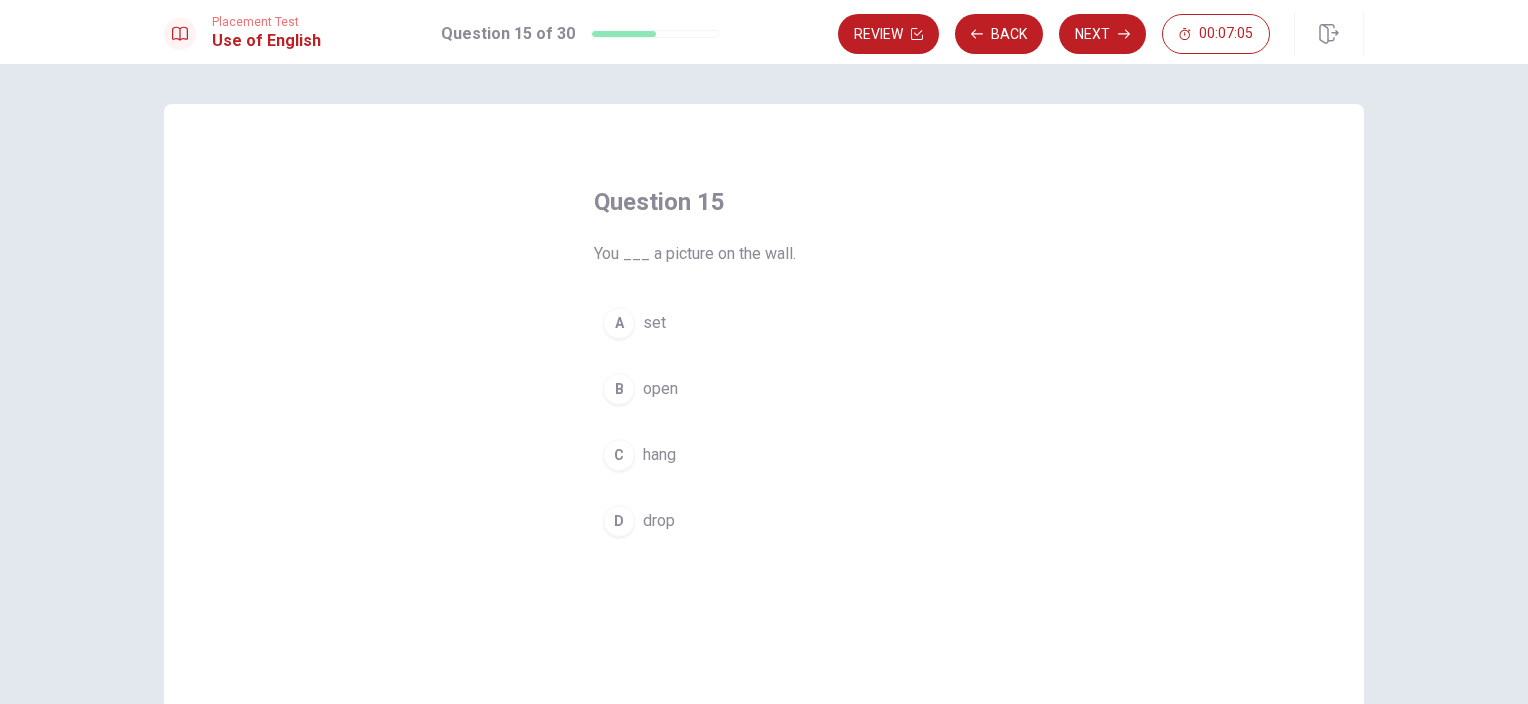click on "hang" at bounding box center [659, 455] 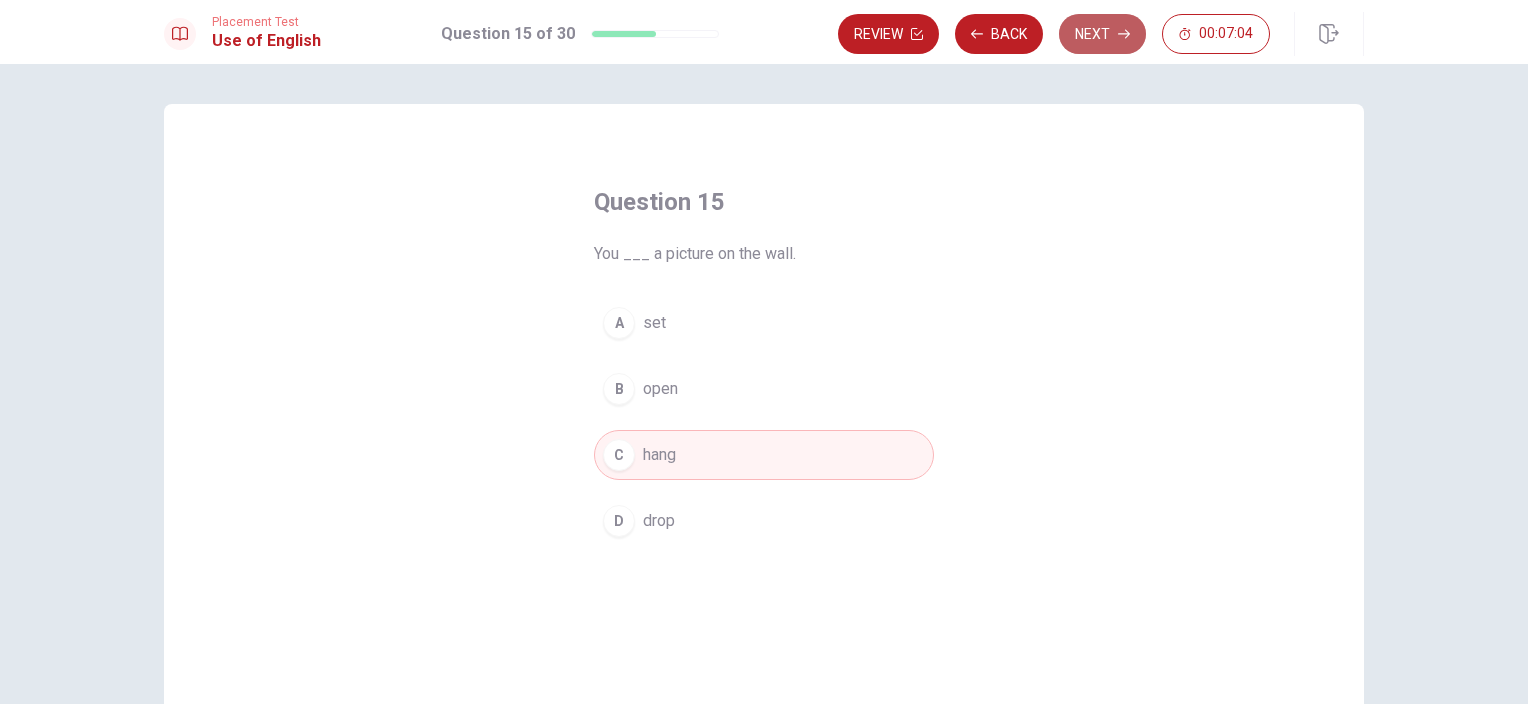 click on "Next" at bounding box center [1102, 34] 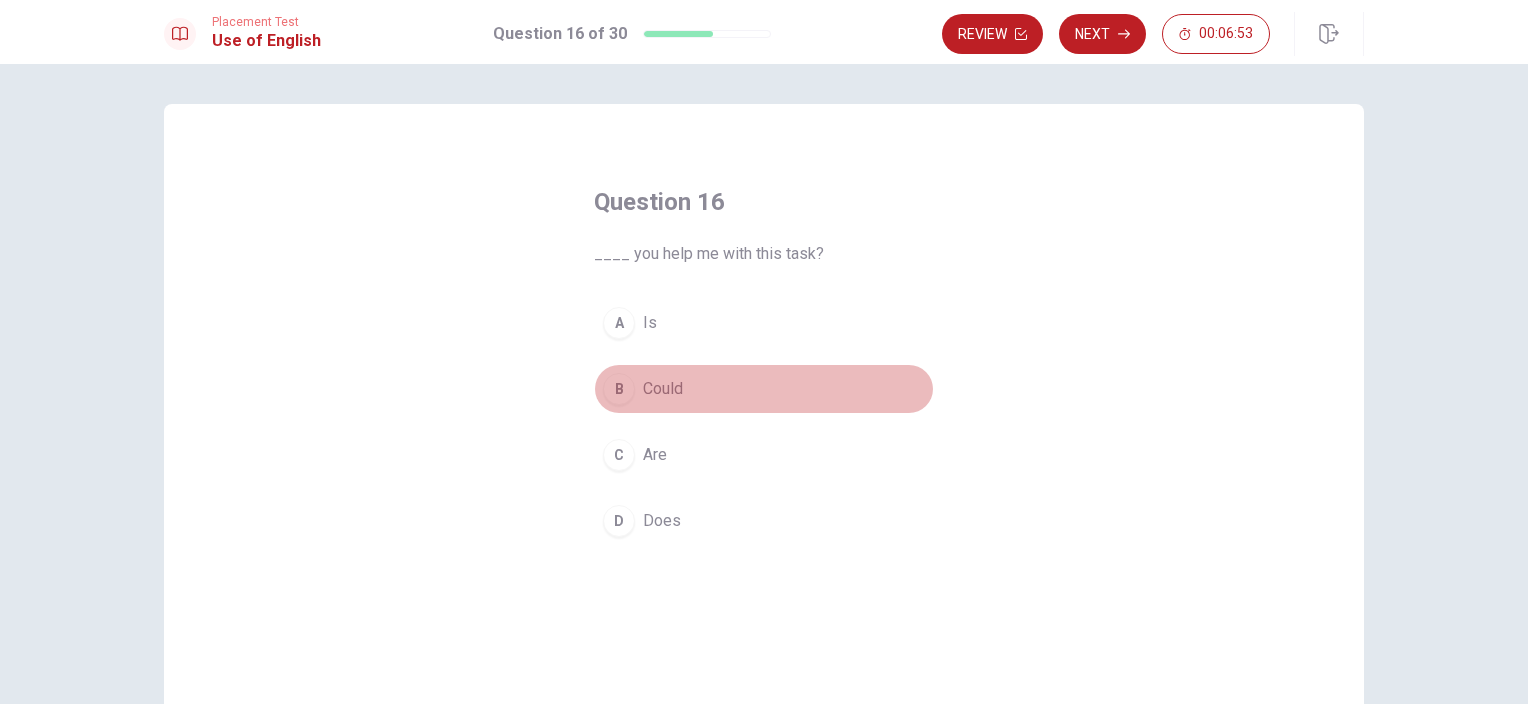 click on "B" at bounding box center [619, 389] 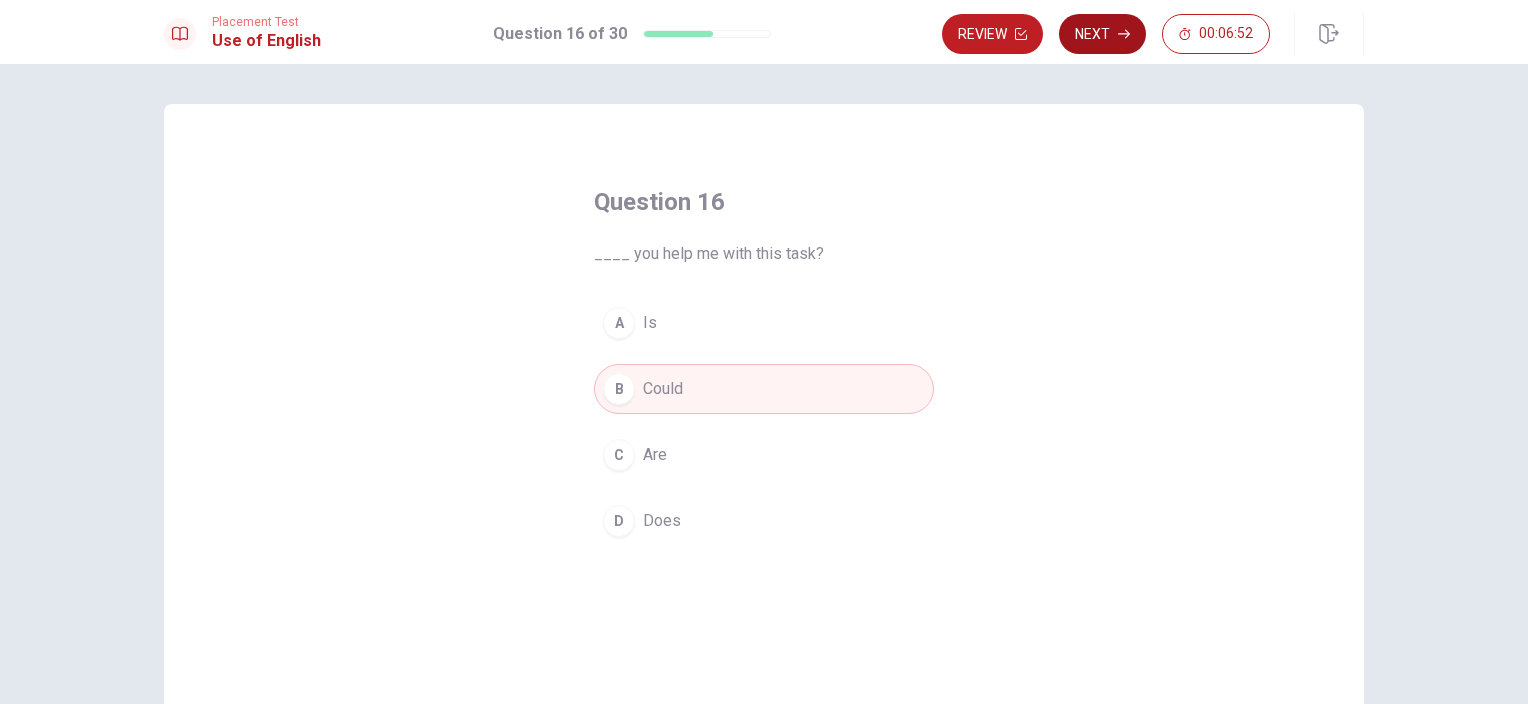 click on "Next" at bounding box center [1102, 34] 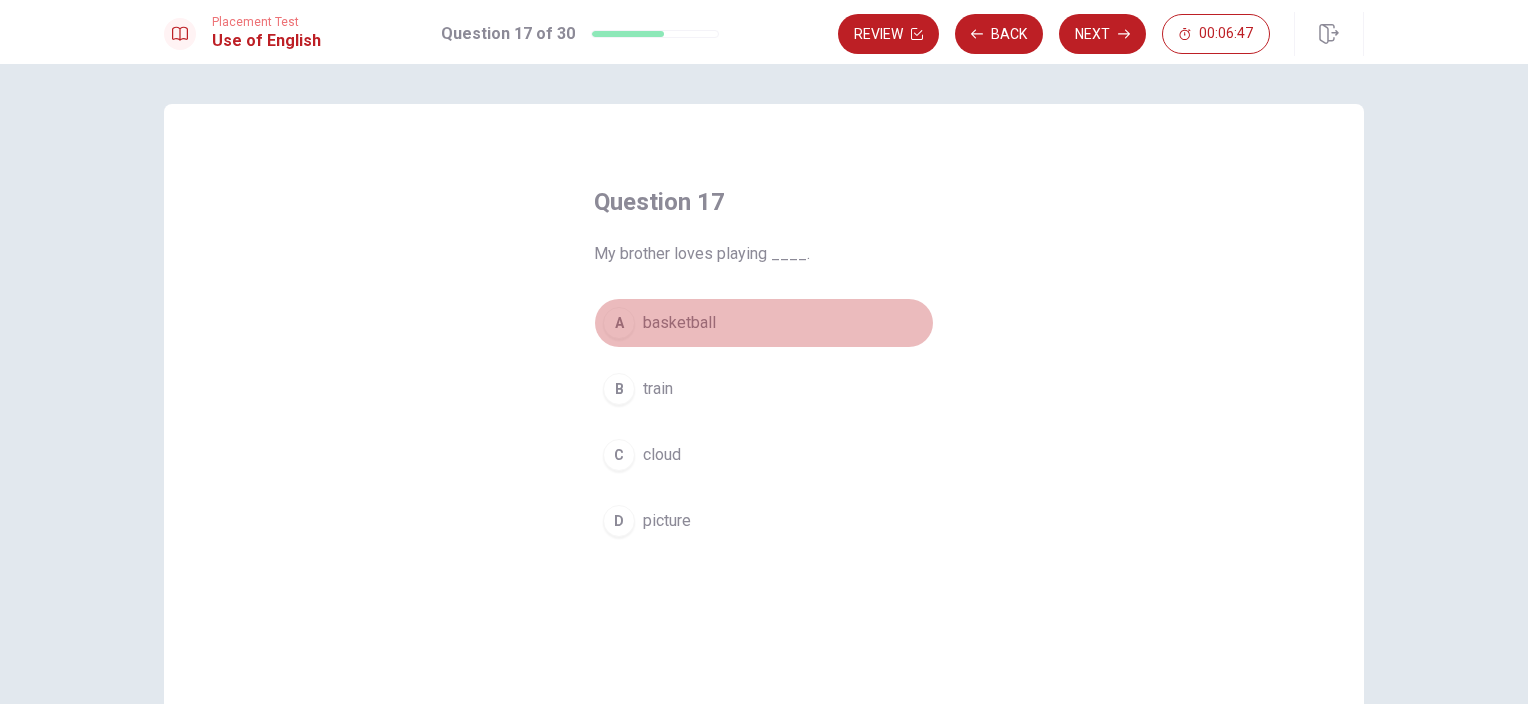 click on "A" at bounding box center [619, 323] 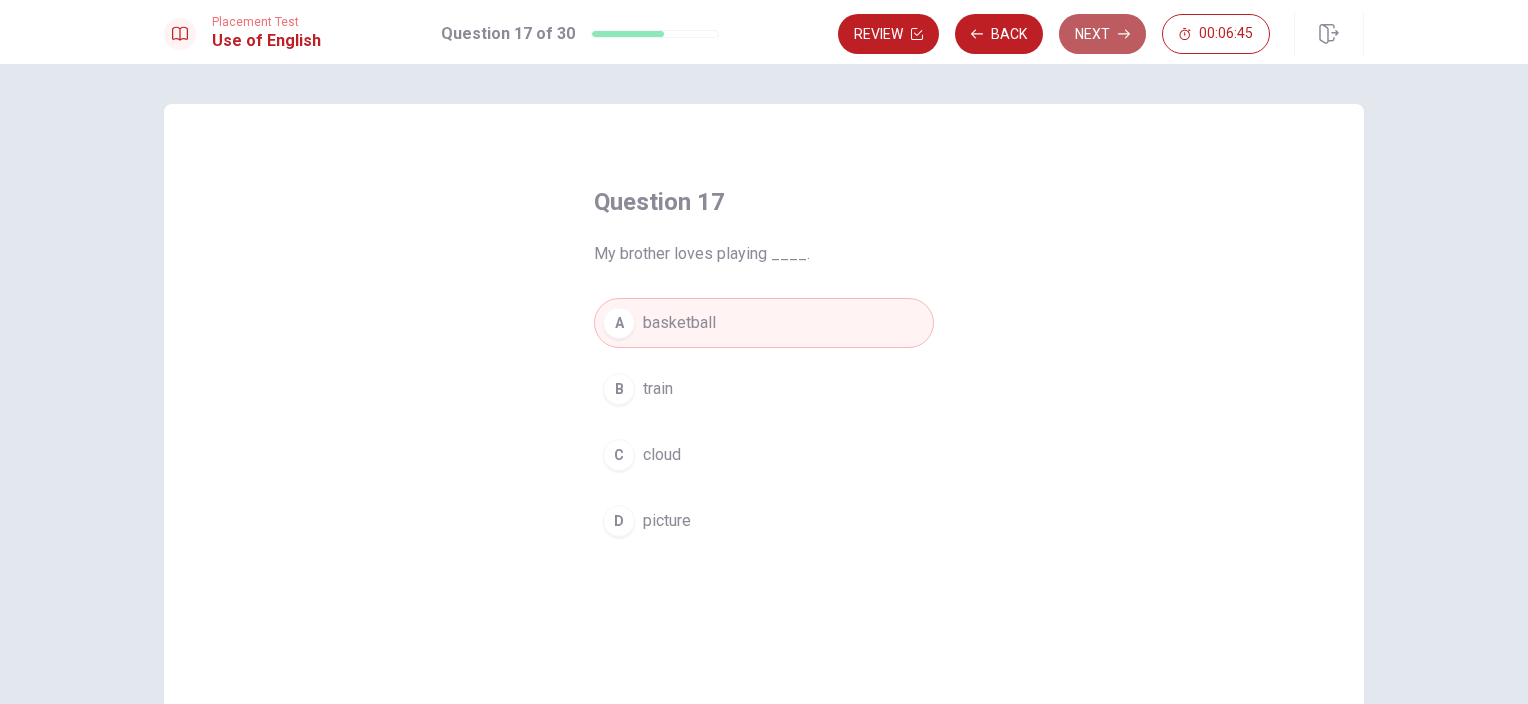 click on "Next" at bounding box center [1102, 34] 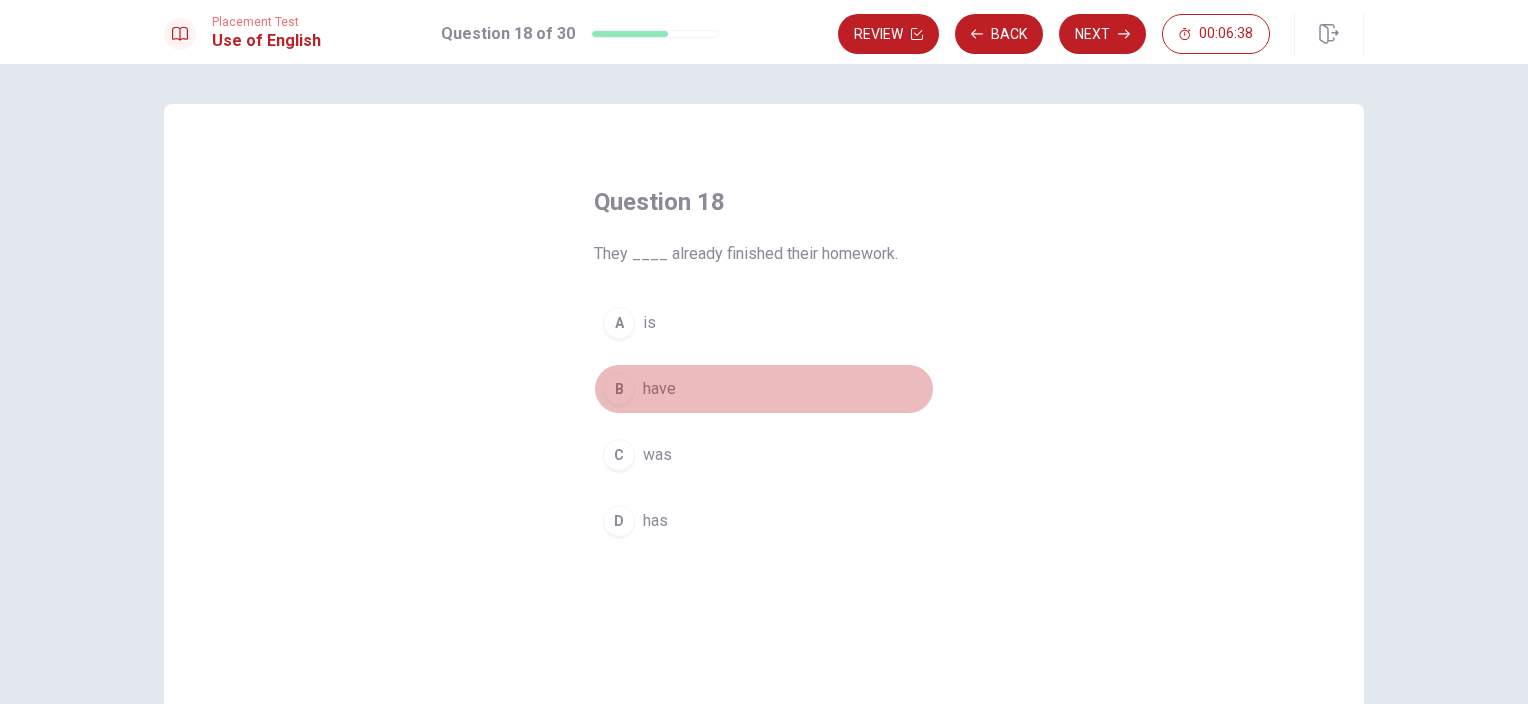 click on "B" at bounding box center [619, 389] 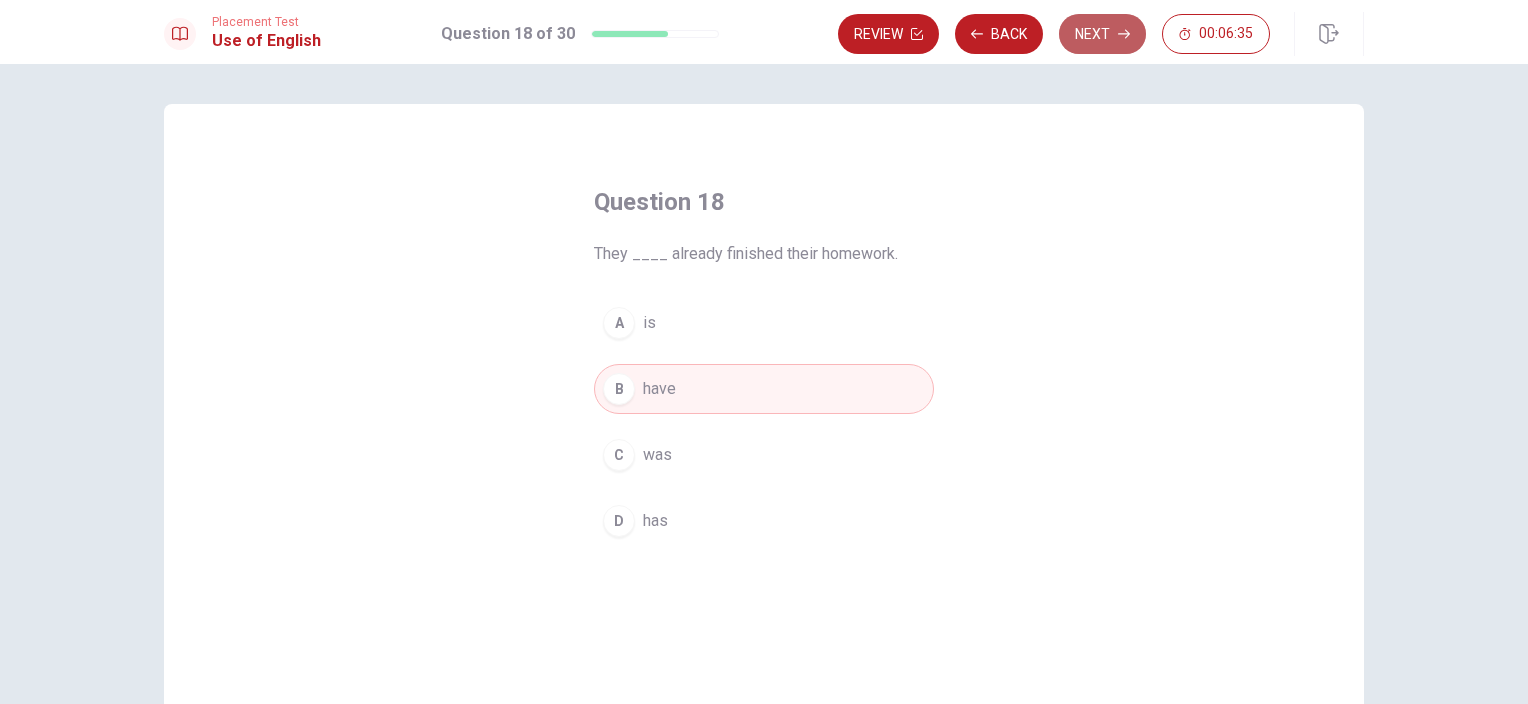 click on "Next" at bounding box center [1102, 34] 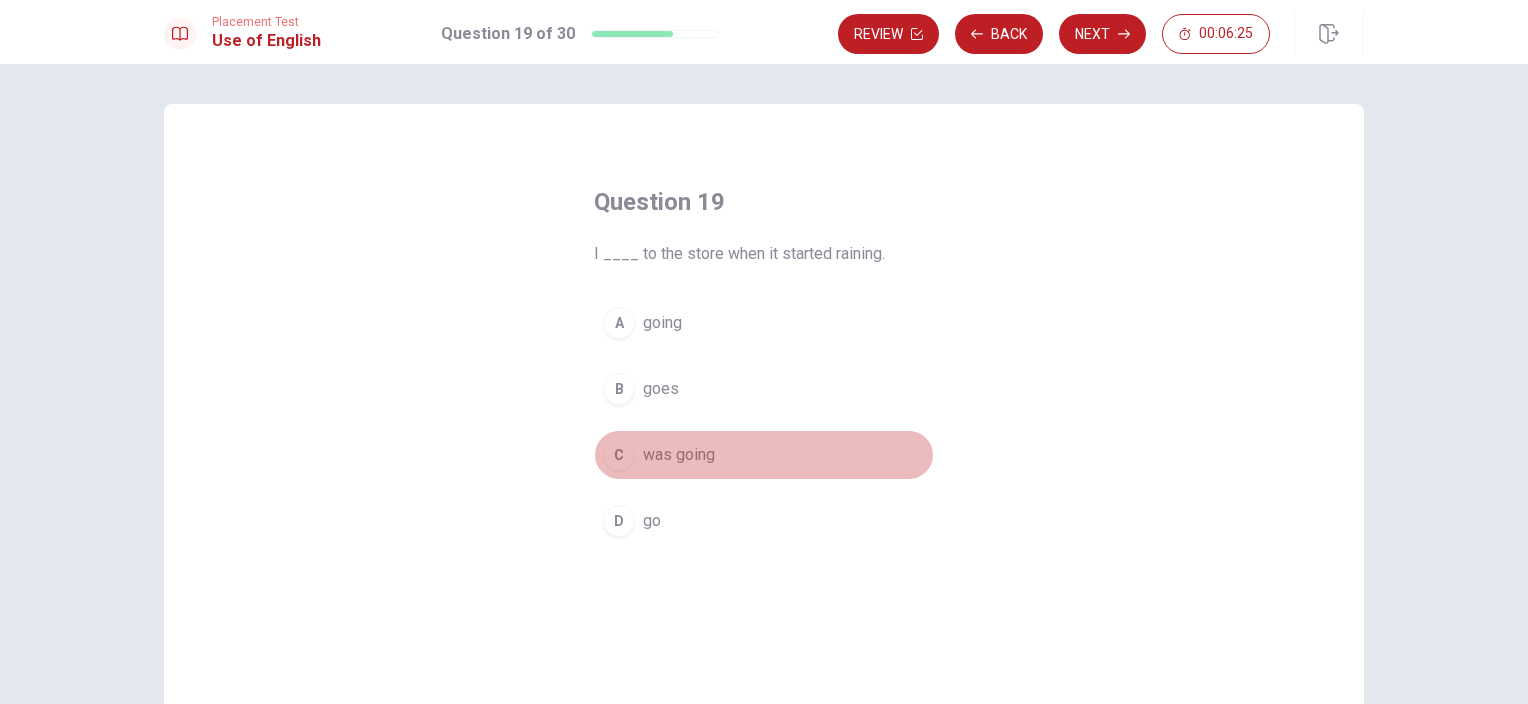 click on "C was going" at bounding box center [764, 455] 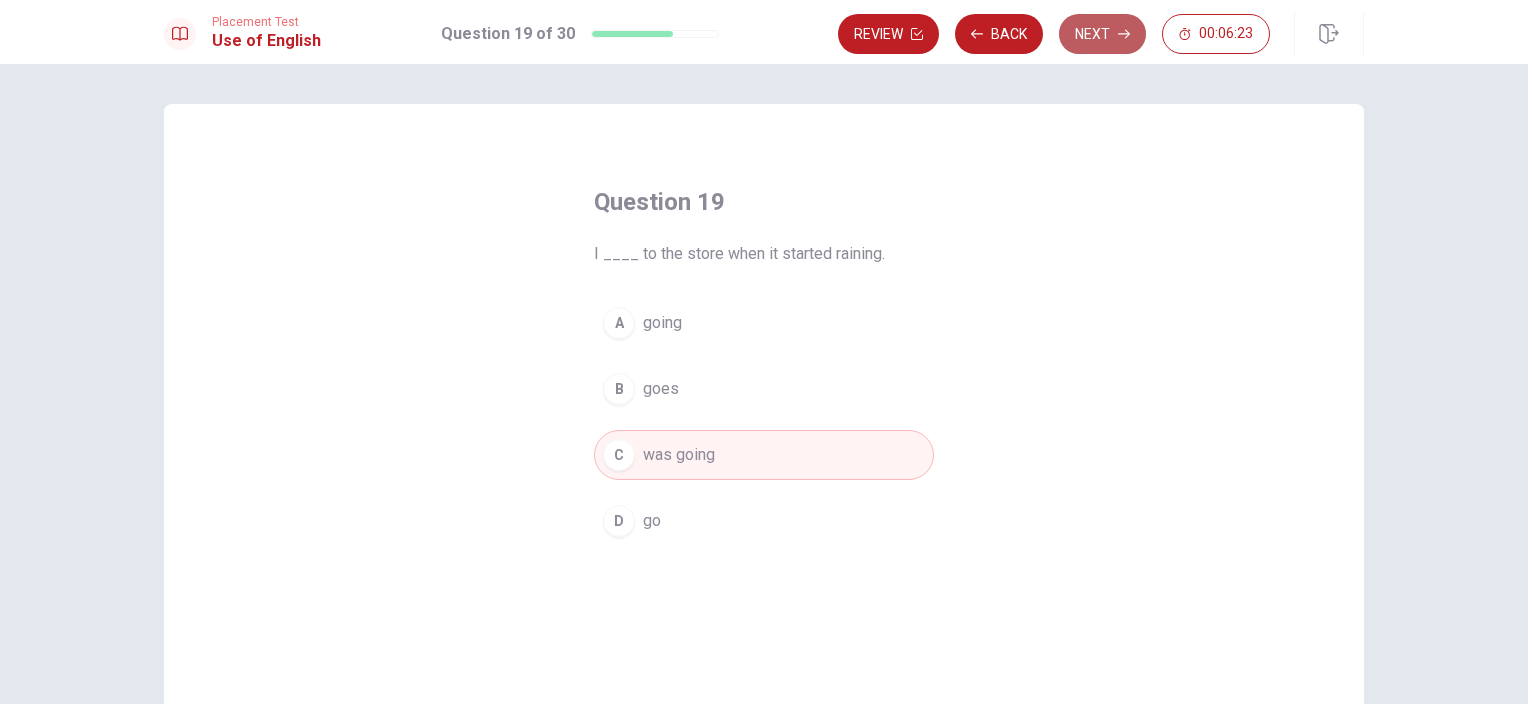 click on "Next" at bounding box center [1102, 34] 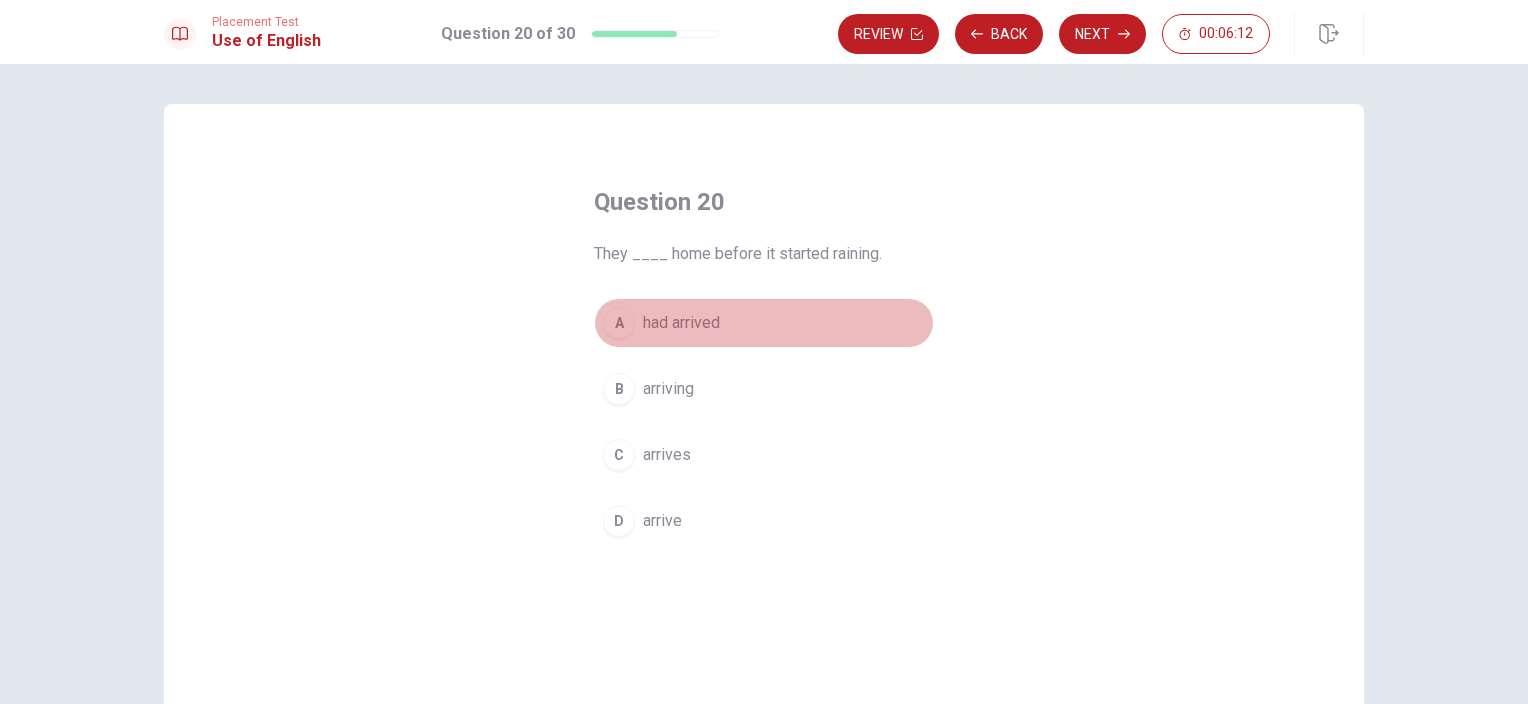 click on "had arrived" at bounding box center [681, 323] 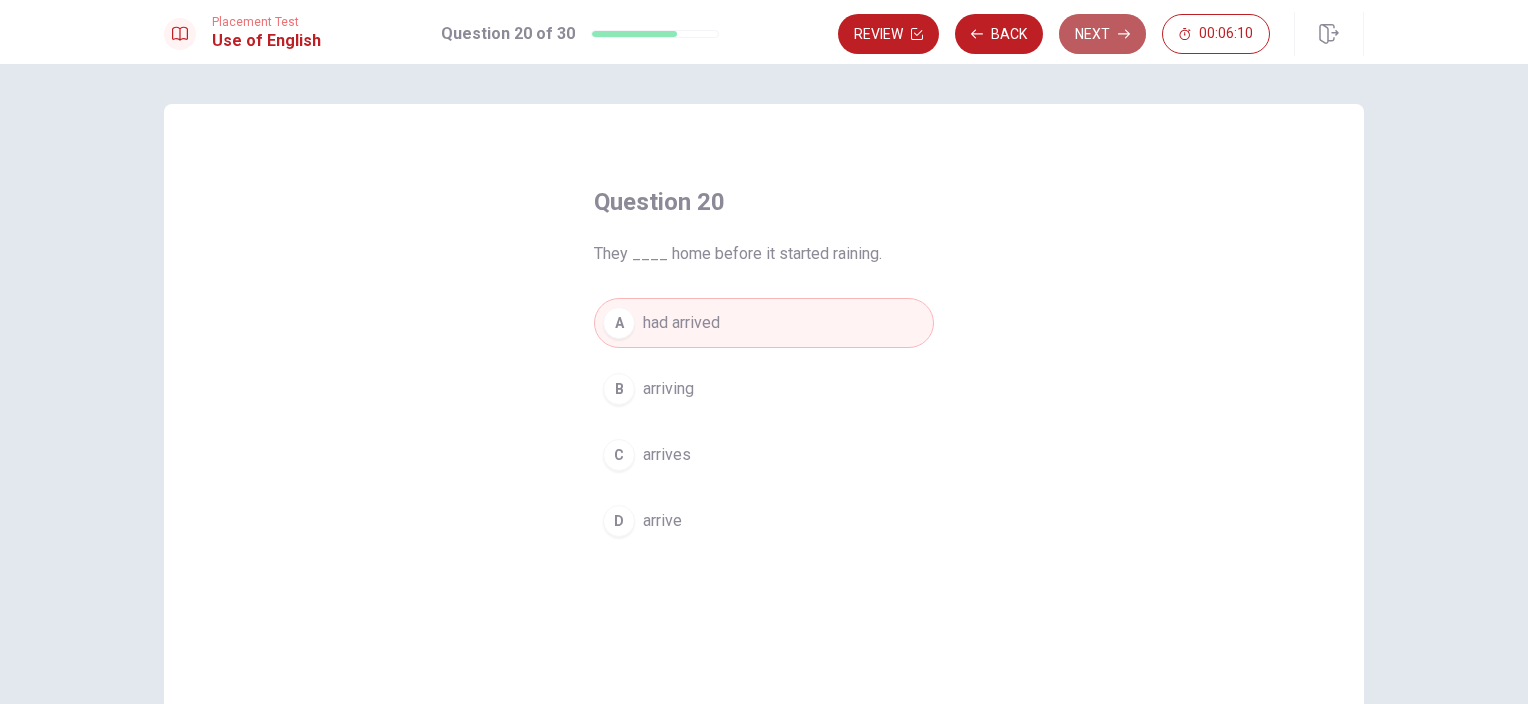 click on "Next" at bounding box center [1102, 34] 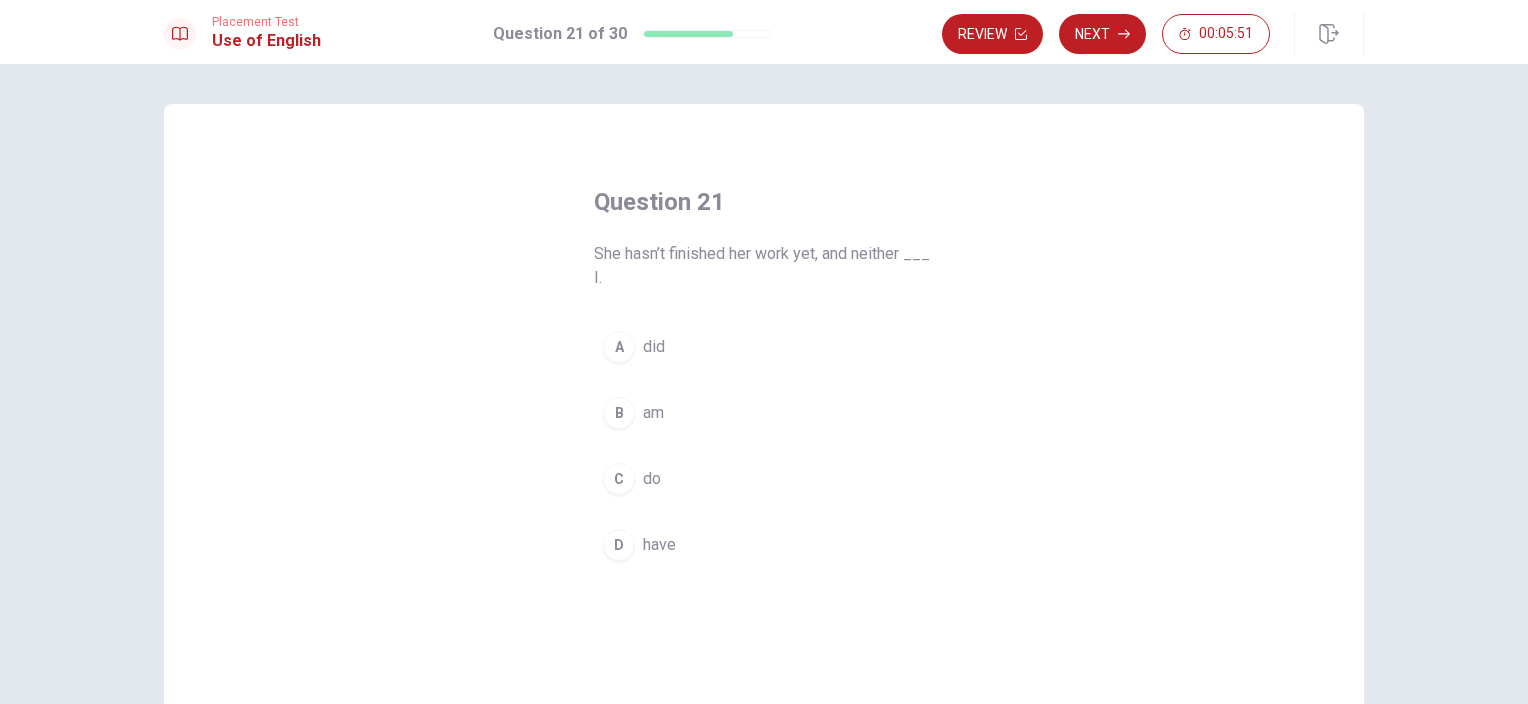 click on "A did" at bounding box center [764, 347] 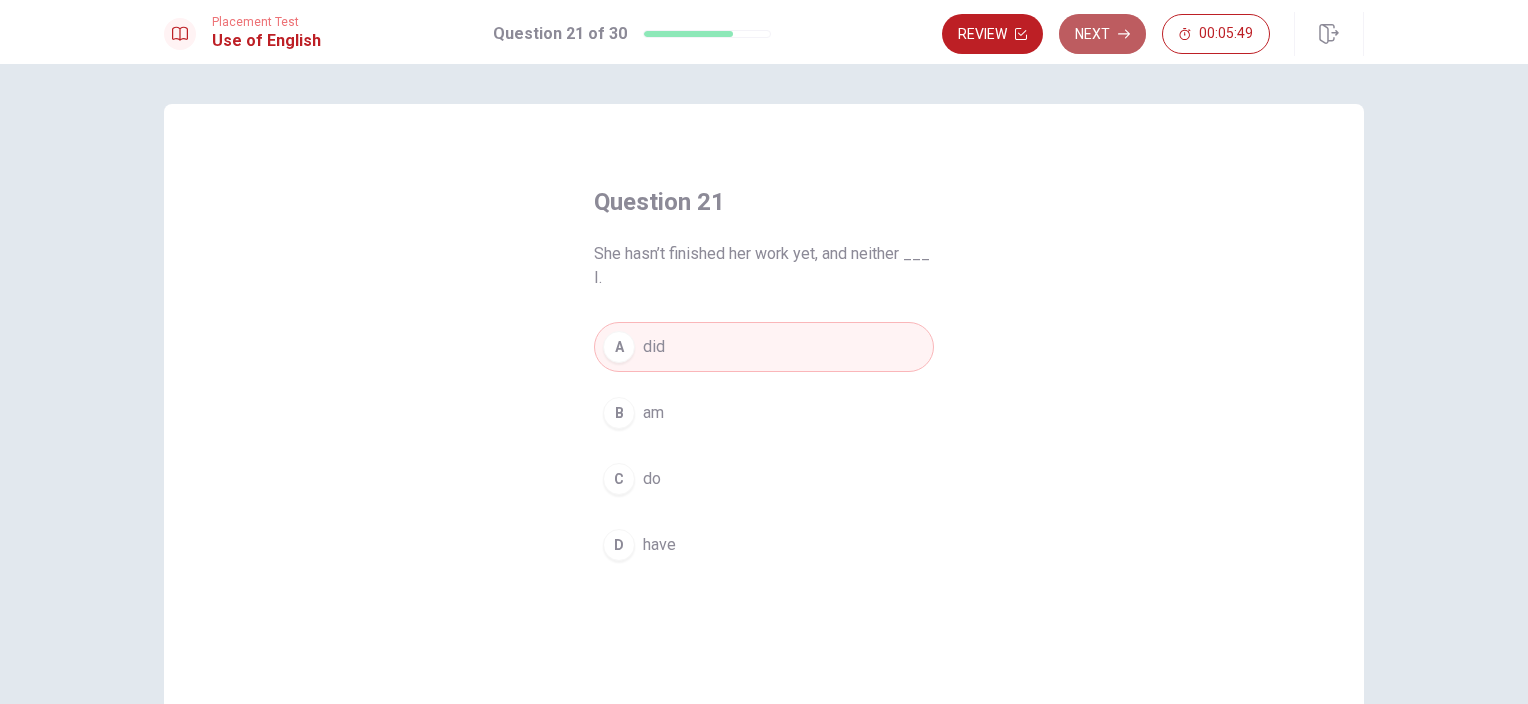 click on "Next" at bounding box center (1102, 34) 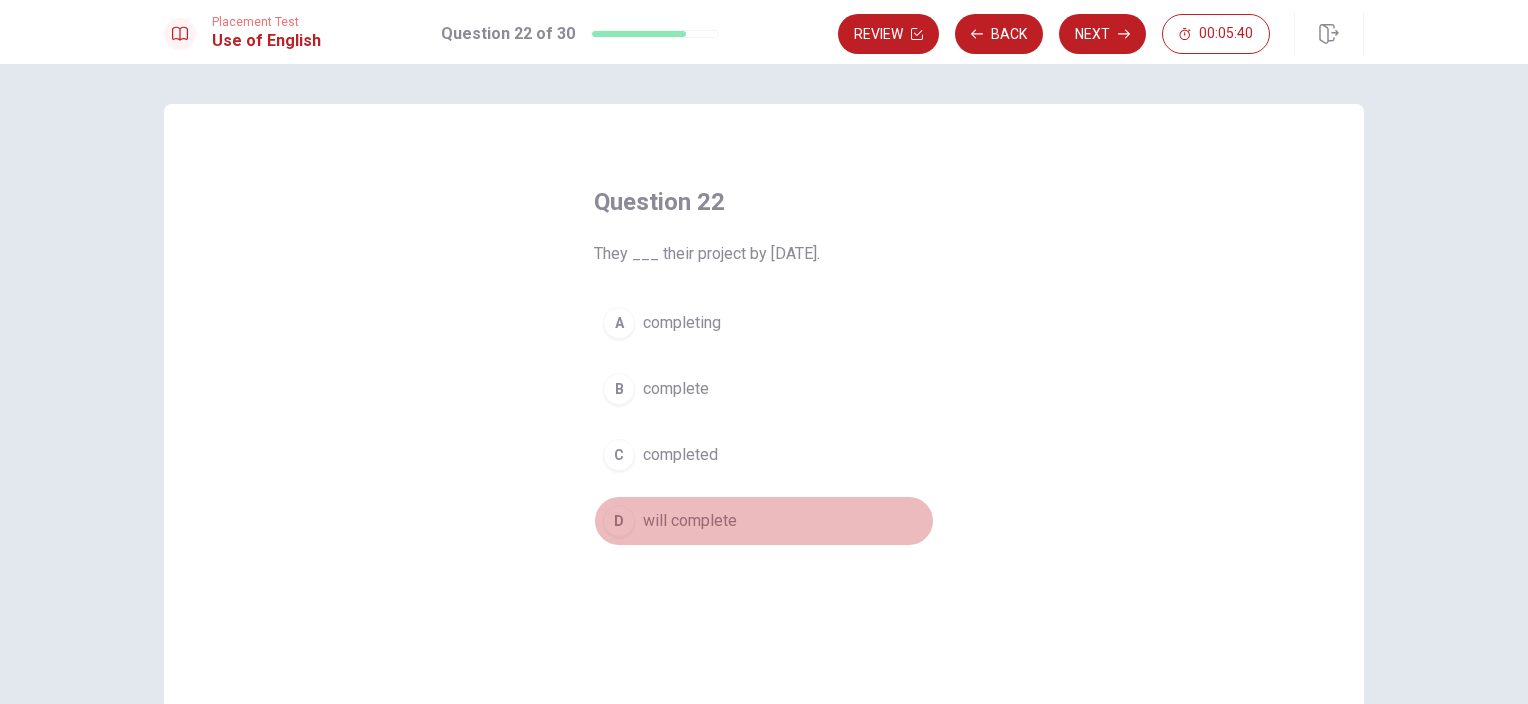 click on "will complete" at bounding box center (690, 521) 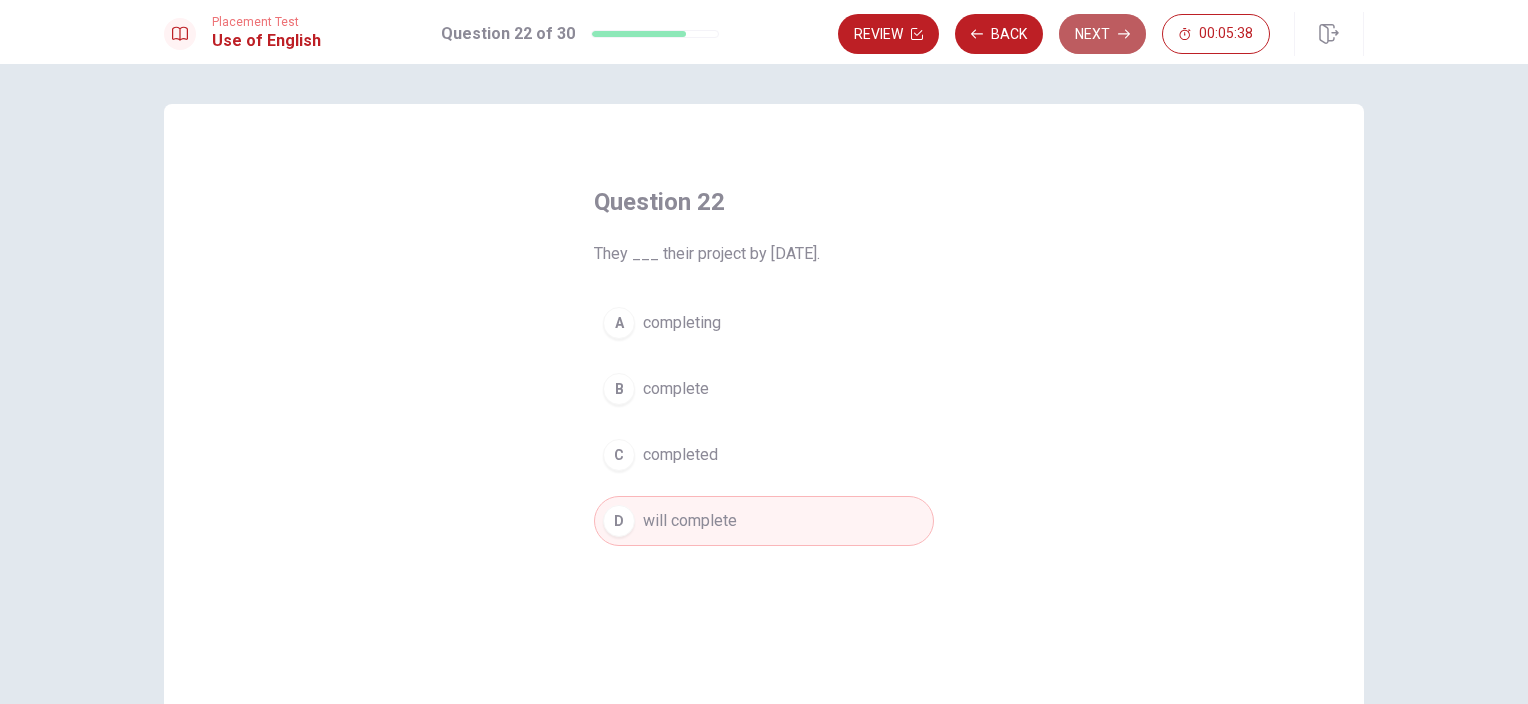 click on "Next" at bounding box center (1102, 34) 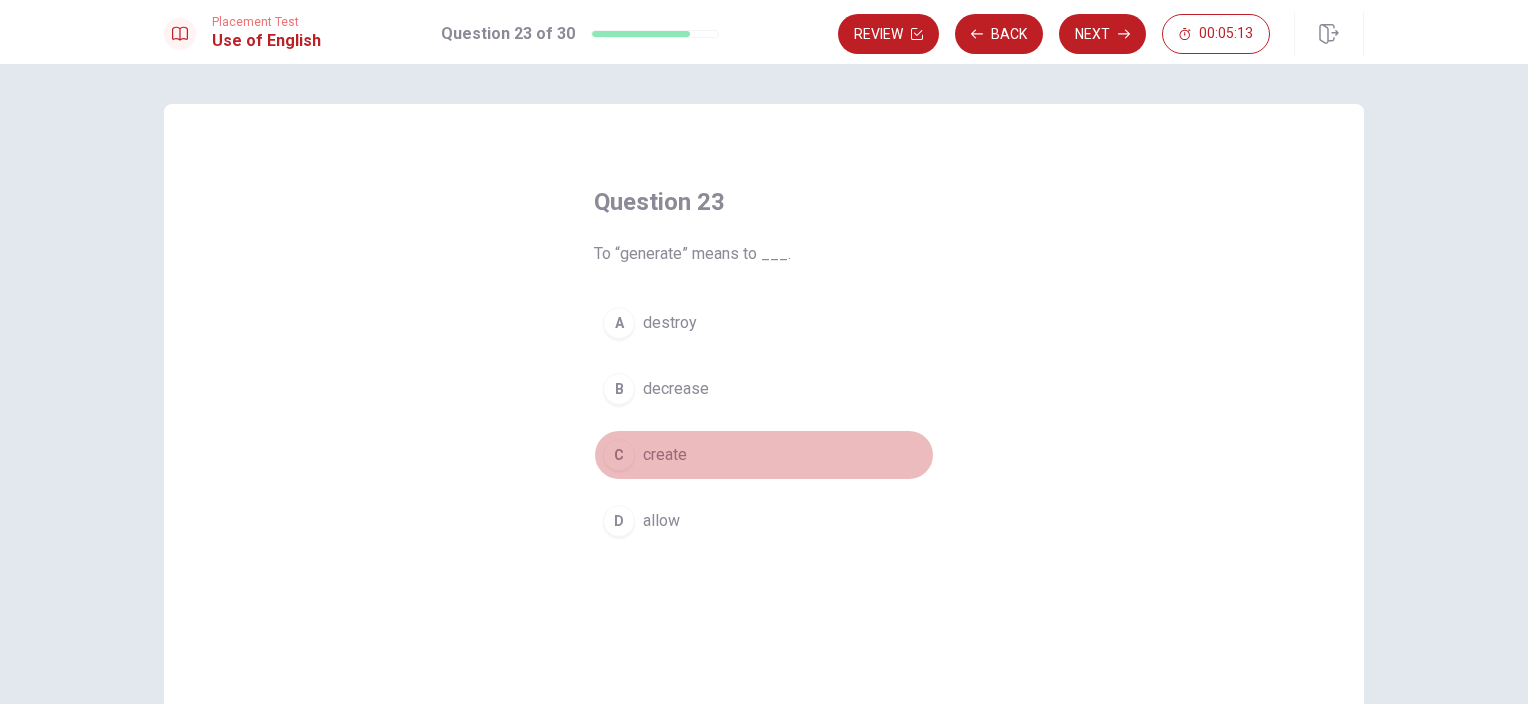 click on "C create" at bounding box center (764, 455) 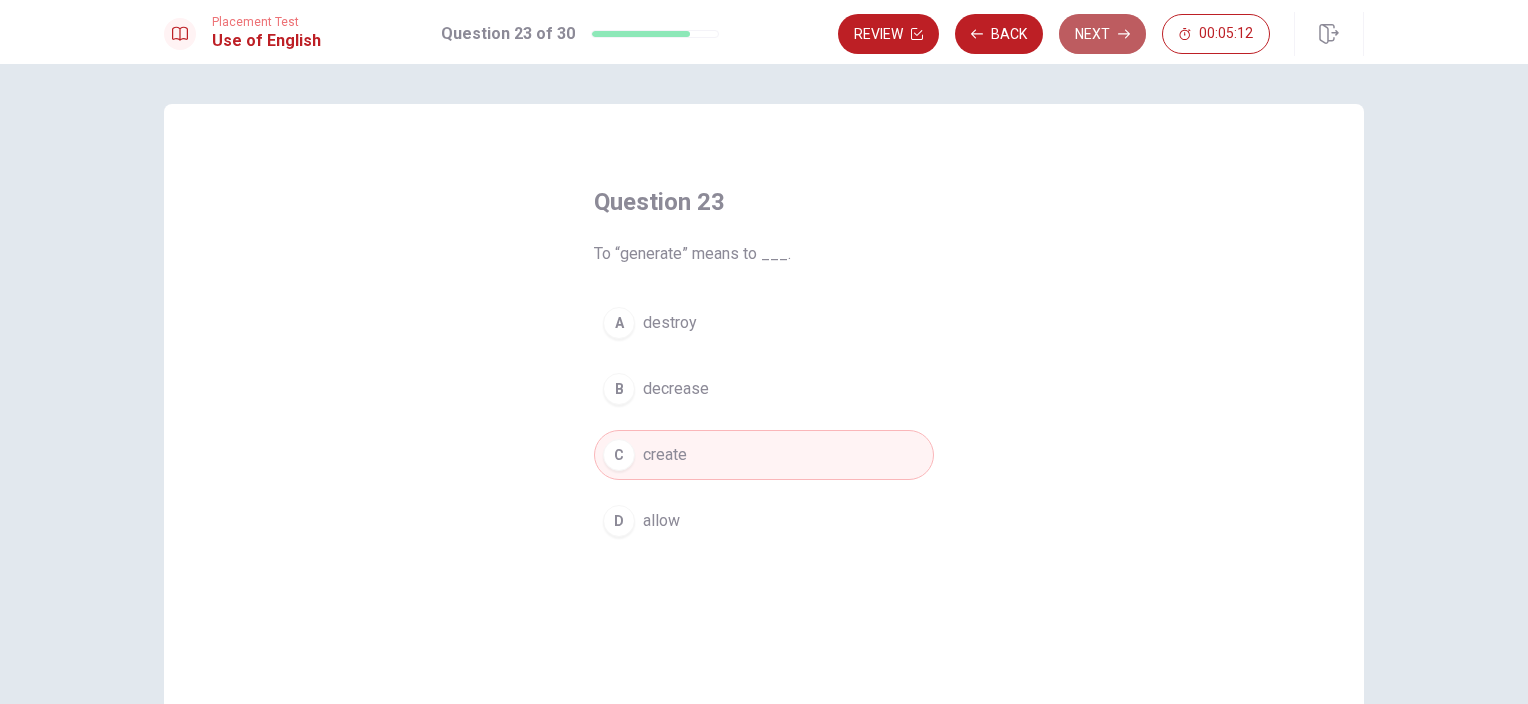 click on "Next" at bounding box center [1102, 34] 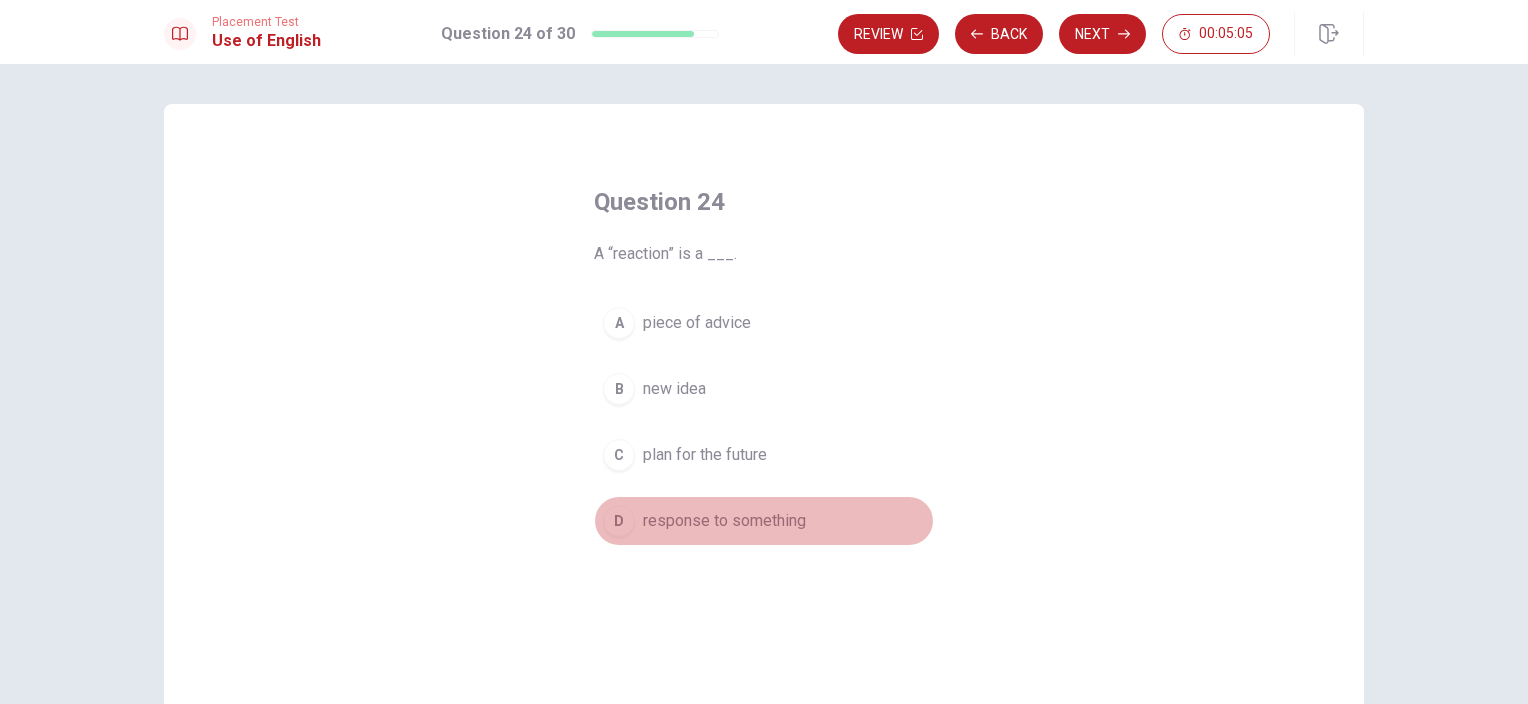 click on "D response to something" at bounding box center [764, 521] 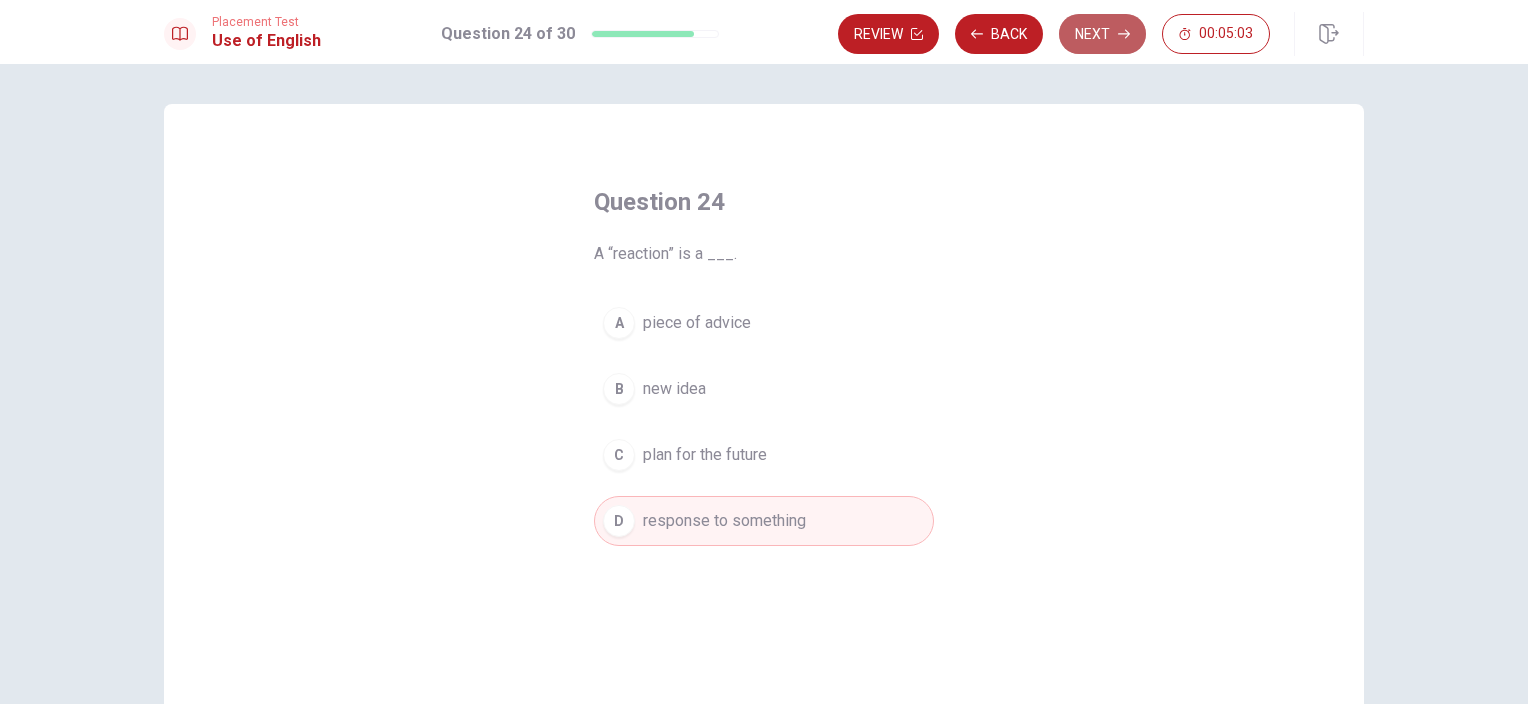 click on "Next" at bounding box center [1102, 34] 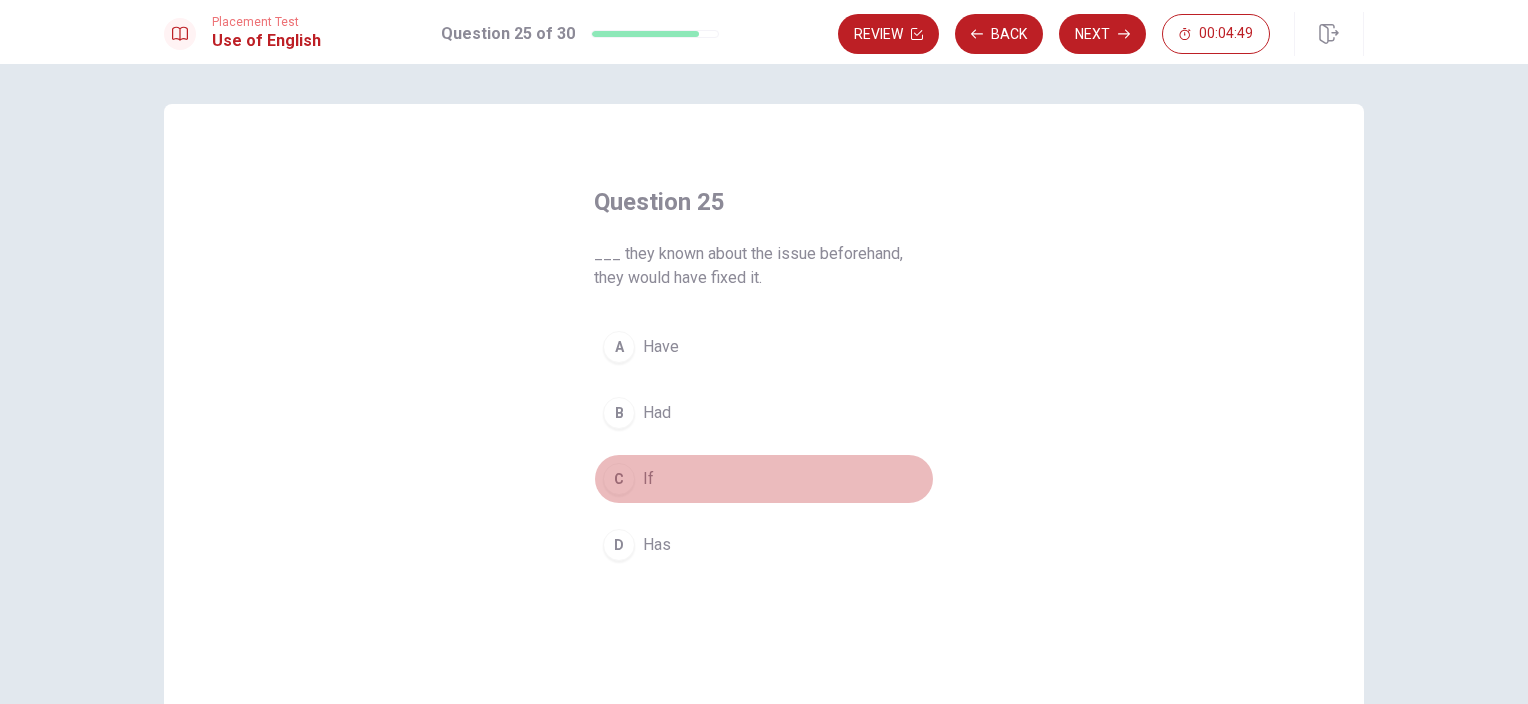 click on "C If" at bounding box center [764, 479] 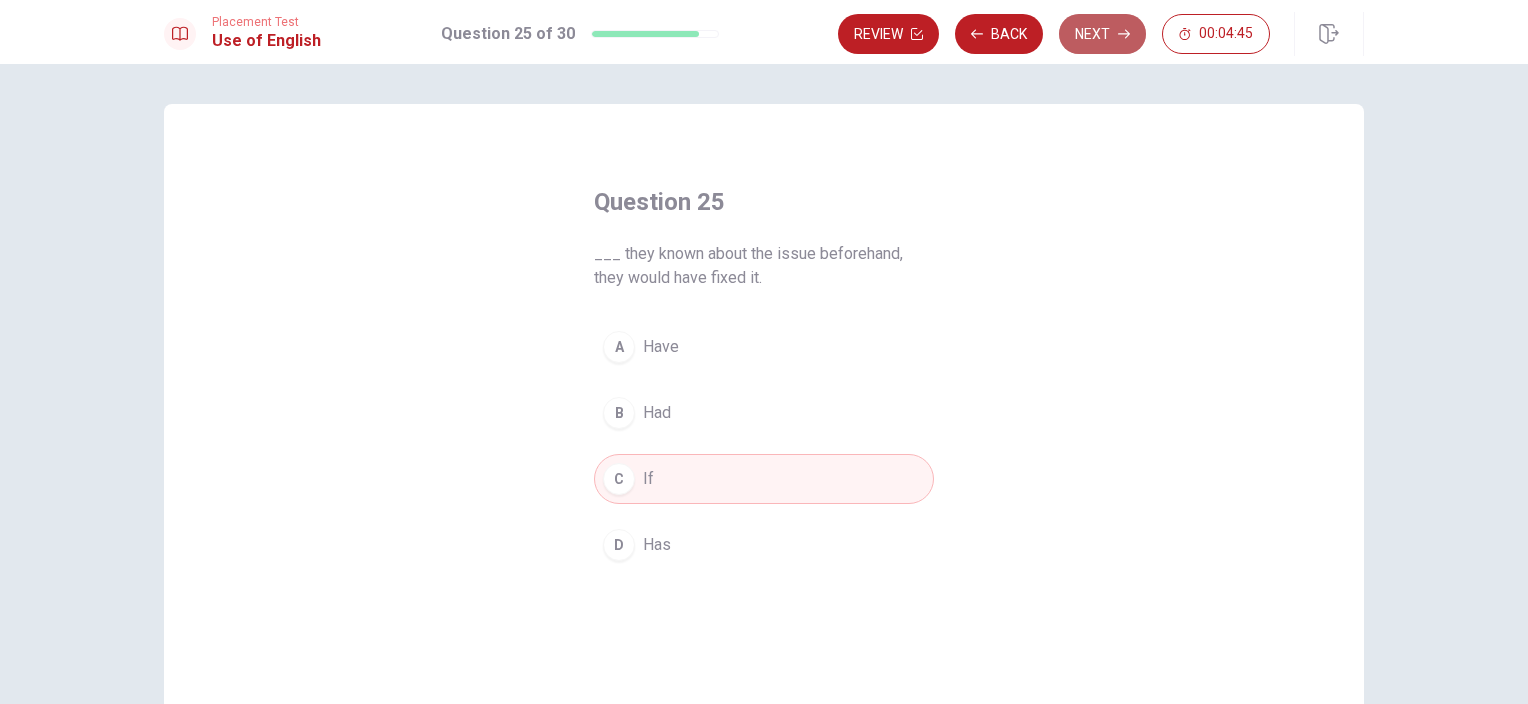 click on "Next" at bounding box center (1102, 34) 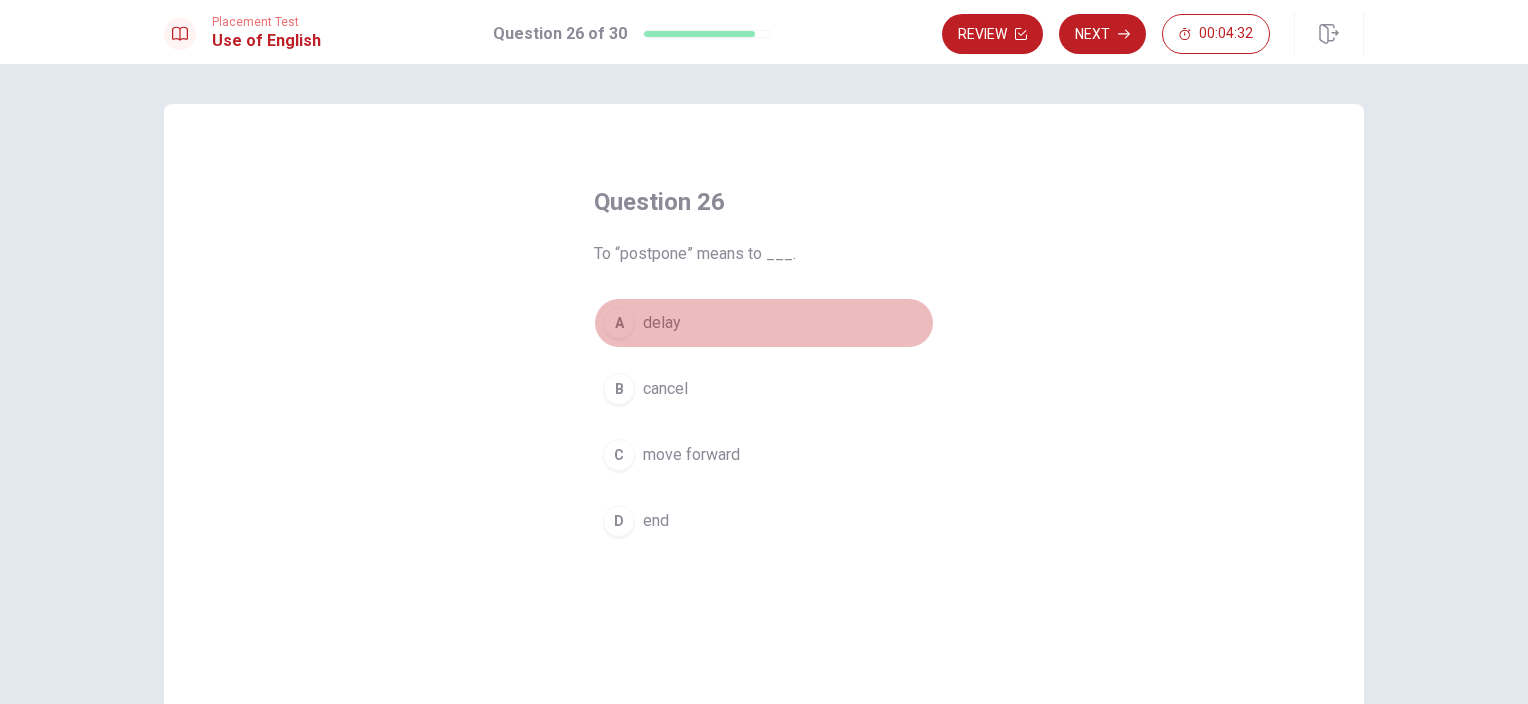 click on "delay" at bounding box center (662, 323) 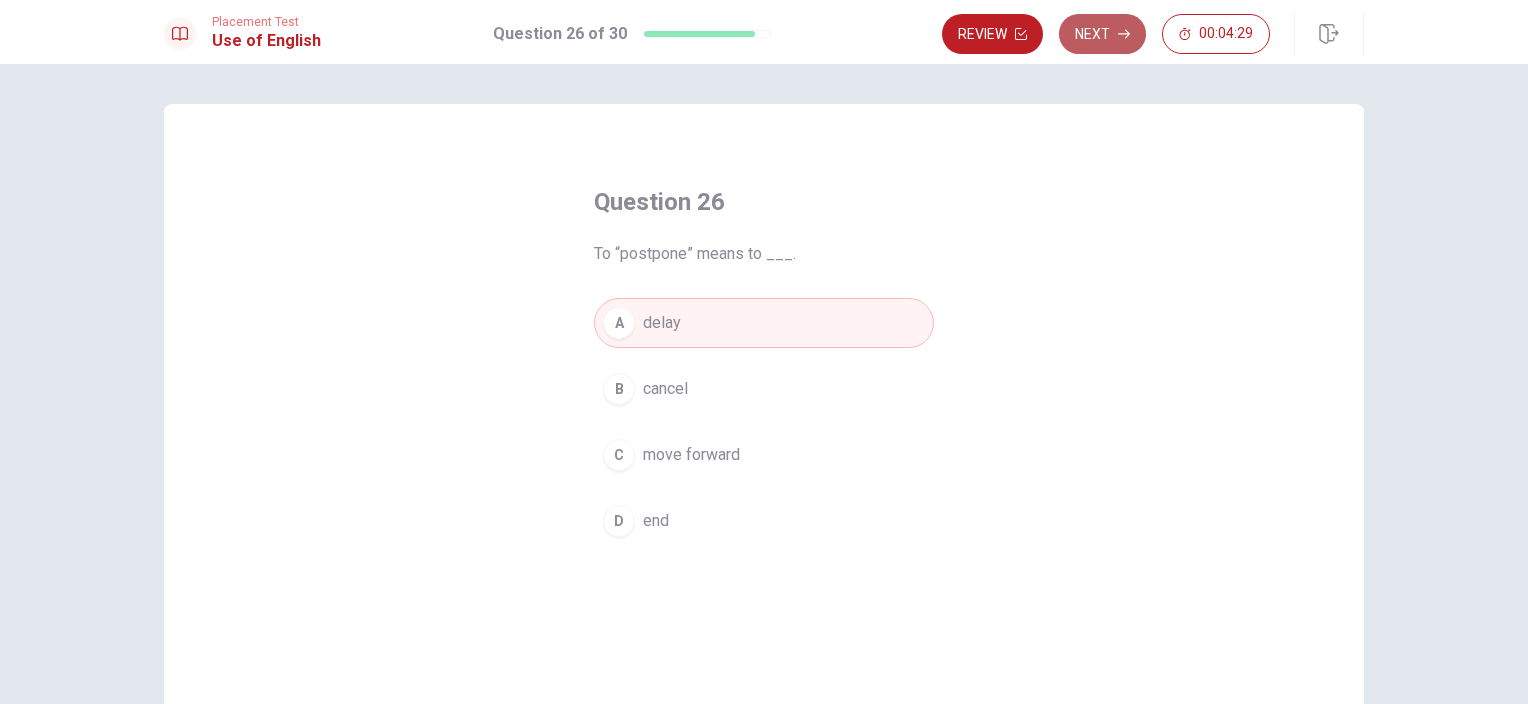 click on "Next" at bounding box center (1102, 34) 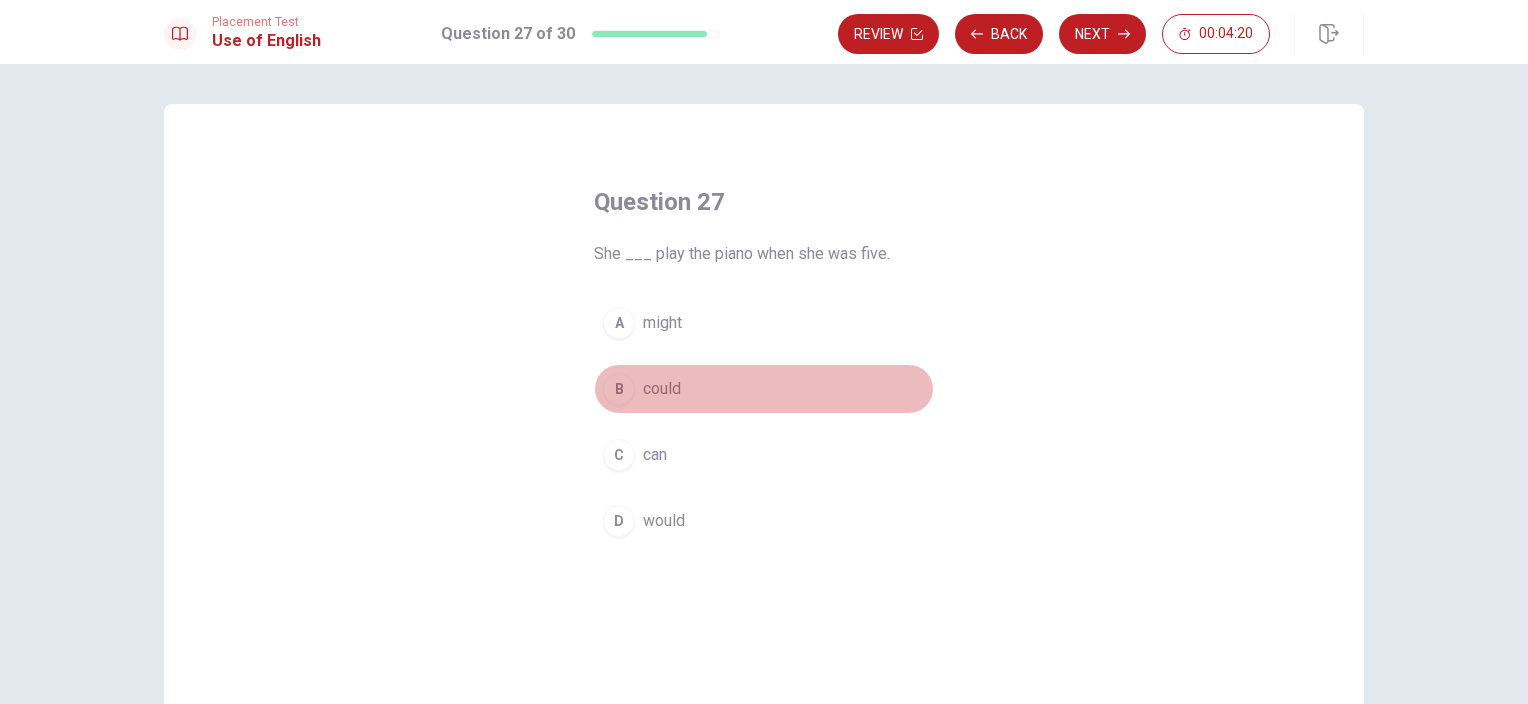click on "B could" at bounding box center [764, 389] 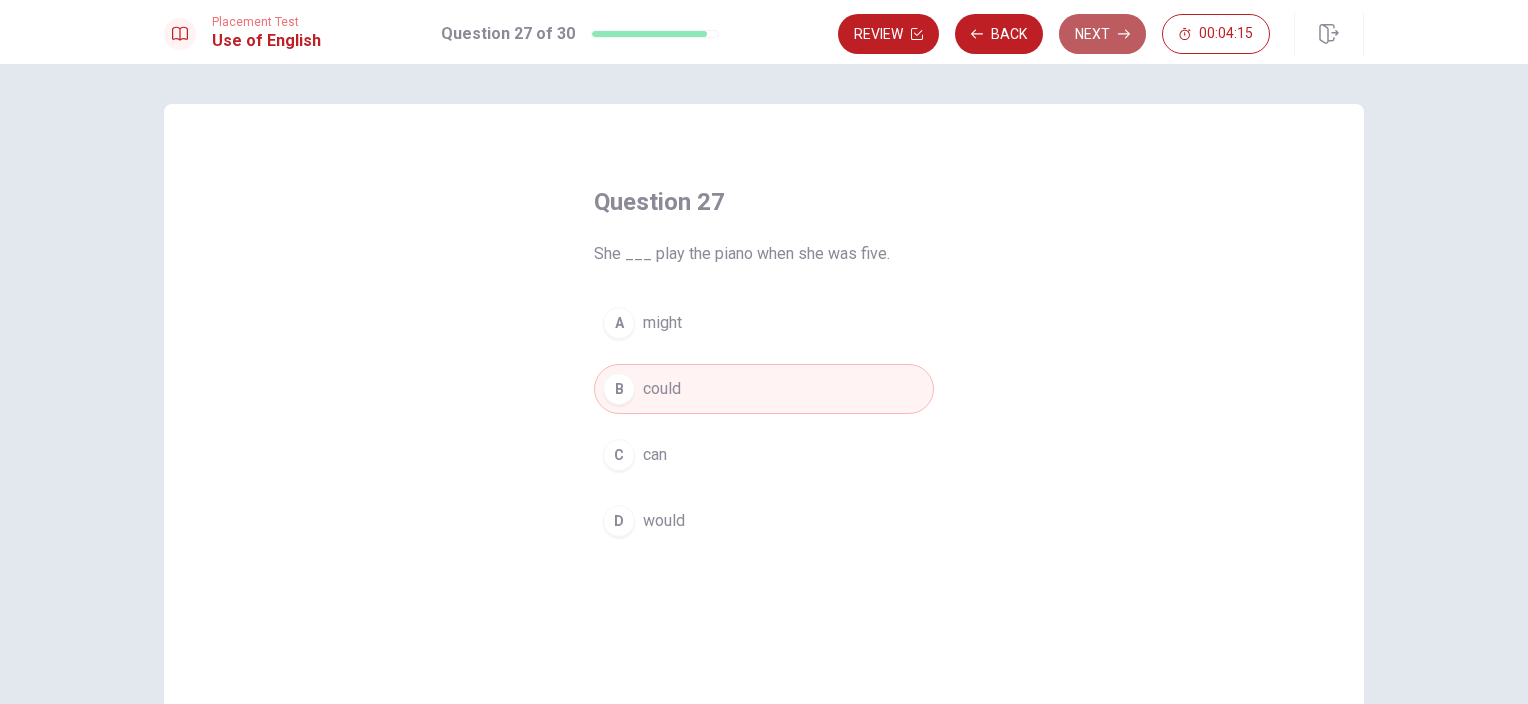 click on "Next" at bounding box center [1102, 34] 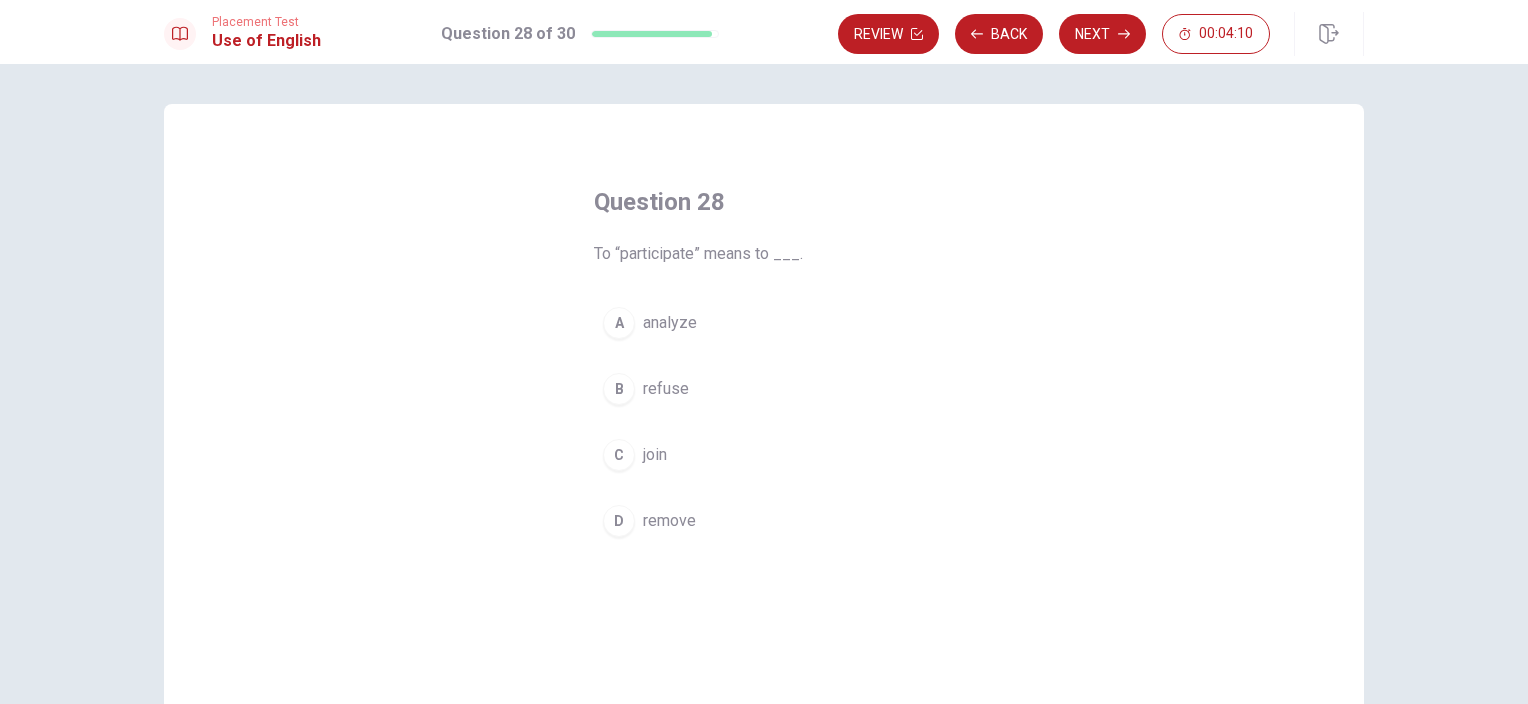 click on "C" at bounding box center (619, 455) 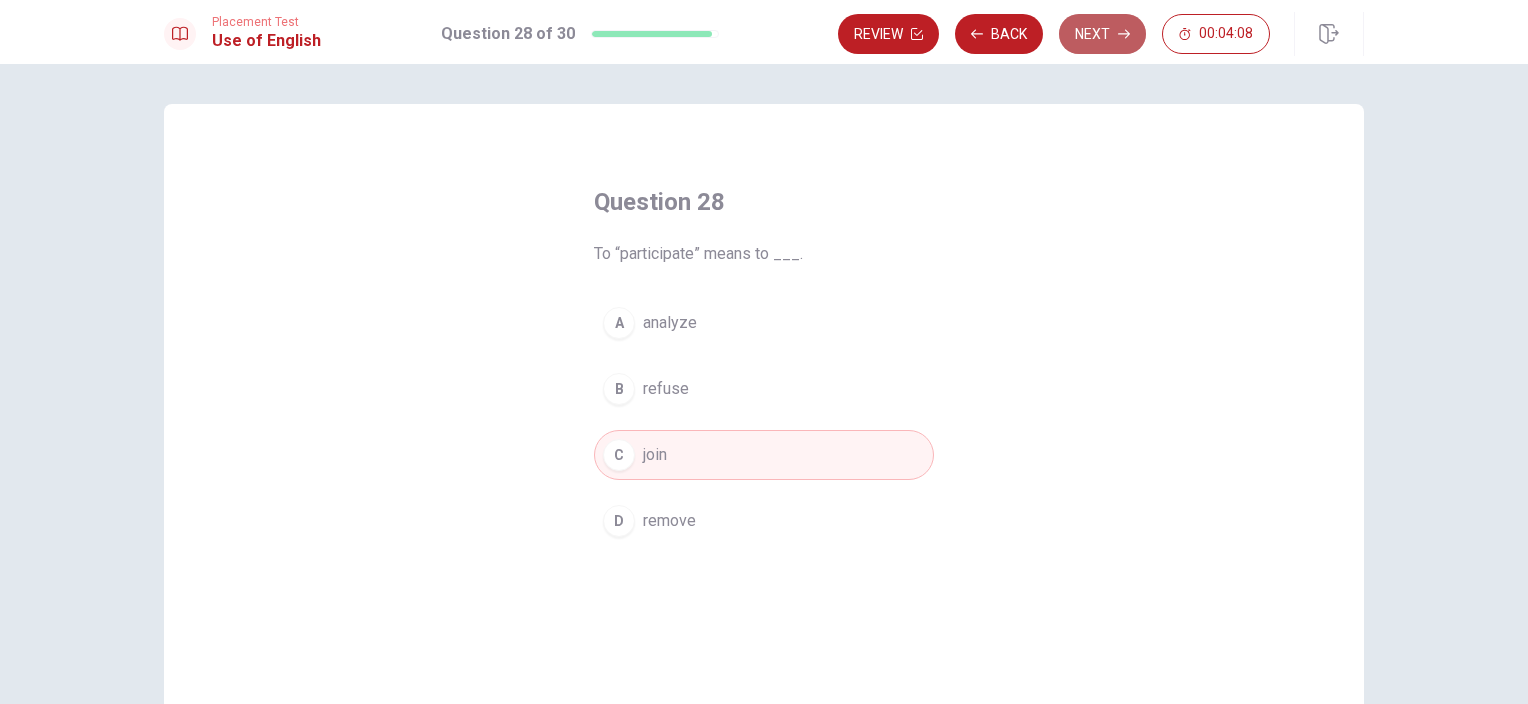 click on "Next" at bounding box center [1102, 34] 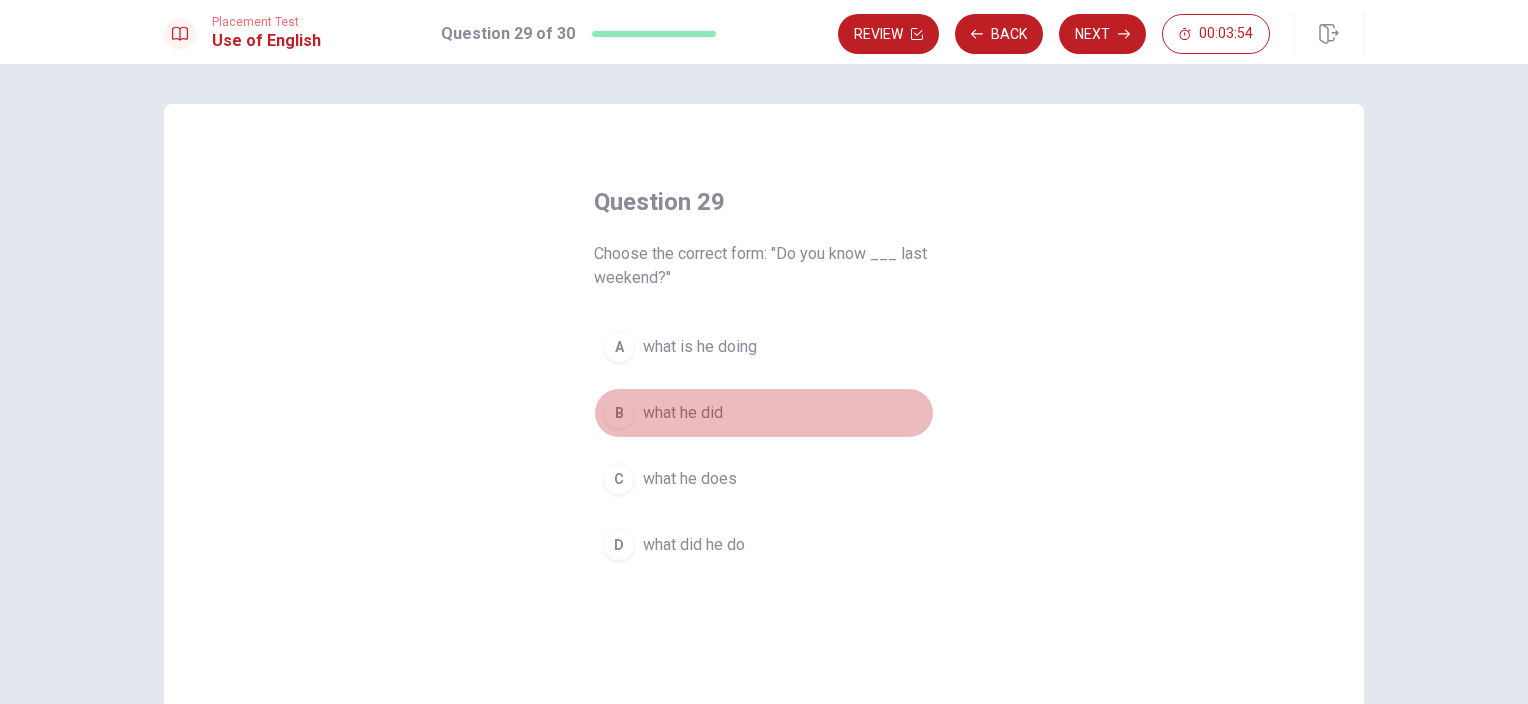 click on "B what he did" at bounding box center [764, 413] 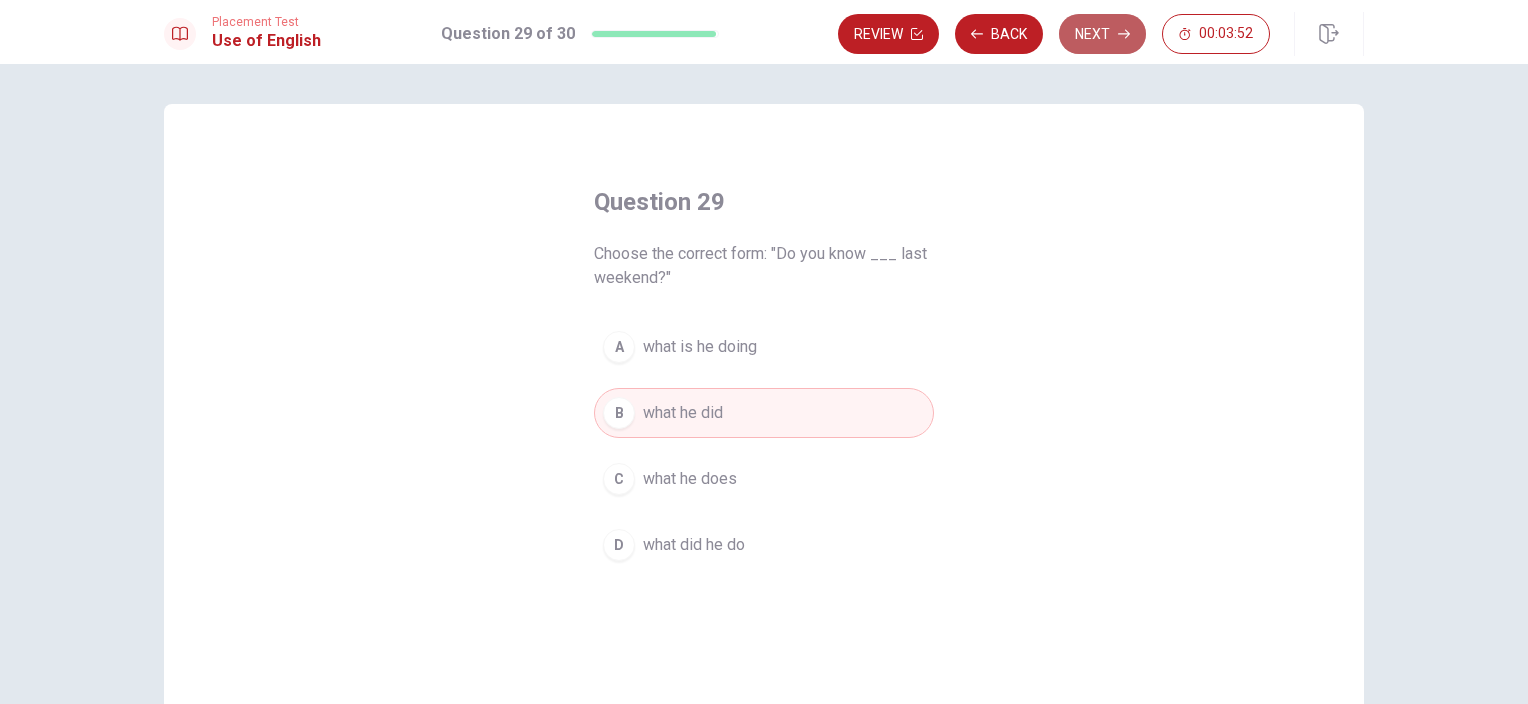 click on "Next" at bounding box center [1102, 34] 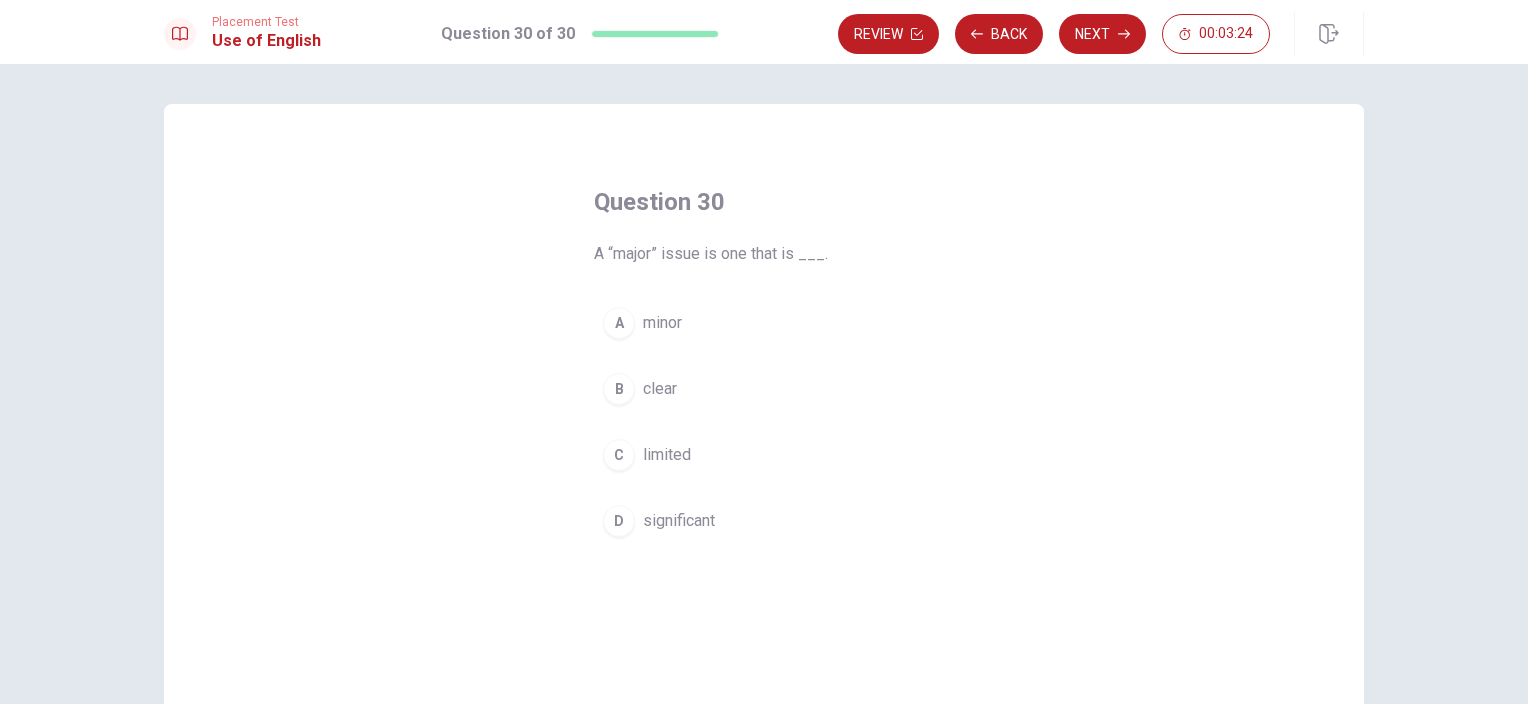 click on "significant" at bounding box center [679, 521] 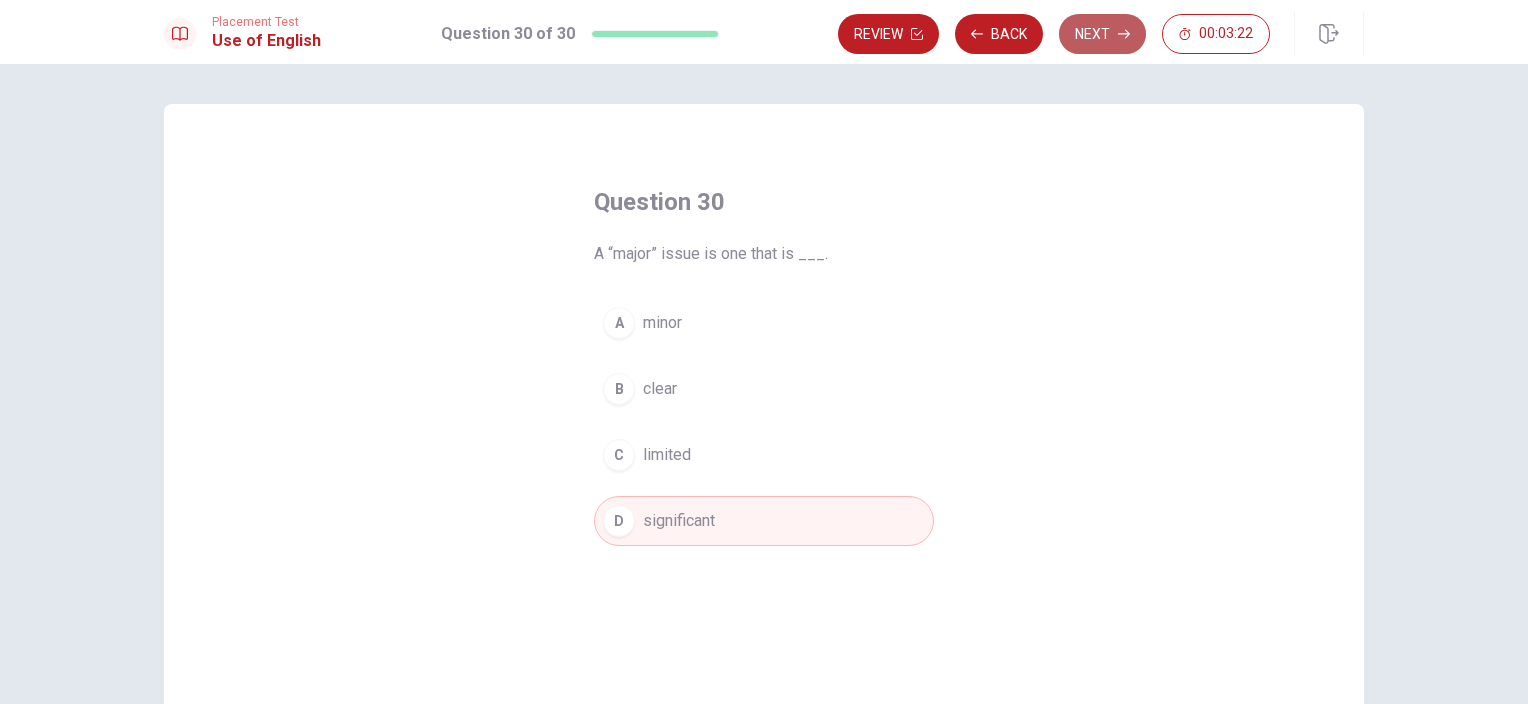click on "Next" at bounding box center [1102, 34] 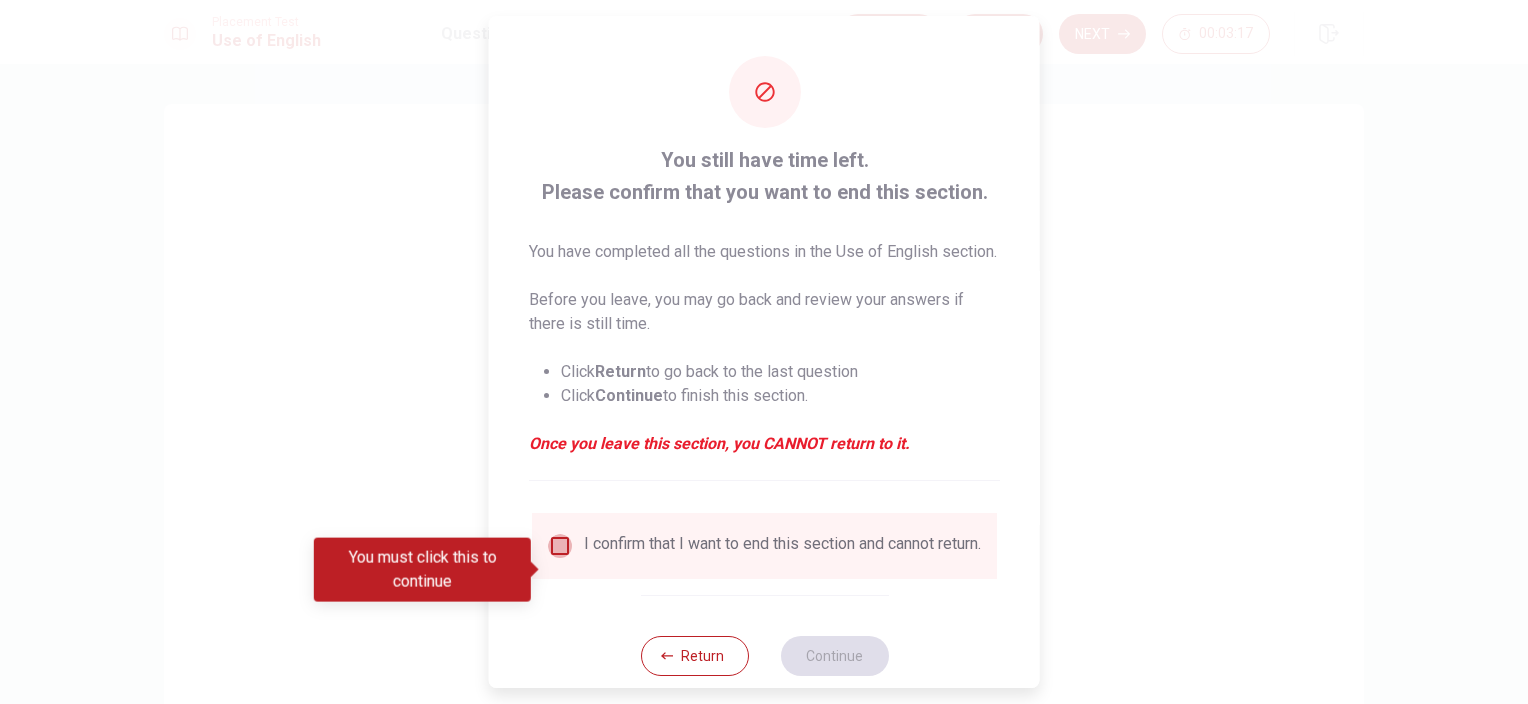 click at bounding box center [560, 546] 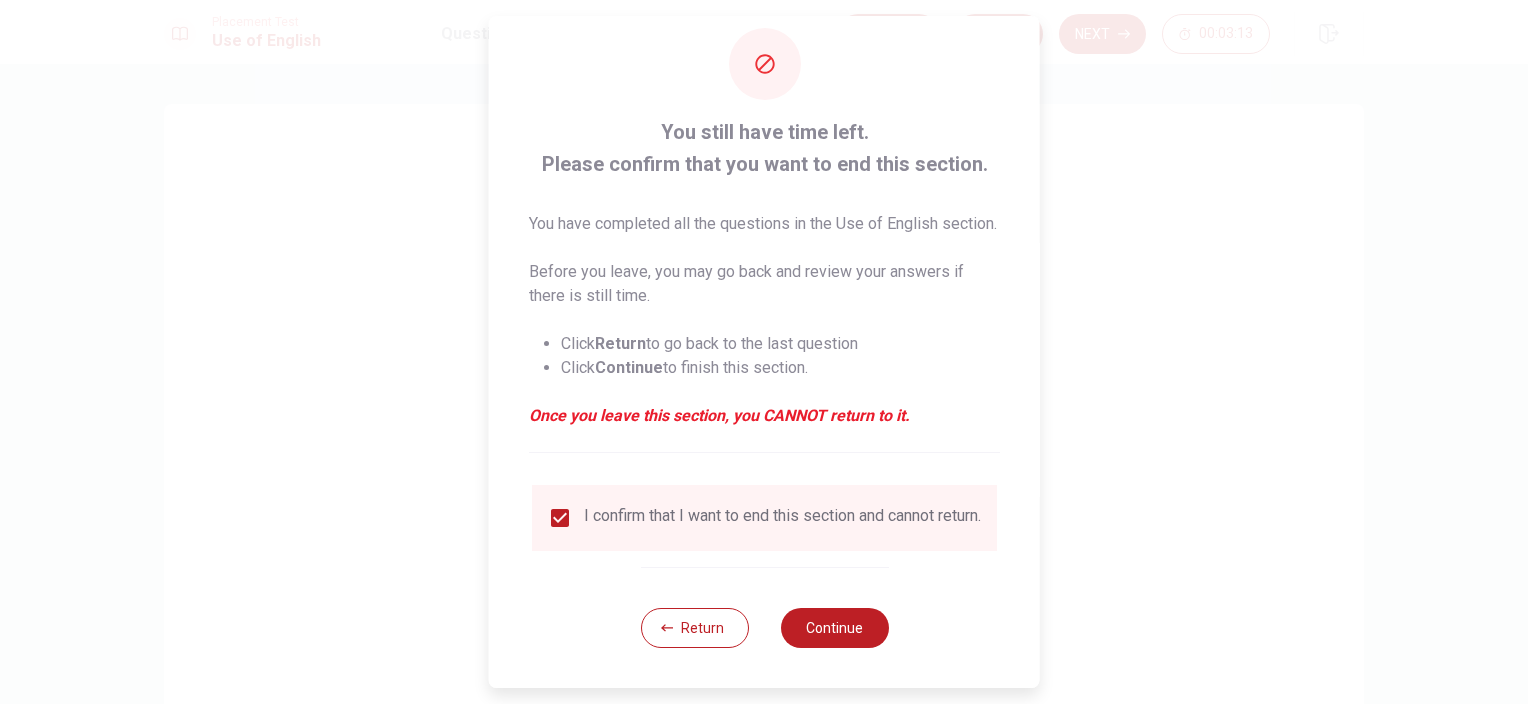 scroll, scrollTop: 66, scrollLeft: 0, axis: vertical 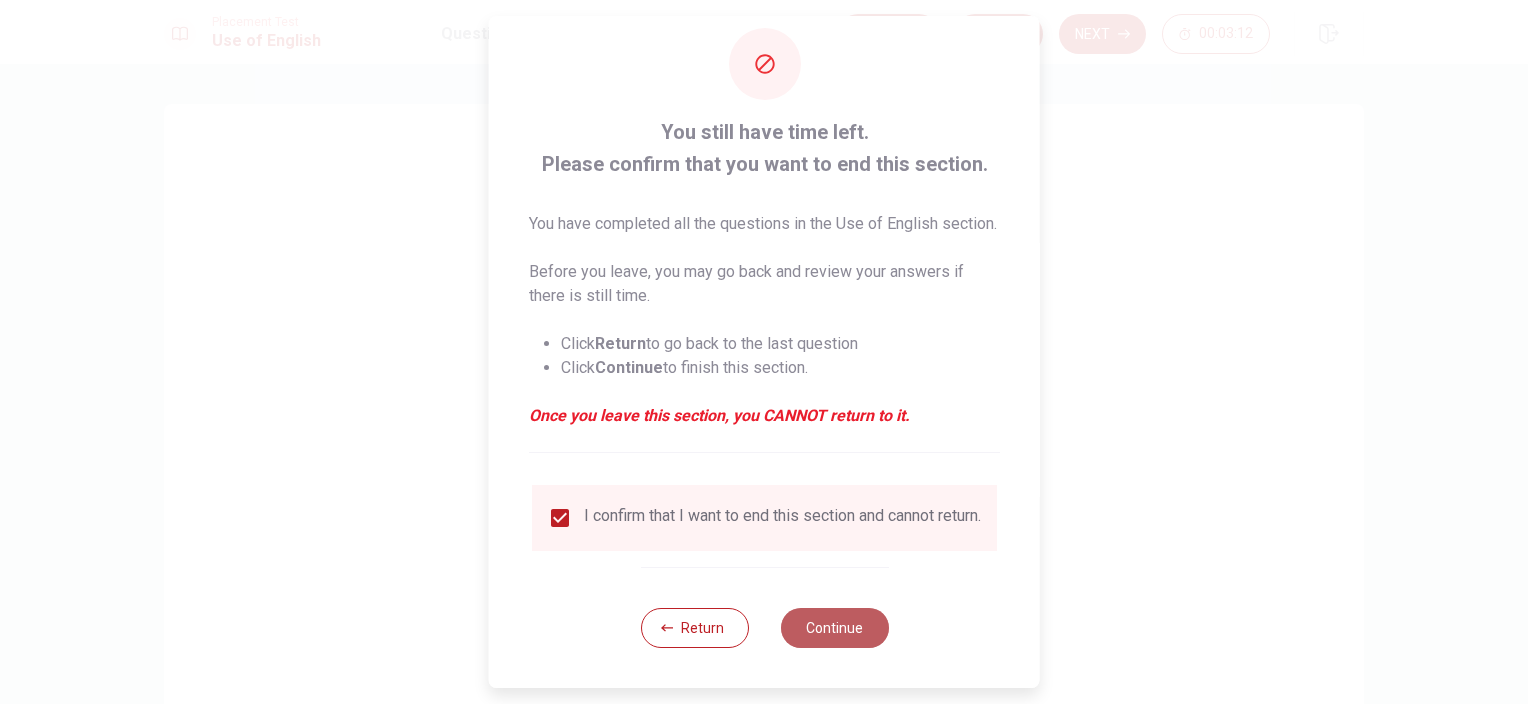 click on "Continue" at bounding box center (834, 628) 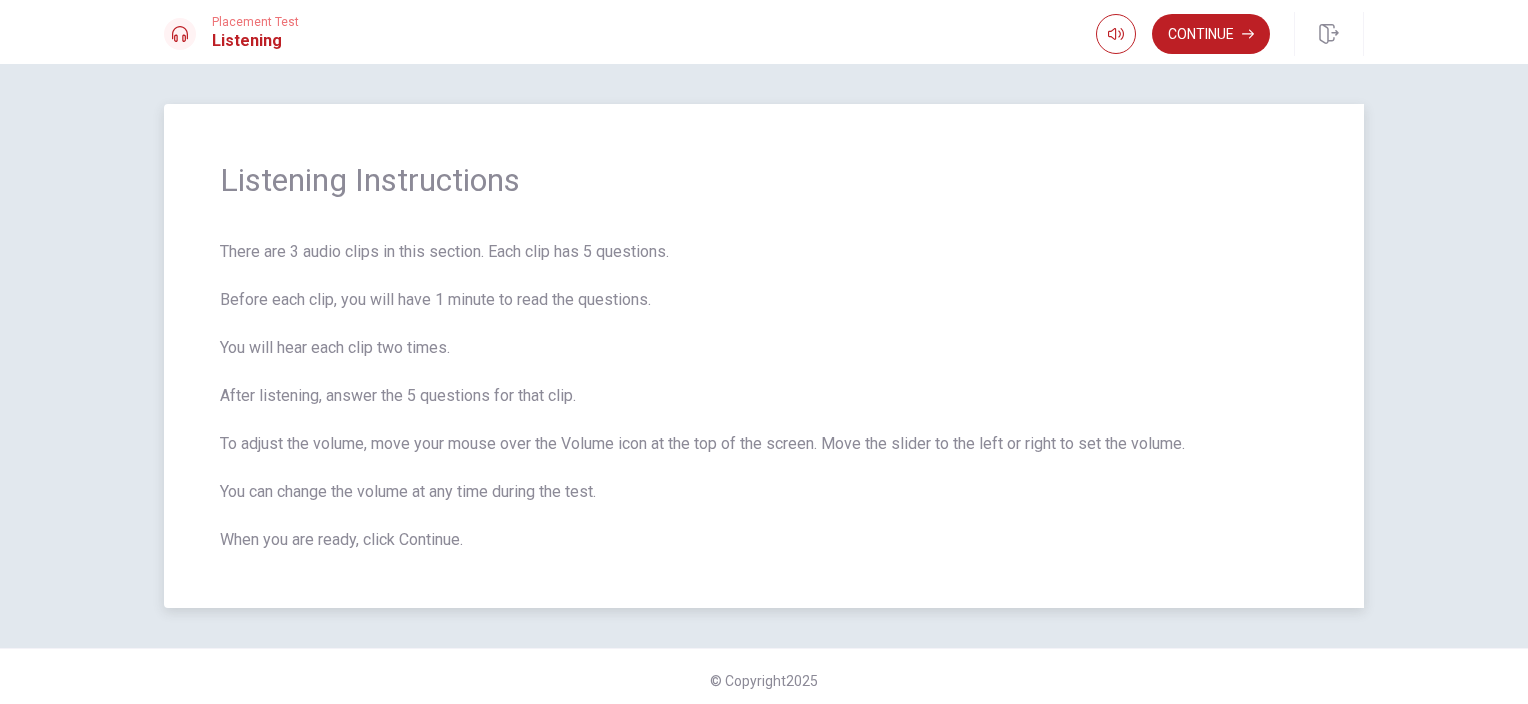 scroll, scrollTop: 8, scrollLeft: 0, axis: vertical 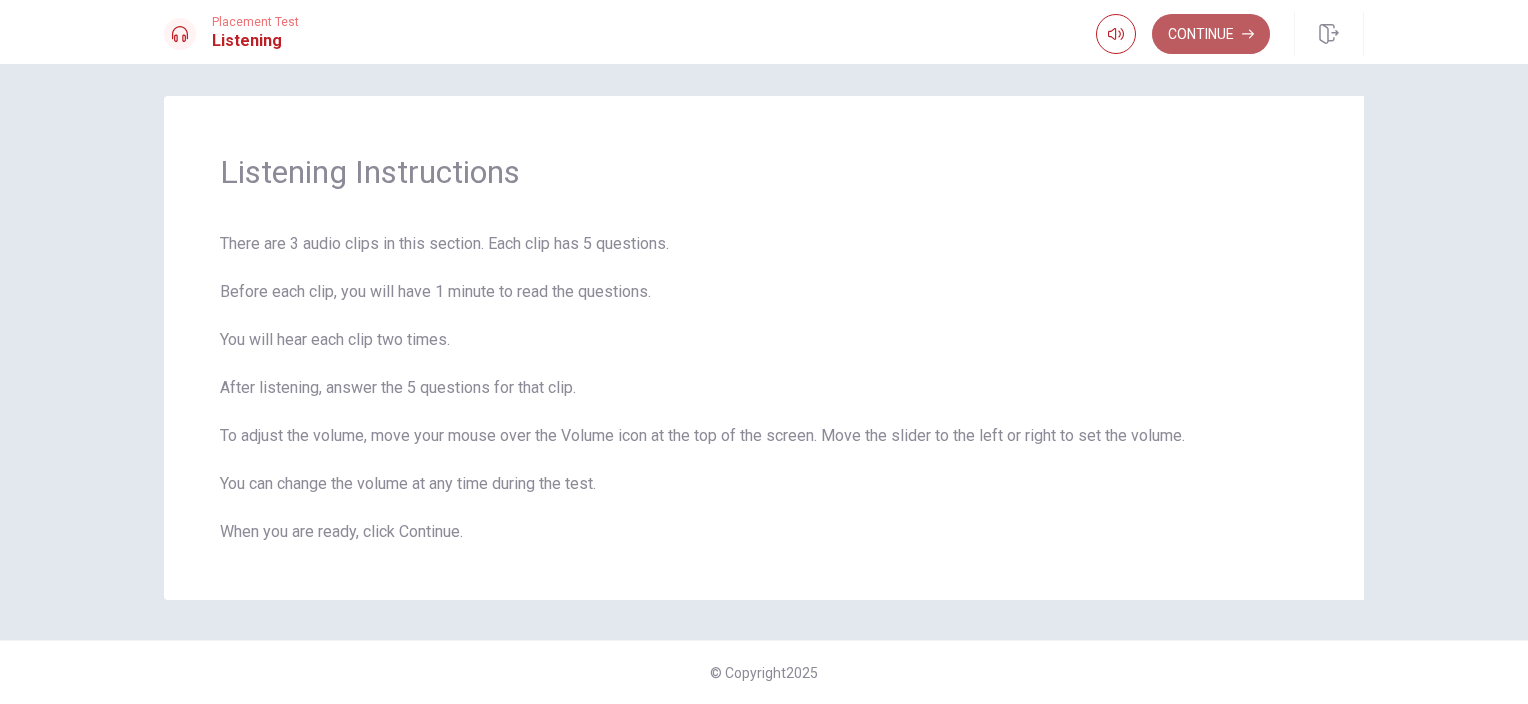 click on "Continue" at bounding box center [1211, 34] 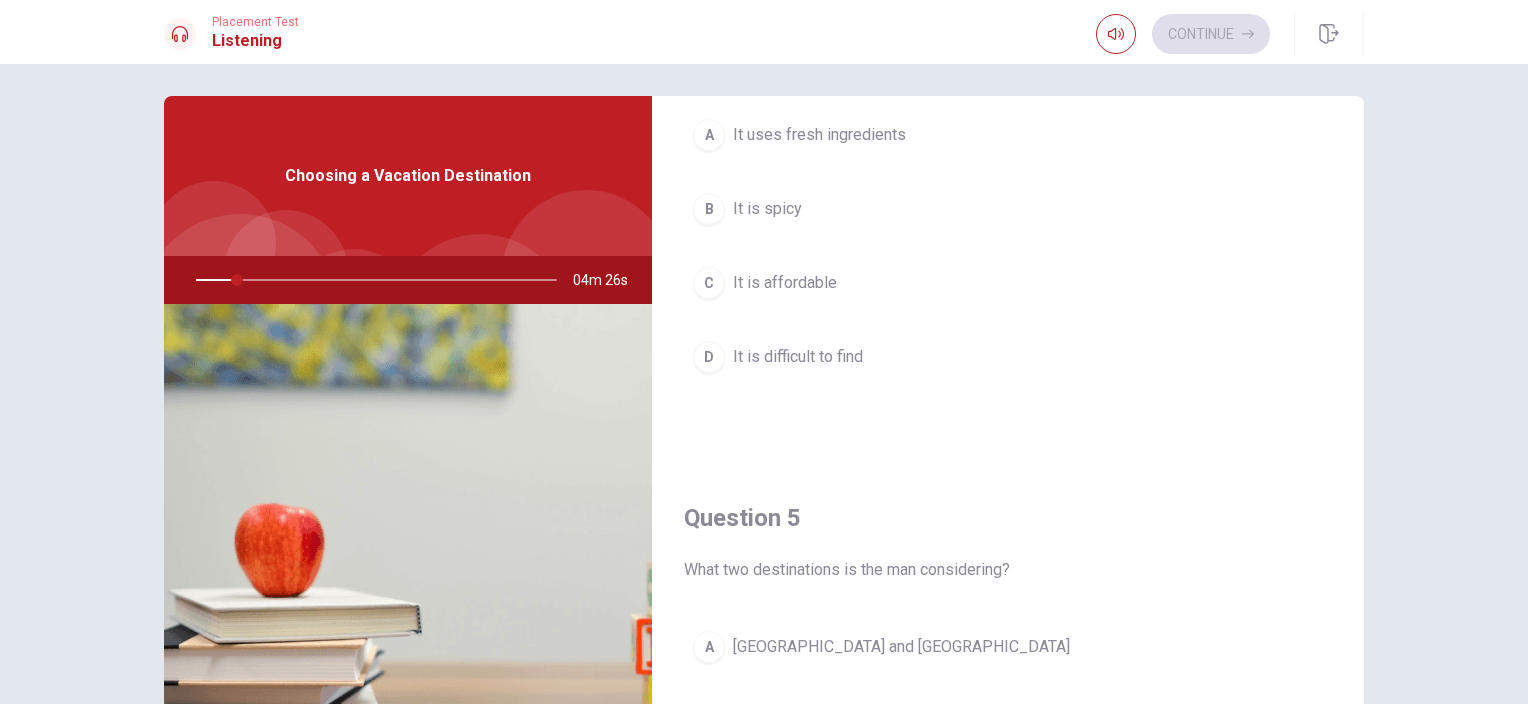 scroll, scrollTop: 1856, scrollLeft: 0, axis: vertical 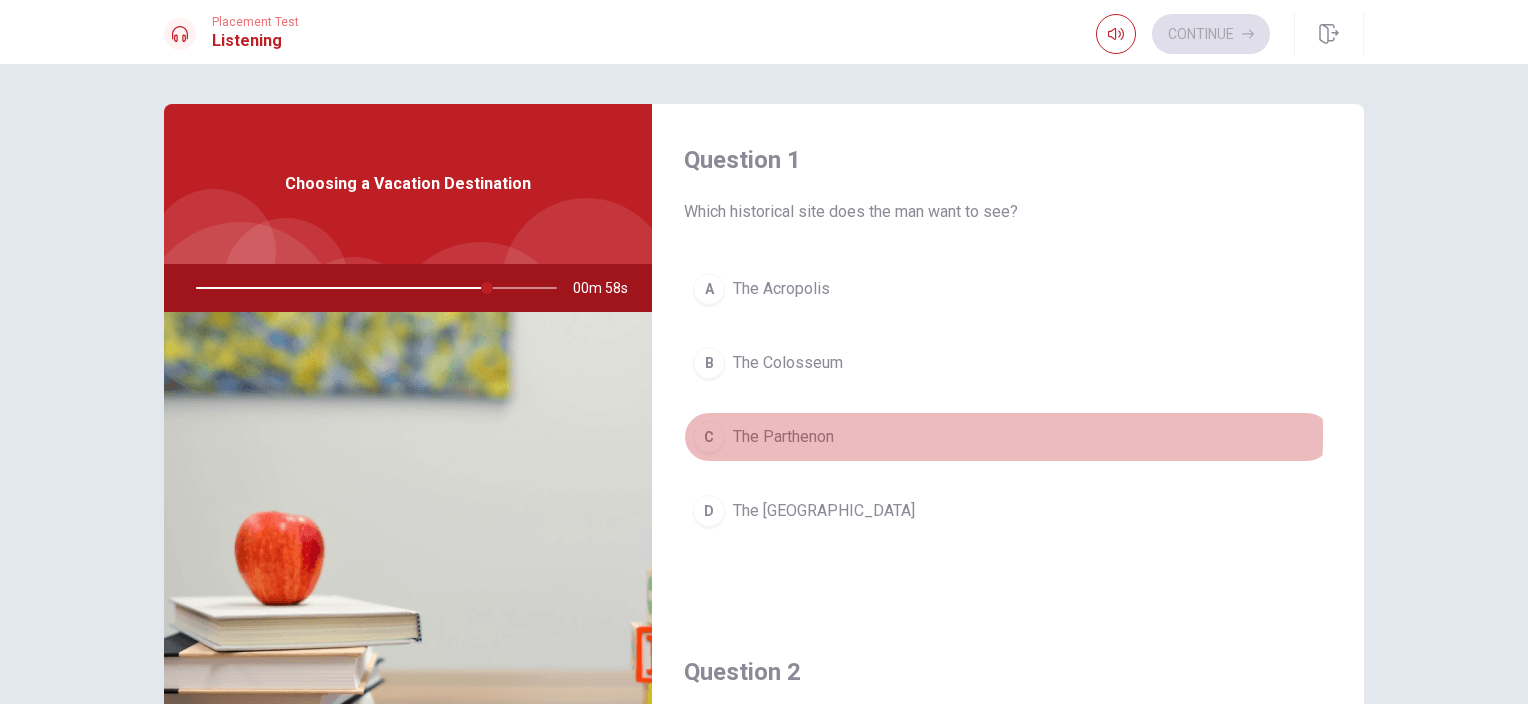 click on "C" at bounding box center (709, 437) 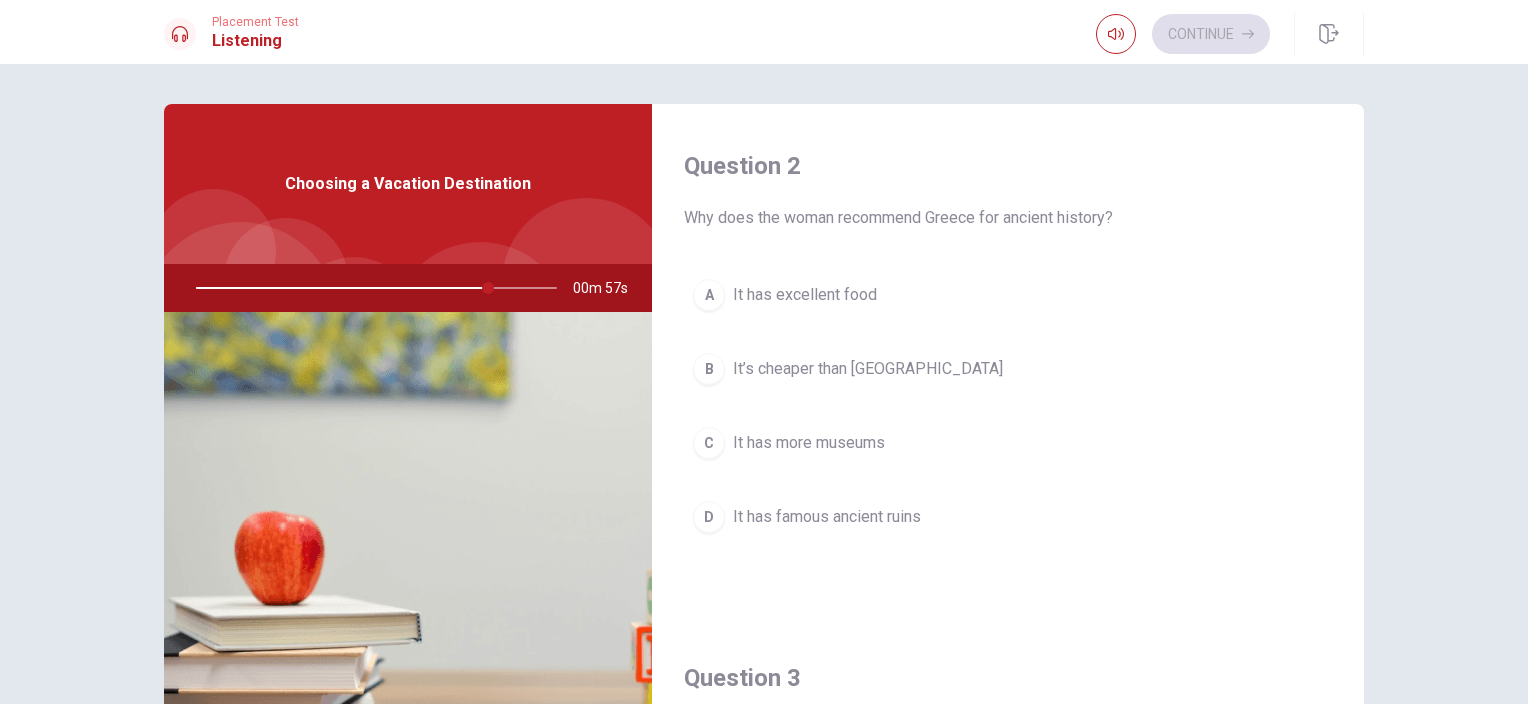 scroll, scrollTop: 507, scrollLeft: 0, axis: vertical 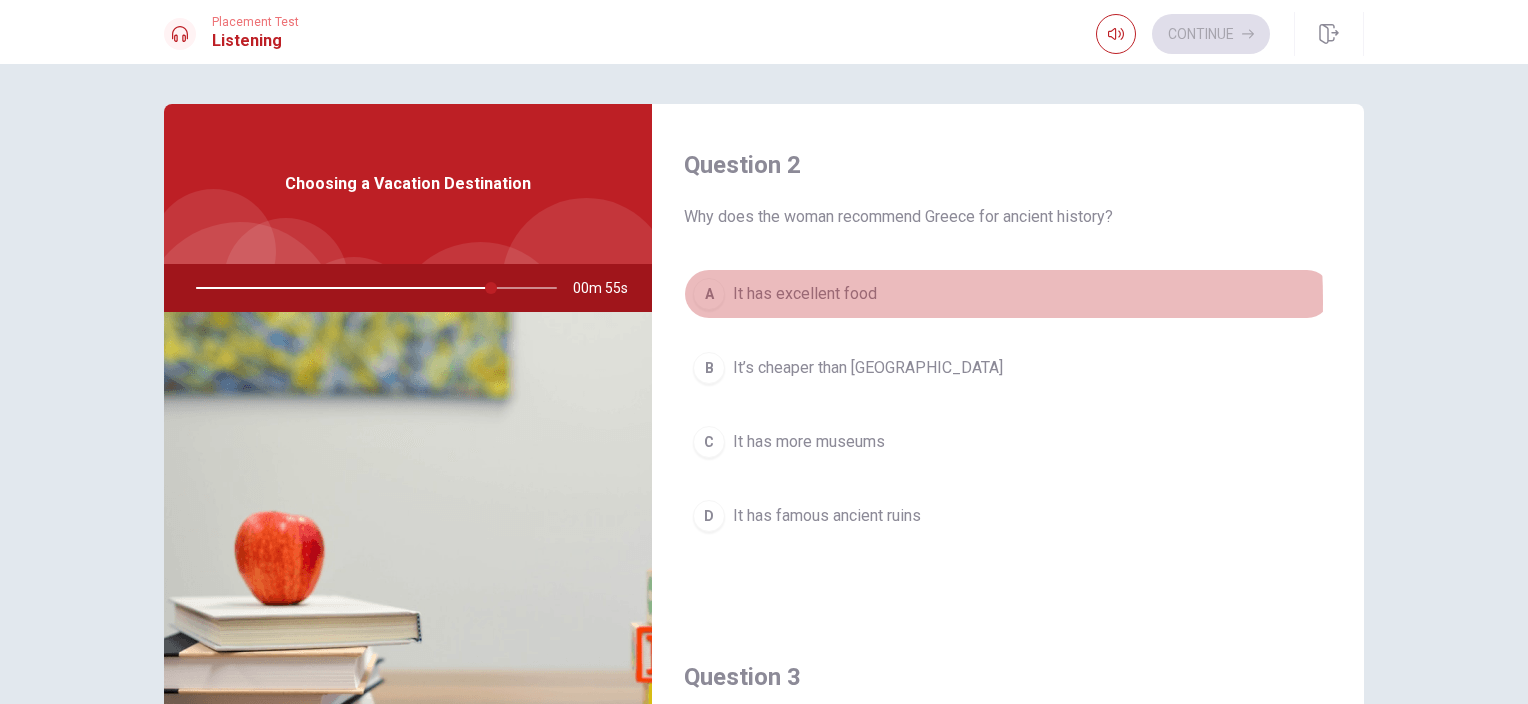 click on "A" at bounding box center (709, 294) 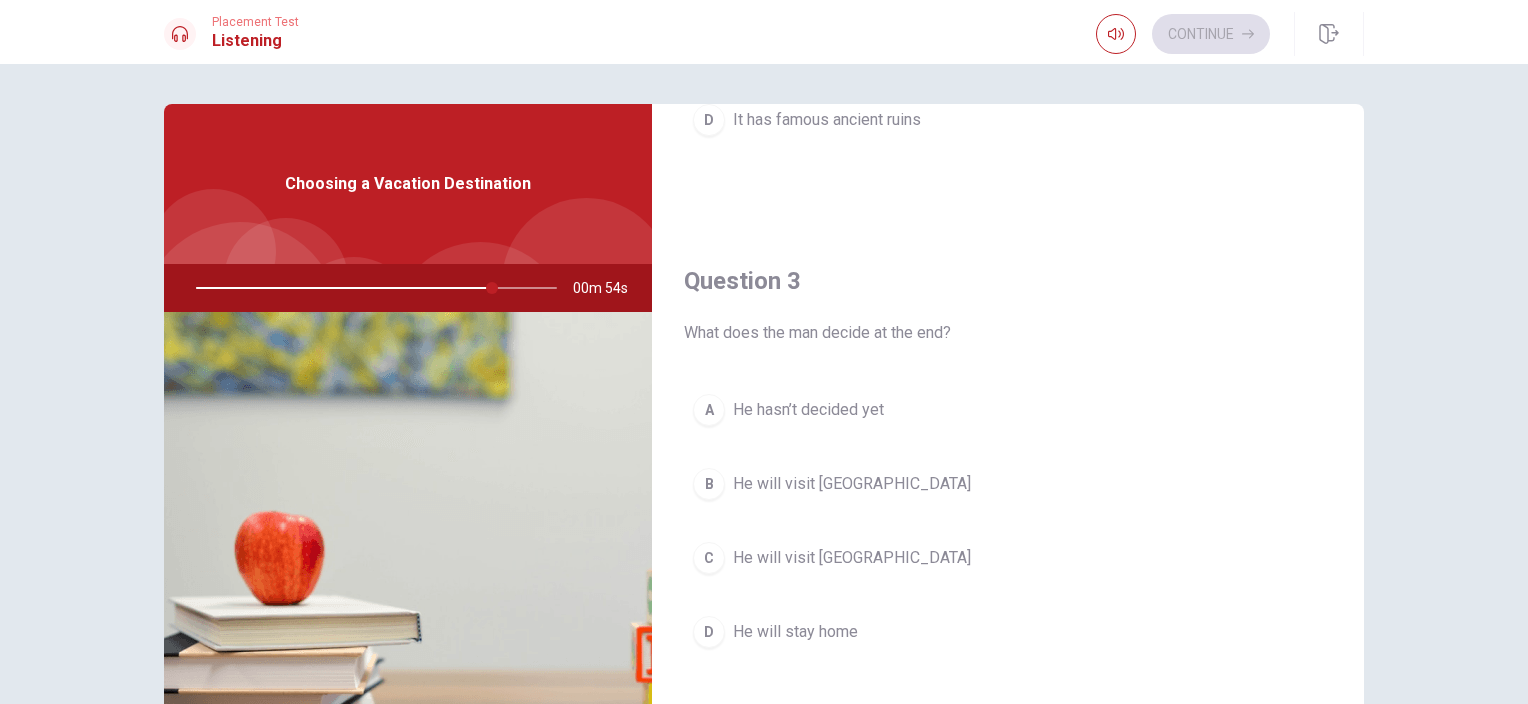 scroll, scrollTop: 919, scrollLeft: 0, axis: vertical 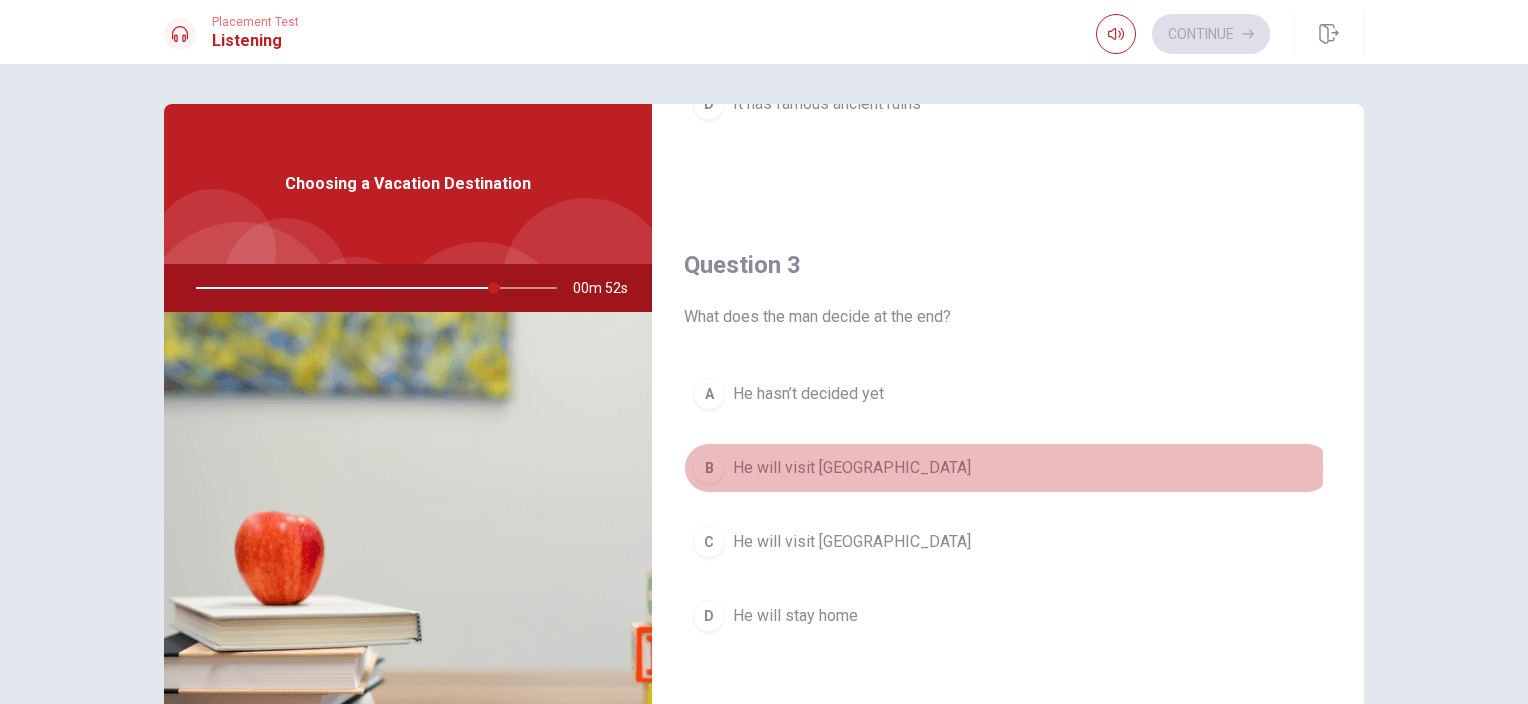 click on "B" at bounding box center (709, 468) 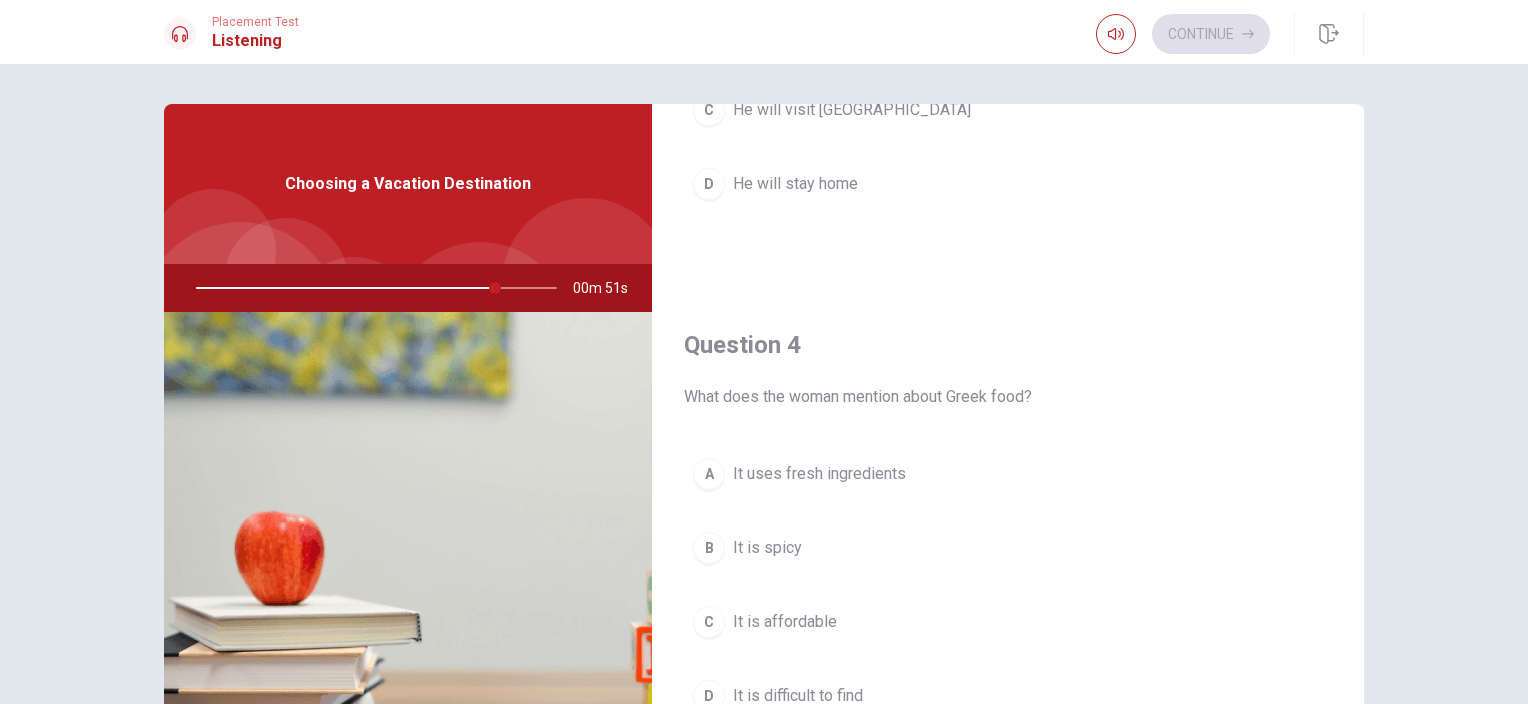 scroll, scrollTop: 1360, scrollLeft: 0, axis: vertical 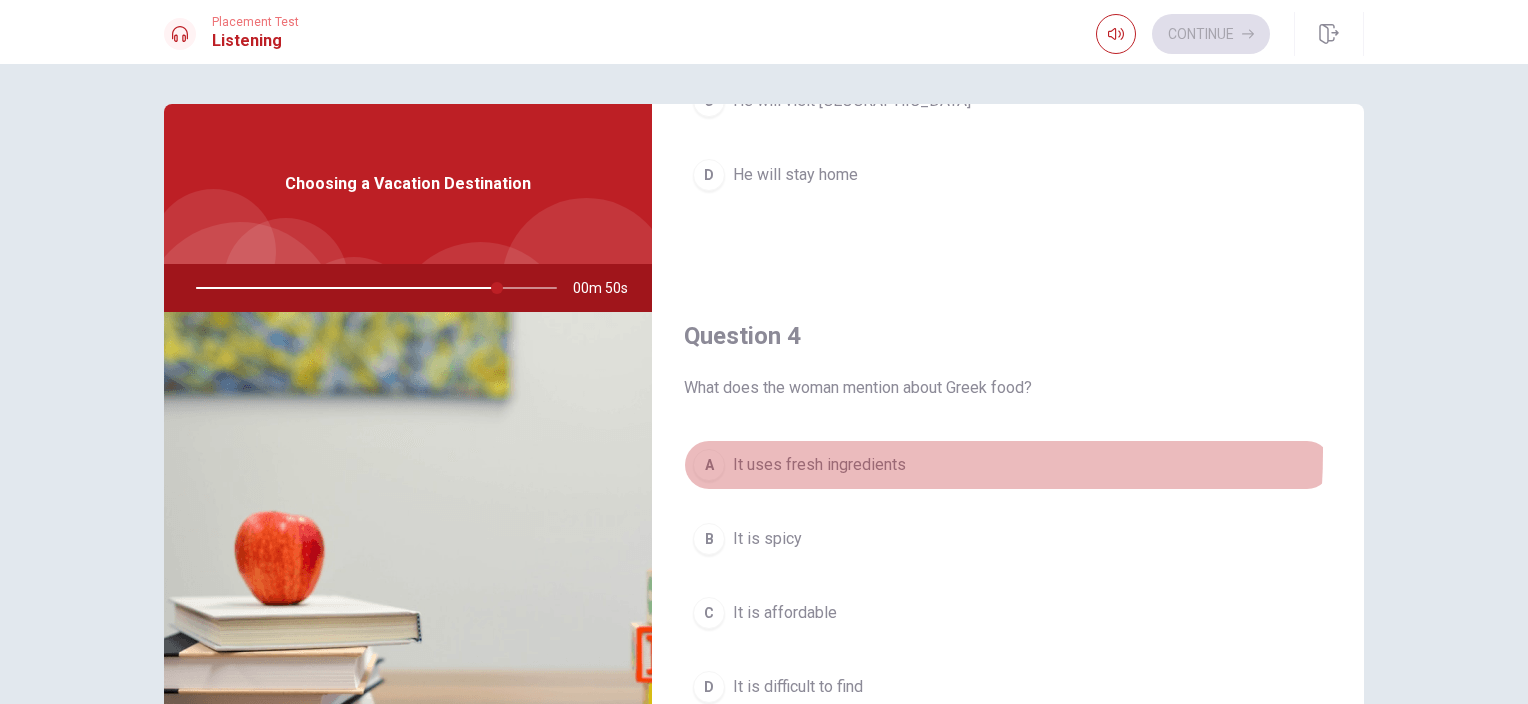 click on "A" at bounding box center (709, 465) 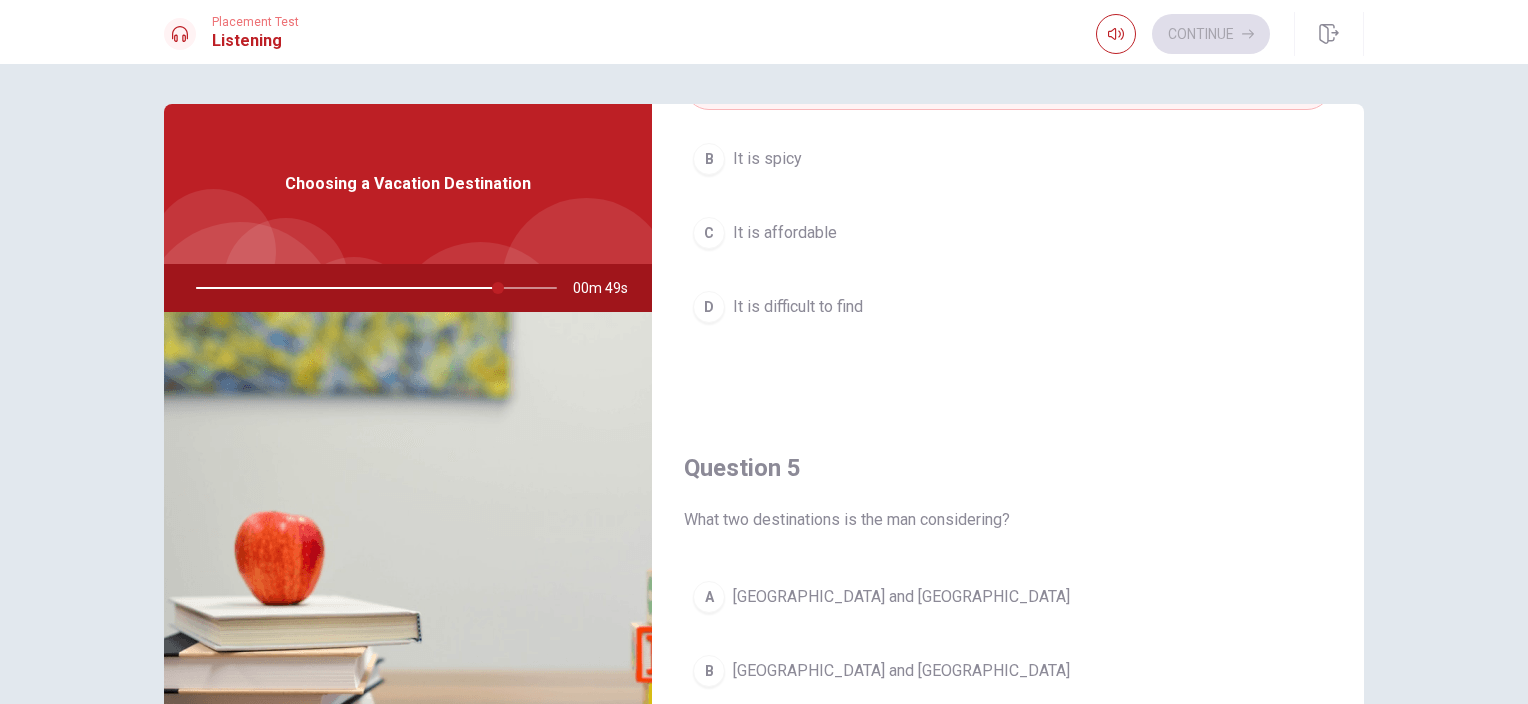 scroll, scrollTop: 1856, scrollLeft: 0, axis: vertical 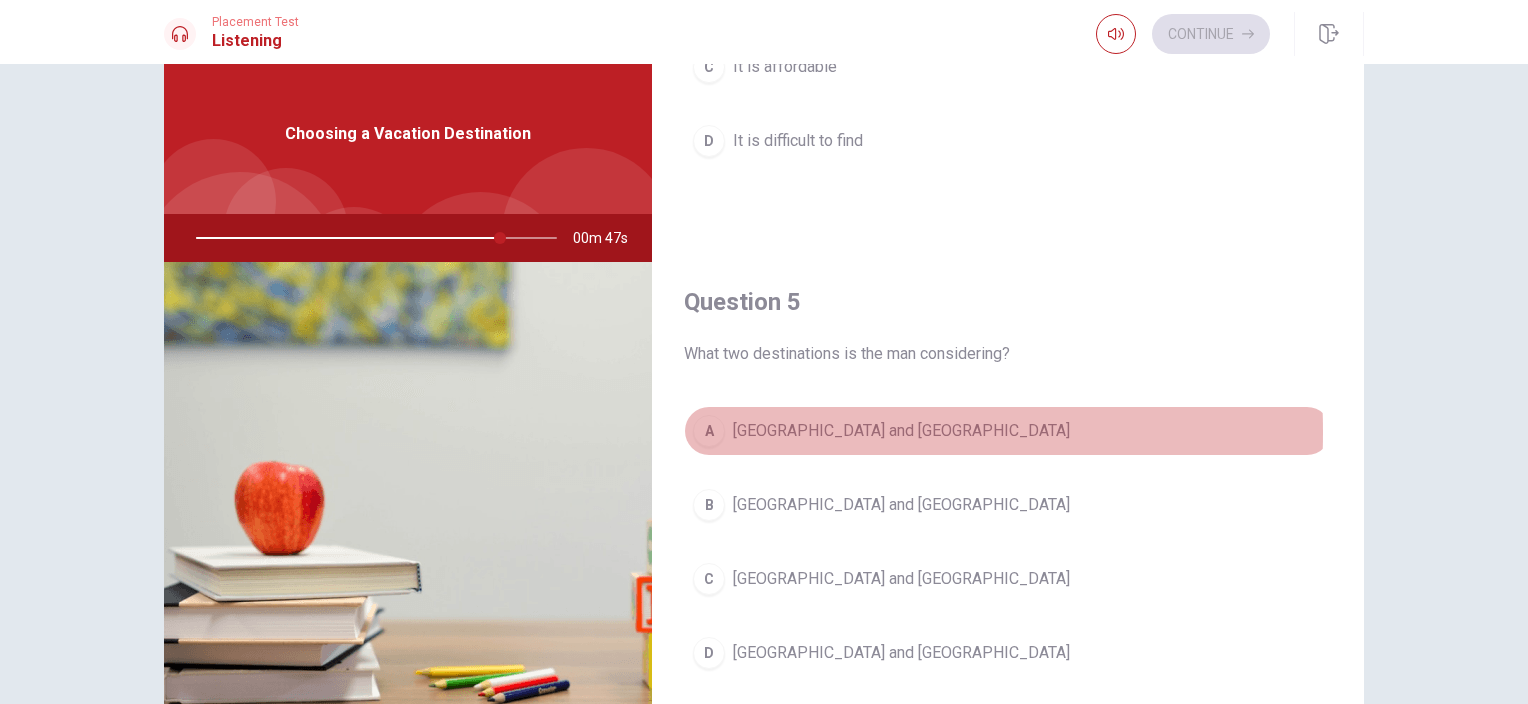 click on "A" at bounding box center [709, 431] 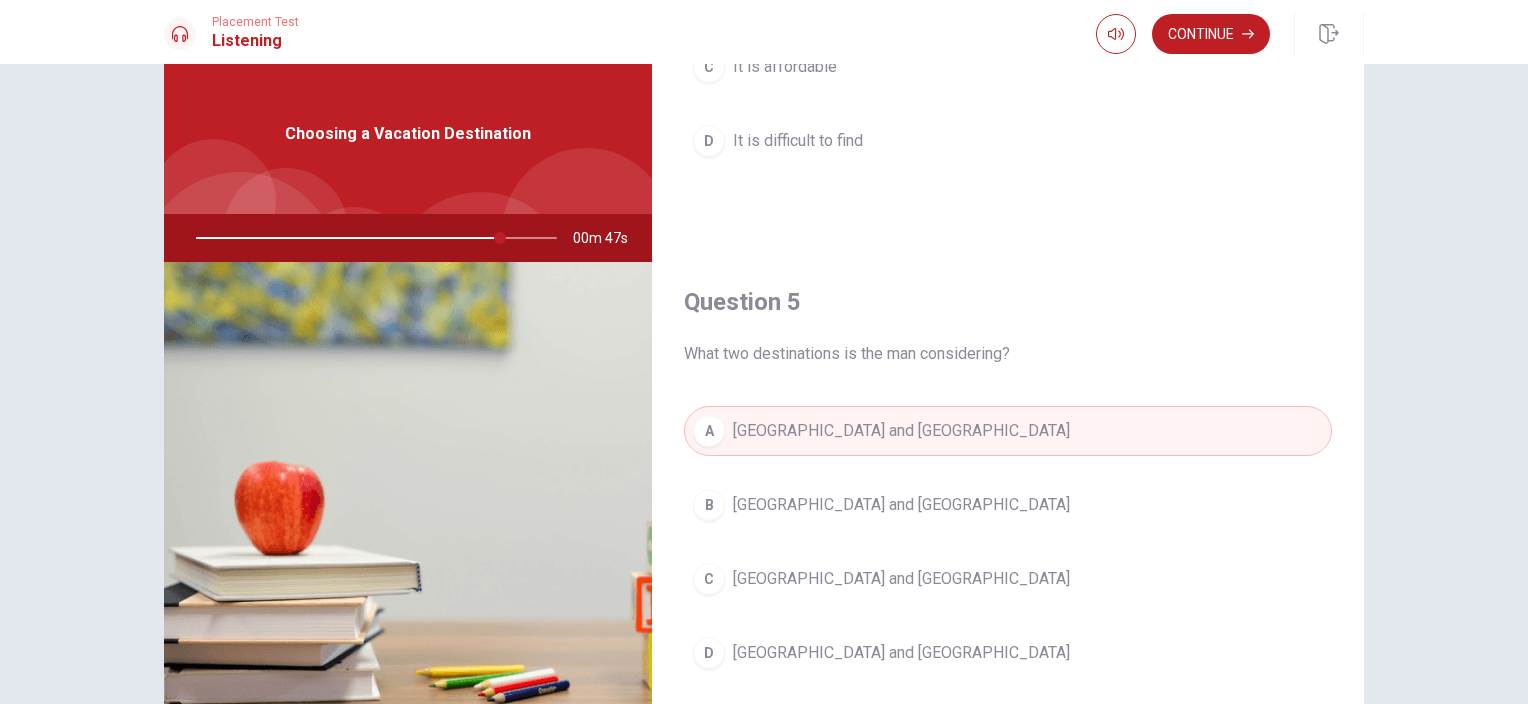 scroll, scrollTop: 199, scrollLeft: 0, axis: vertical 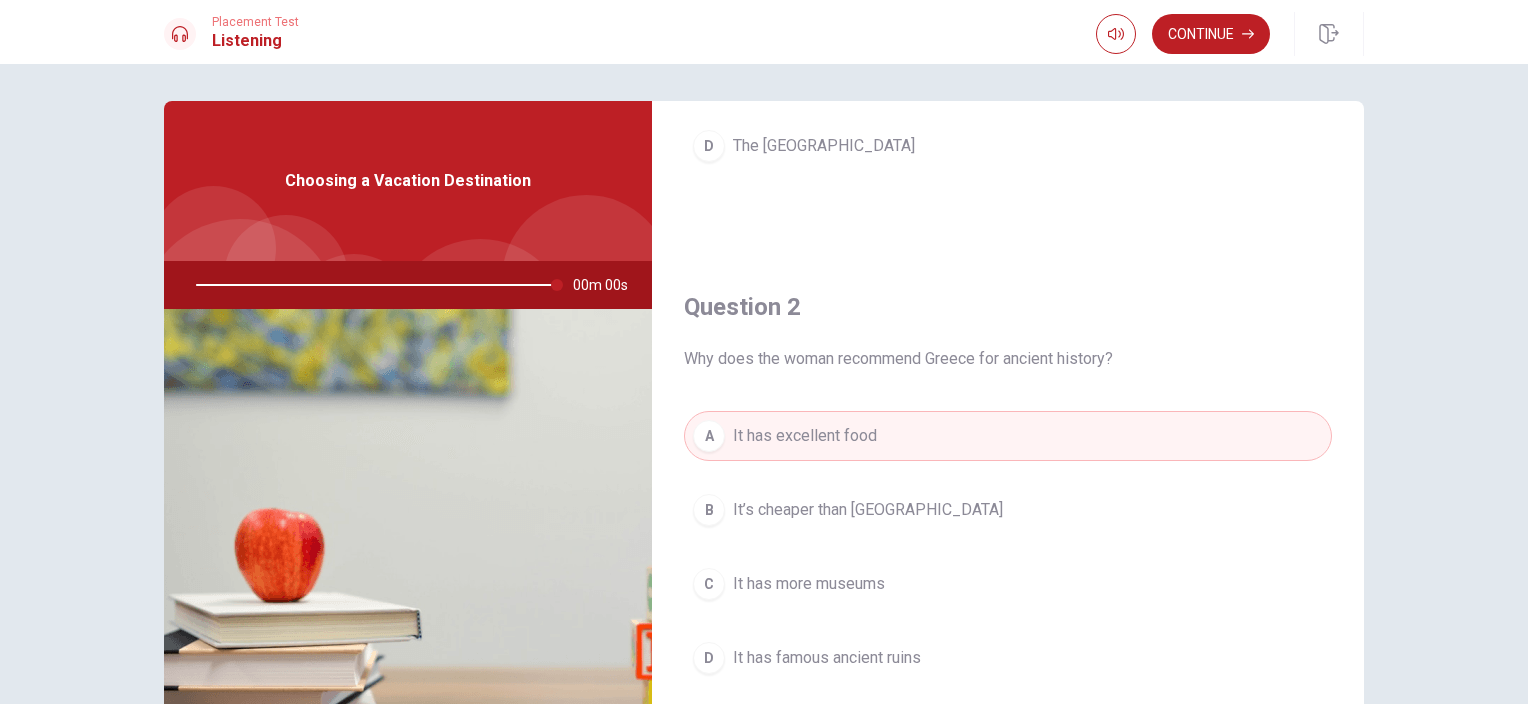 type on "0" 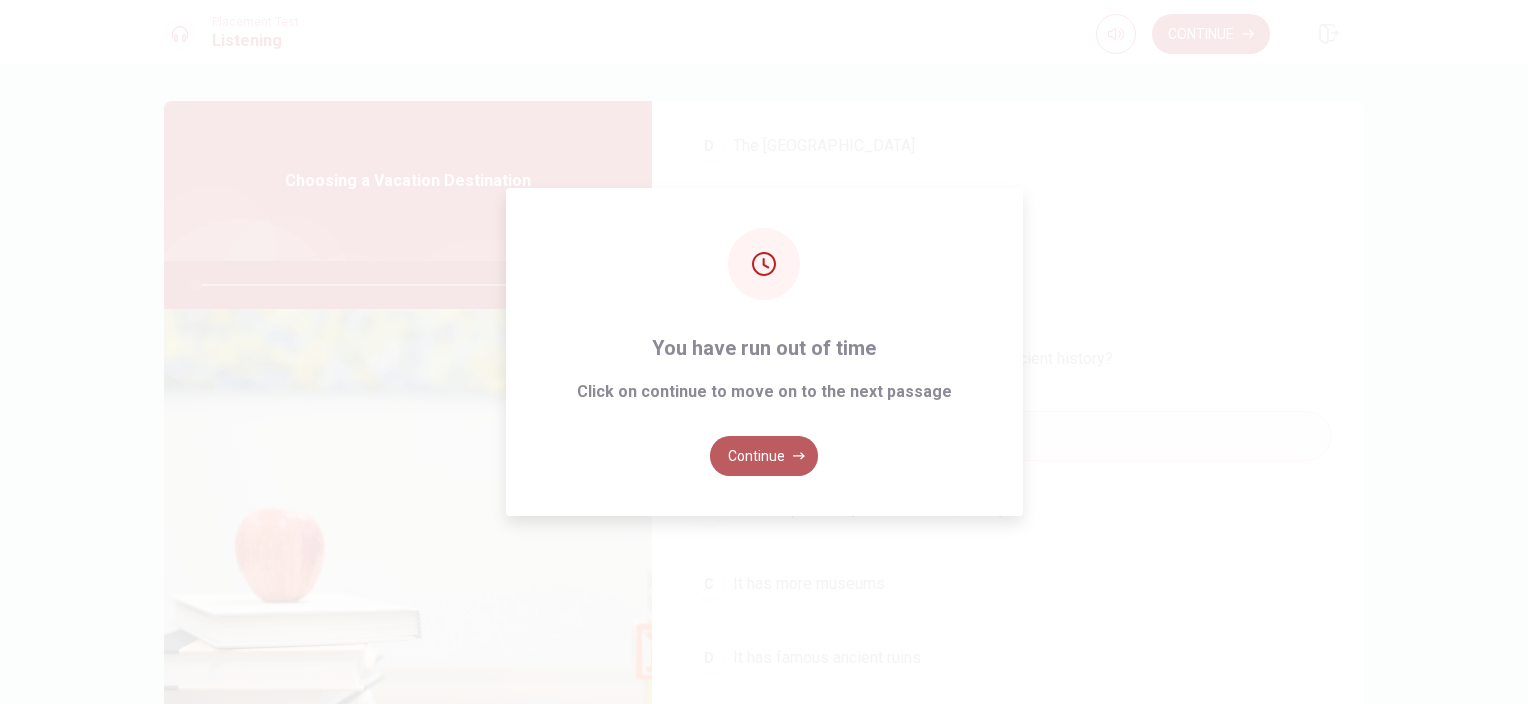 click on "Continue" at bounding box center (764, 456) 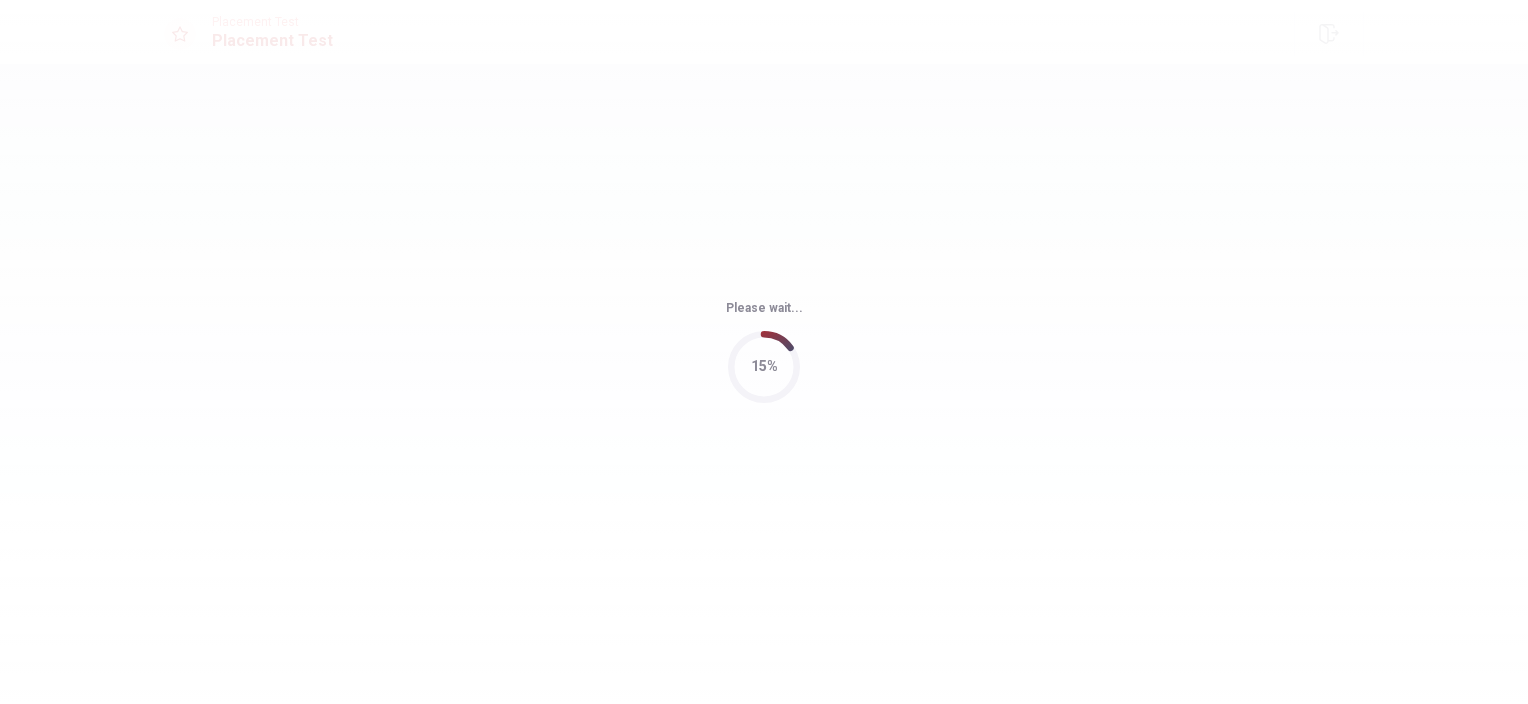 scroll, scrollTop: 0, scrollLeft: 0, axis: both 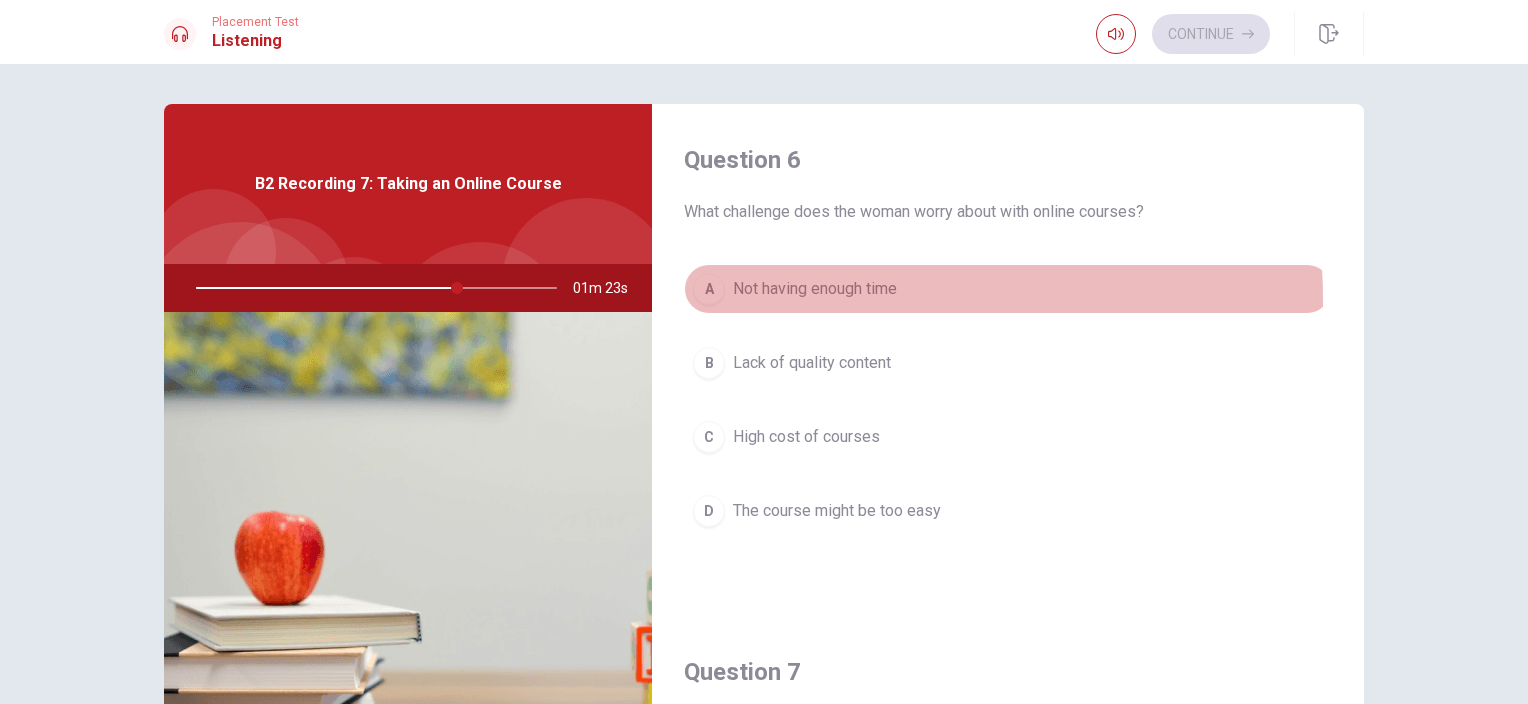 click on "A" at bounding box center (709, 289) 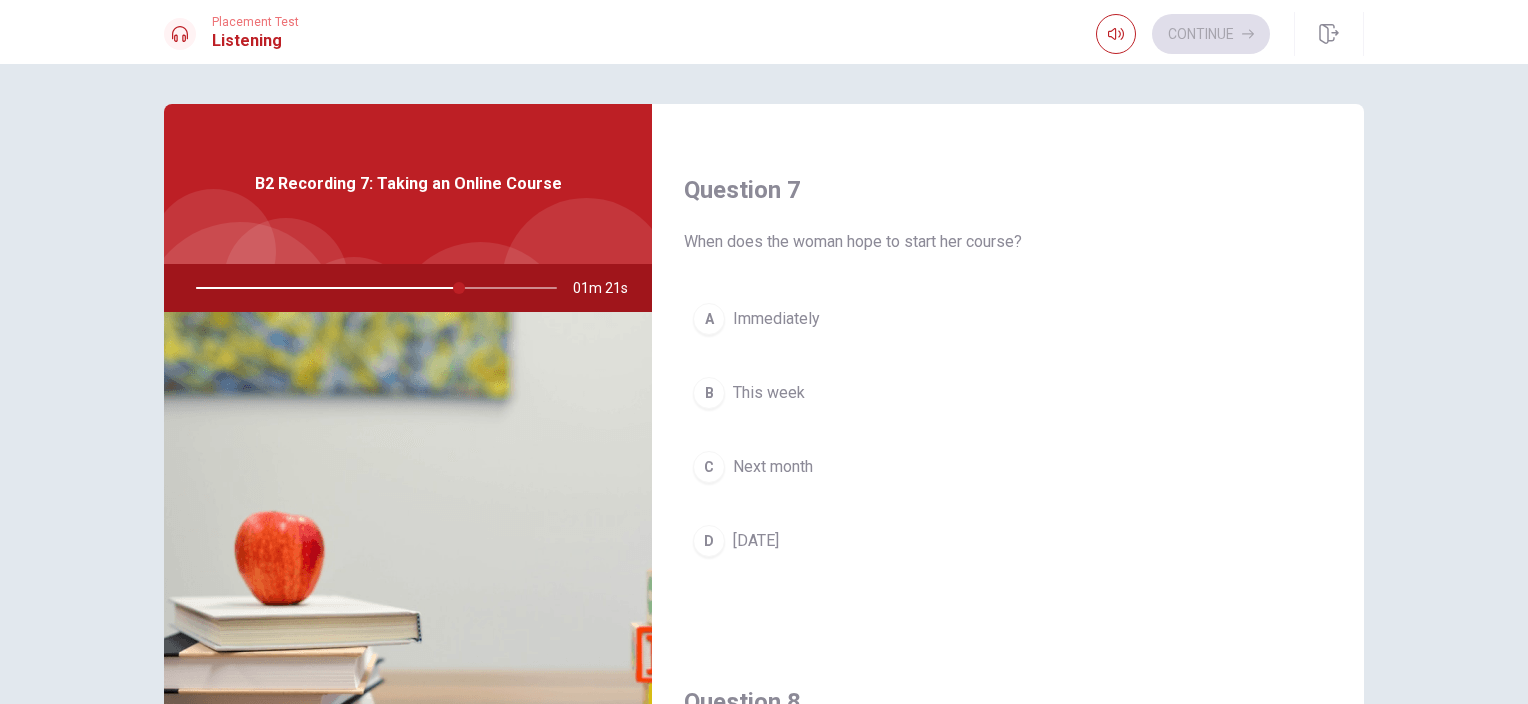 scroll, scrollTop: 483, scrollLeft: 0, axis: vertical 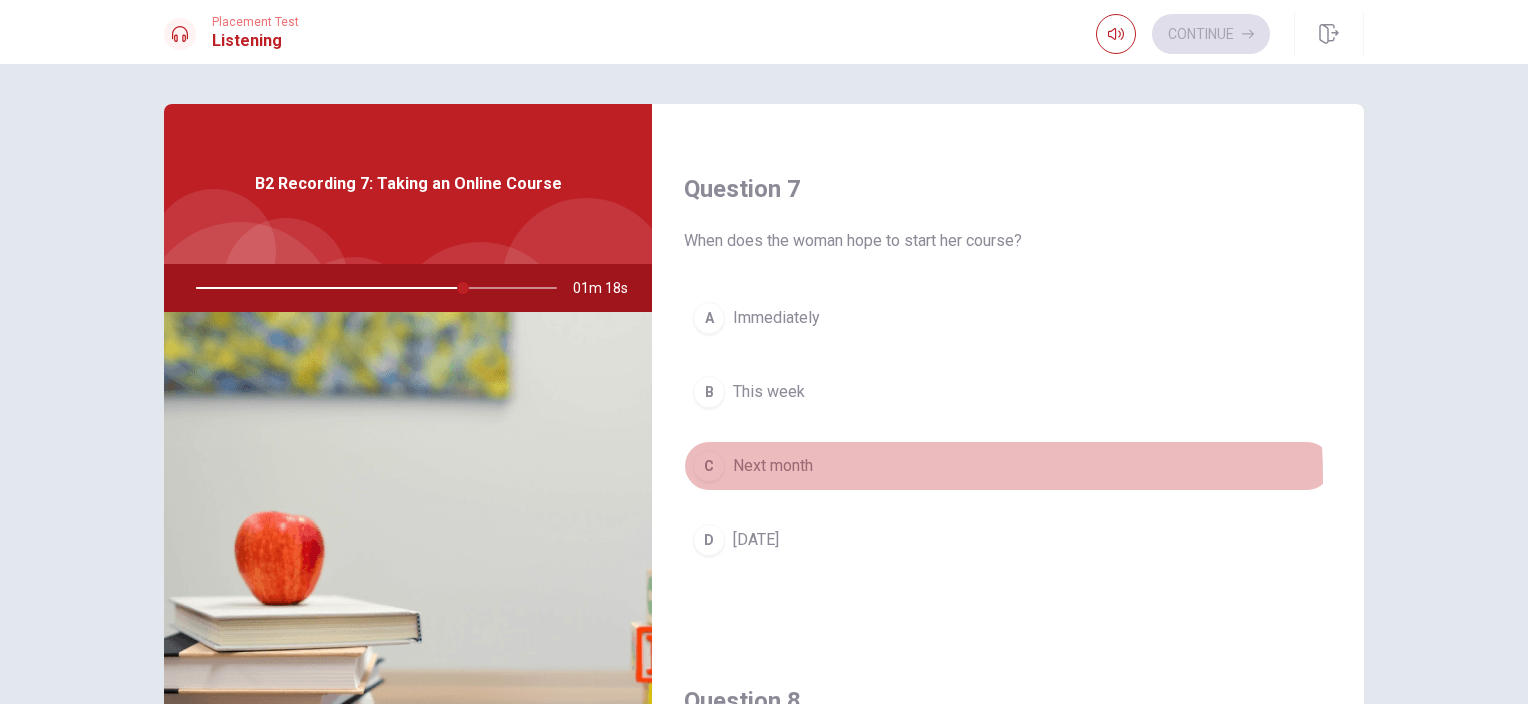 click on "C Next month" at bounding box center (1008, 466) 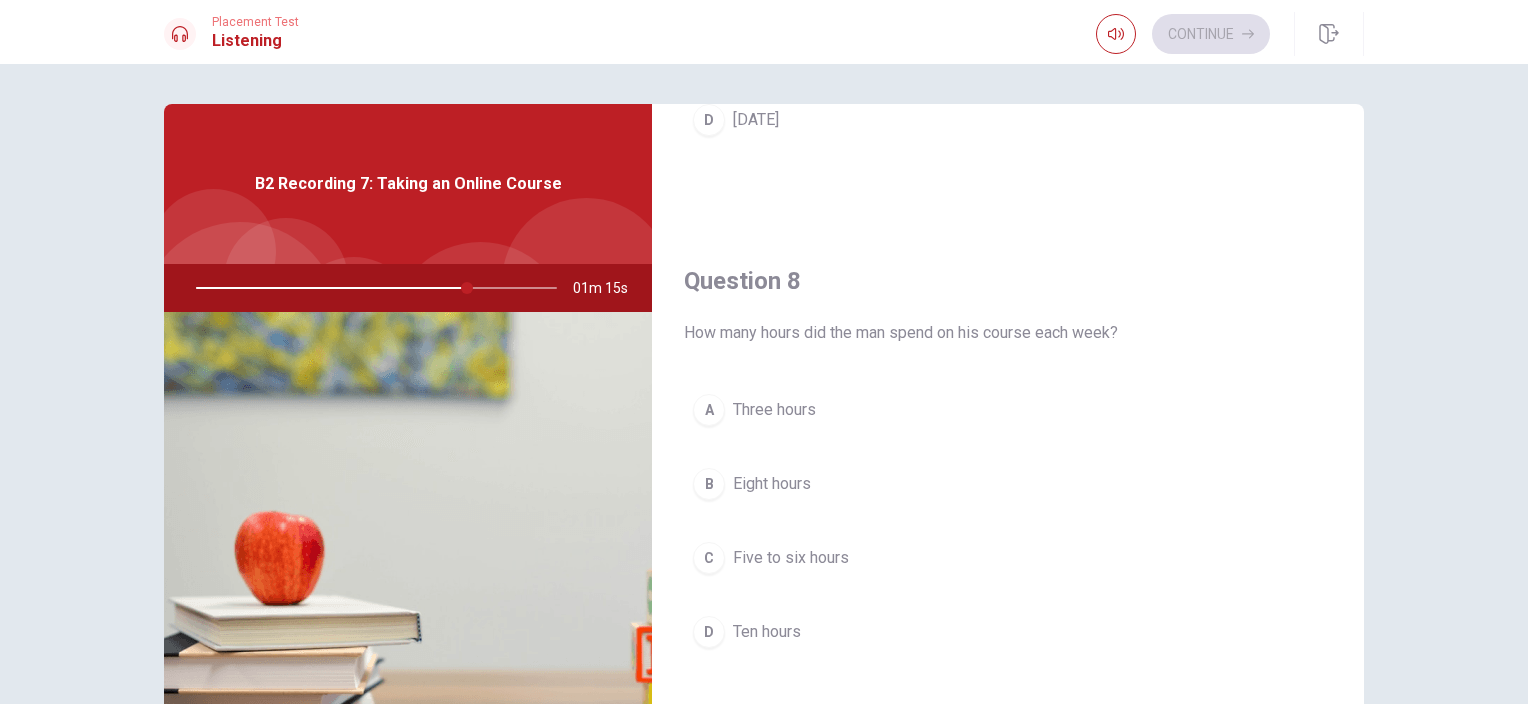 scroll, scrollTop: 972, scrollLeft: 0, axis: vertical 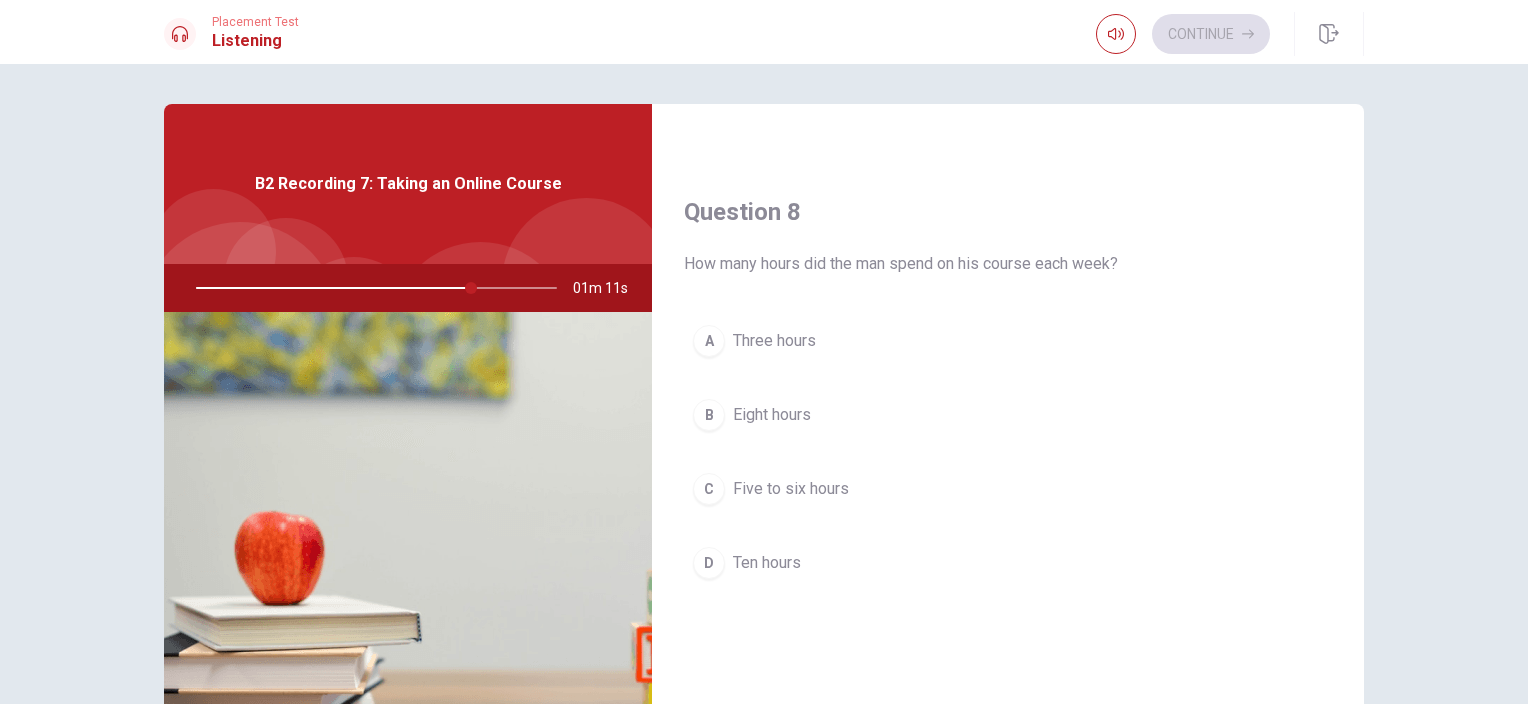 click on "C" at bounding box center [709, 489] 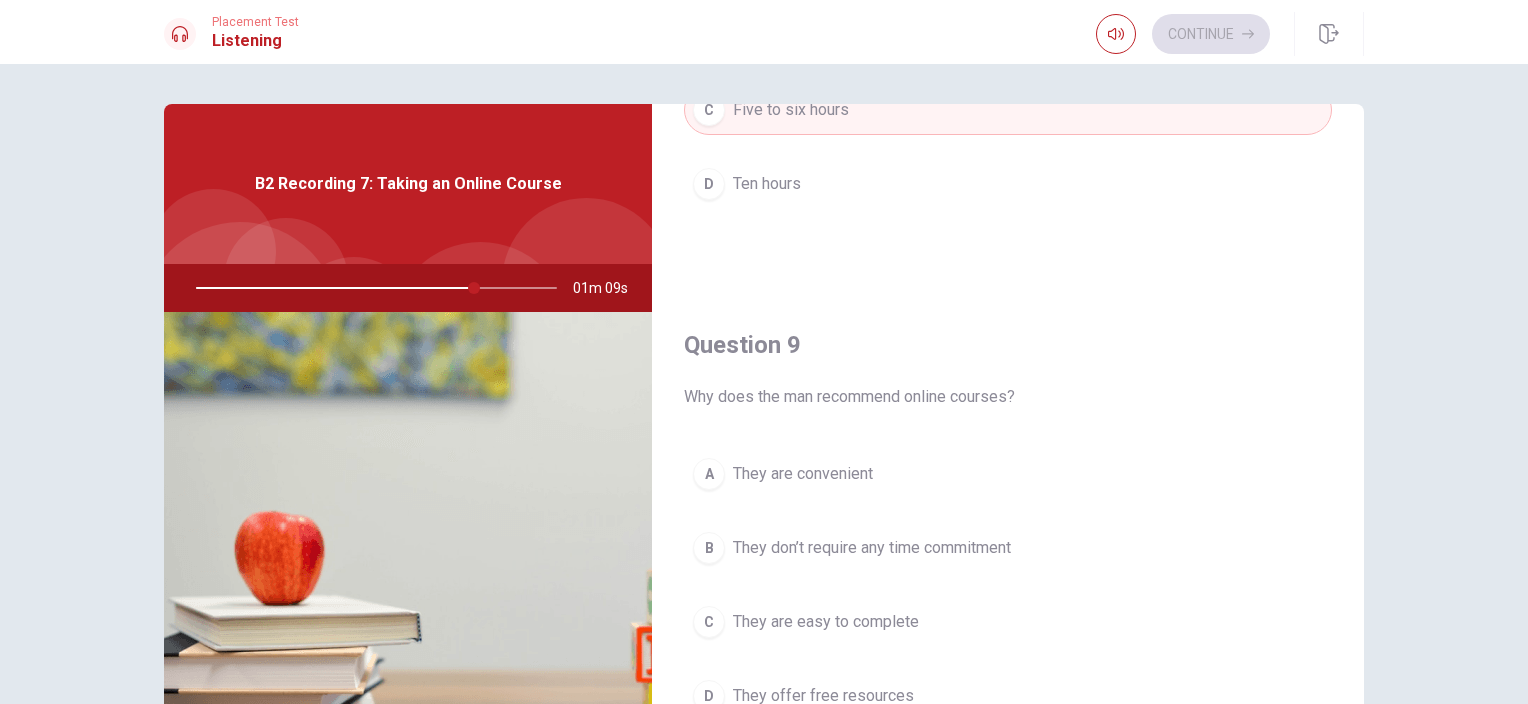 scroll, scrollTop: 1356, scrollLeft: 0, axis: vertical 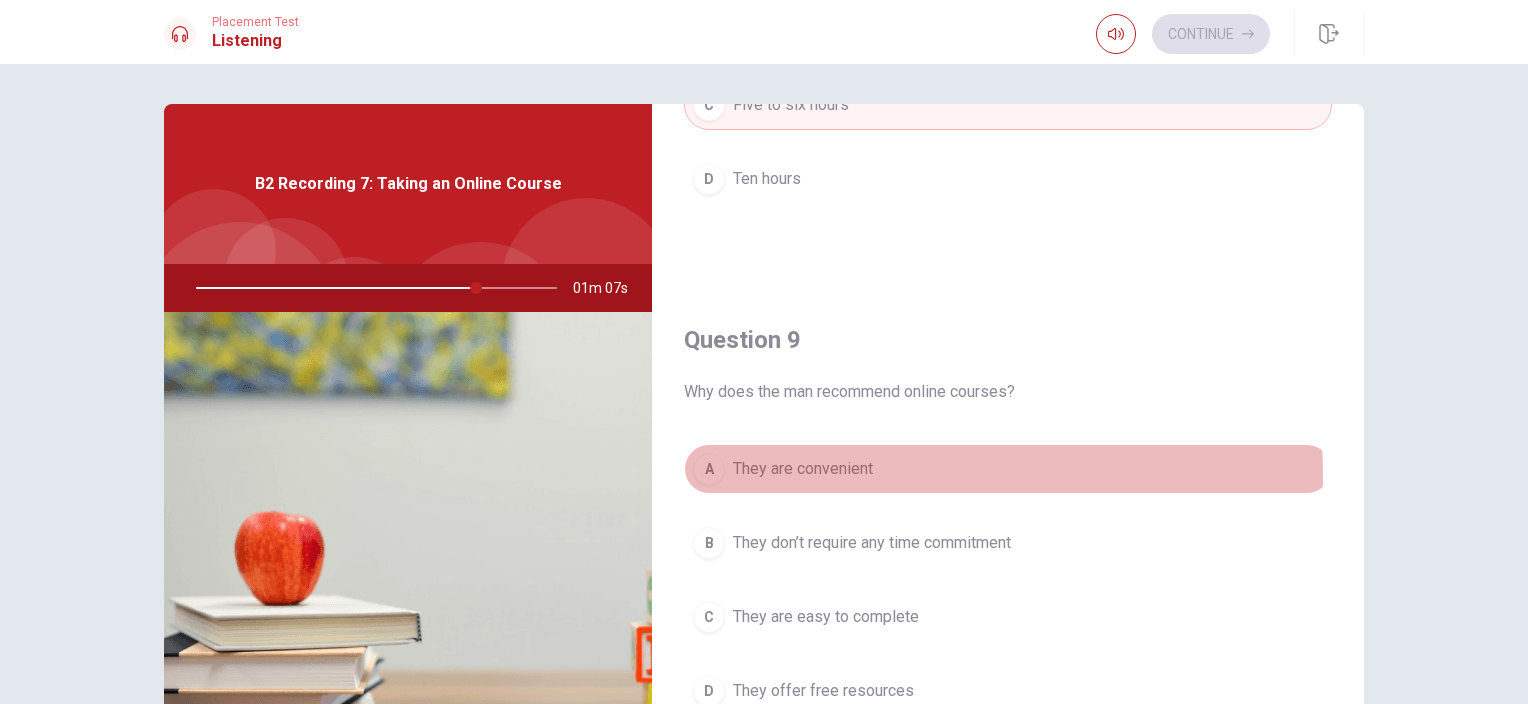 click on "A" at bounding box center [709, 469] 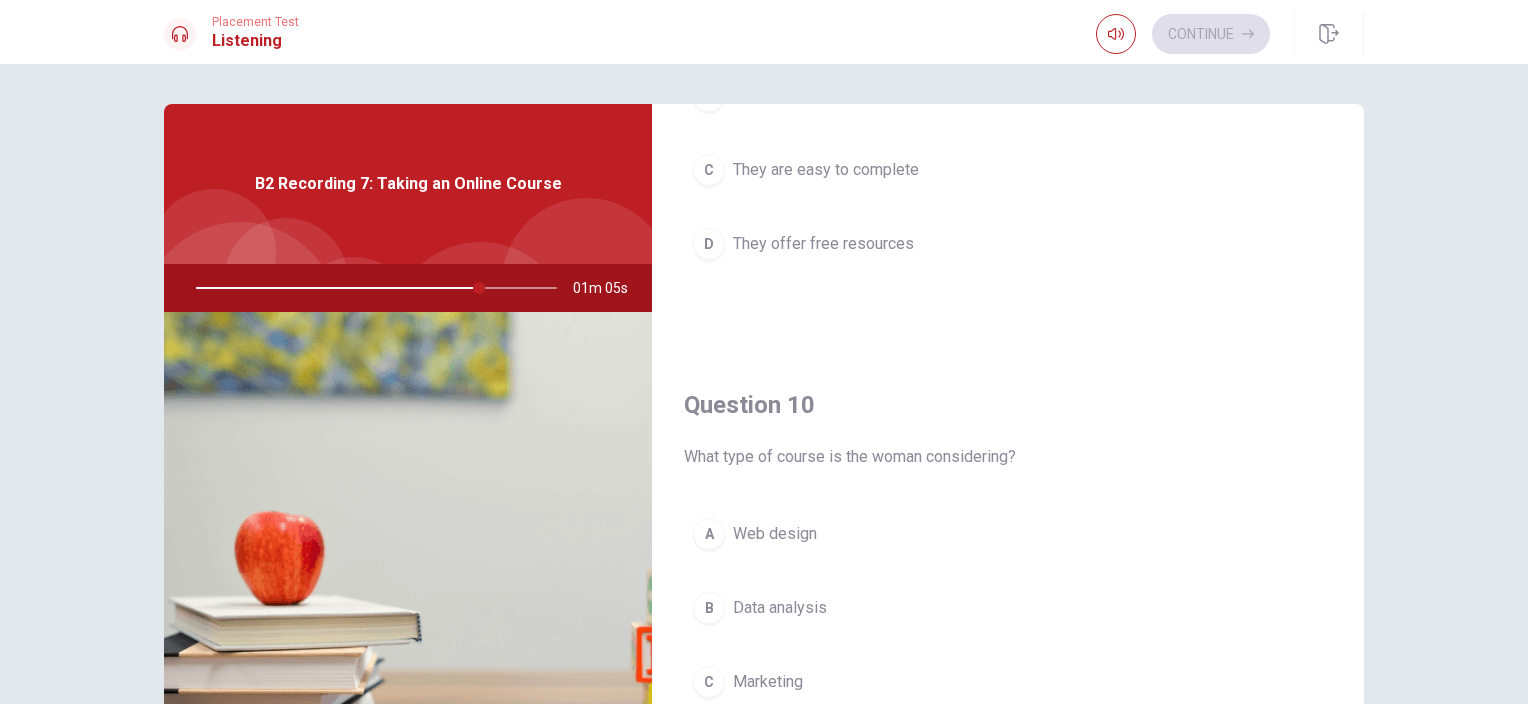 scroll, scrollTop: 1856, scrollLeft: 0, axis: vertical 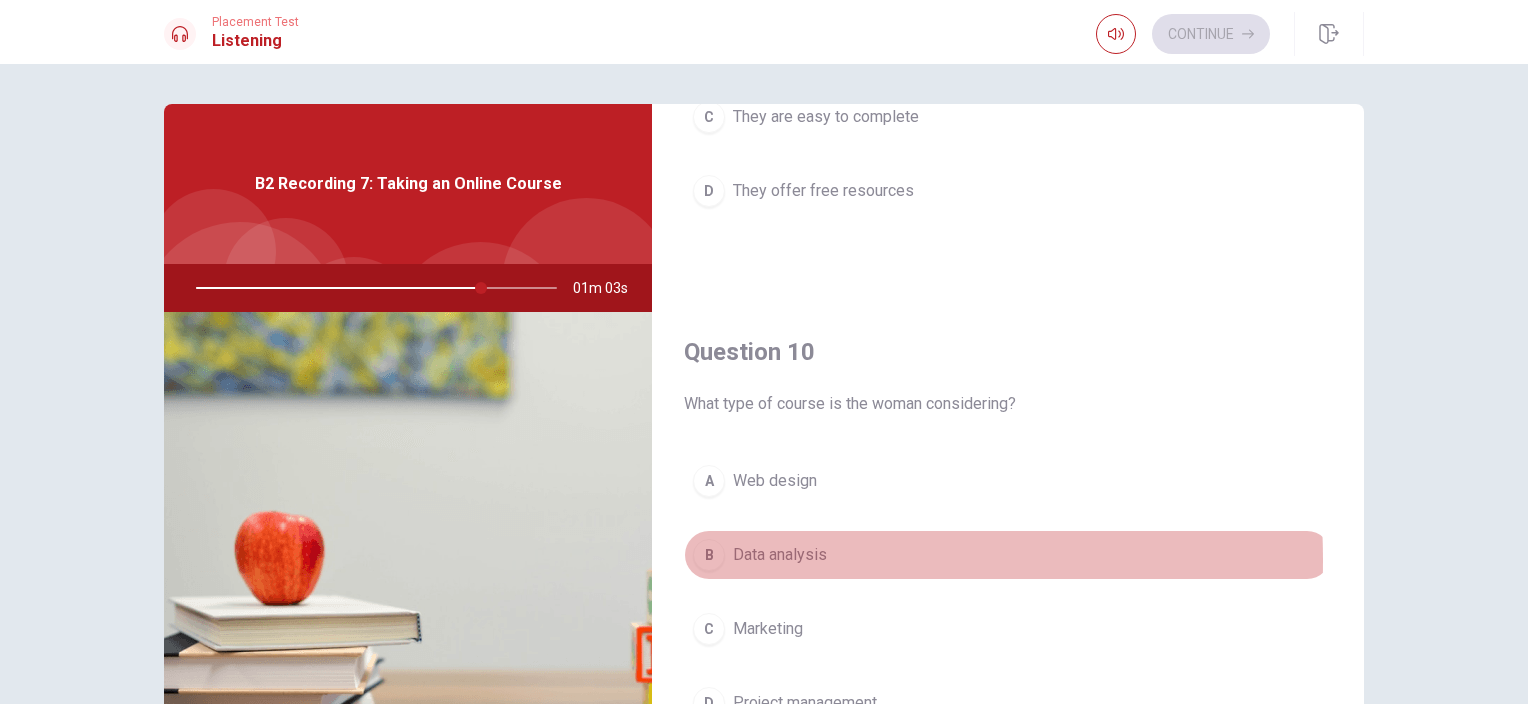 click on "B" at bounding box center [709, 555] 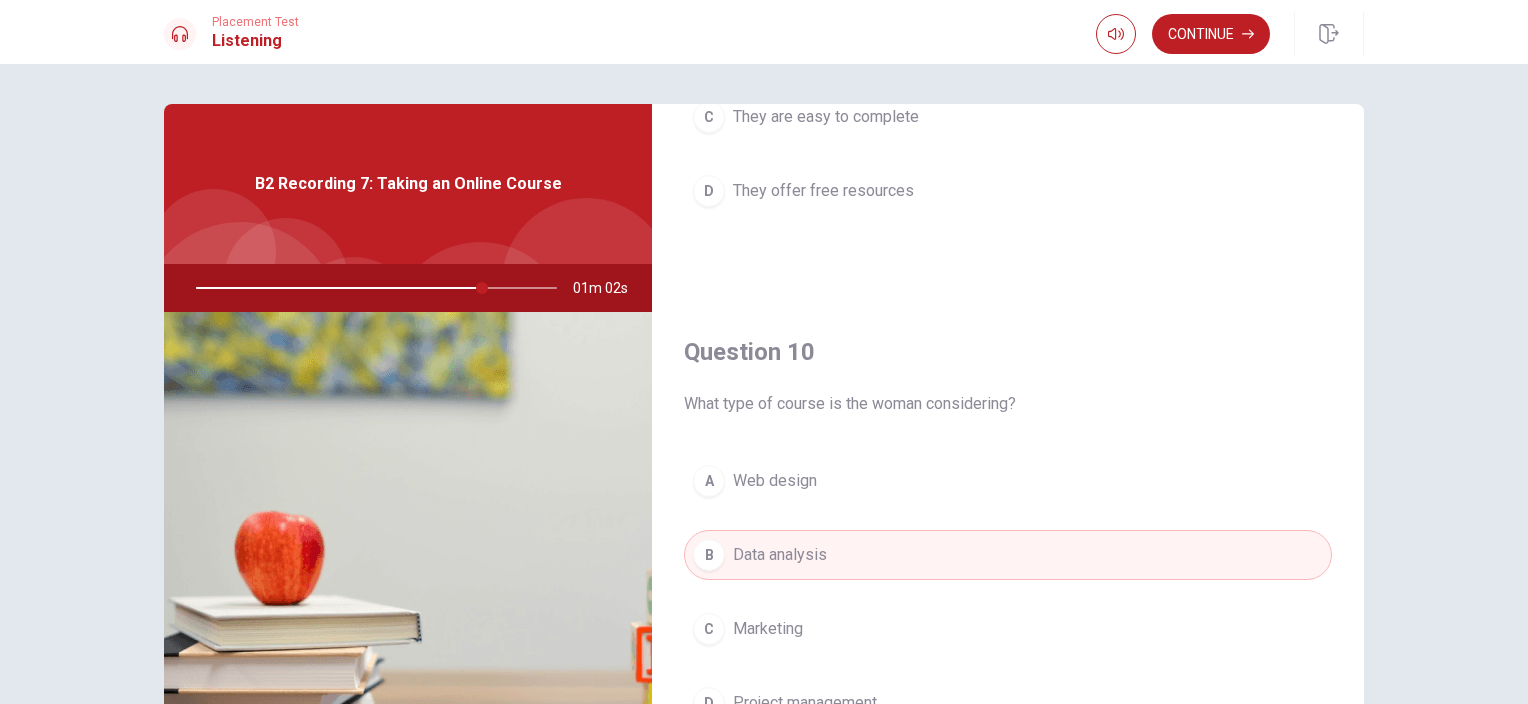 scroll, scrollTop: 199, scrollLeft: 0, axis: vertical 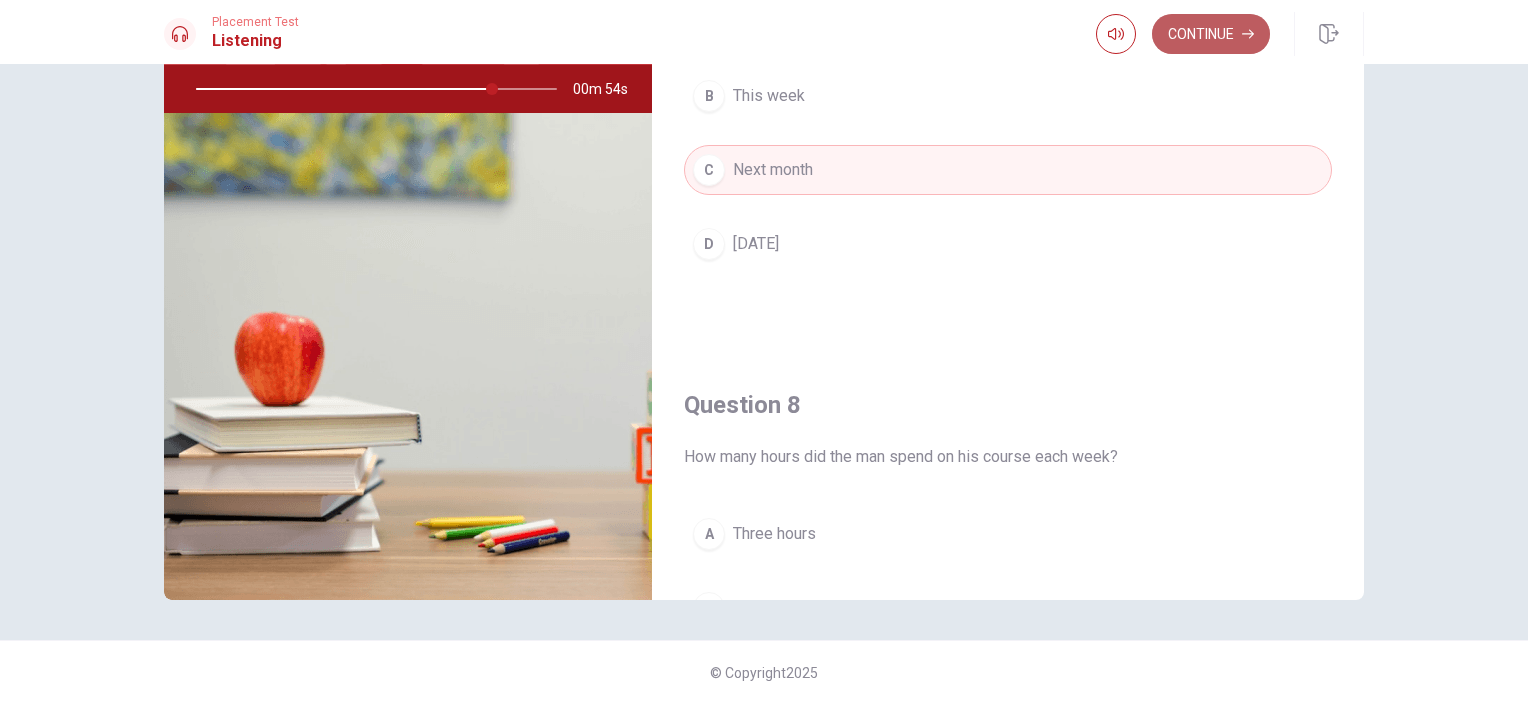 click on "Continue" at bounding box center [1211, 34] 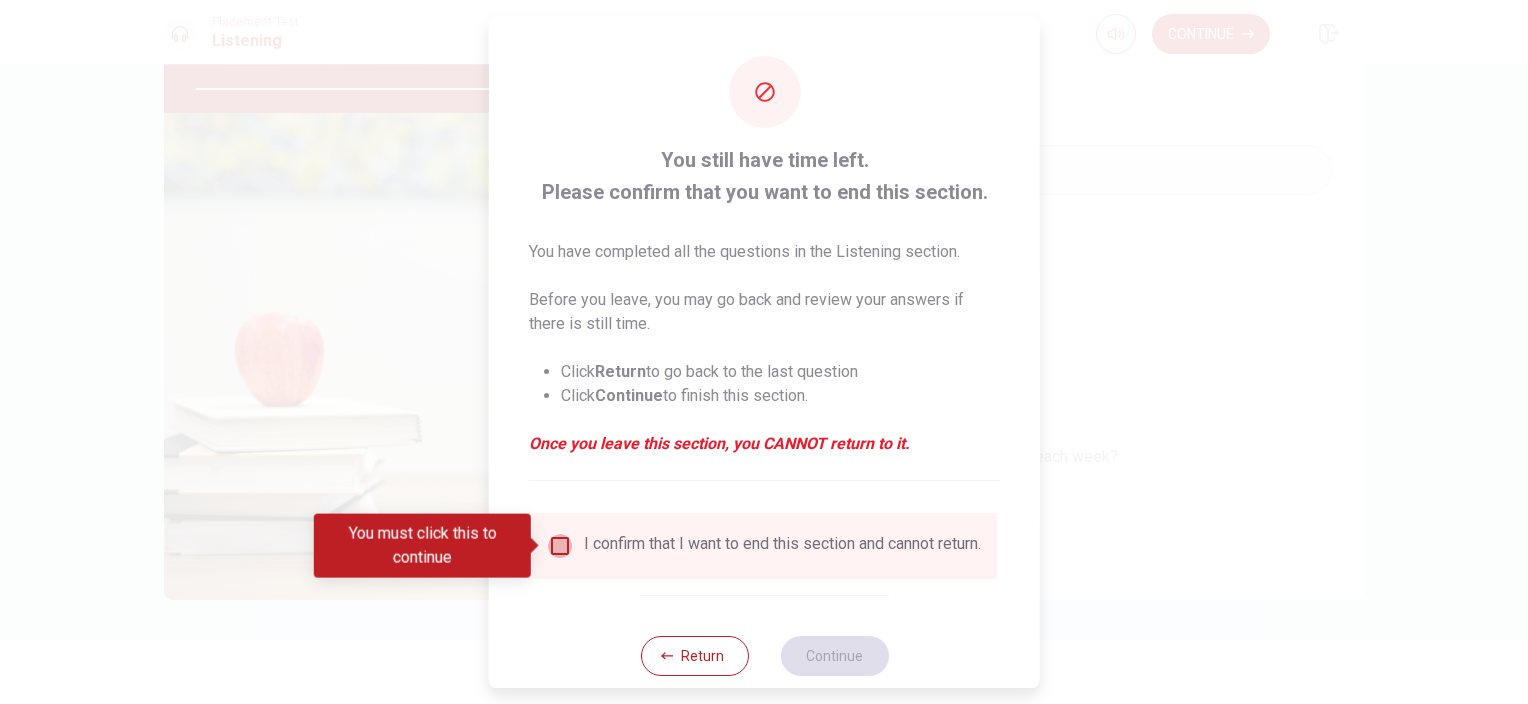 click at bounding box center (560, 546) 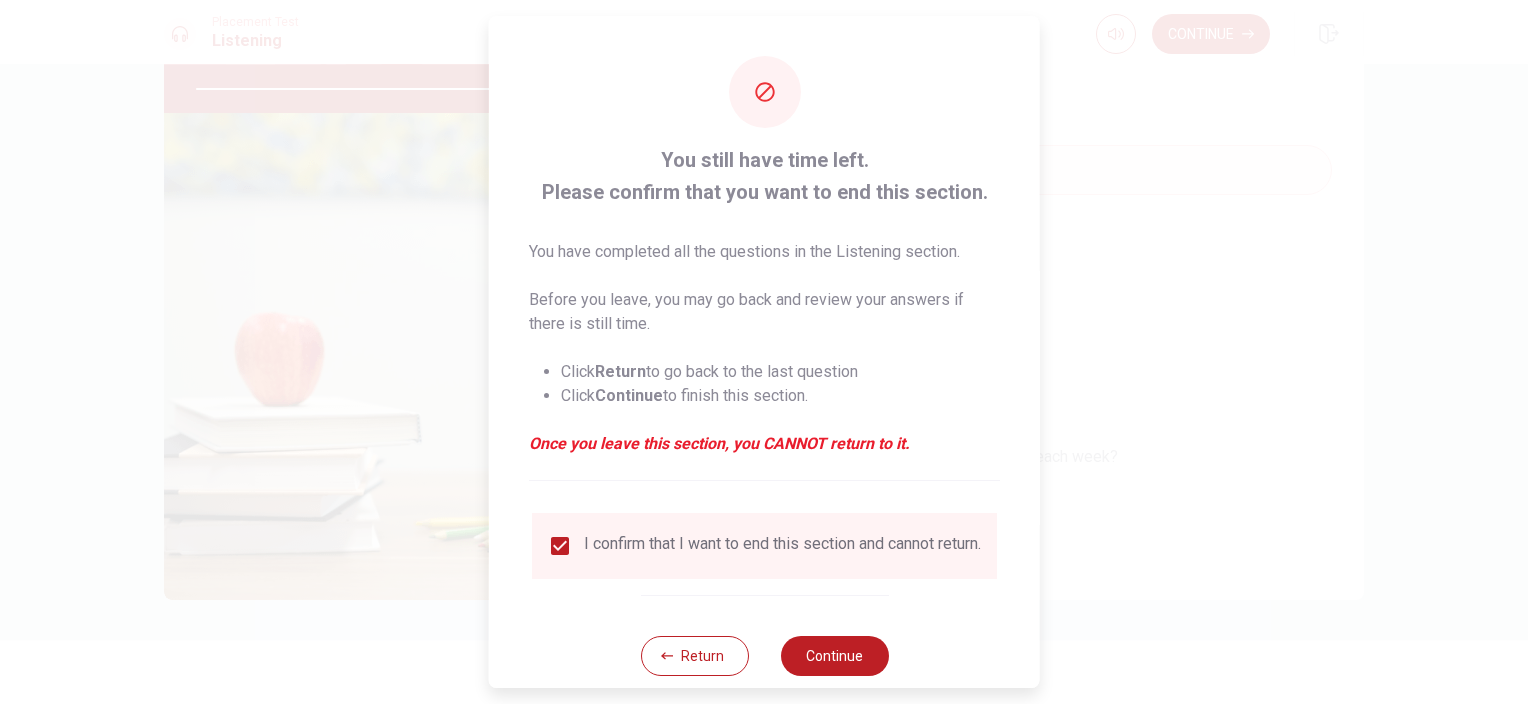 scroll, scrollTop: 42, scrollLeft: 0, axis: vertical 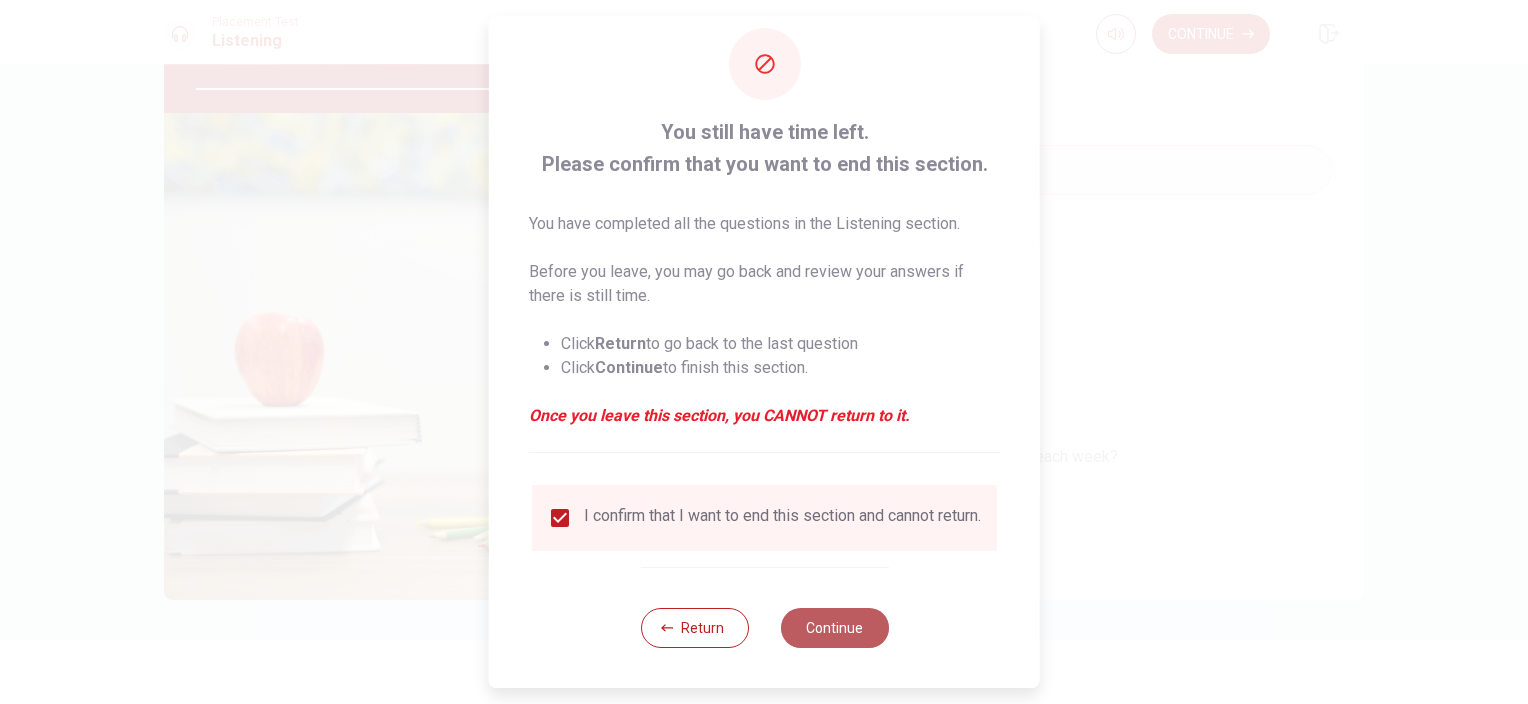 click on "Continue" at bounding box center [834, 628] 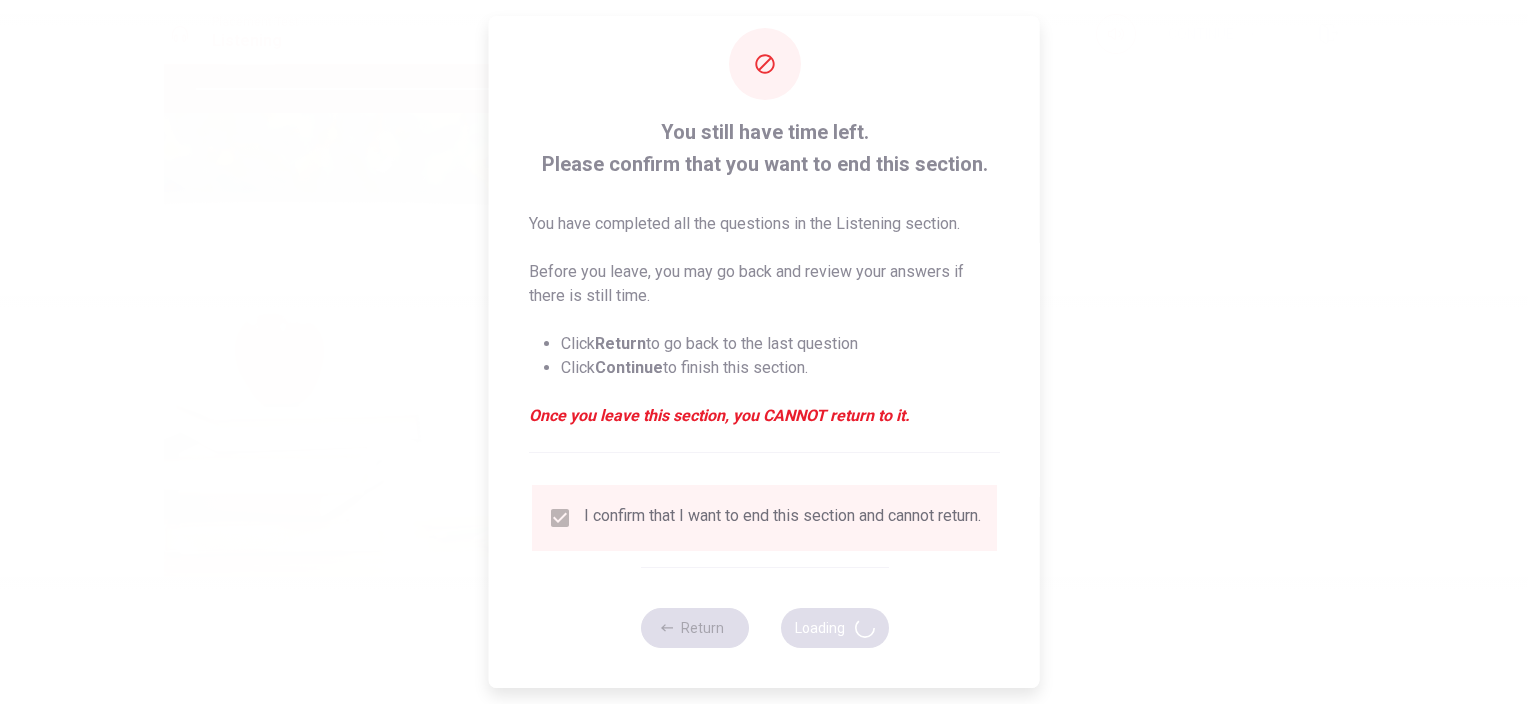 type on "85" 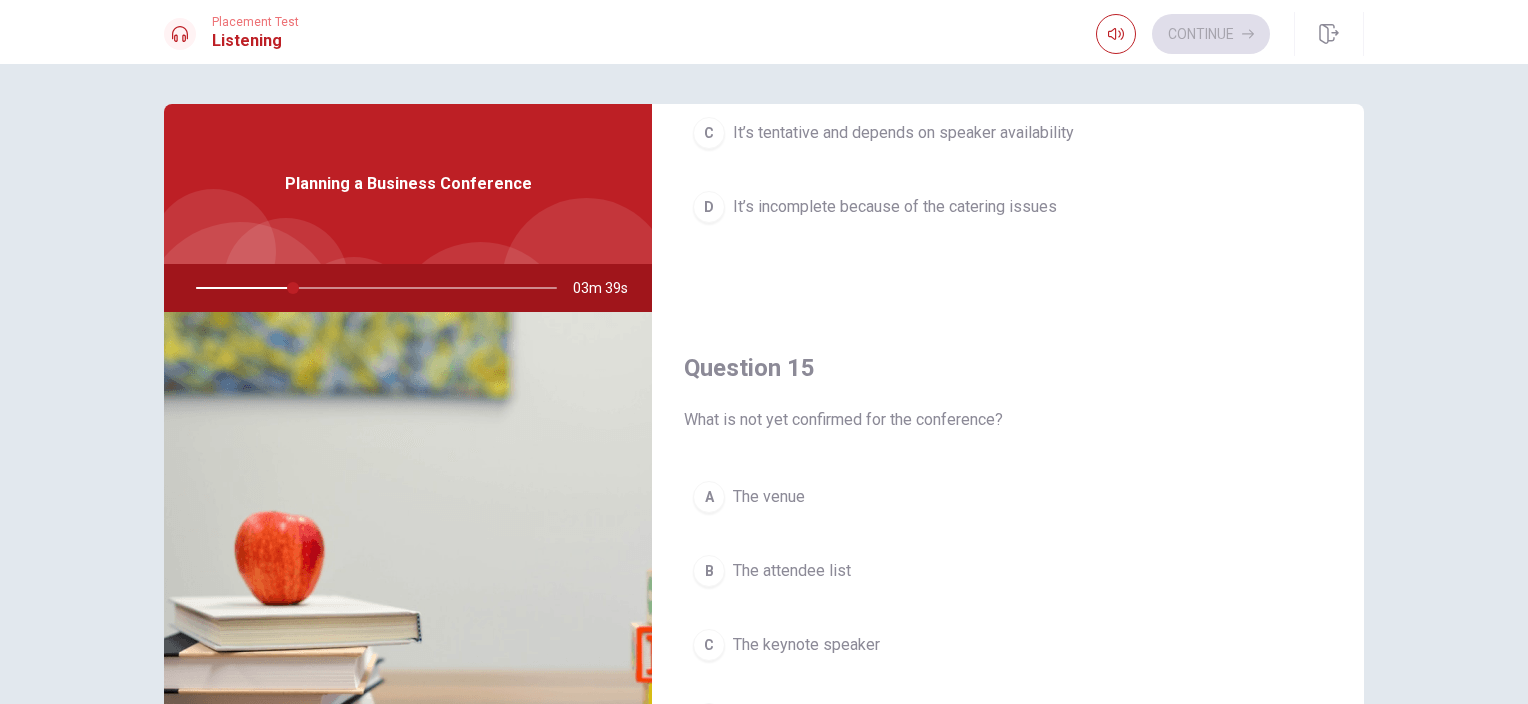 scroll, scrollTop: 1856, scrollLeft: 0, axis: vertical 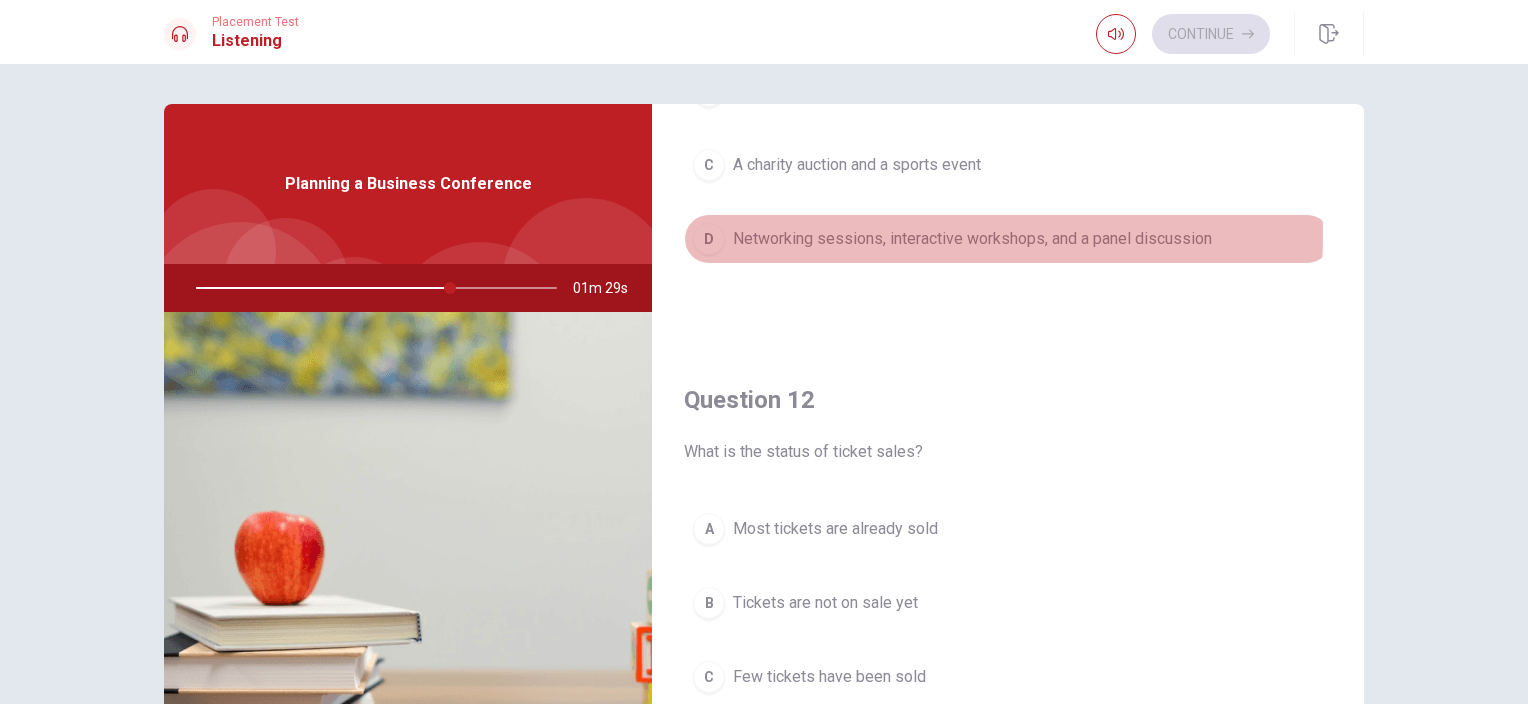 click on "Networking sessions, interactive workshops, and a panel discussion" at bounding box center [972, 239] 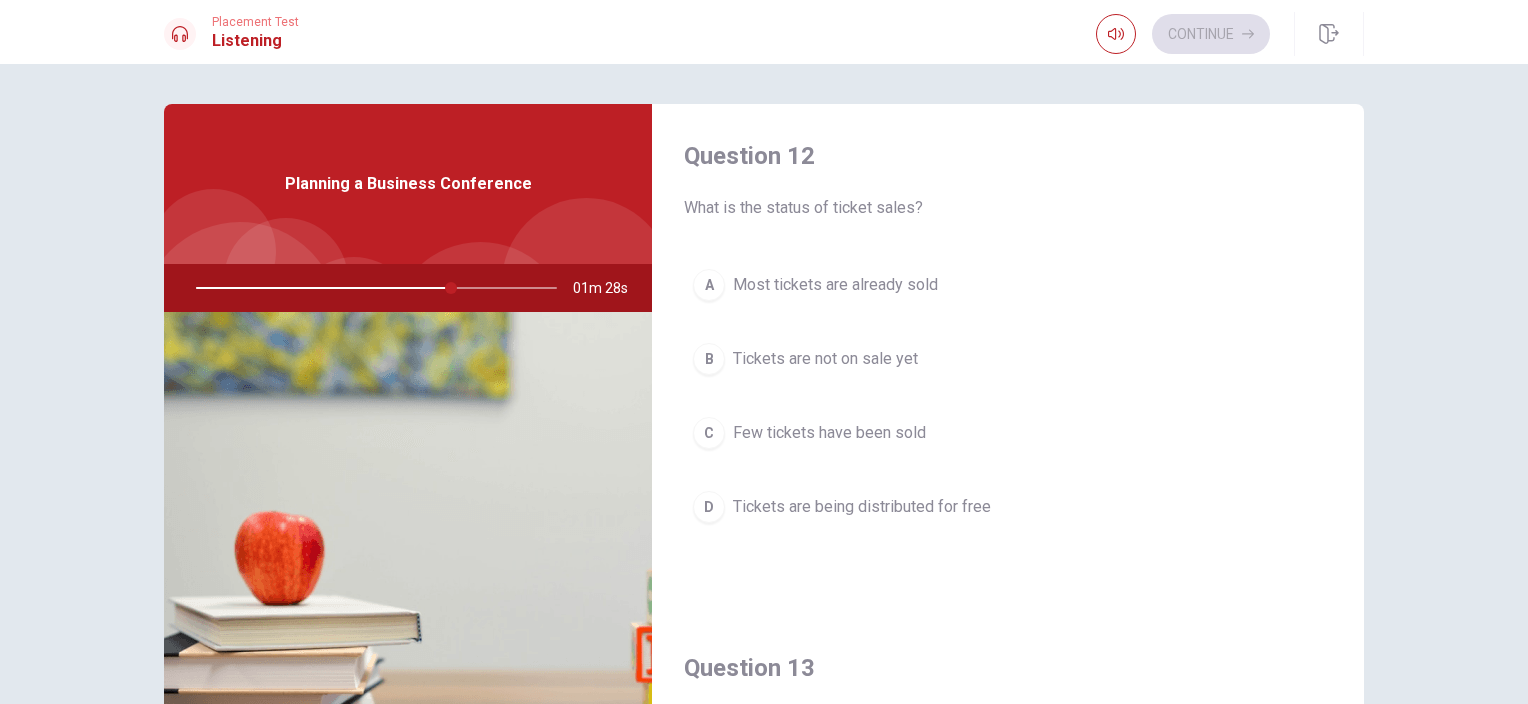 scroll, scrollTop: 516, scrollLeft: 0, axis: vertical 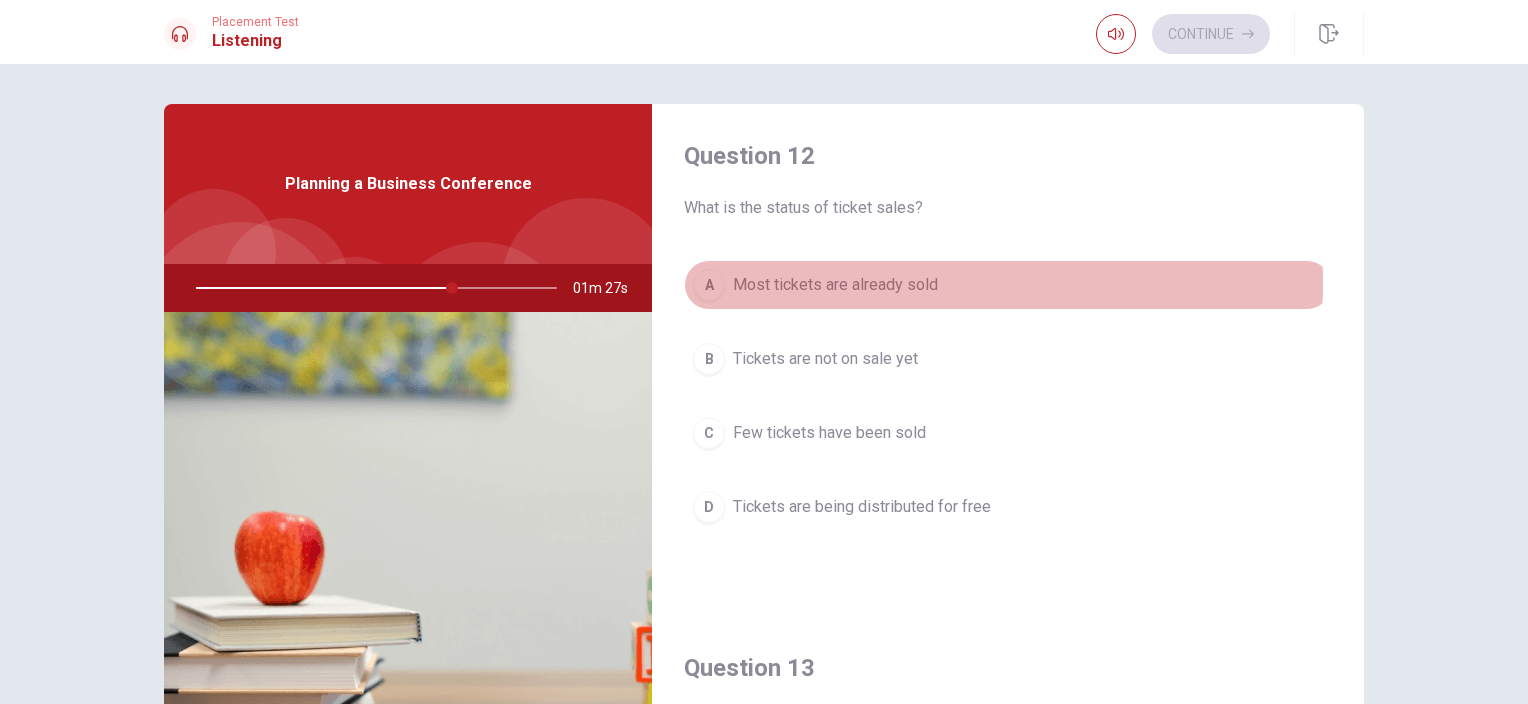 click on "Most tickets are already sold" at bounding box center (835, 285) 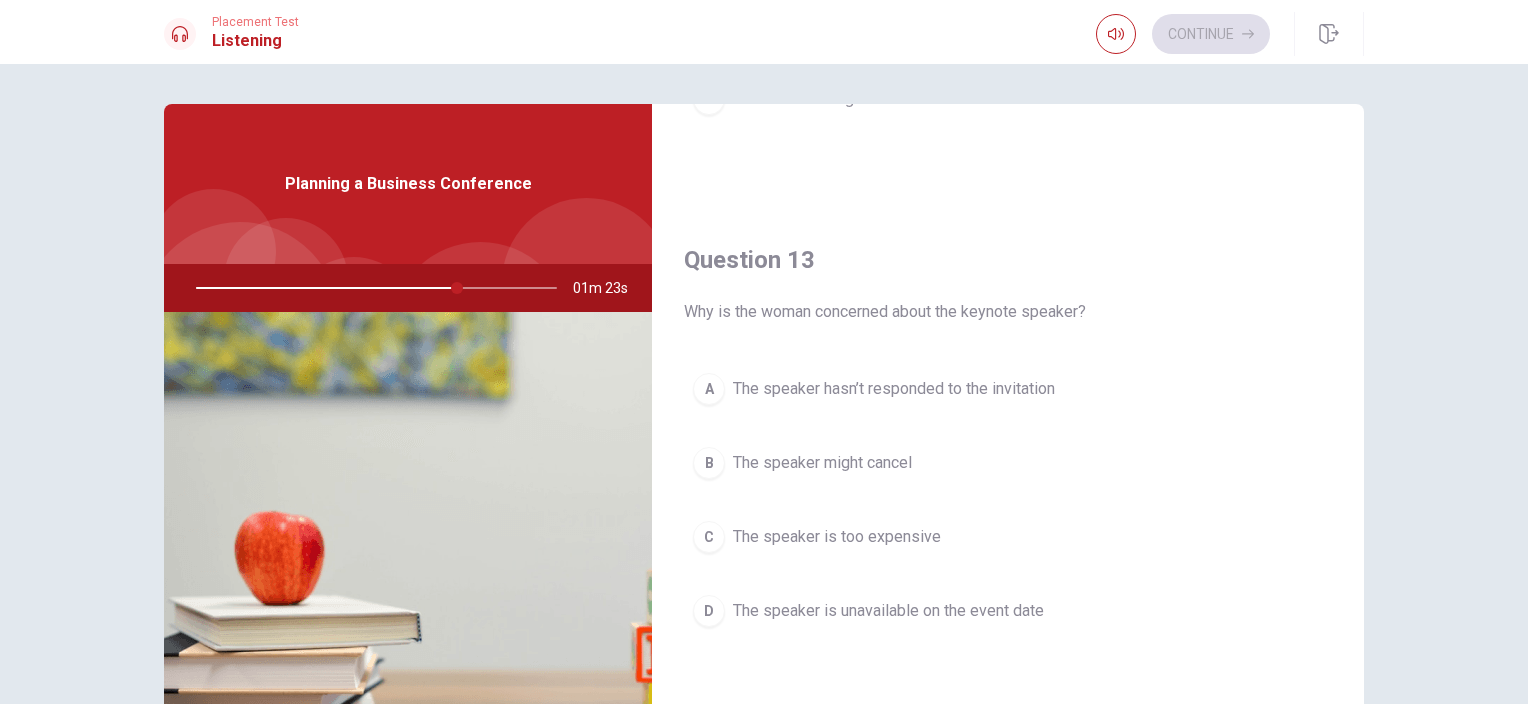 scroll, scrollTop: 996, scrollLeft: 0, axis: vertical 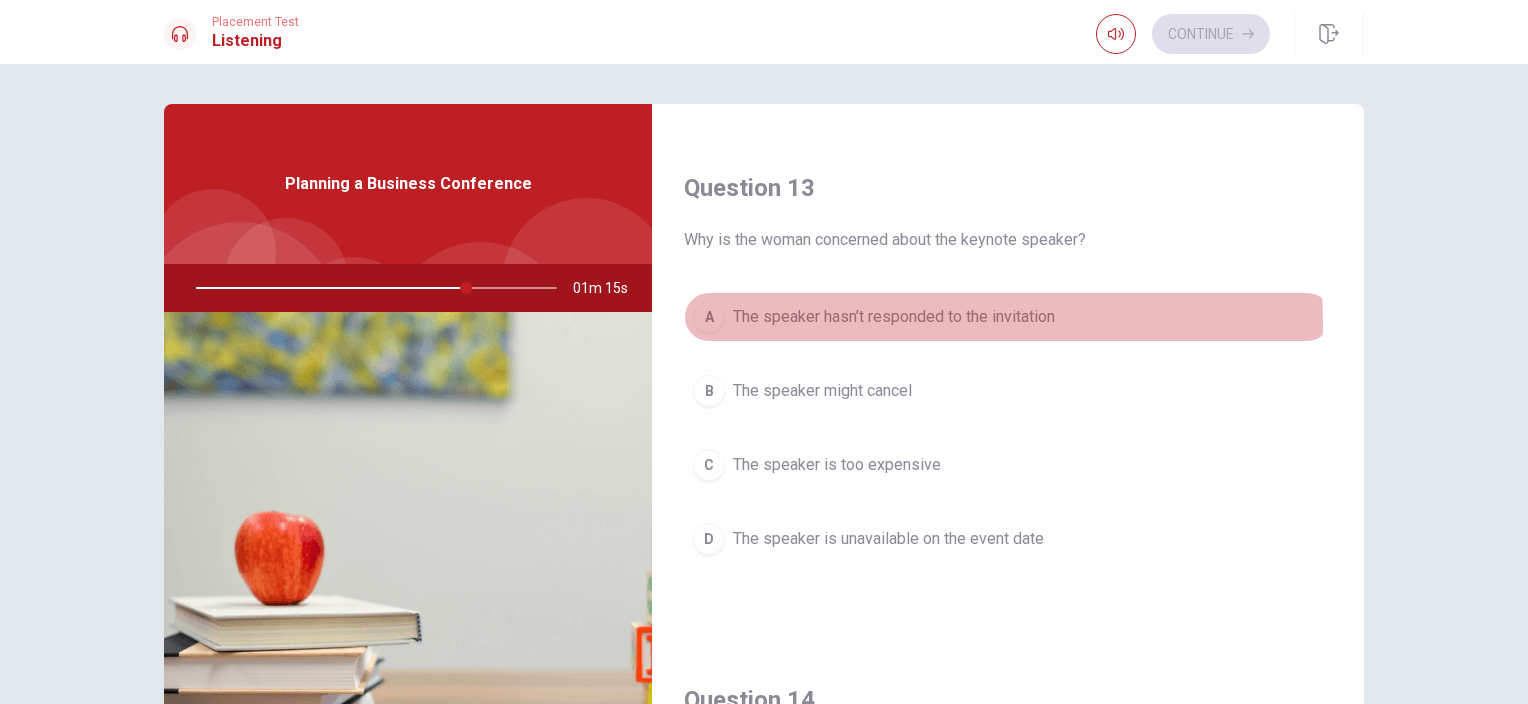 click on "The speaker hasn’t responded to the invitation" at bounding box center [894, 317] 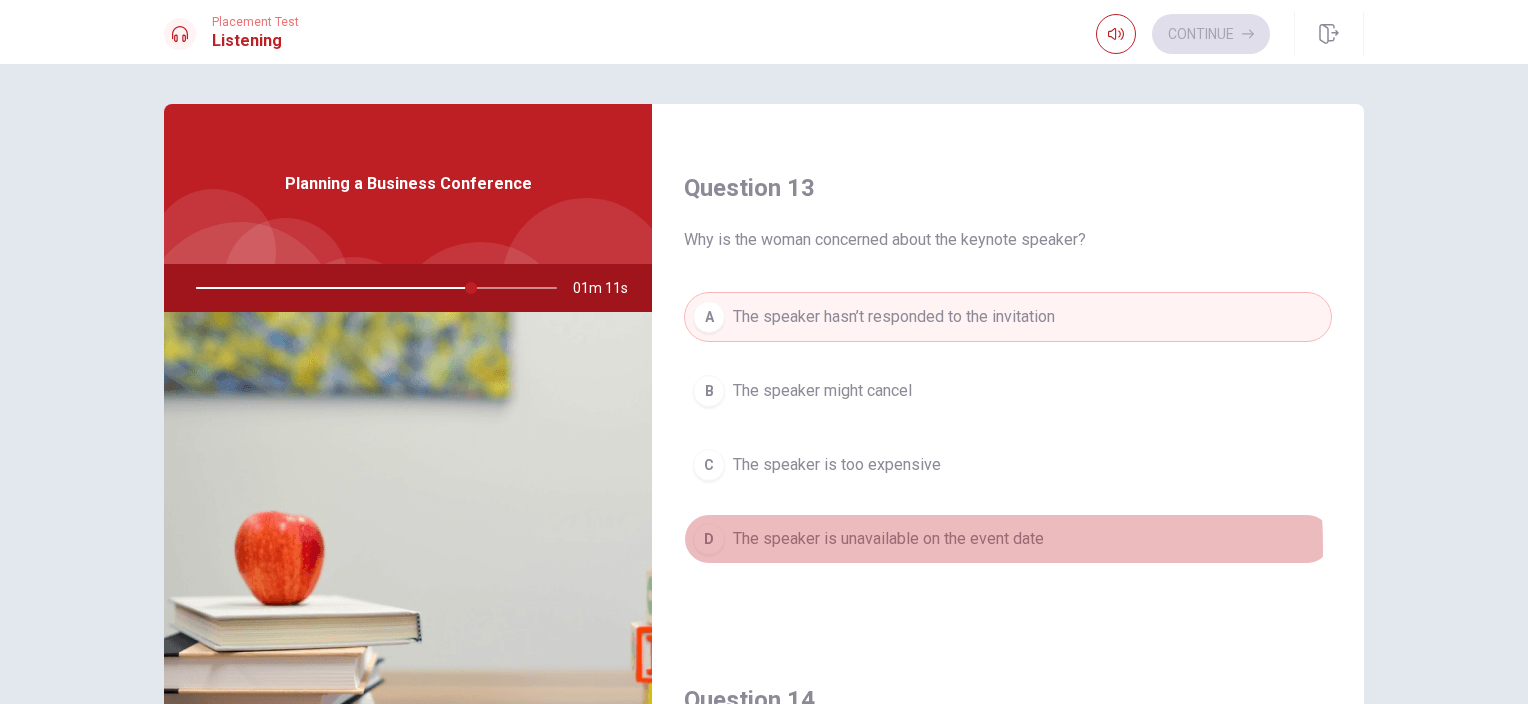 click on "The speaker is unavailable on the event date" at bounding box center (888, 539) 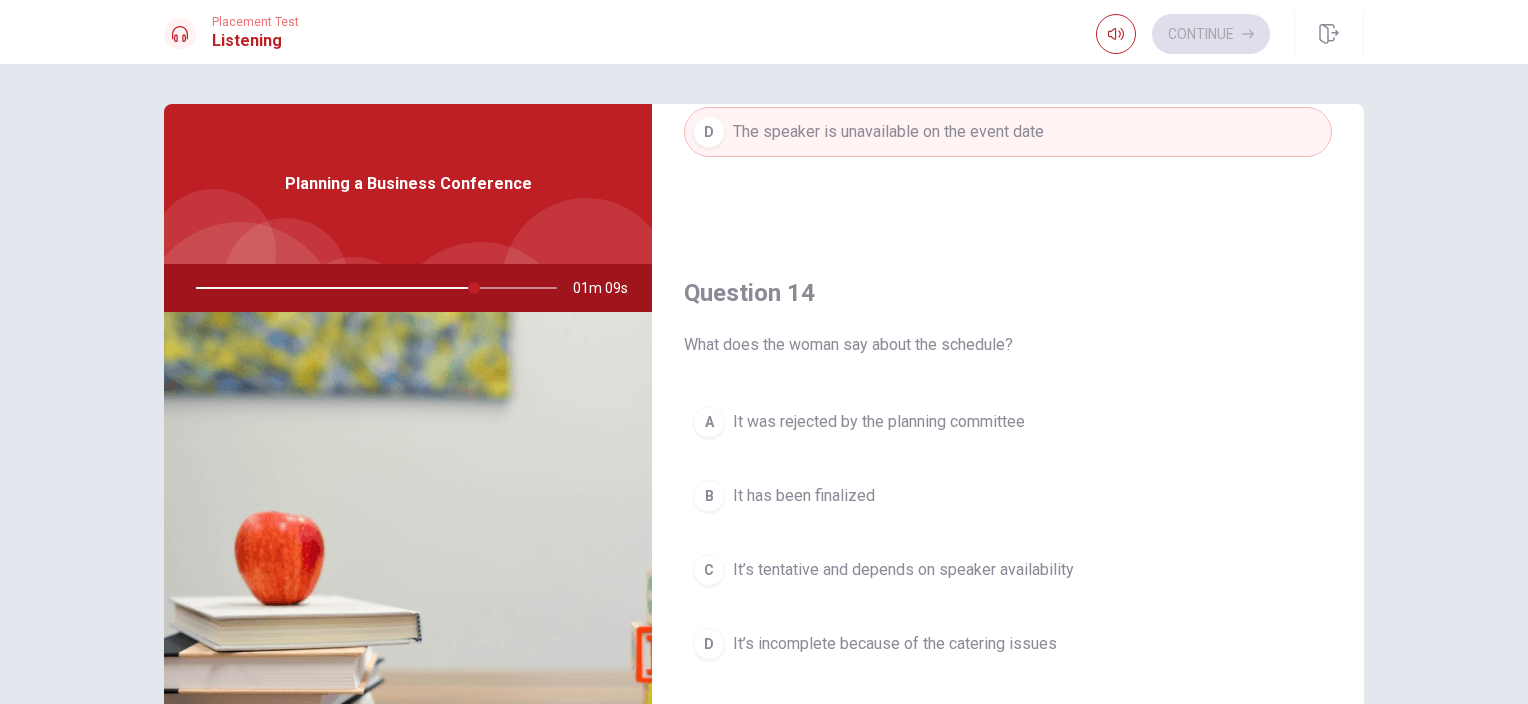 scroll, scrollTop: 1472, scrollLeft: 0, axis: vertical 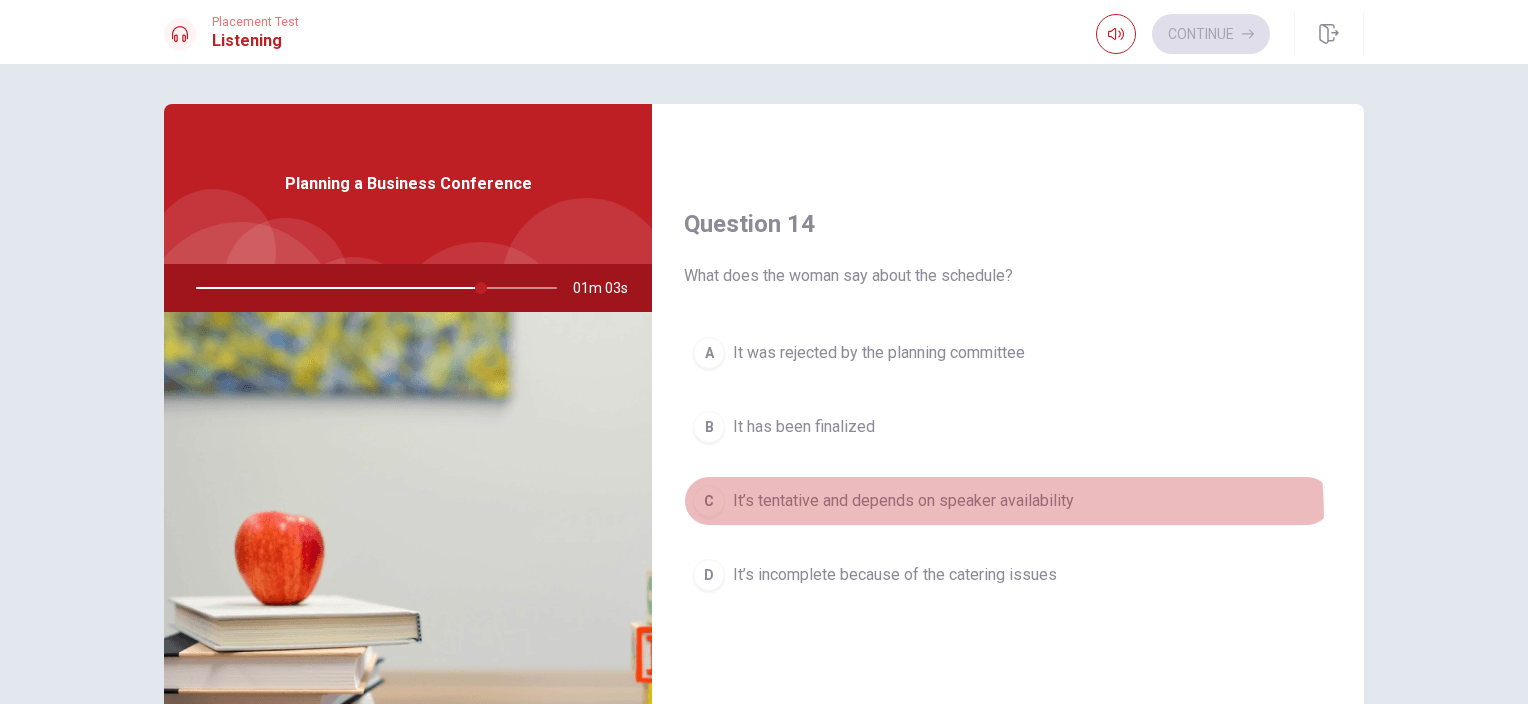 click on "C It’s tentative and depends on speaker availability" at bounding box center (1008, 501) 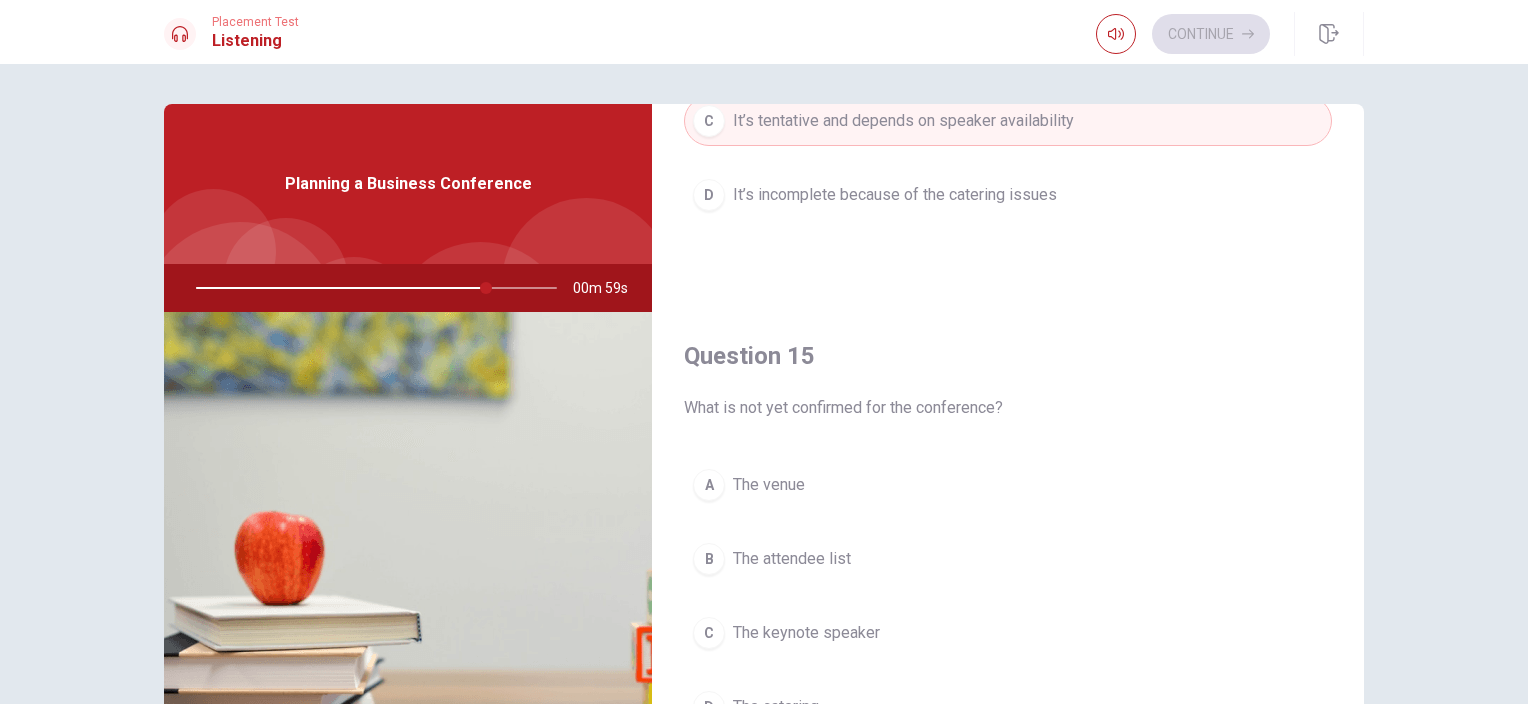 scroll, scrollTop: 1856, scrollLeft: 0, axis: vertical 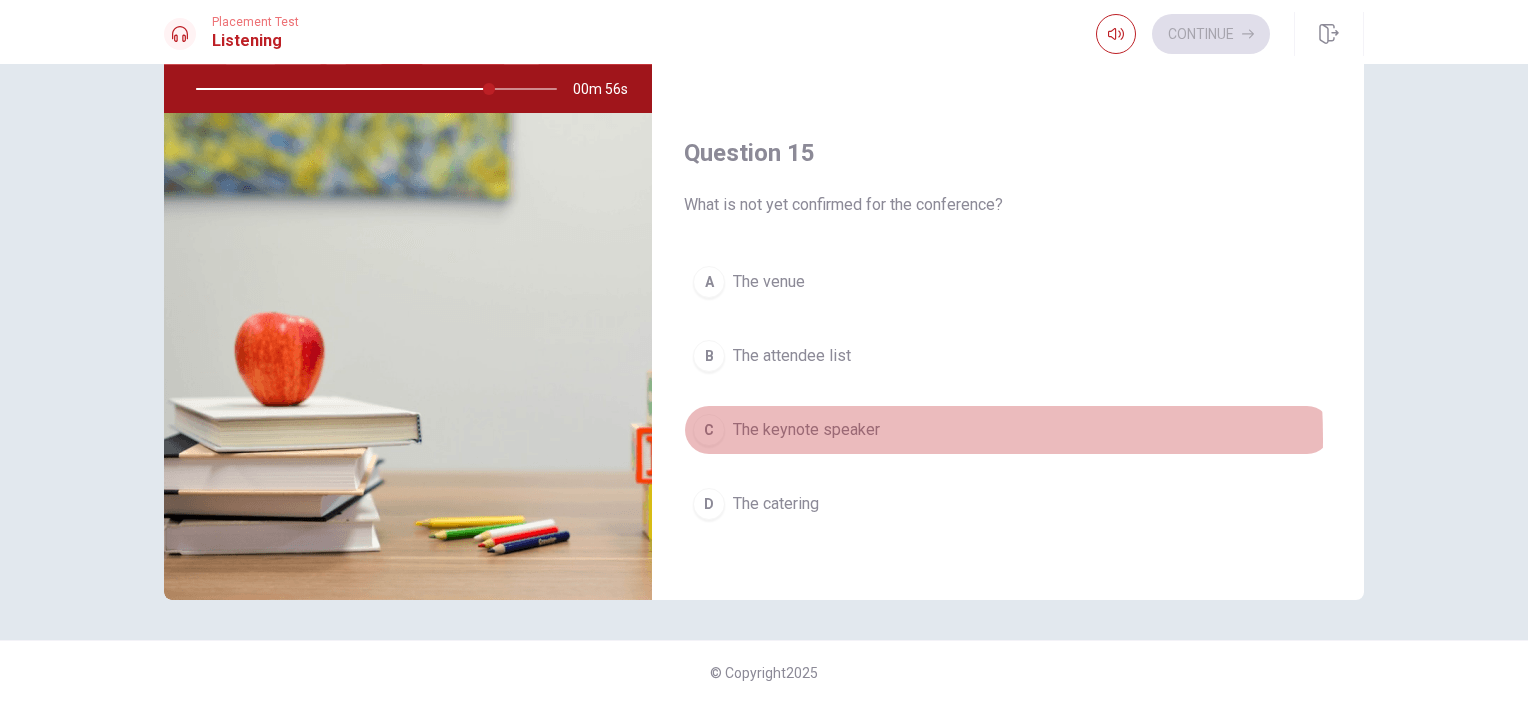 click on "C" at bounding box center [709, 430] 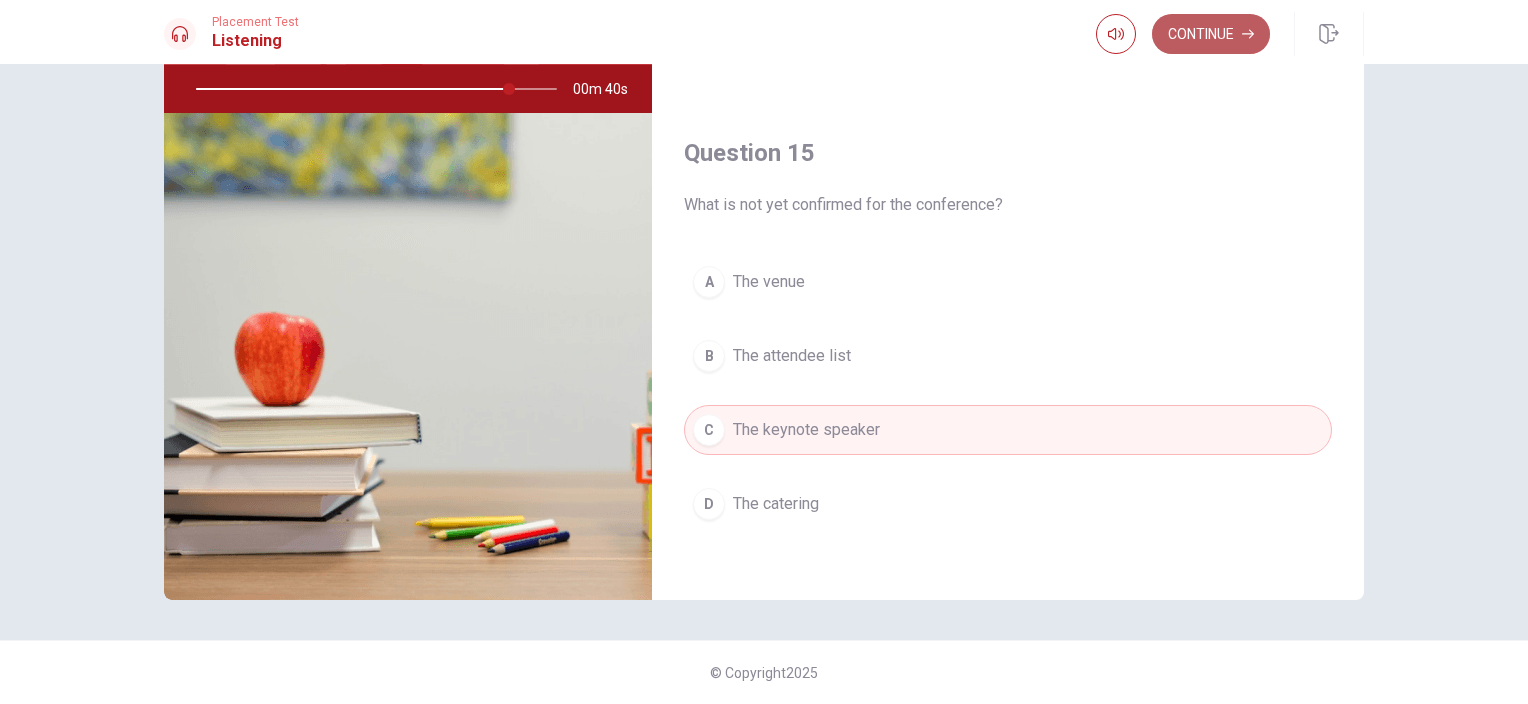 click on "Continue" at bounding box center (1211, 34) 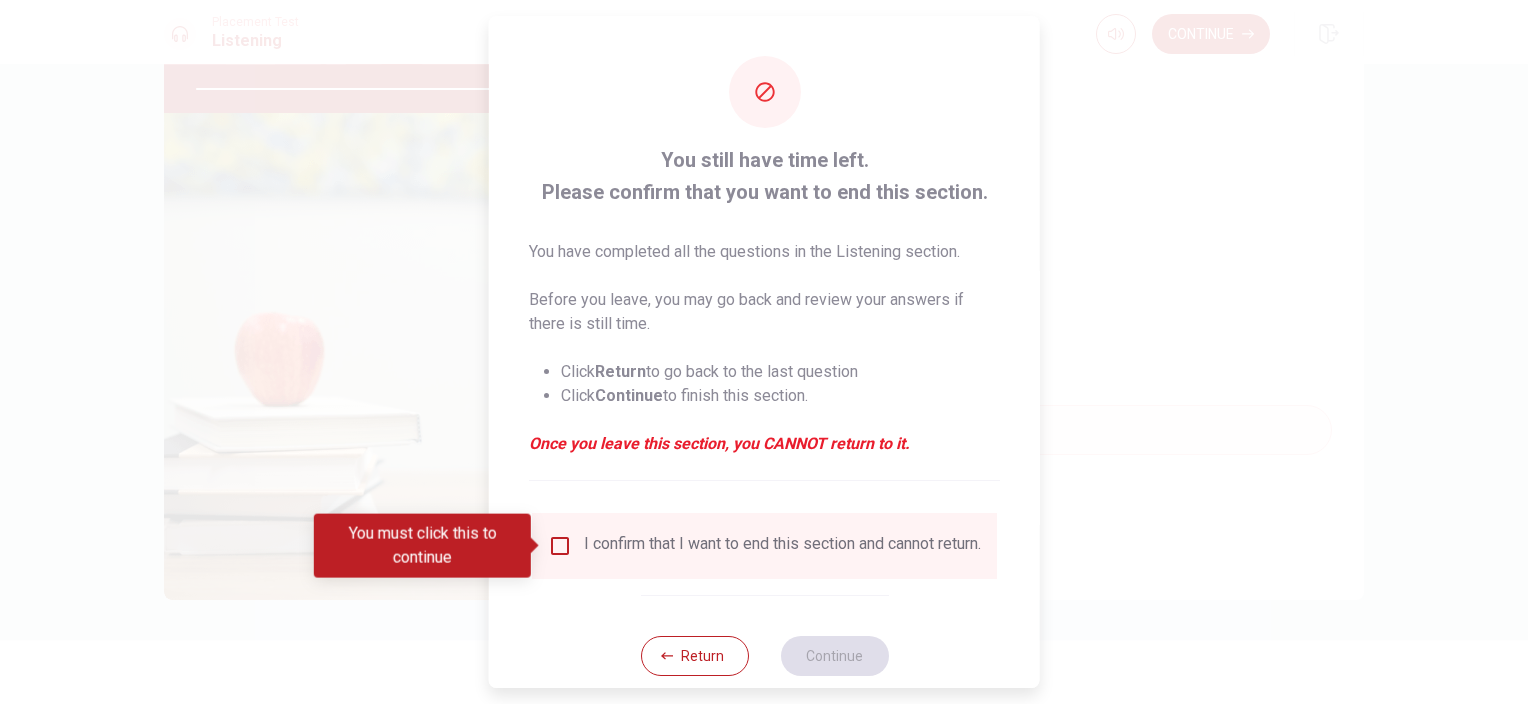 click on "You must click this to continue" at bounding box center [429, 546] 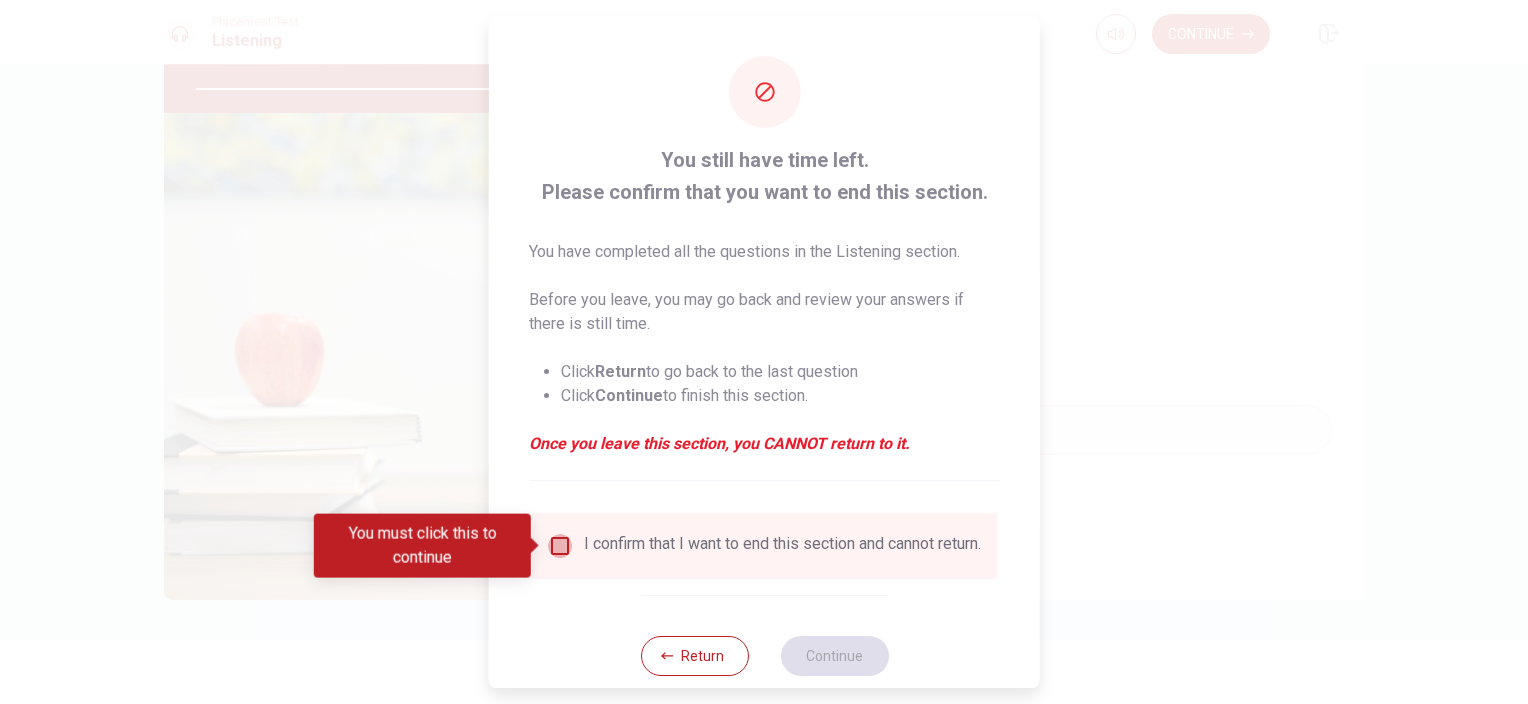click at bounding box center [560, 546] 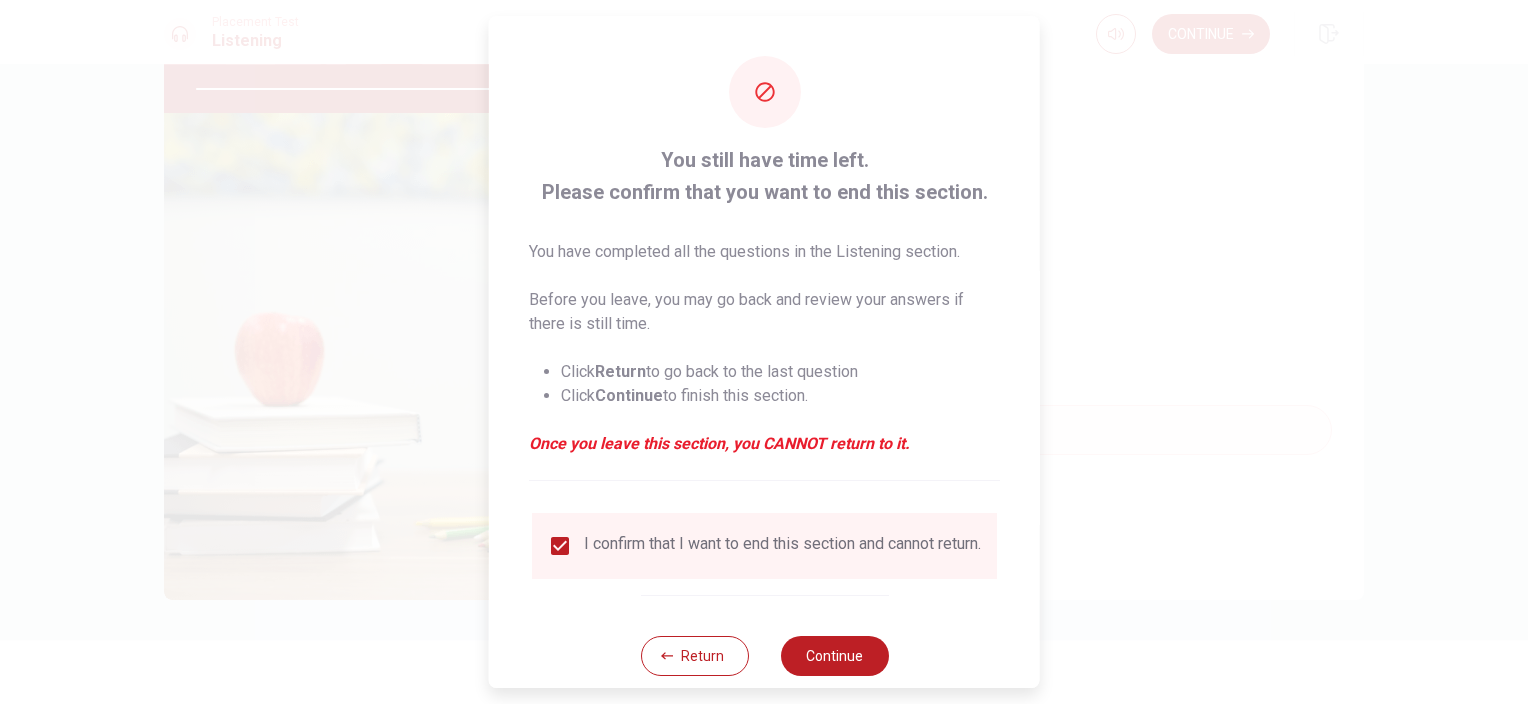 scroll, scrollTop: 42, scrollLeft: 0, axis: vertical 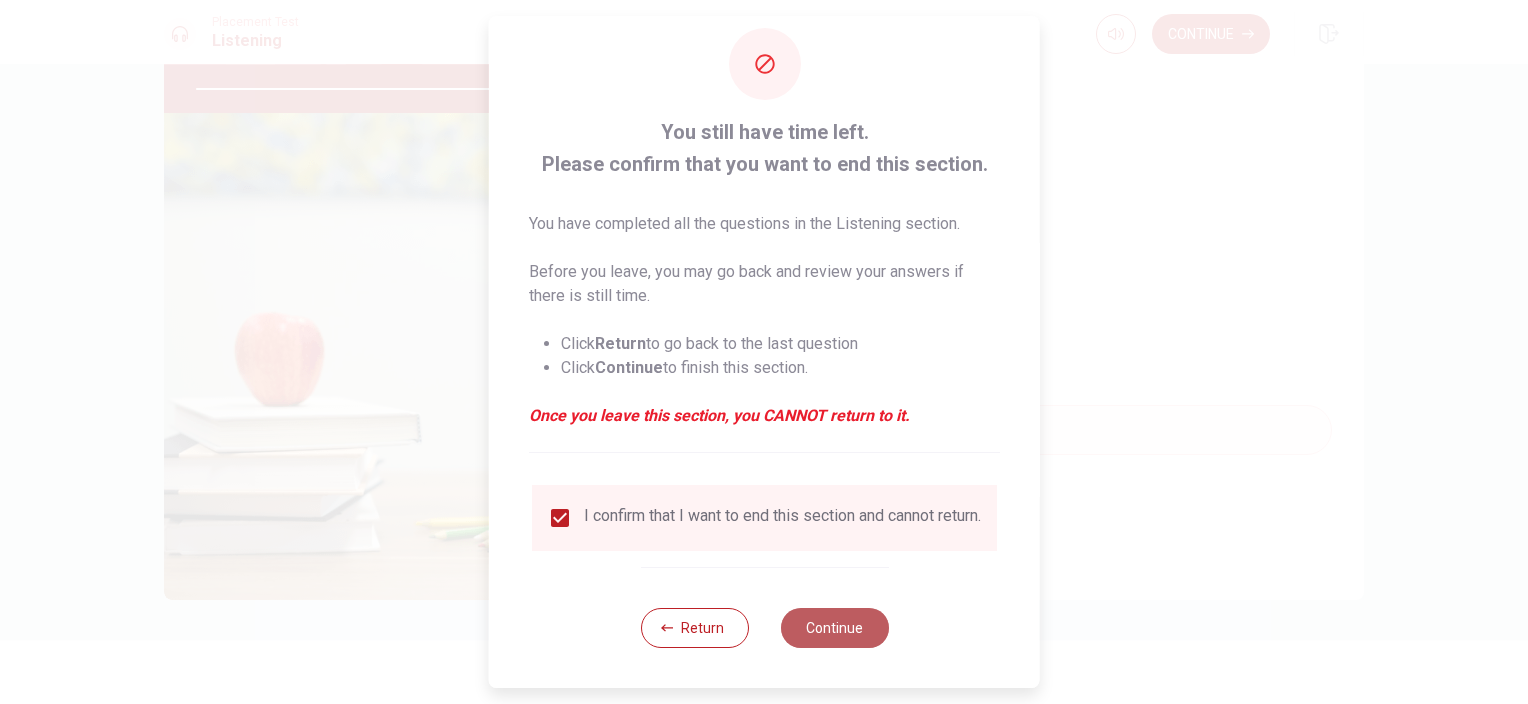 click on "Continue" at bounding box center [834, 628] 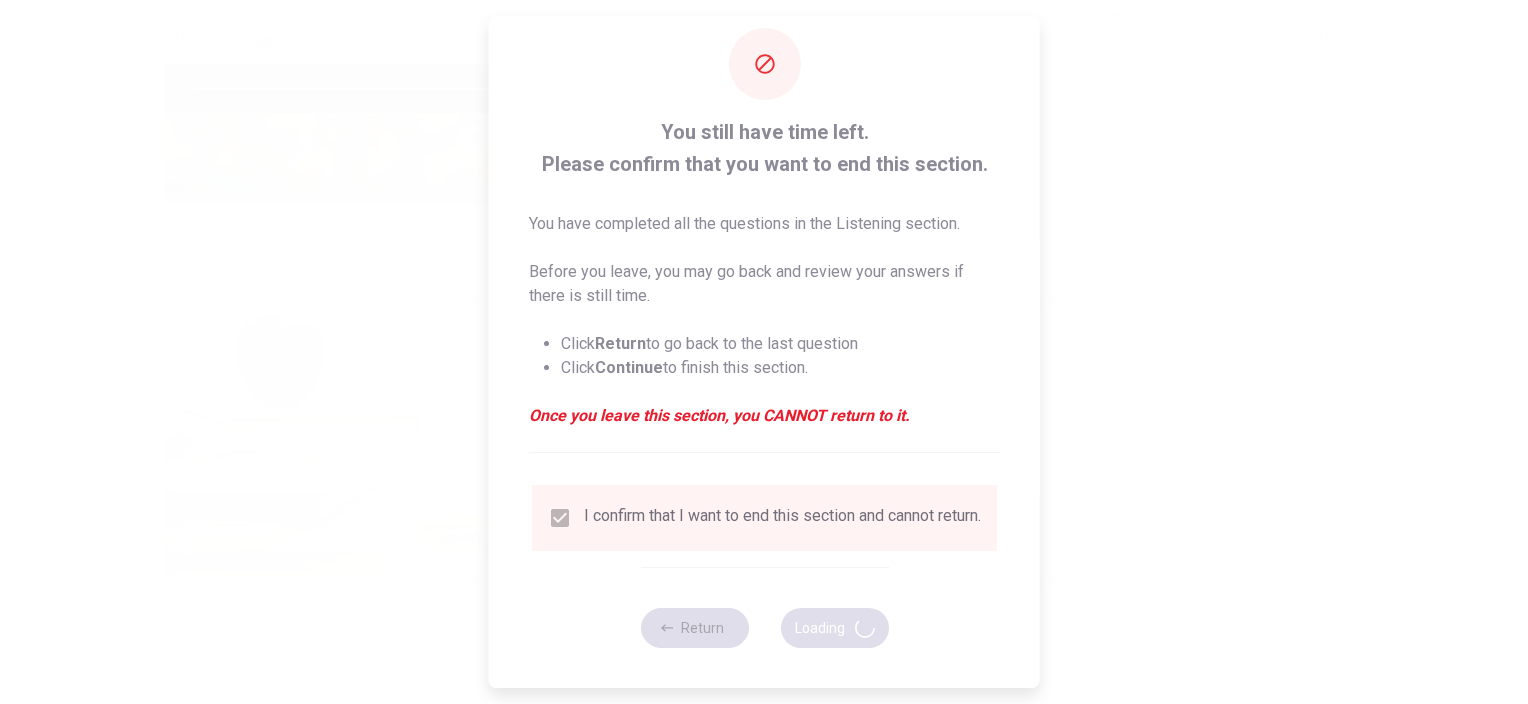 type on "91" 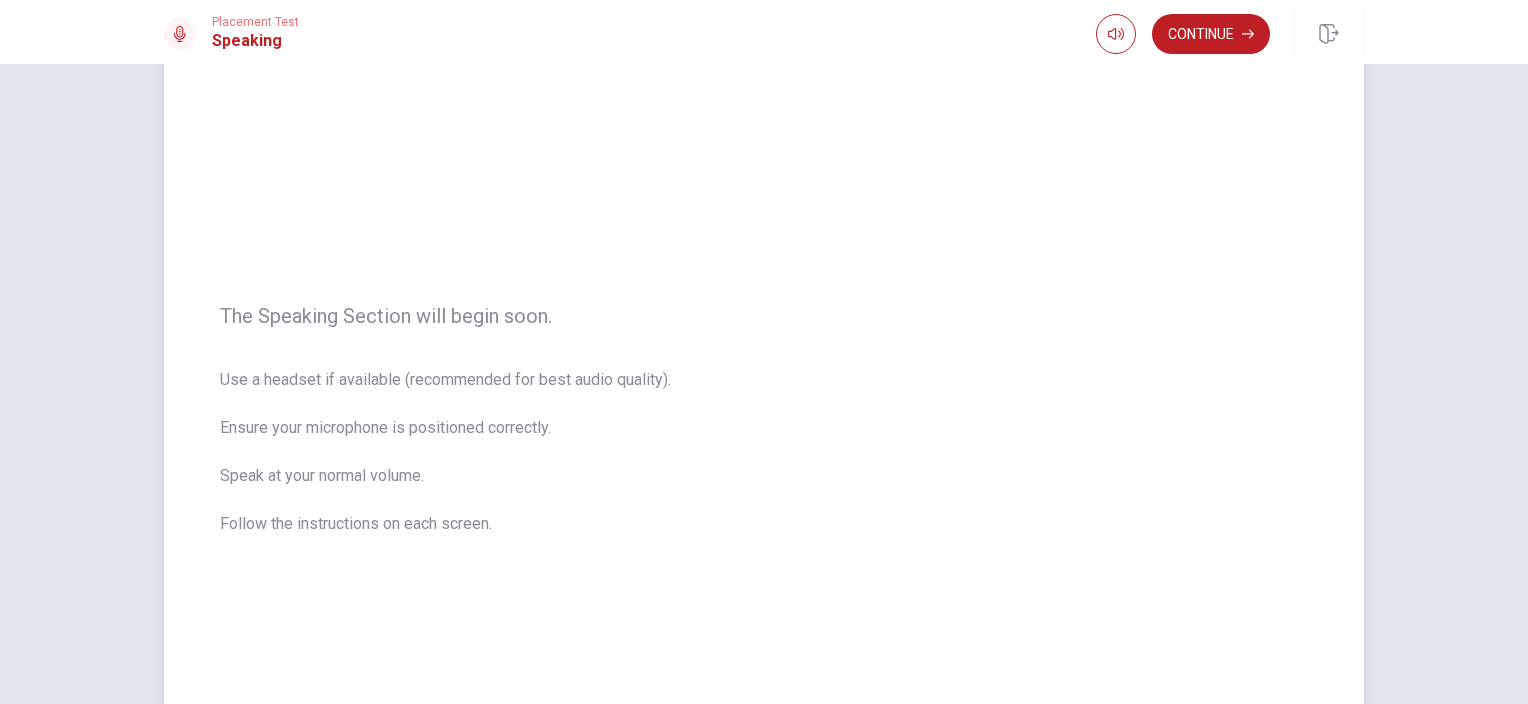 scroll, scrollTop: 108, scrollLeft: 0, axis: vertical 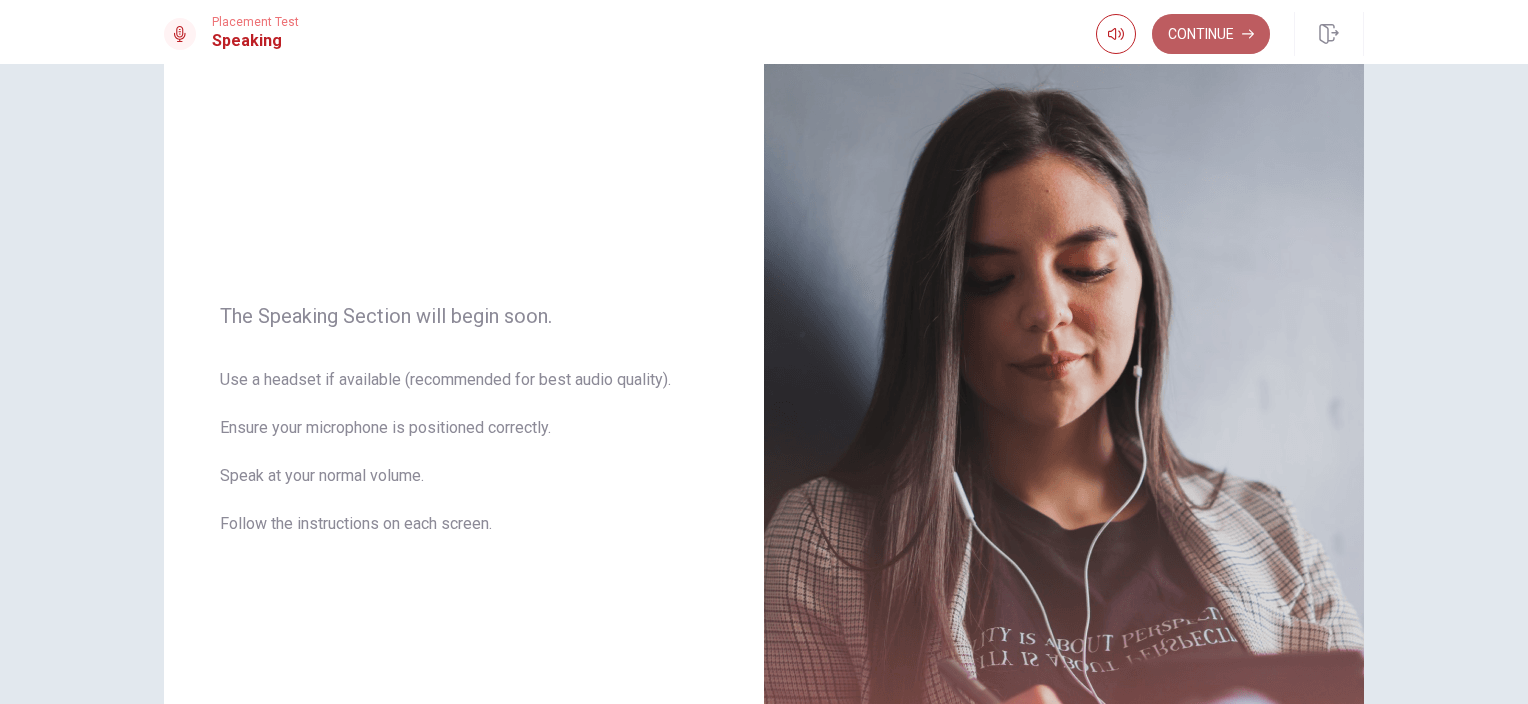click on "Continue" at bounding box center [1211, 34] 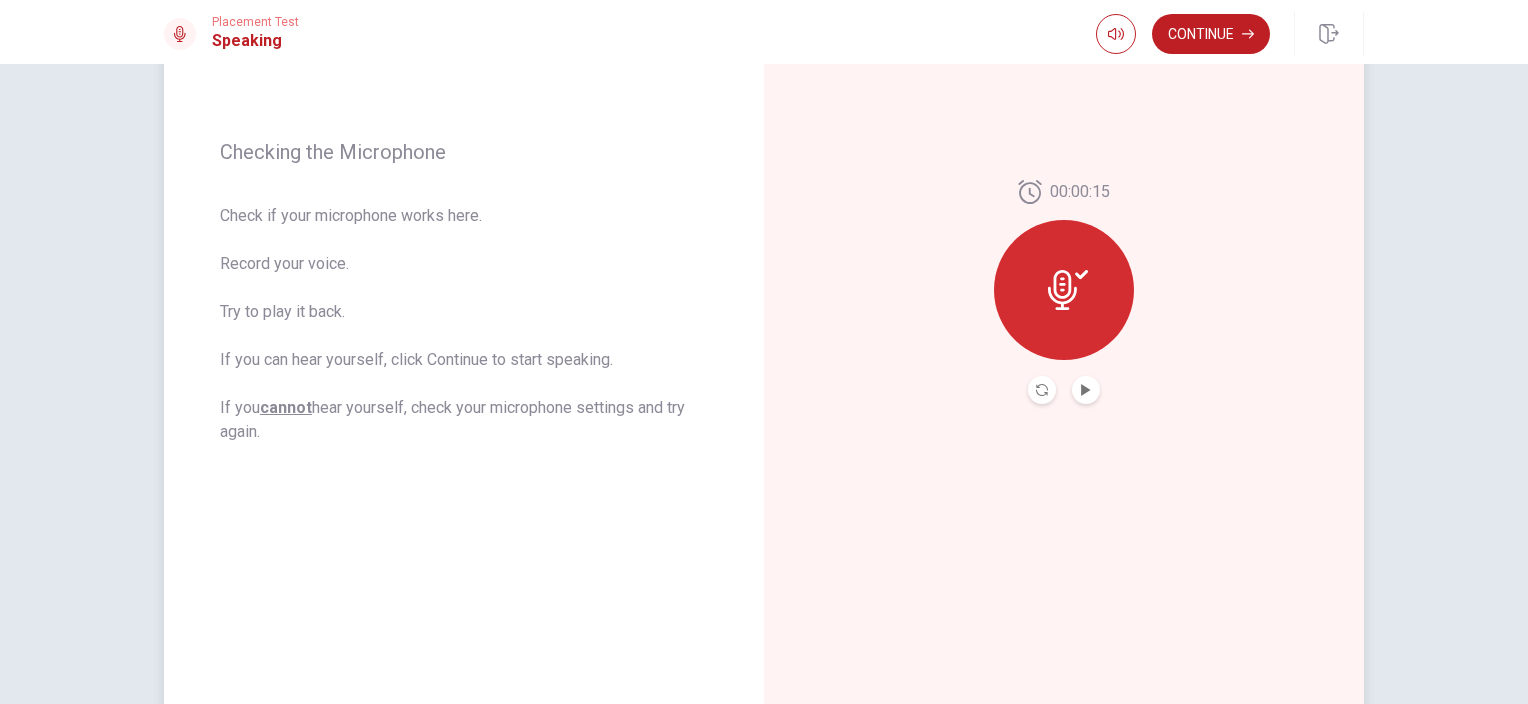 scroll, scrollTop: 252, scrollLeft: 0, axis: vertical 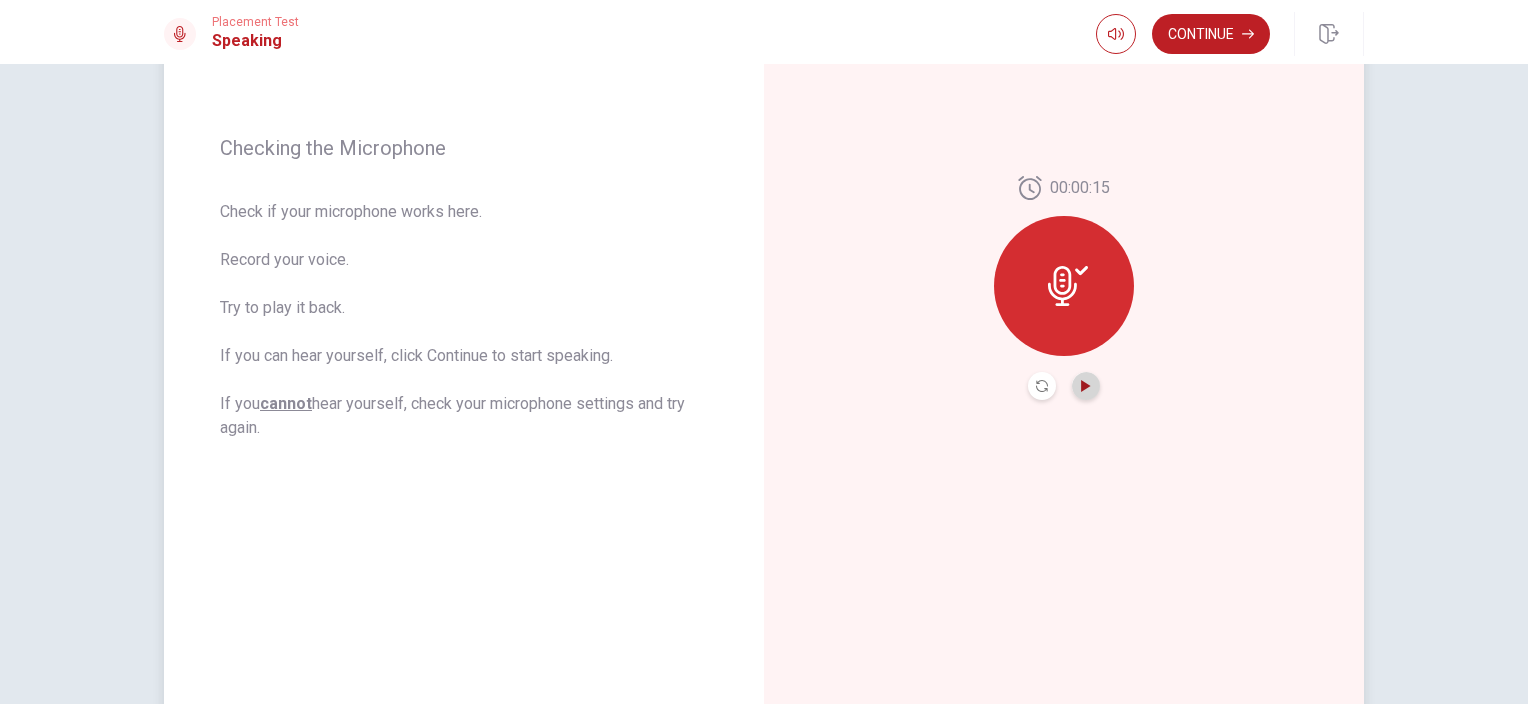 click 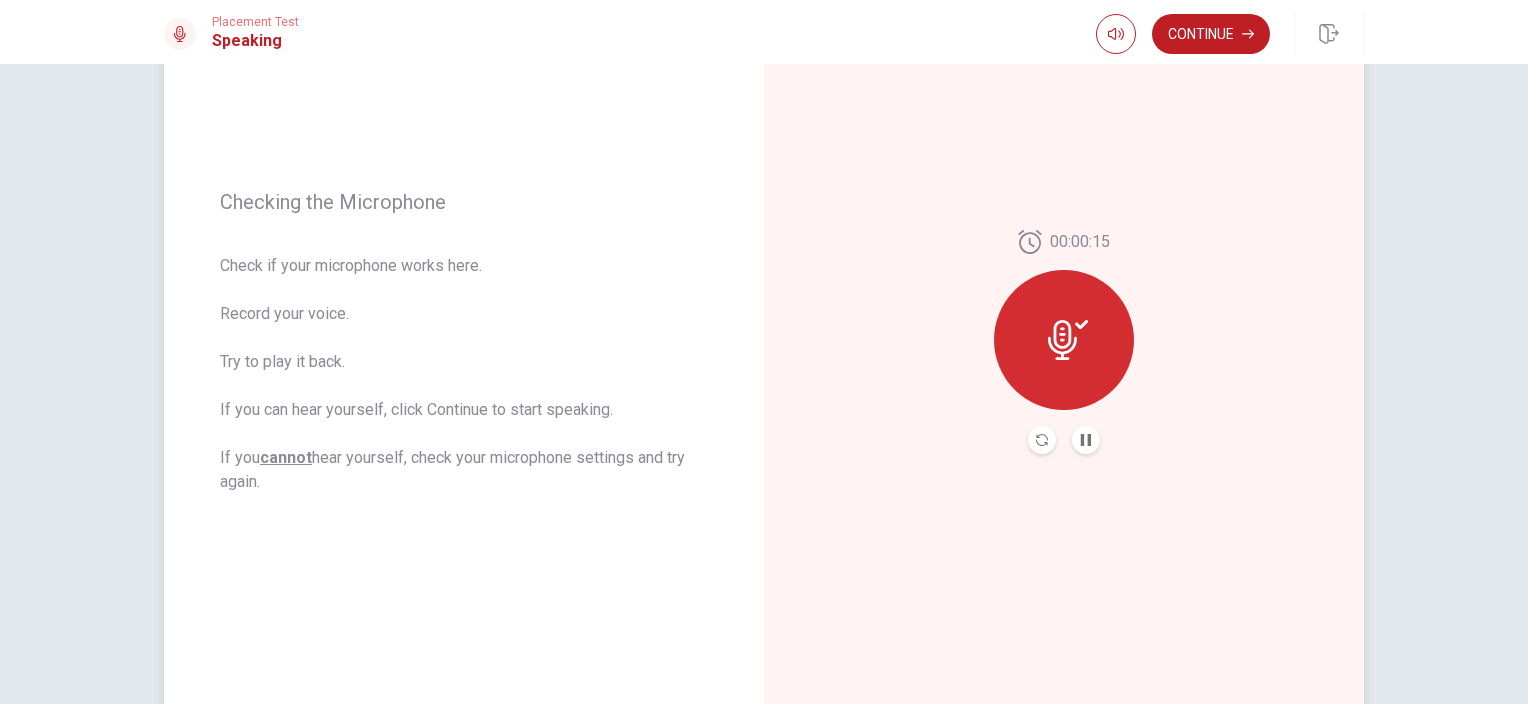 scroll, scrollTop: 190, scrollLeft: 0, axis: vertical 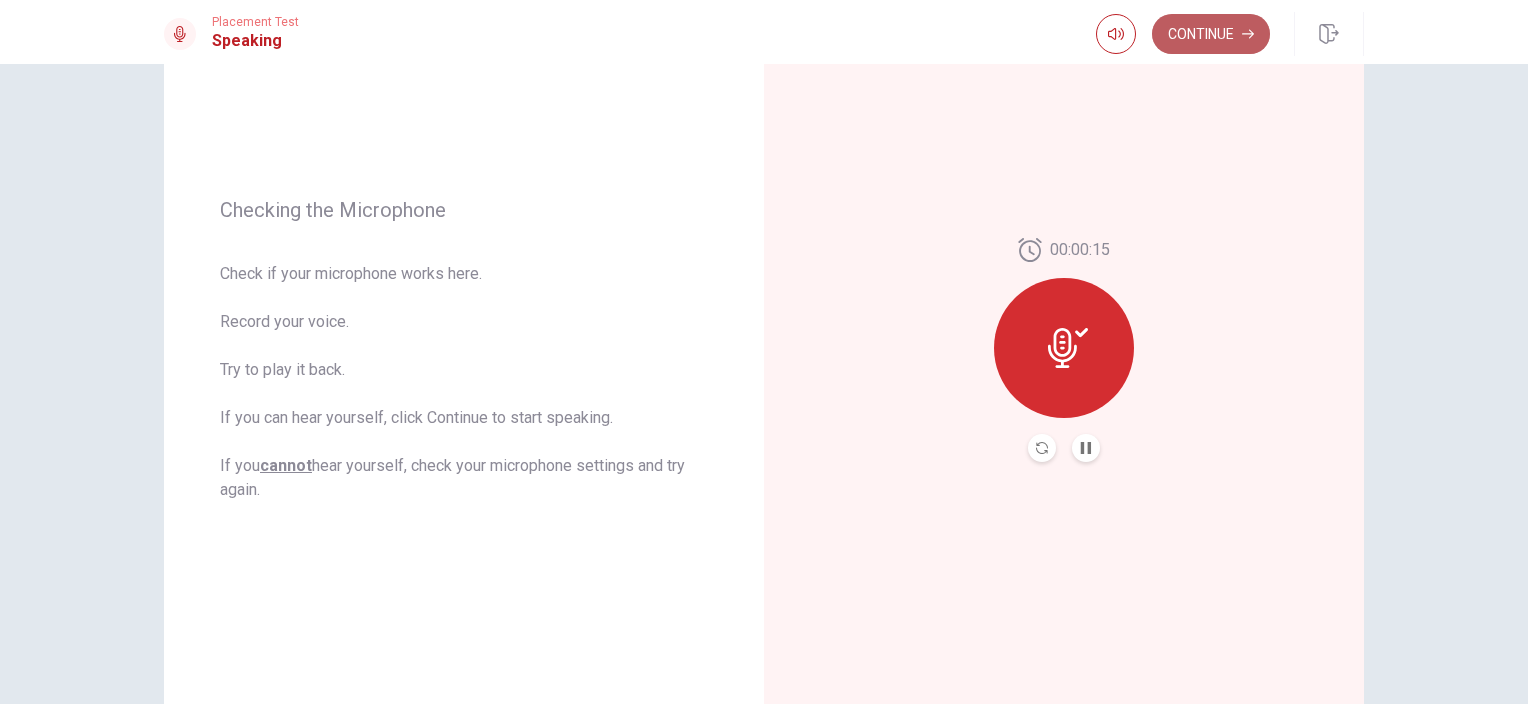 click on "Continue" at bounding box center (1211, 34) 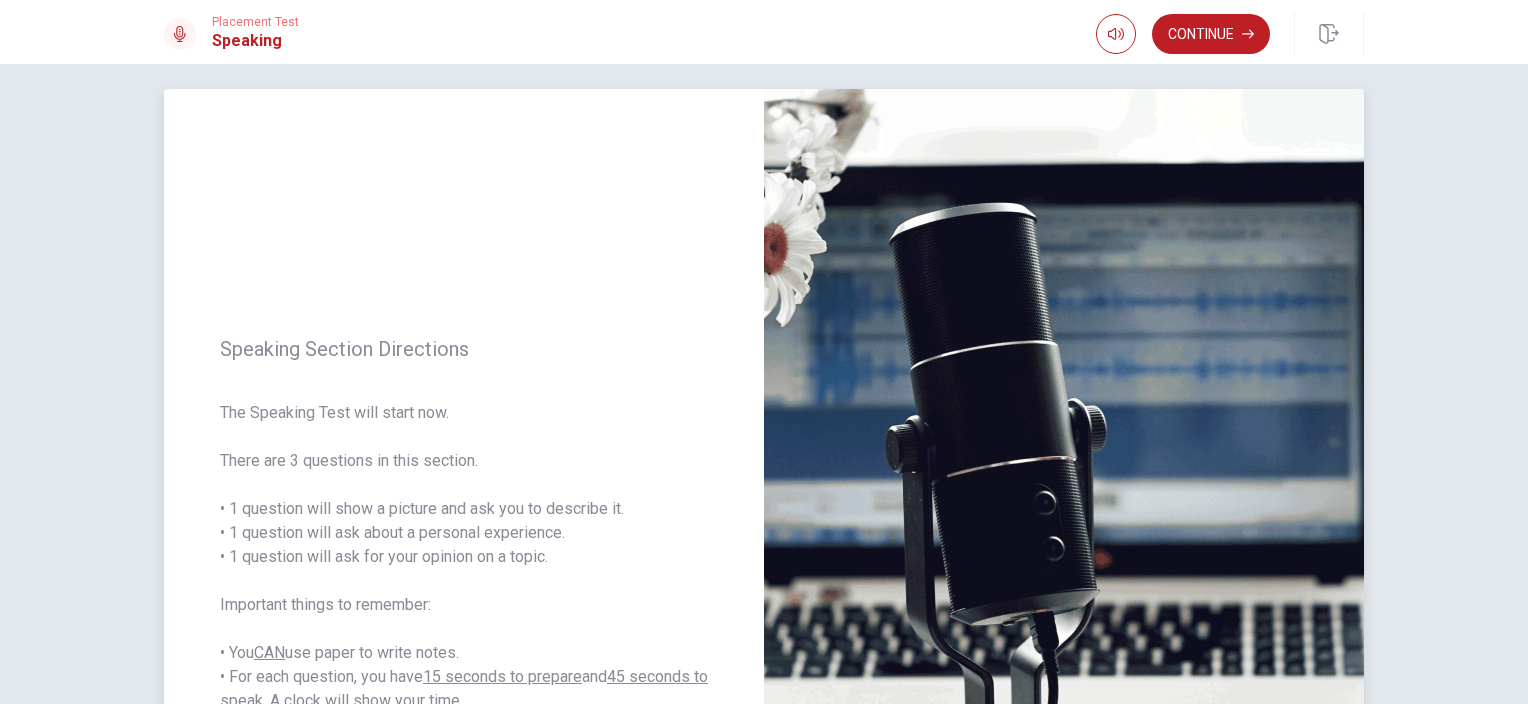 scroll, scrollTop: 0, scrollLeft: 0, axis: both 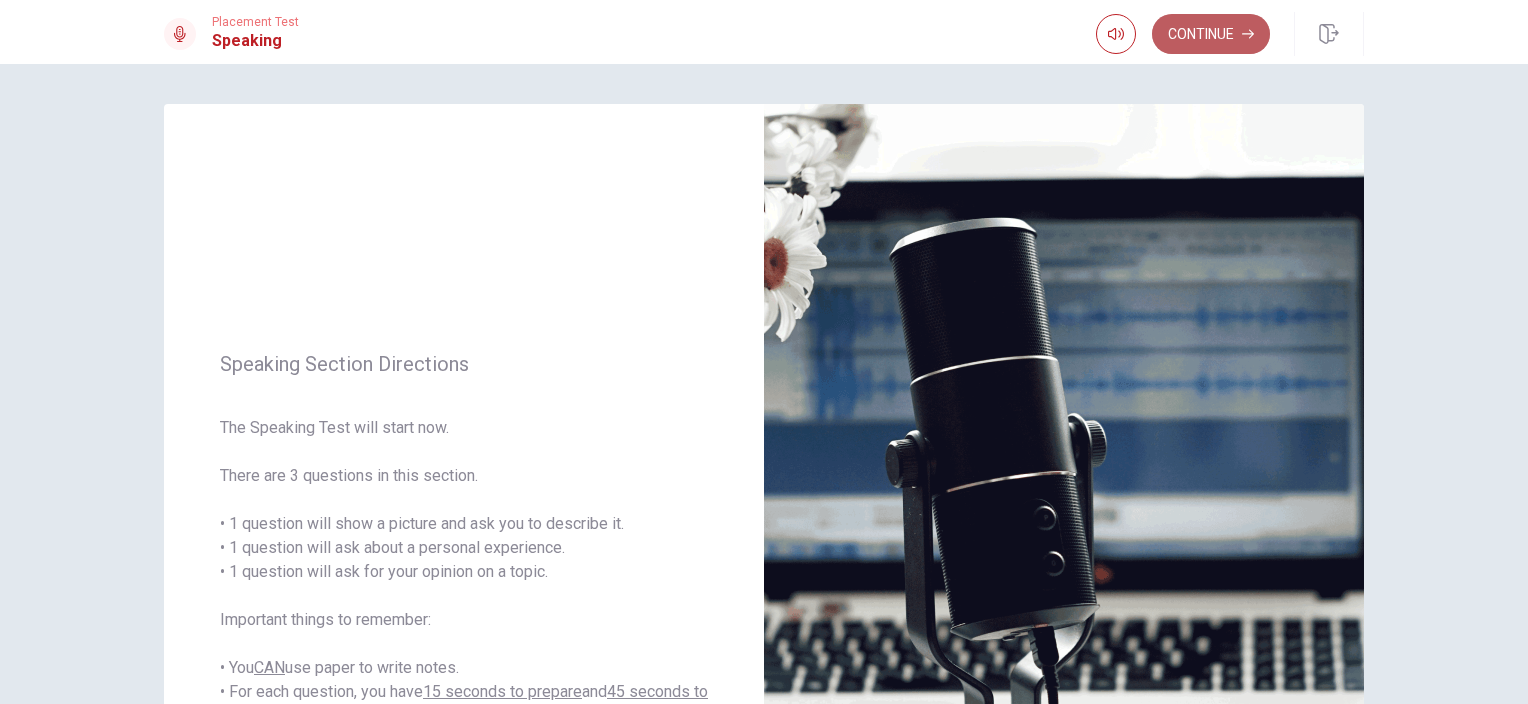 click on "Continue" at bounding box center (1211, 34) 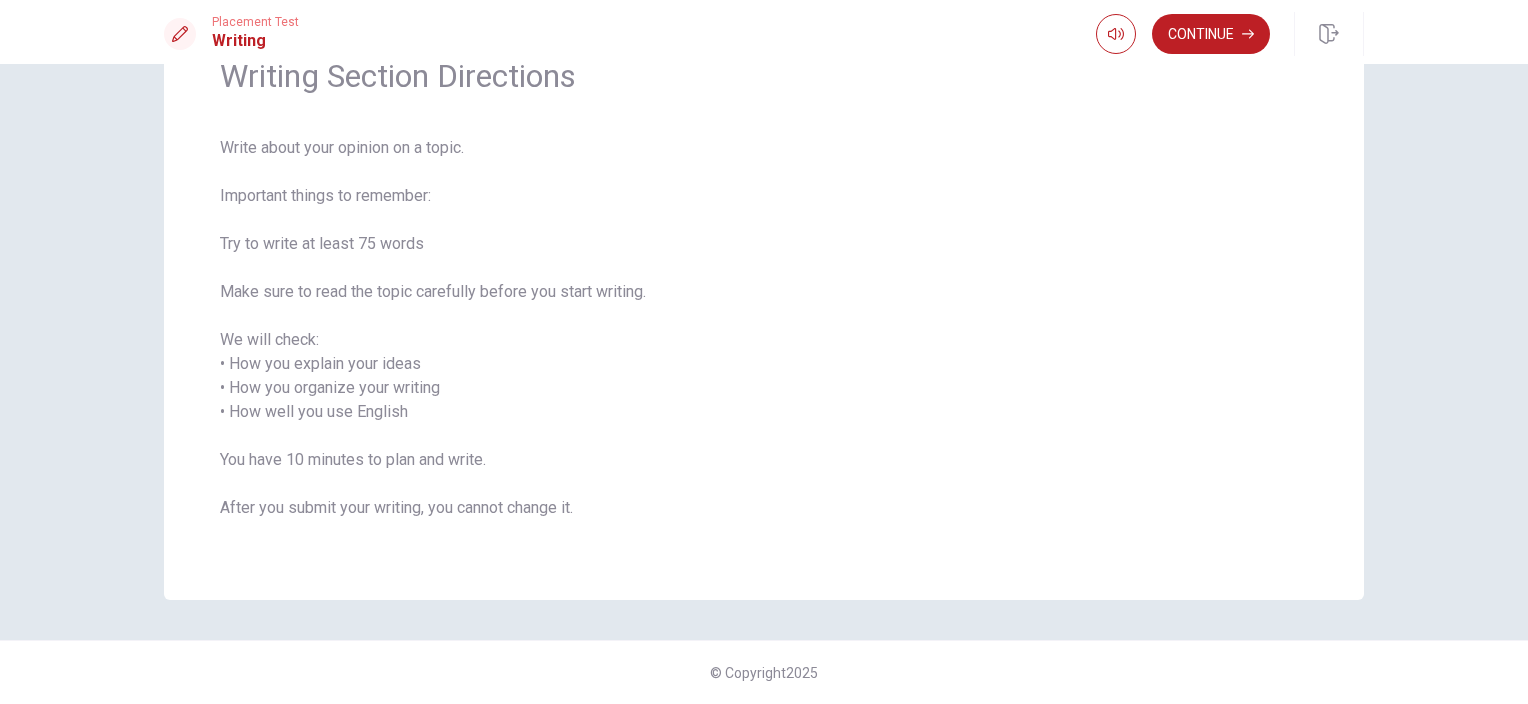 scroll, scrollTop: 30, scrollLeft: 0, axis: vertical 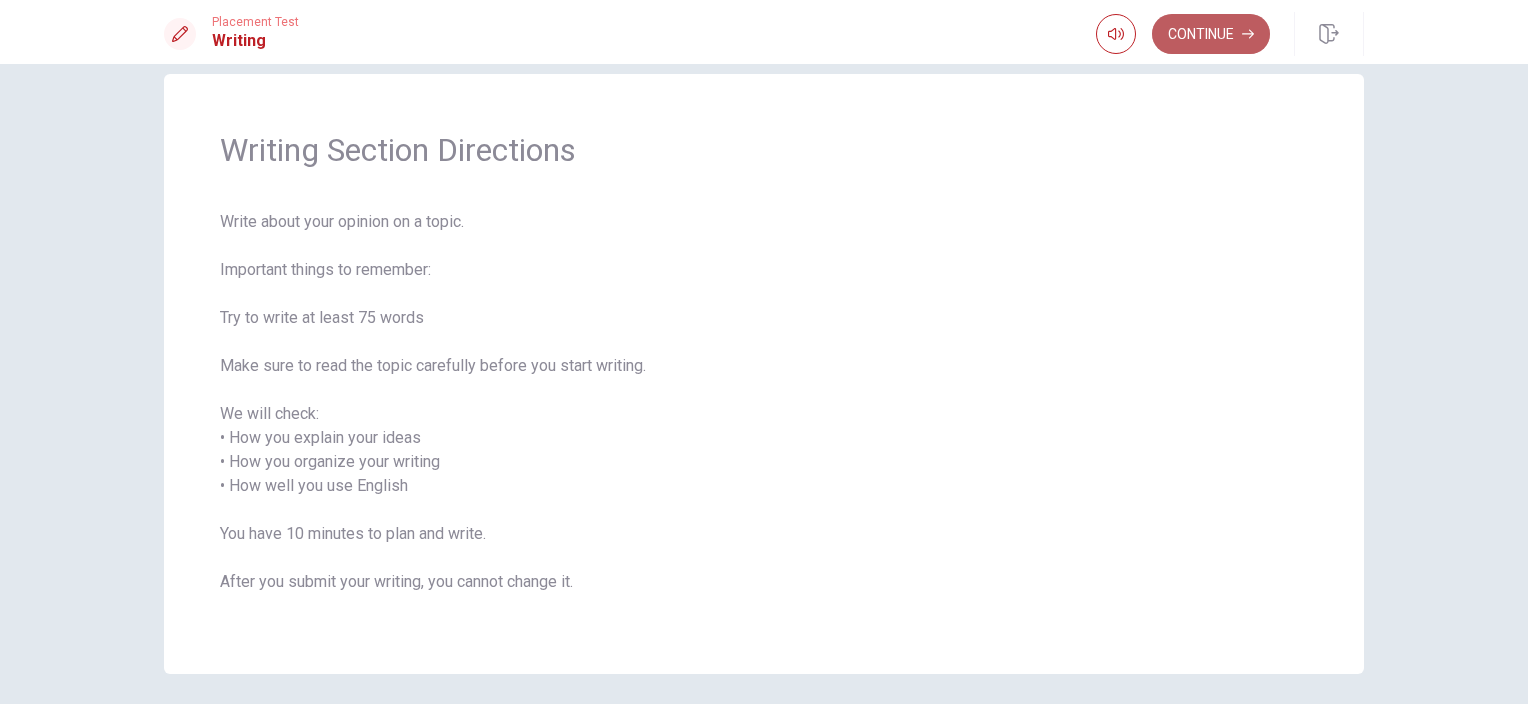 click on "Continue" at bounding box center (1211, 34) 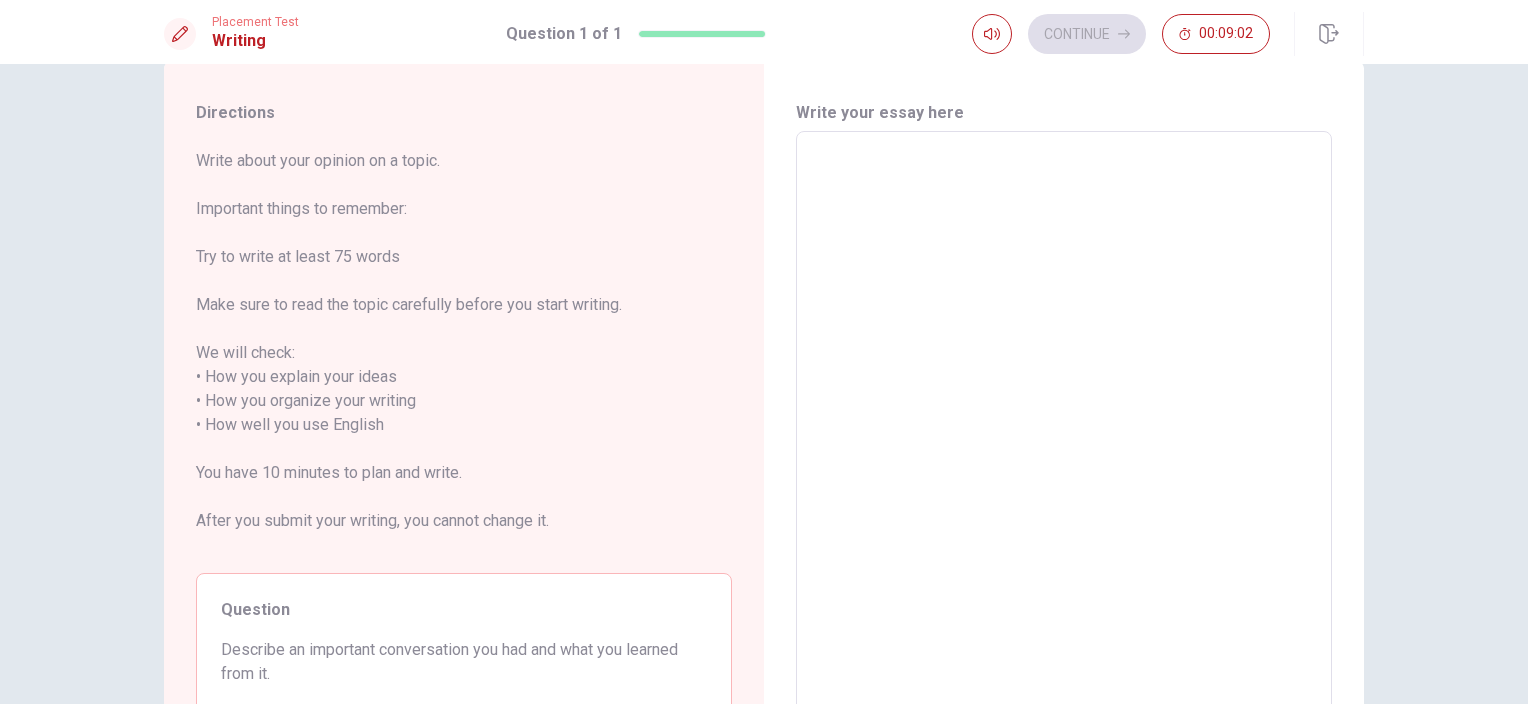 scroll, scrollTop: 20, scrollLeft: 0, axis: vertical 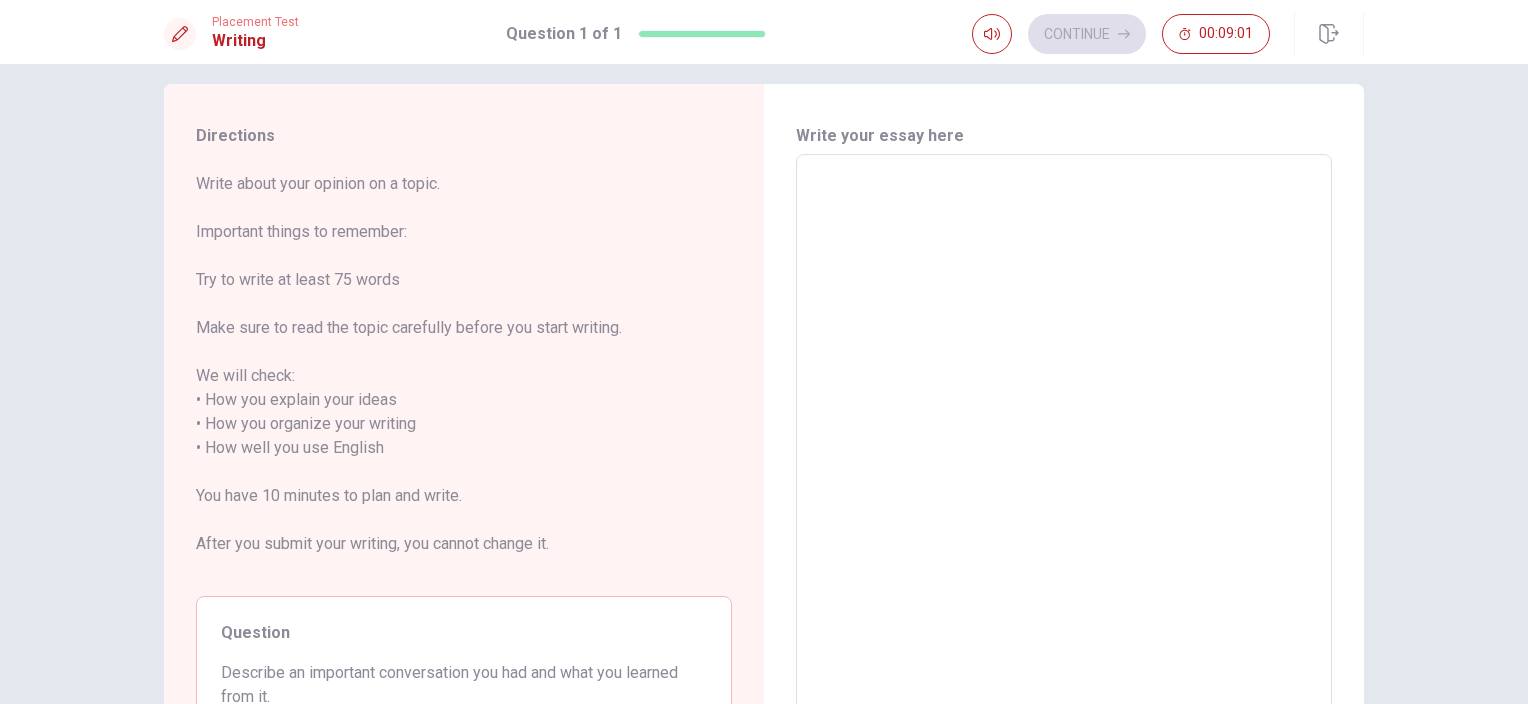click at bounding box center (1064, 448) 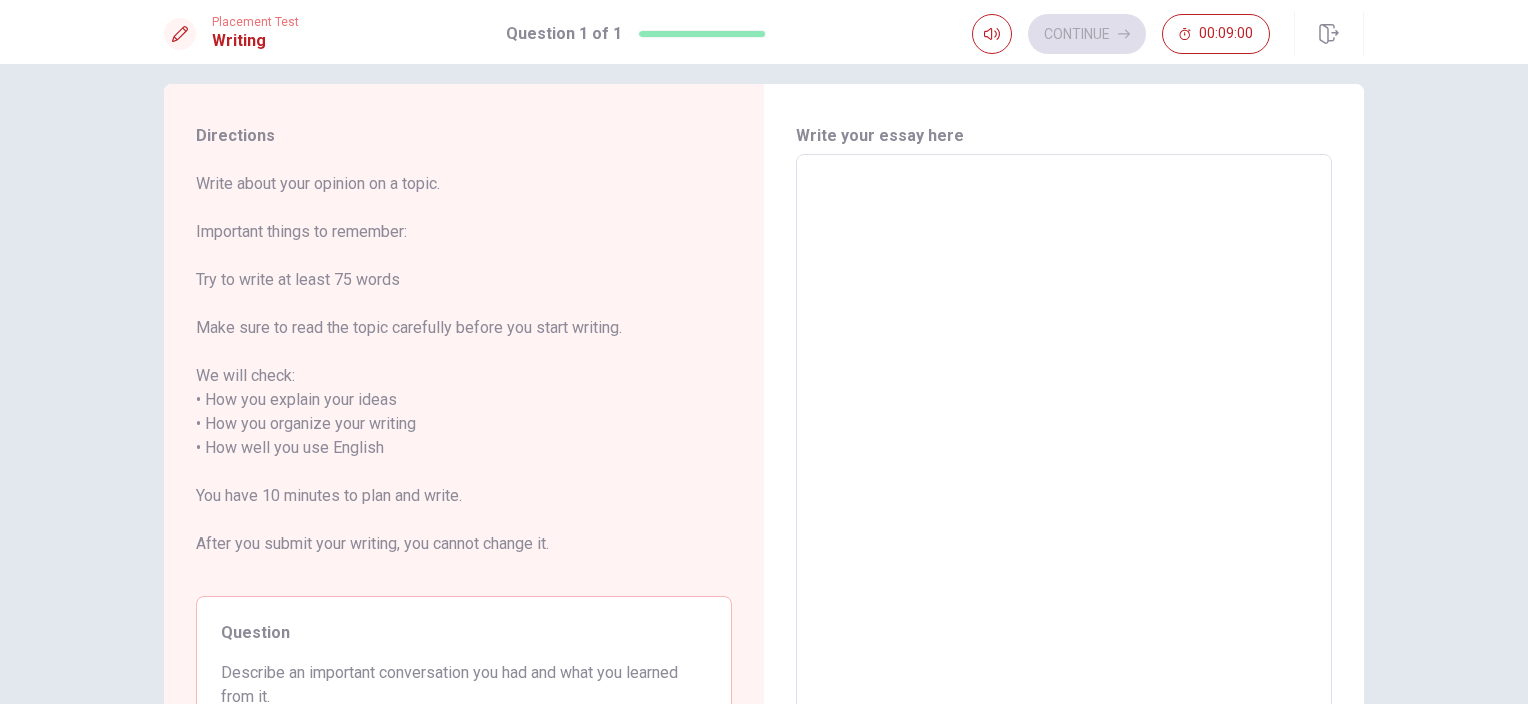 type on "I" 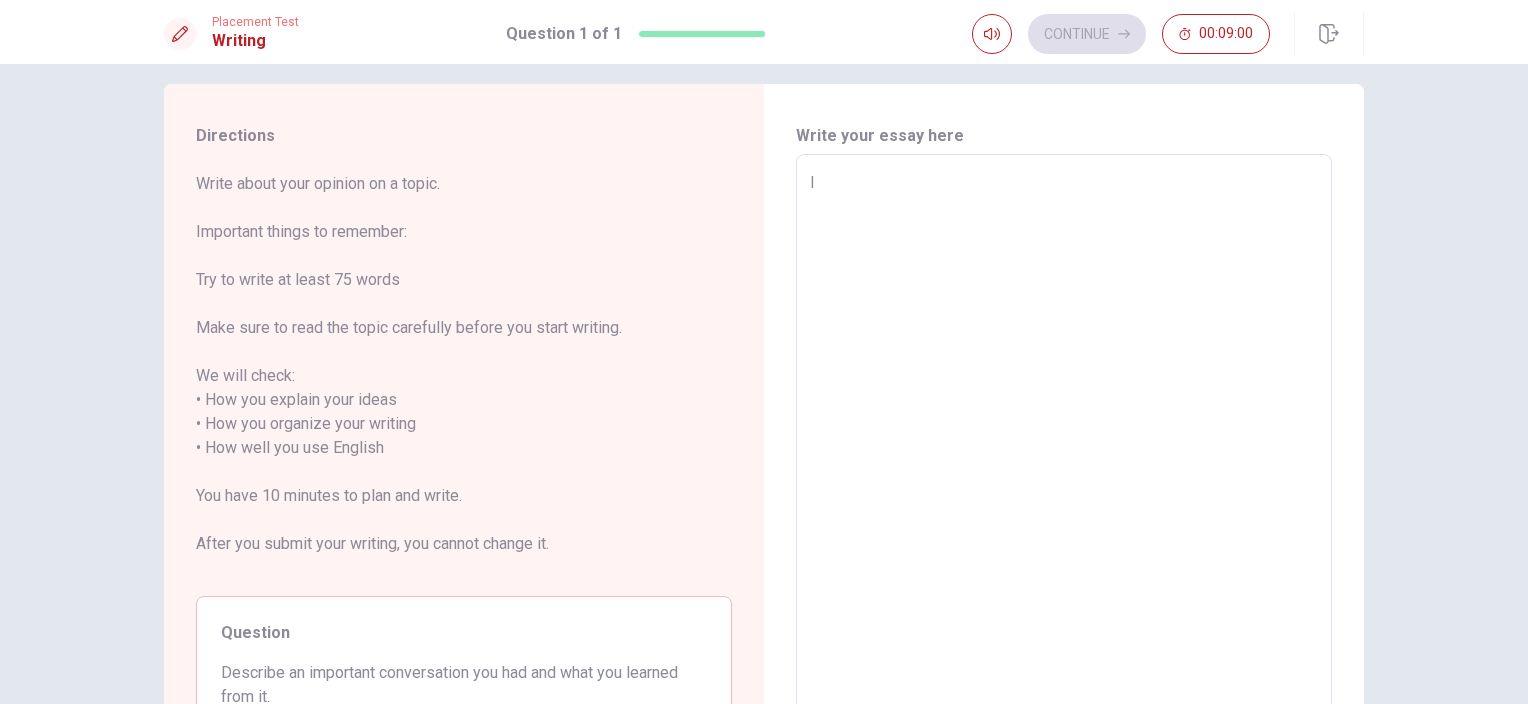 type on "x" 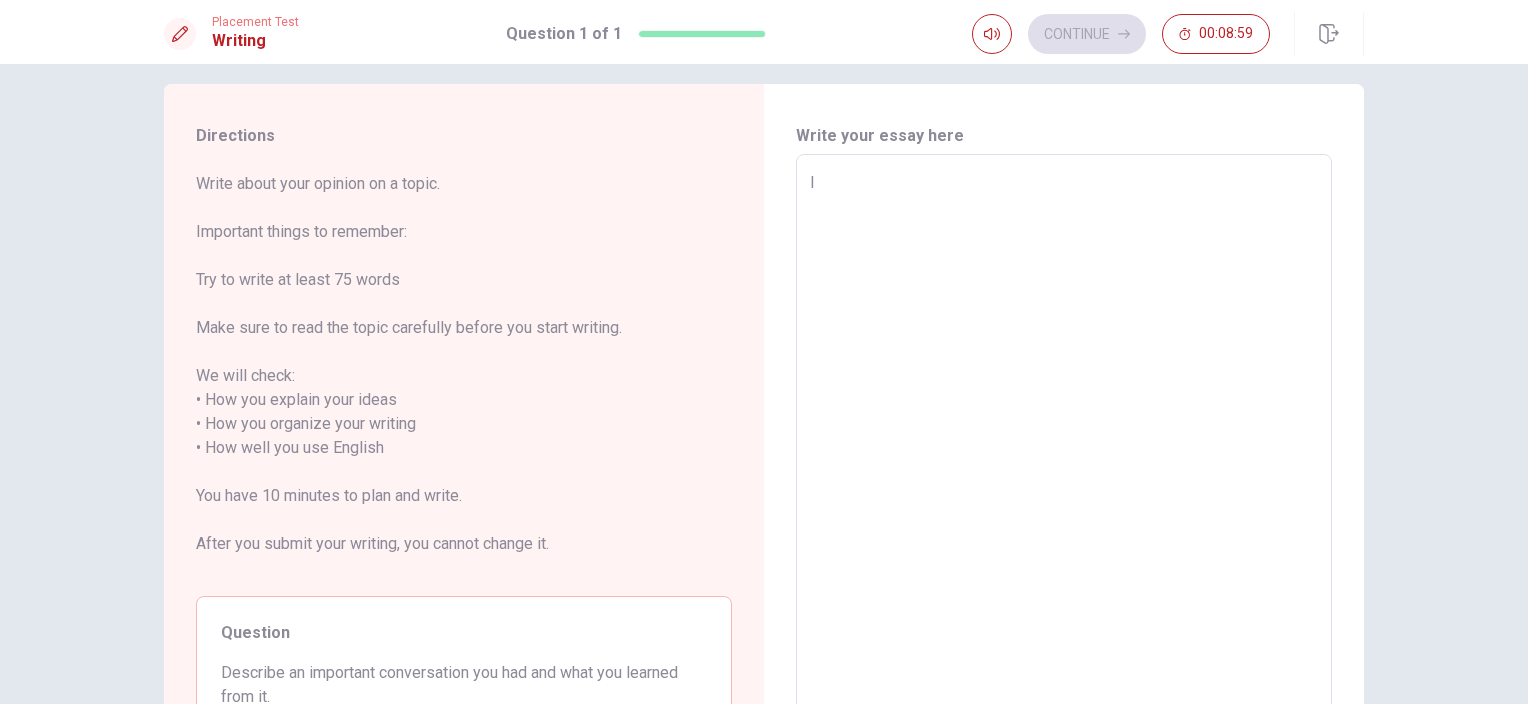 type on "I" 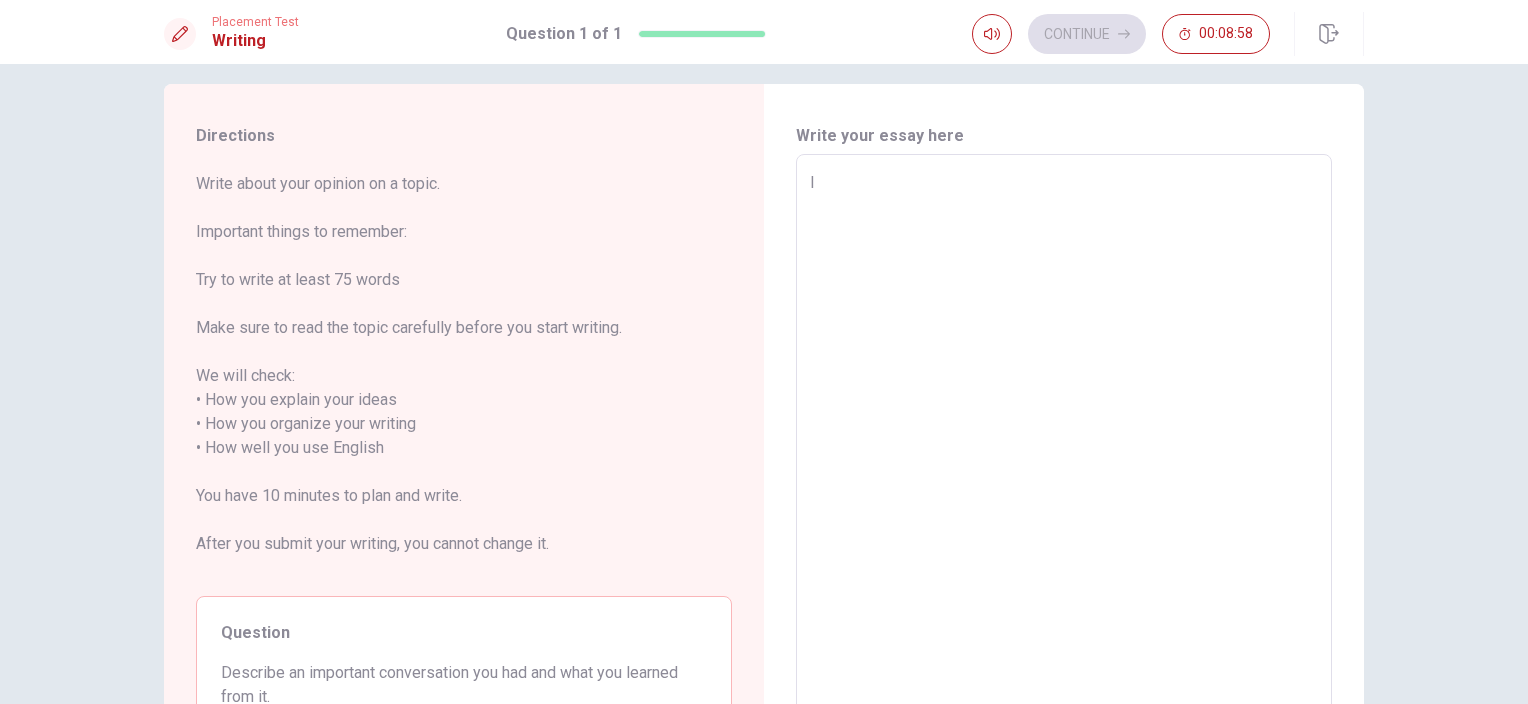 type on "I s" 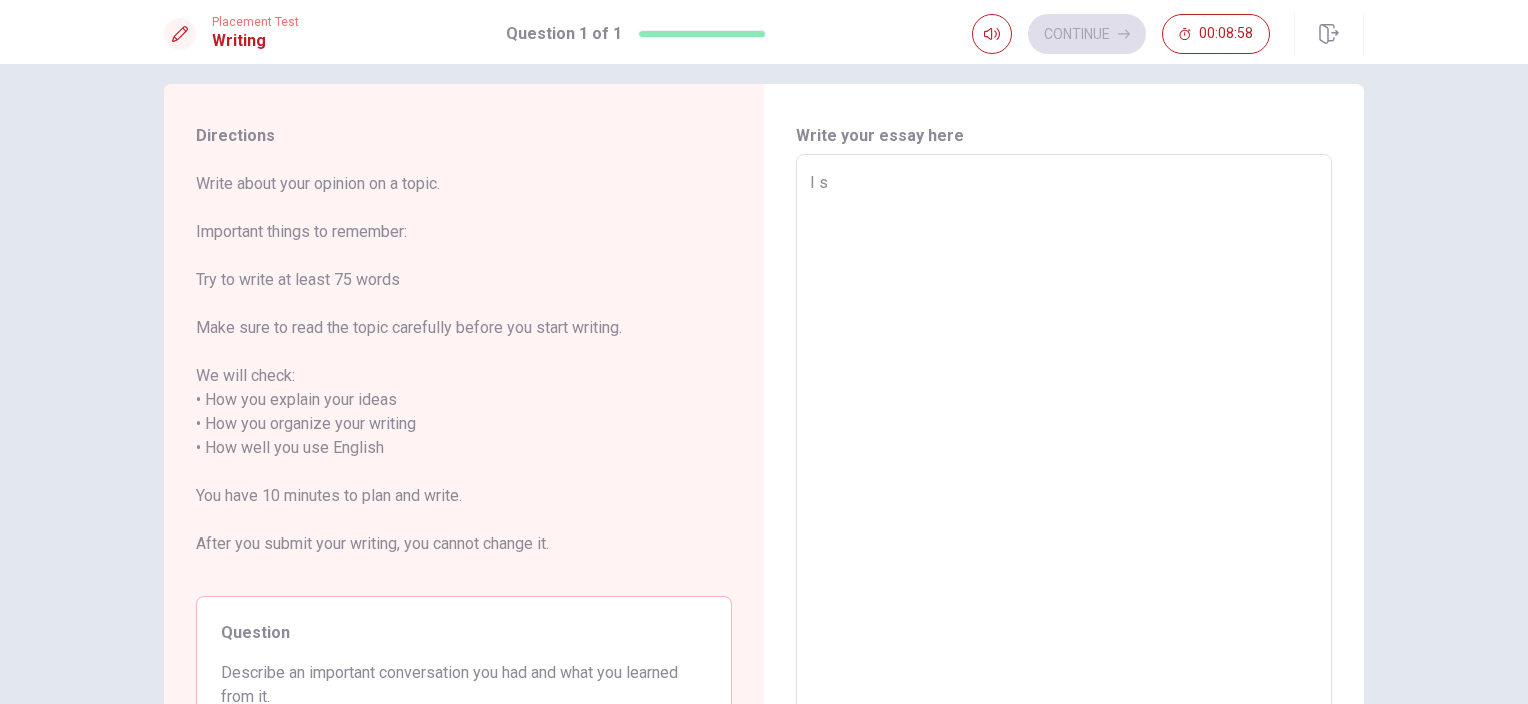 type on "x" 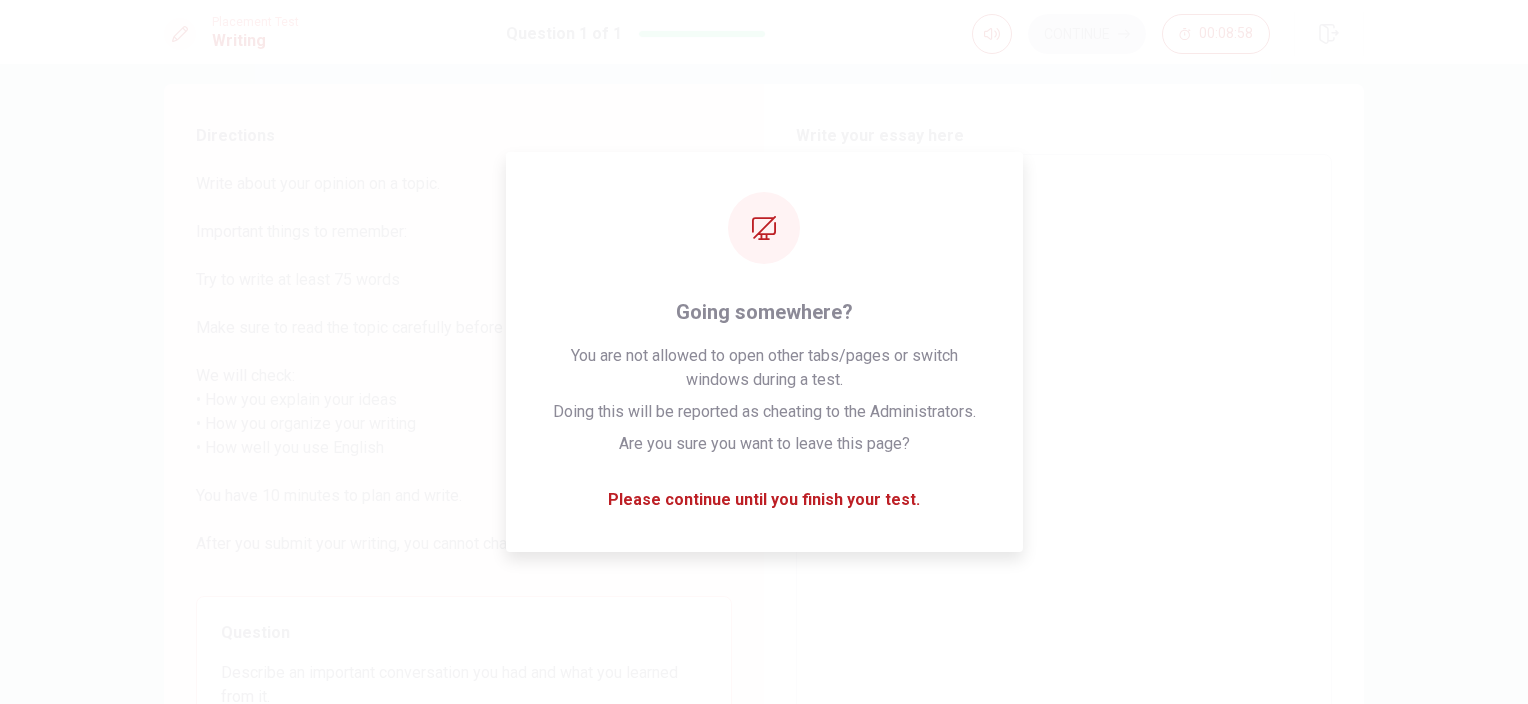 type on "x" 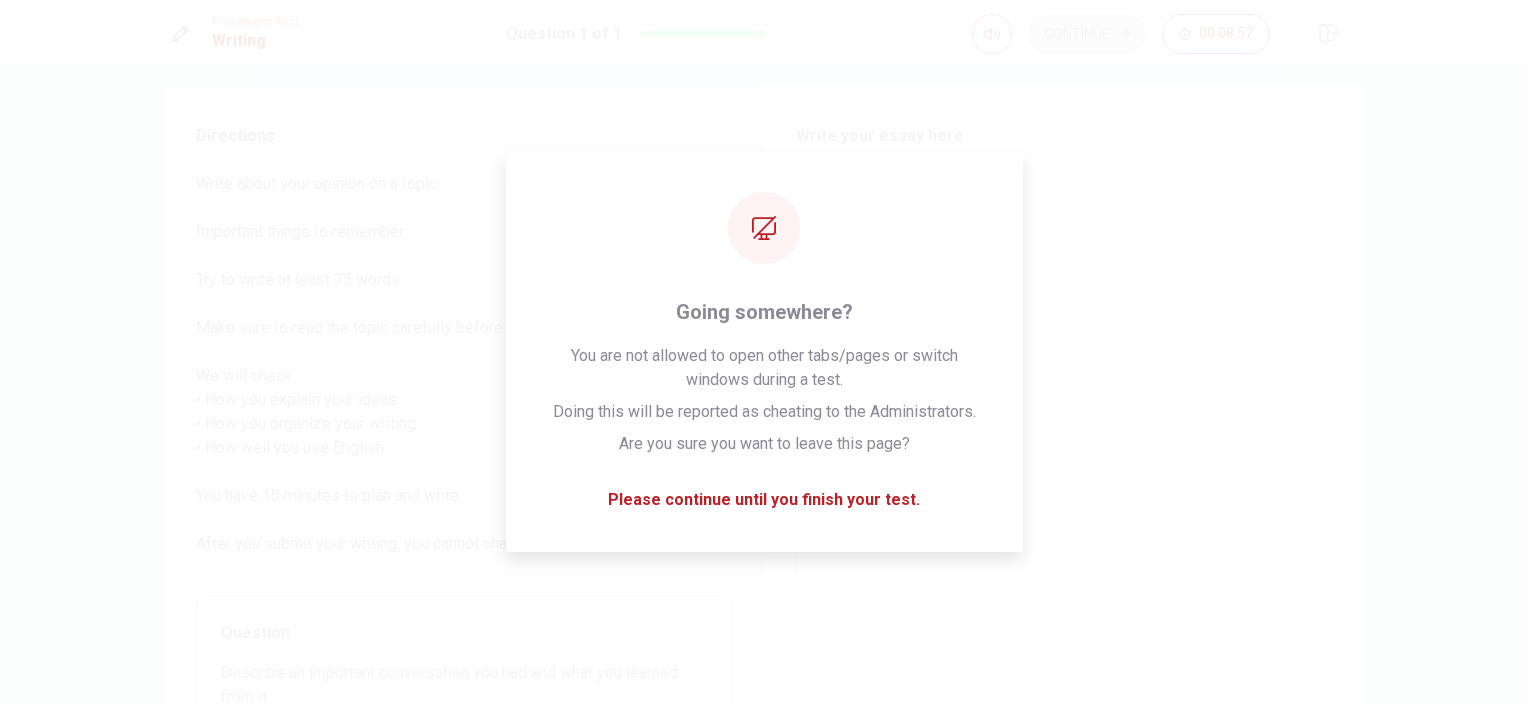 type on "I s'ti'l" 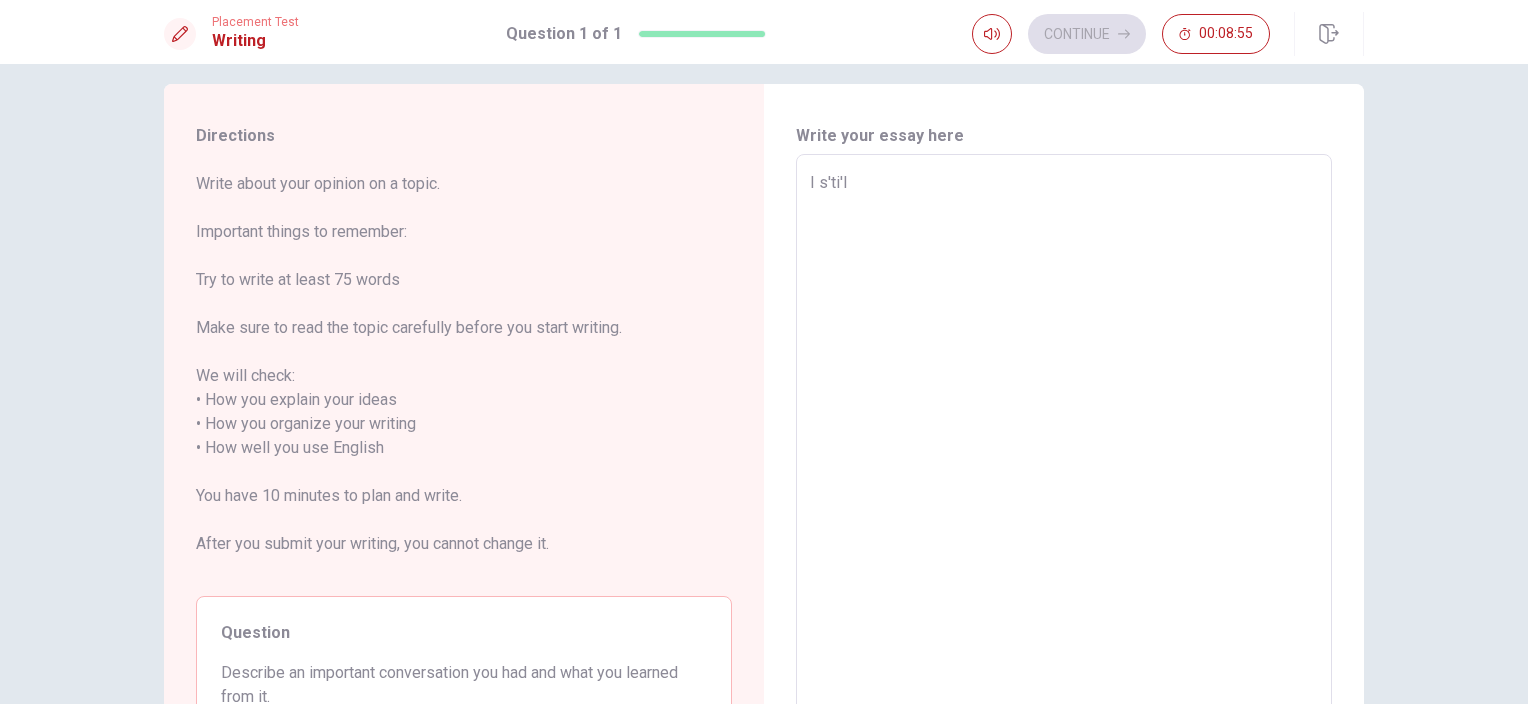 type on "x" 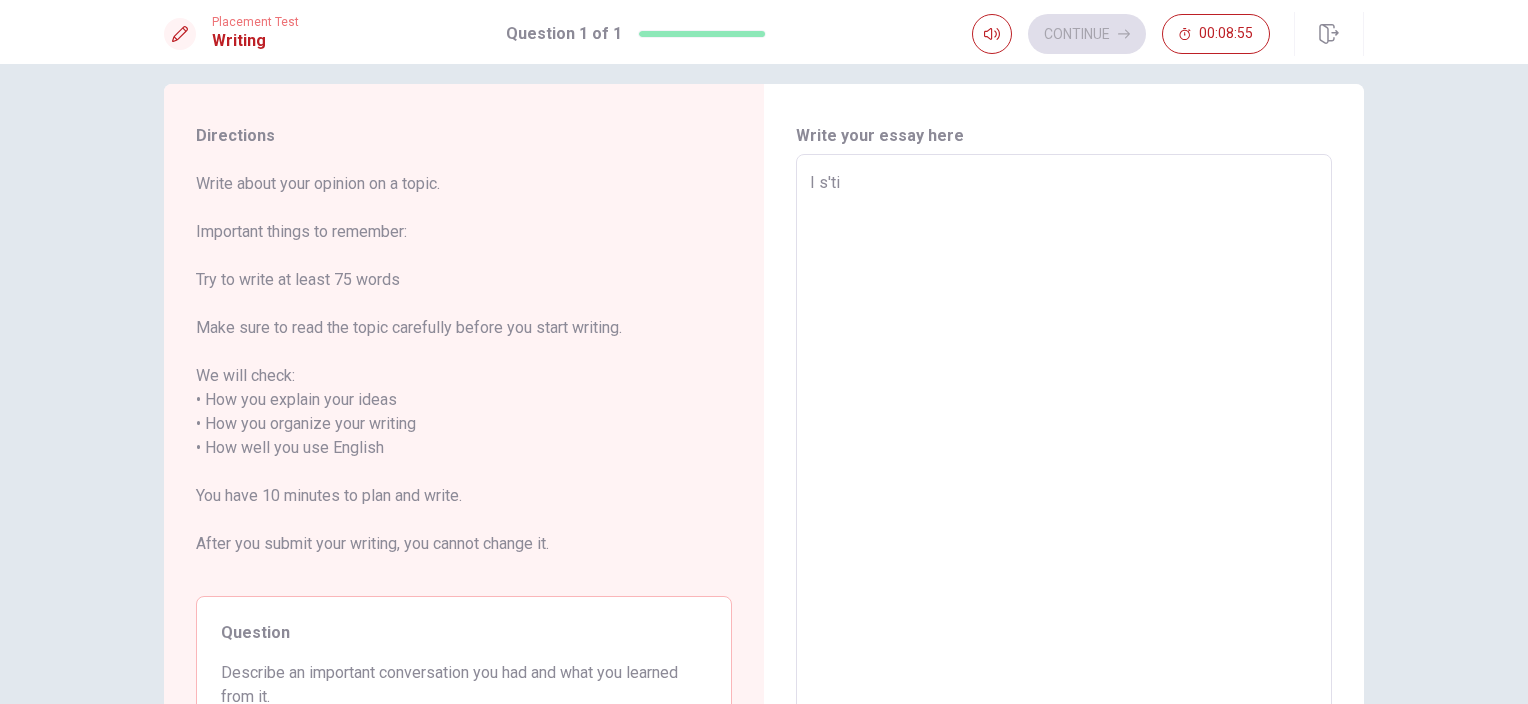 type on "x" 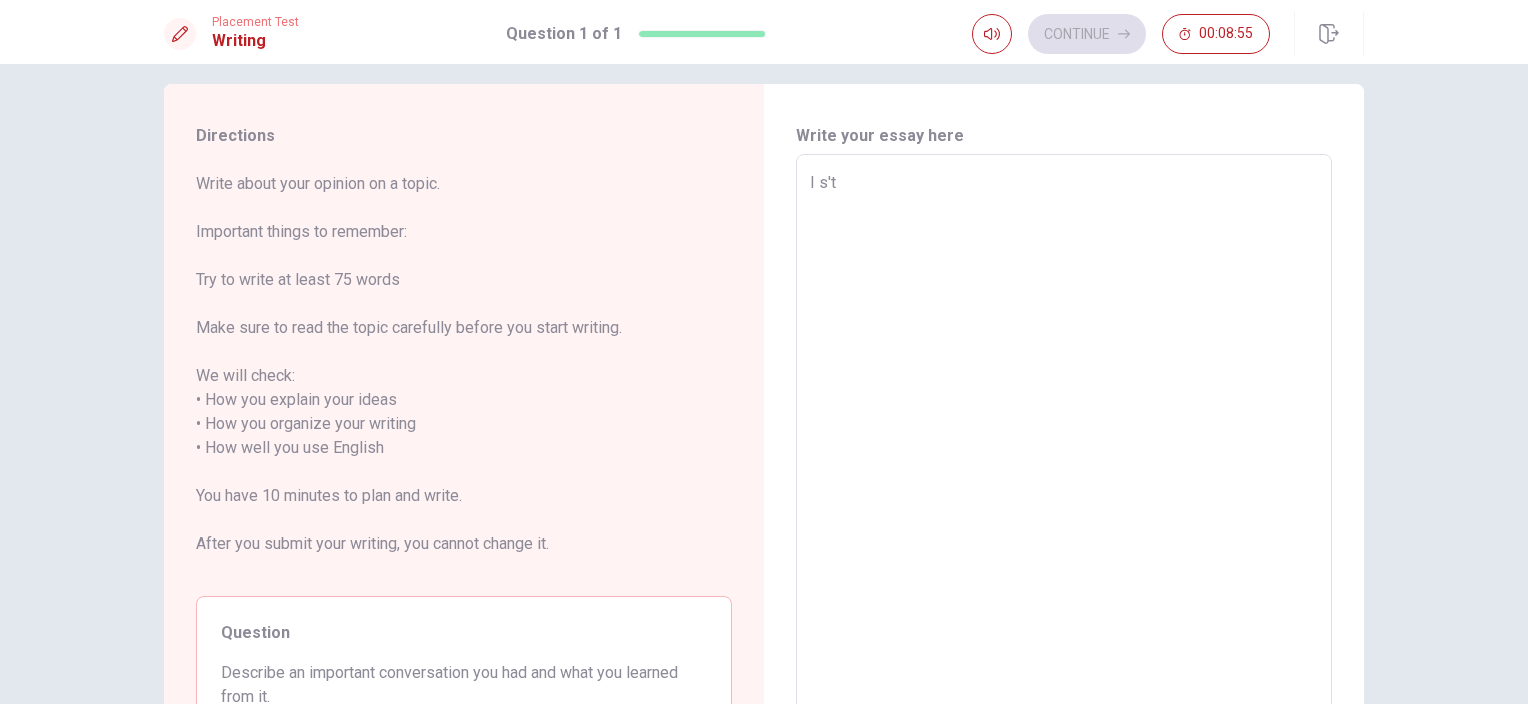 type on "x" 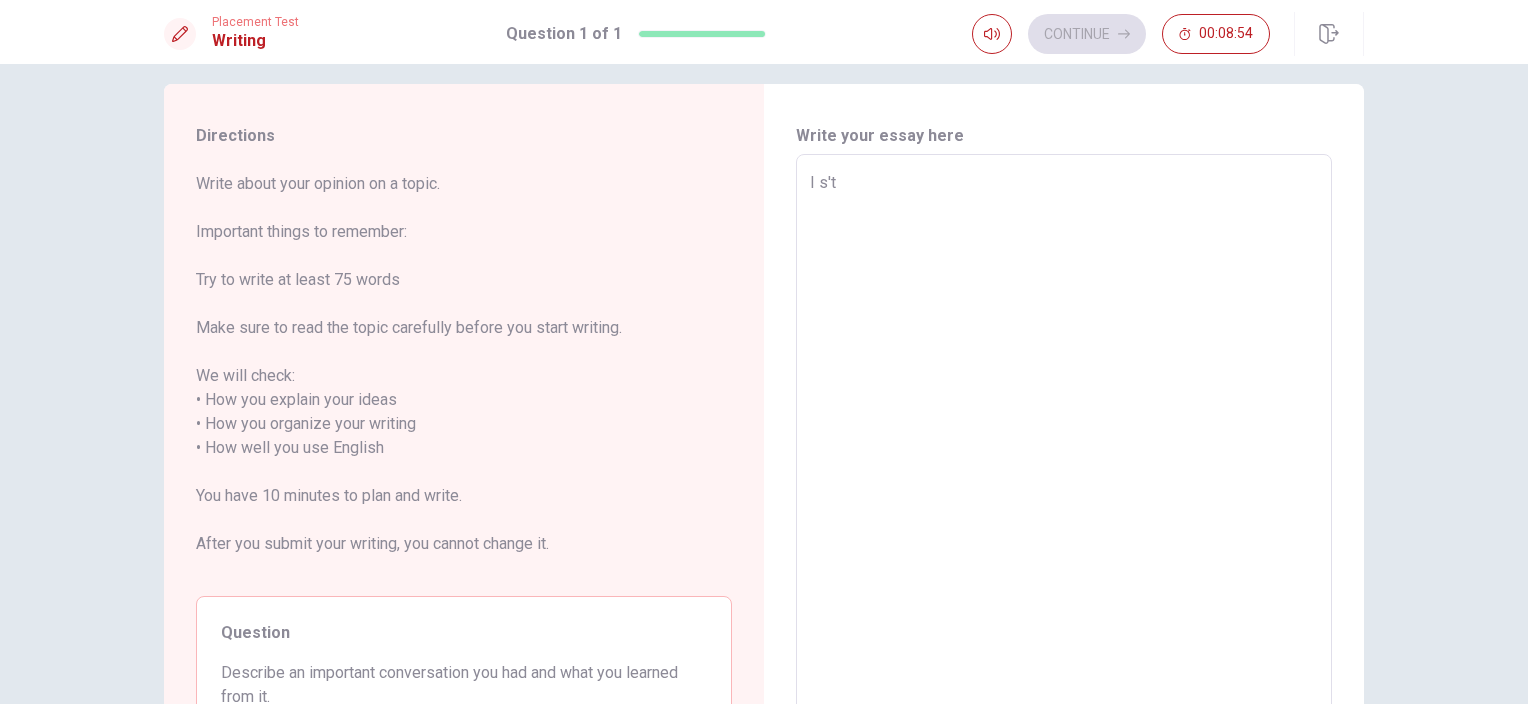 type on "I s" 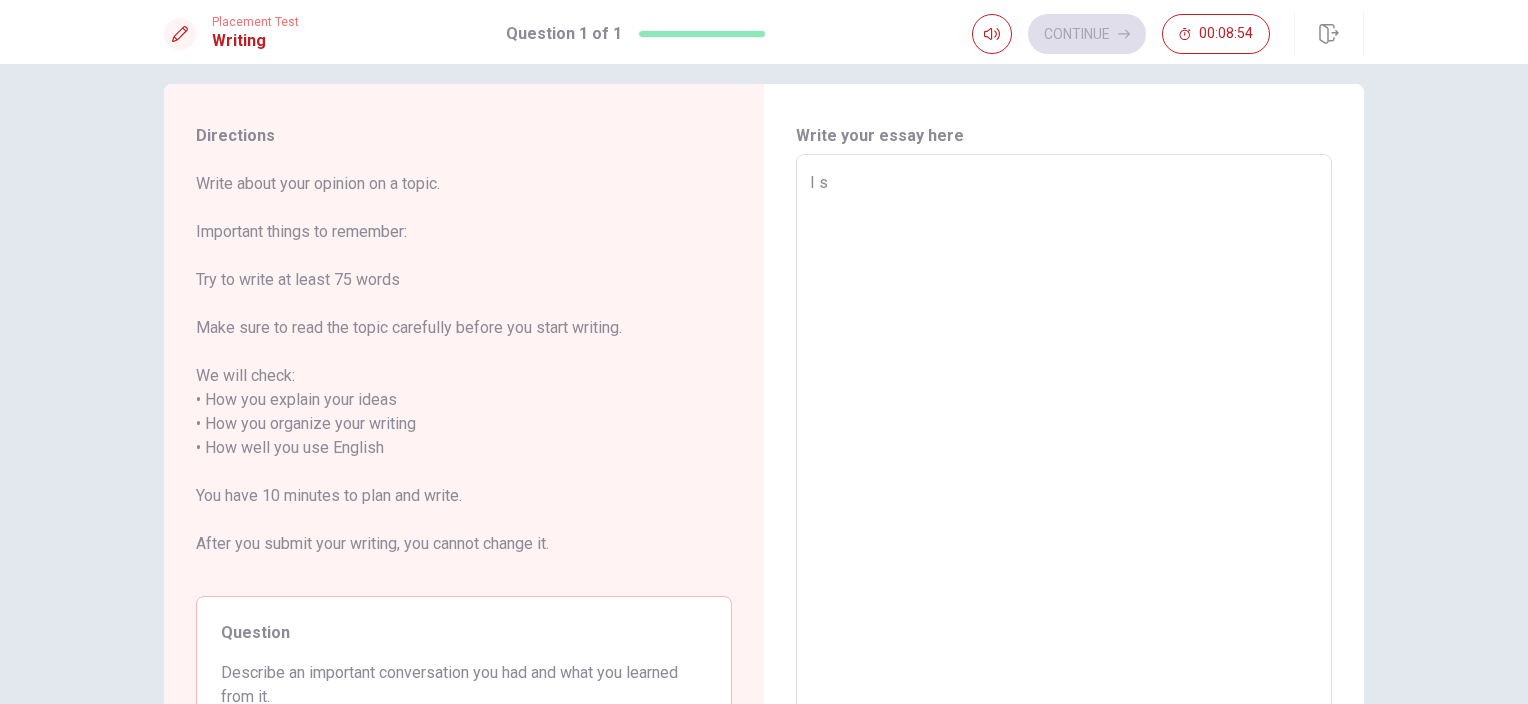 type on "x" 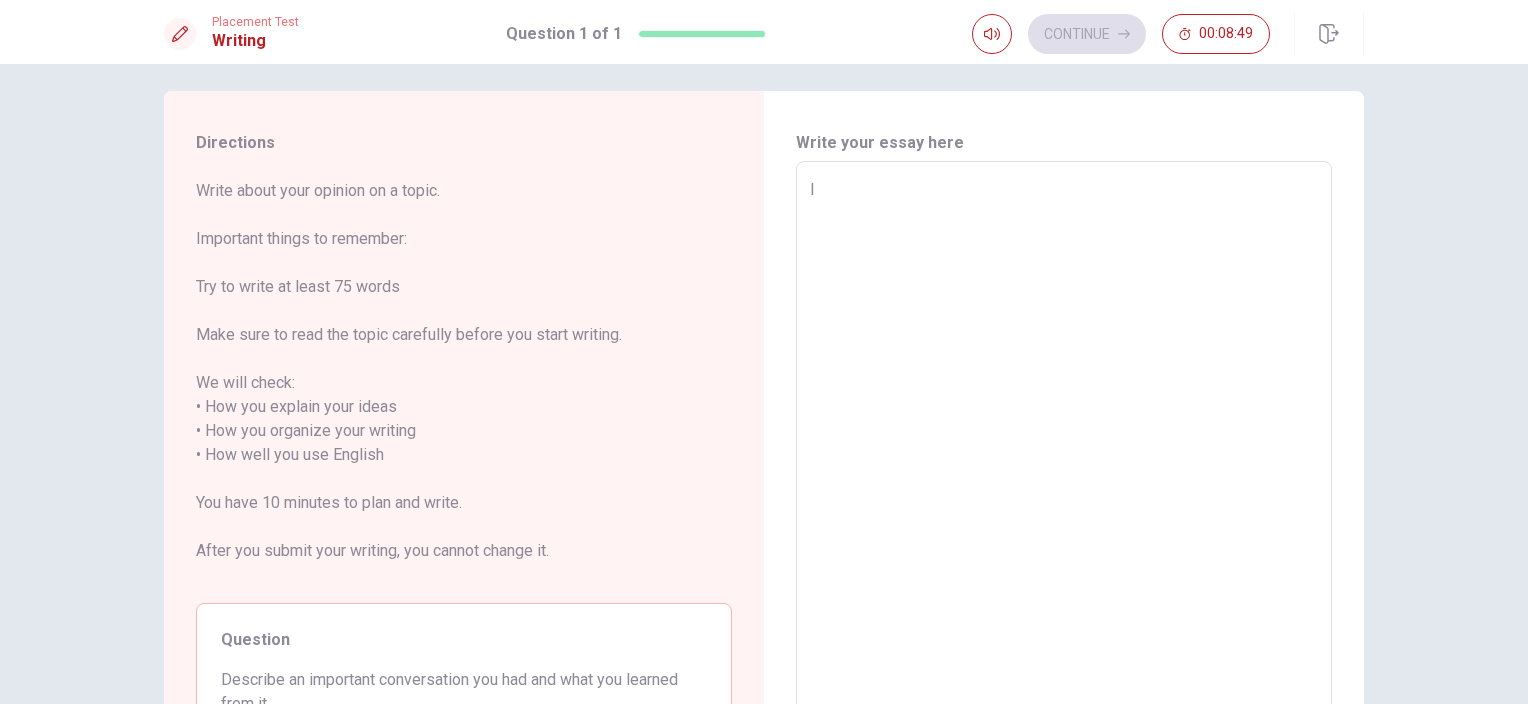 scroll, scrollTop: 0, scrollLeft: 0, axis: both 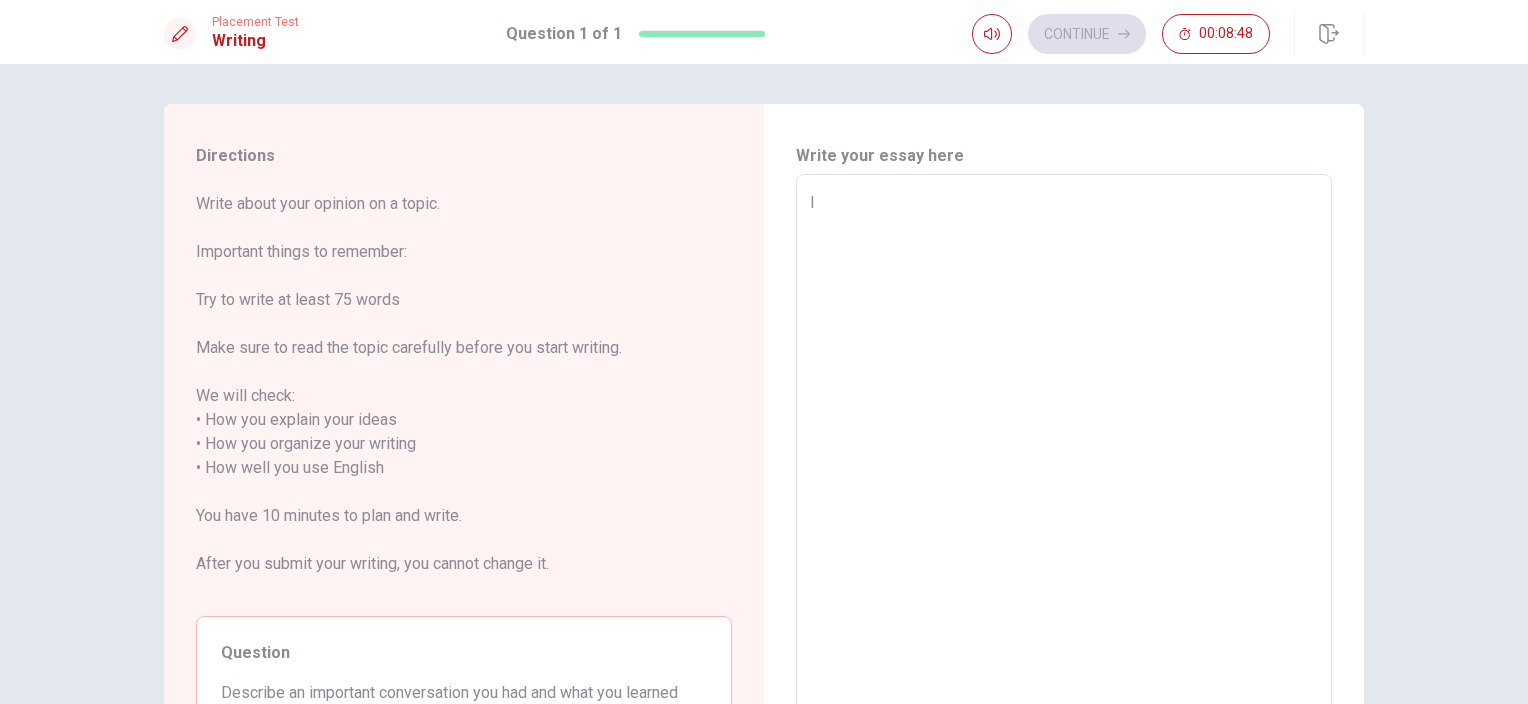 click on "I" at bounding box center (1064, 468) 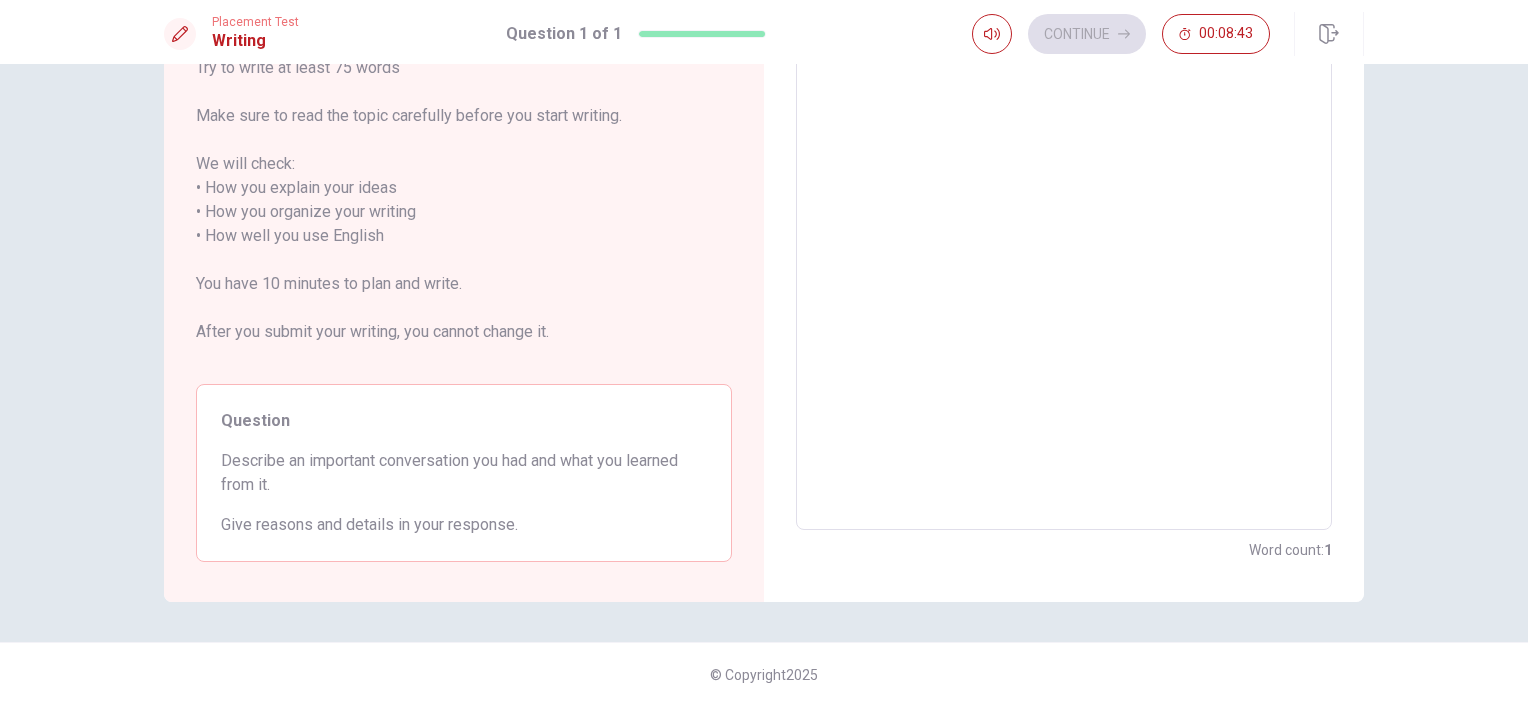 scroll, scrollTop: 0, scrollLeft: 0, axis: both 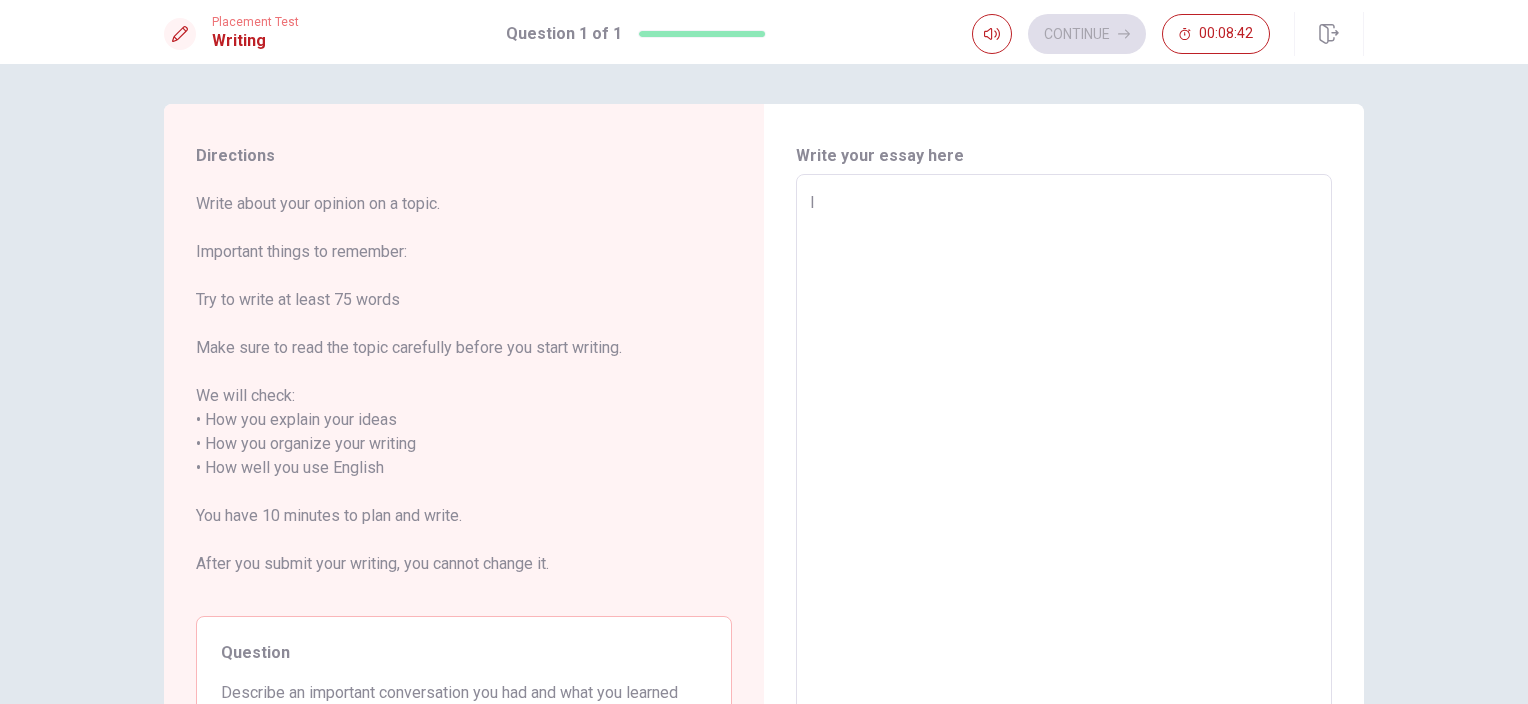 click on "I" at bounding box center (1064, 468) 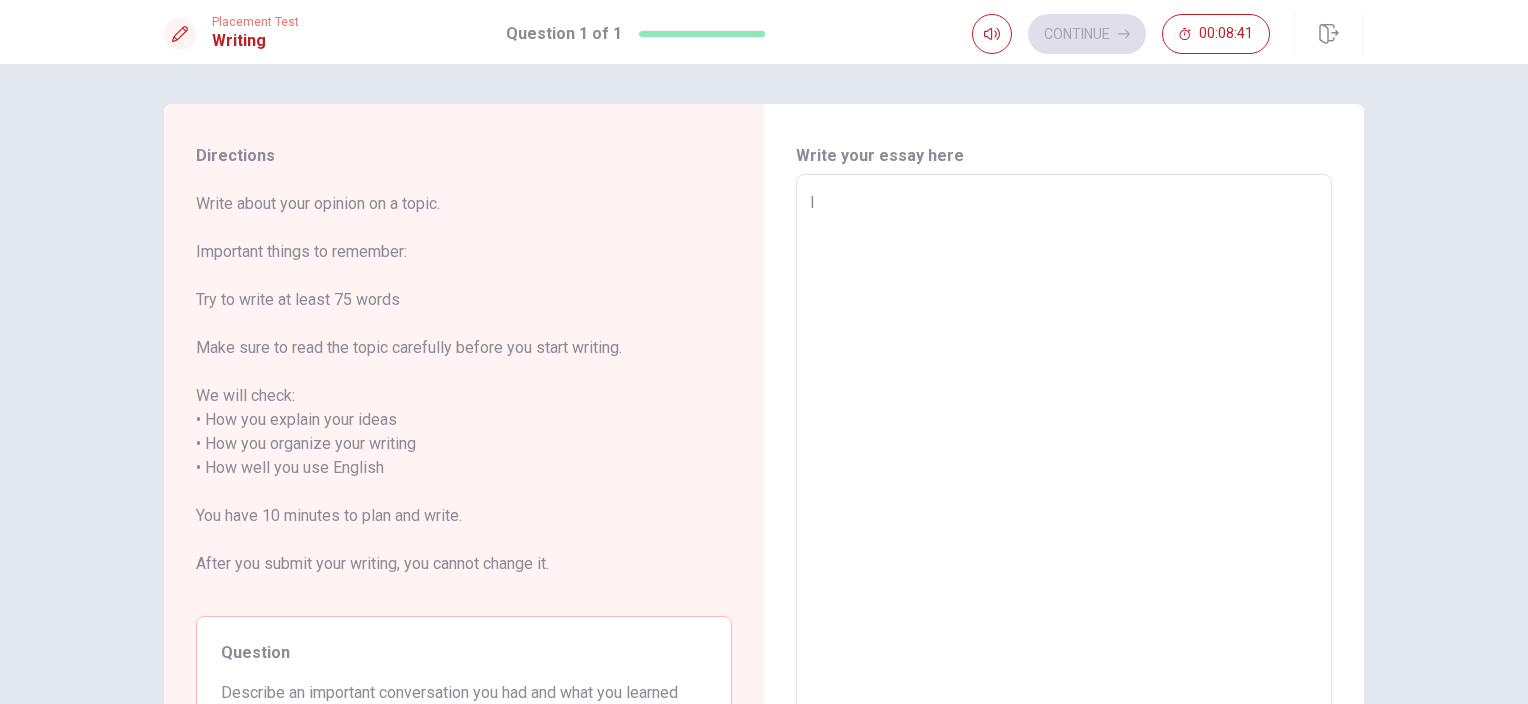 type on "x" 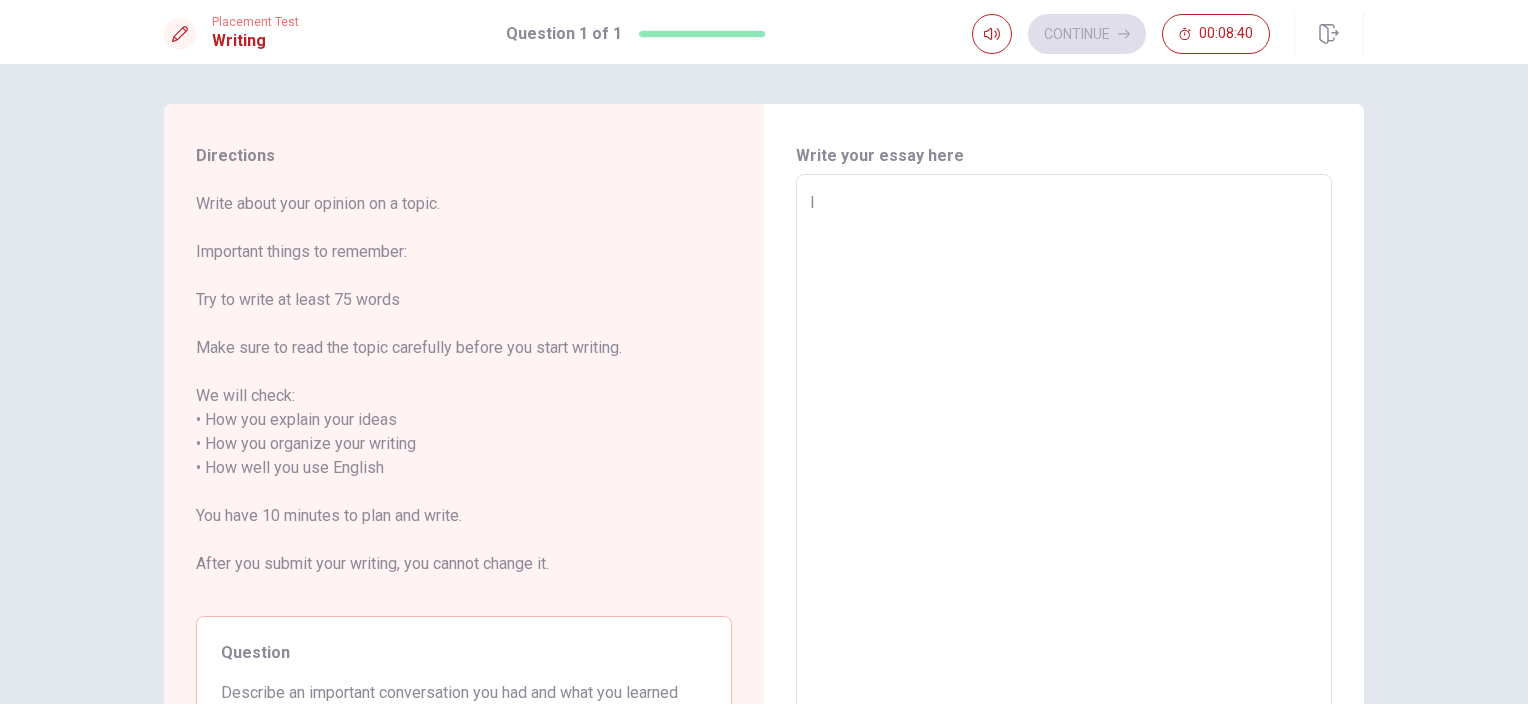 type on "I s" 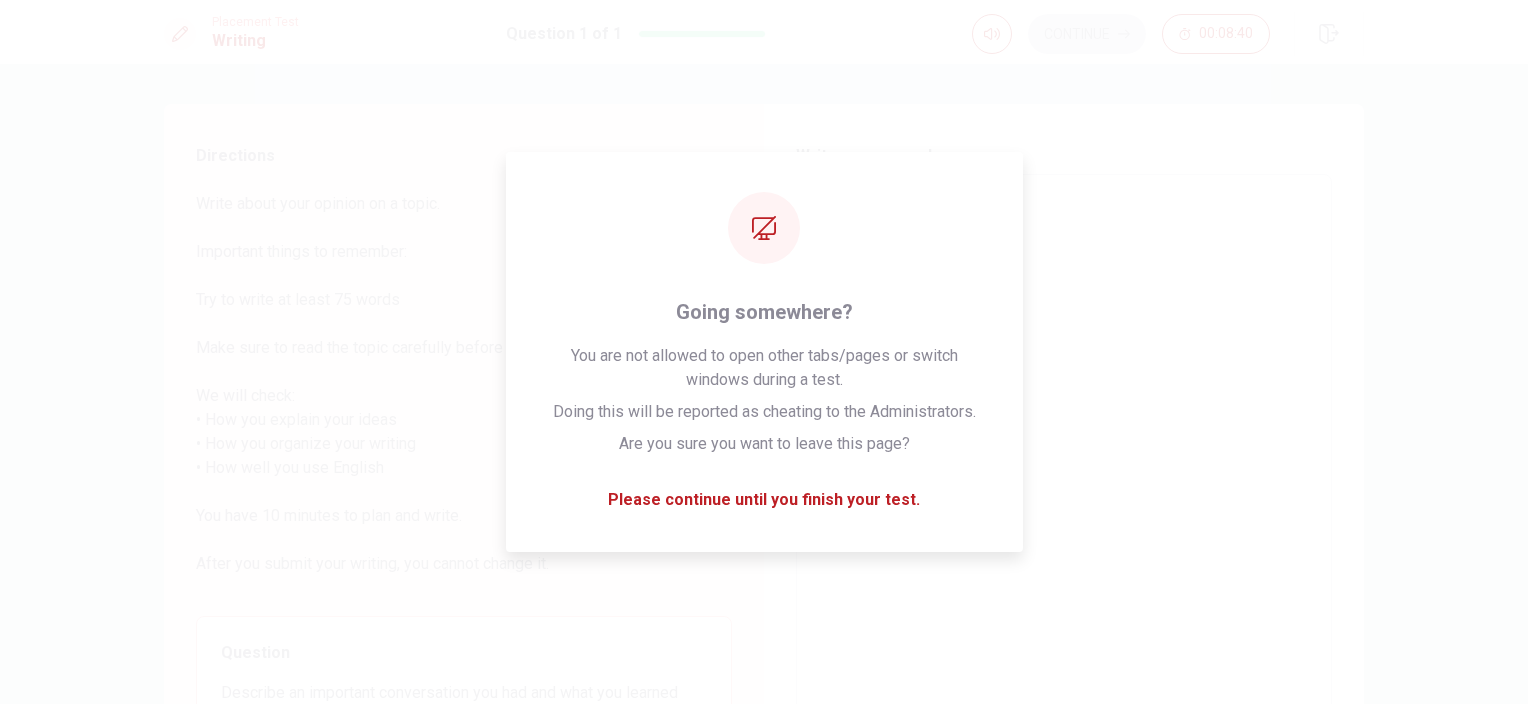 type on "x" 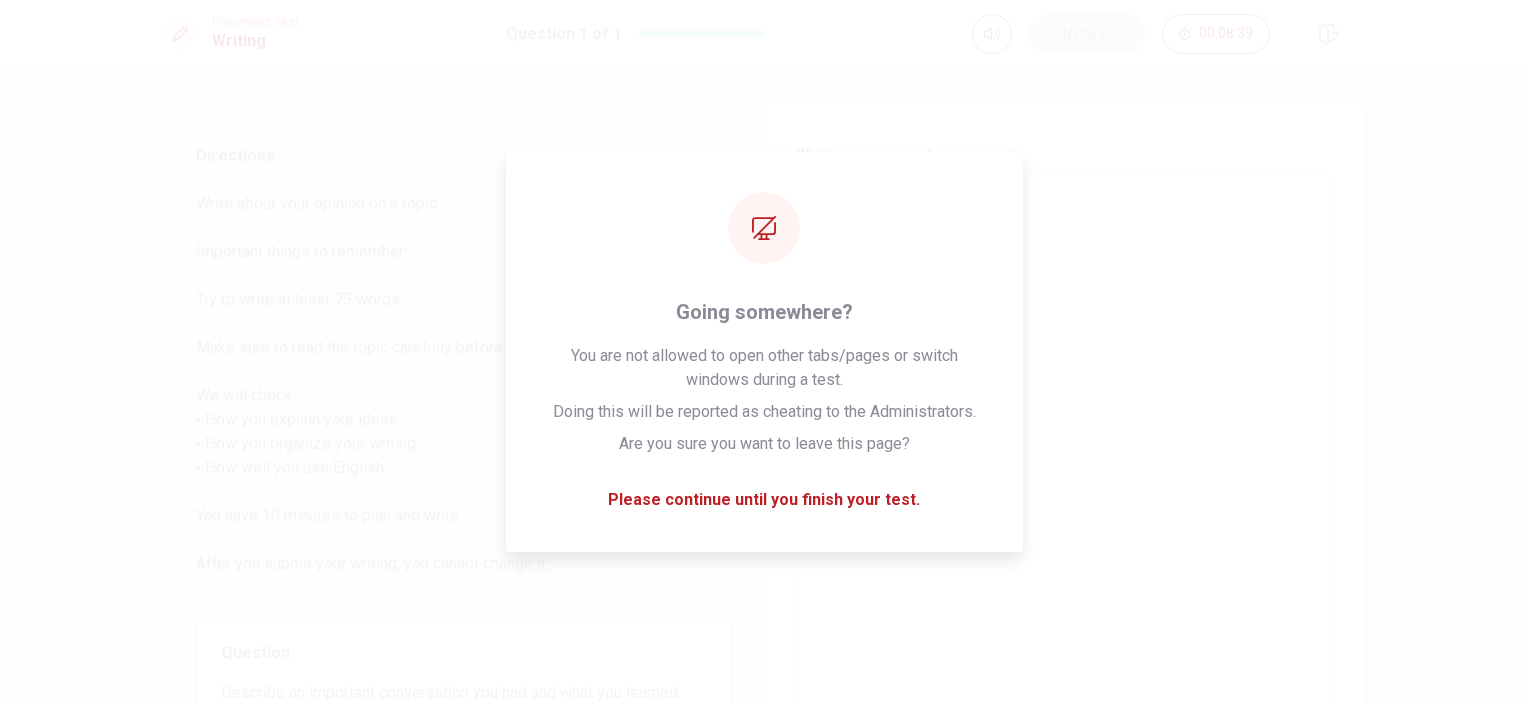type on "I" 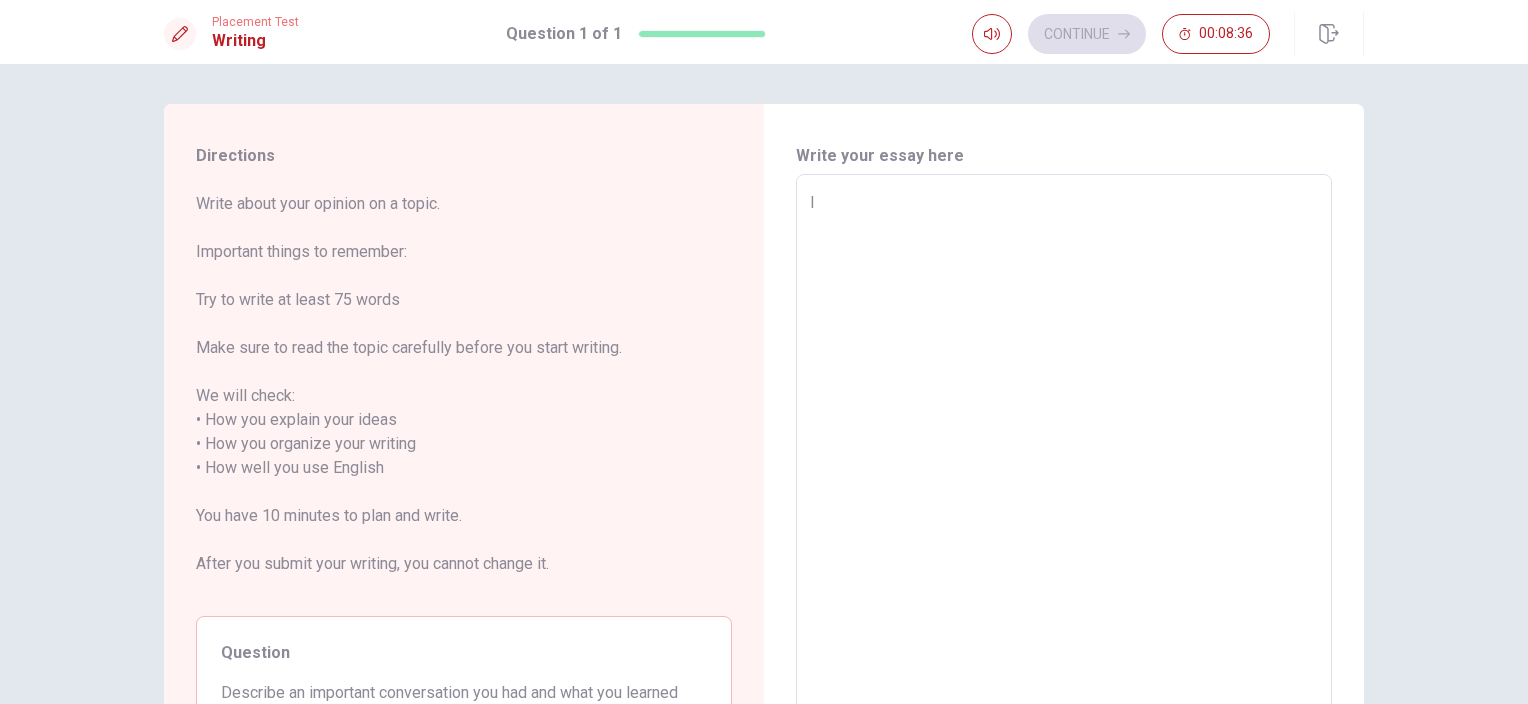 type on "x" 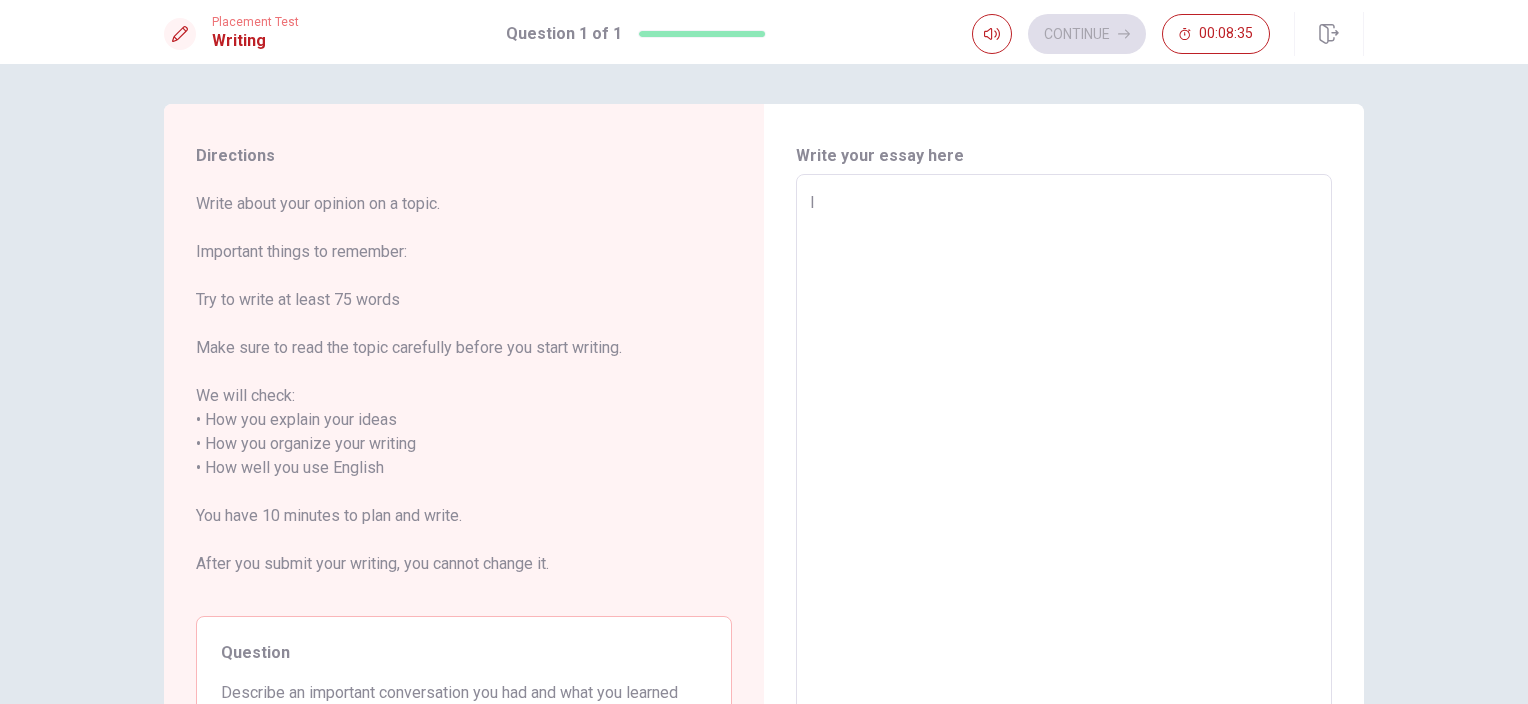 type on "I s" 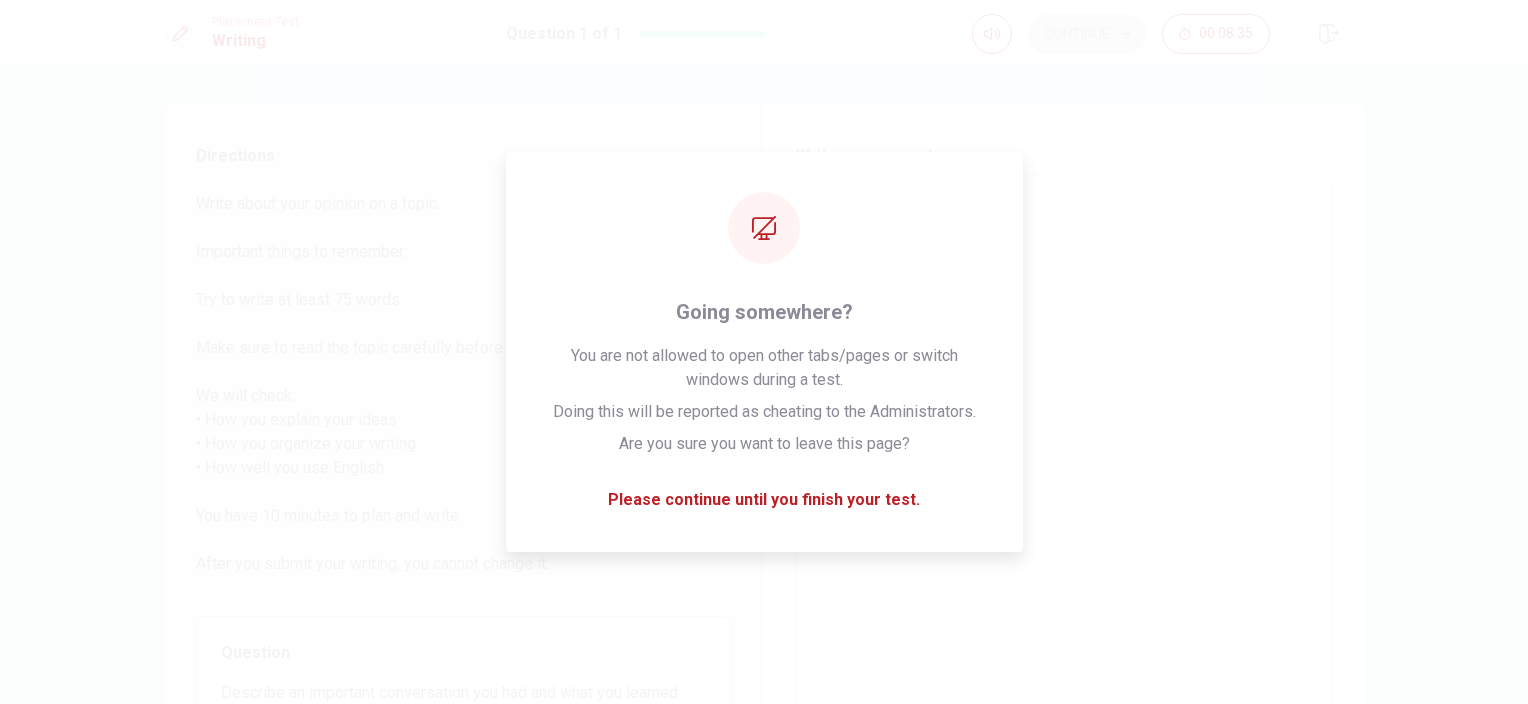type on "x" 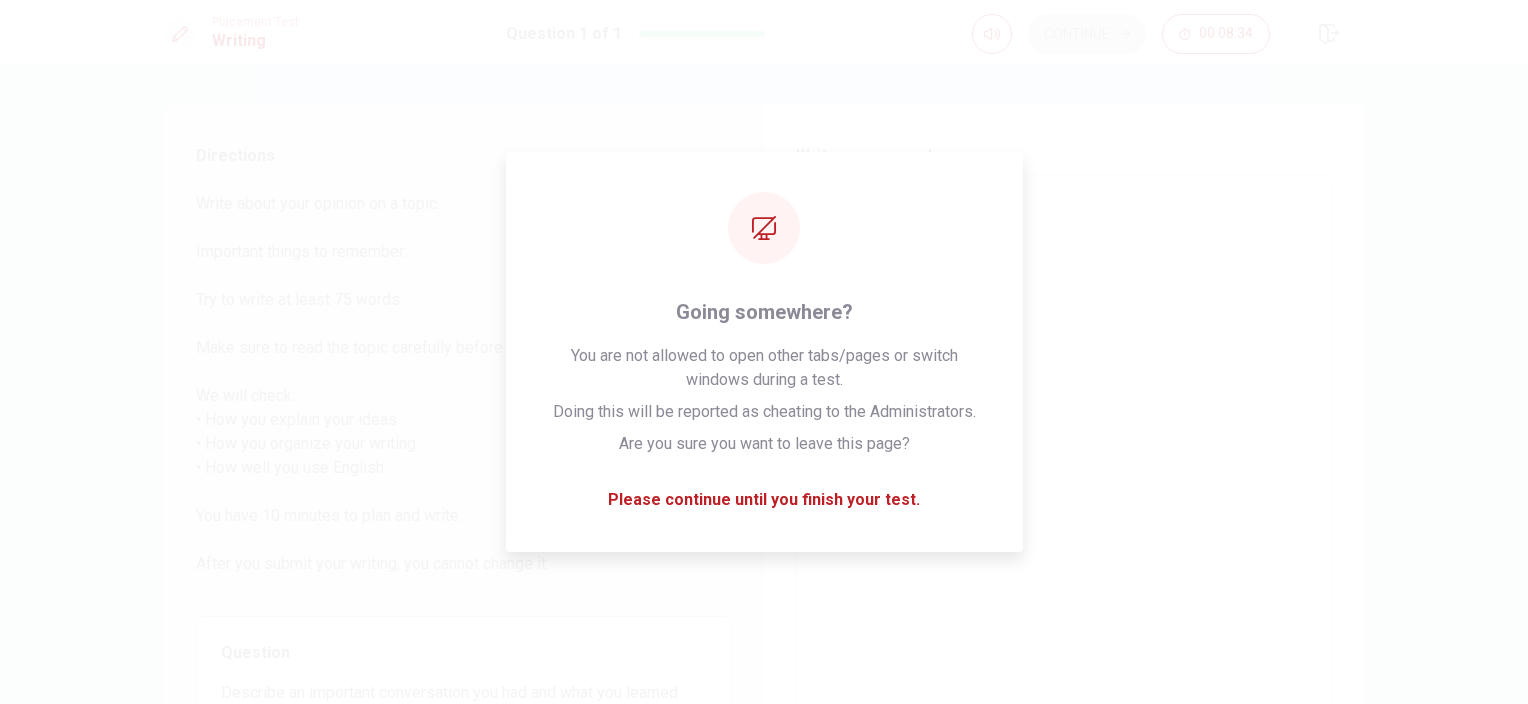 type on "I" 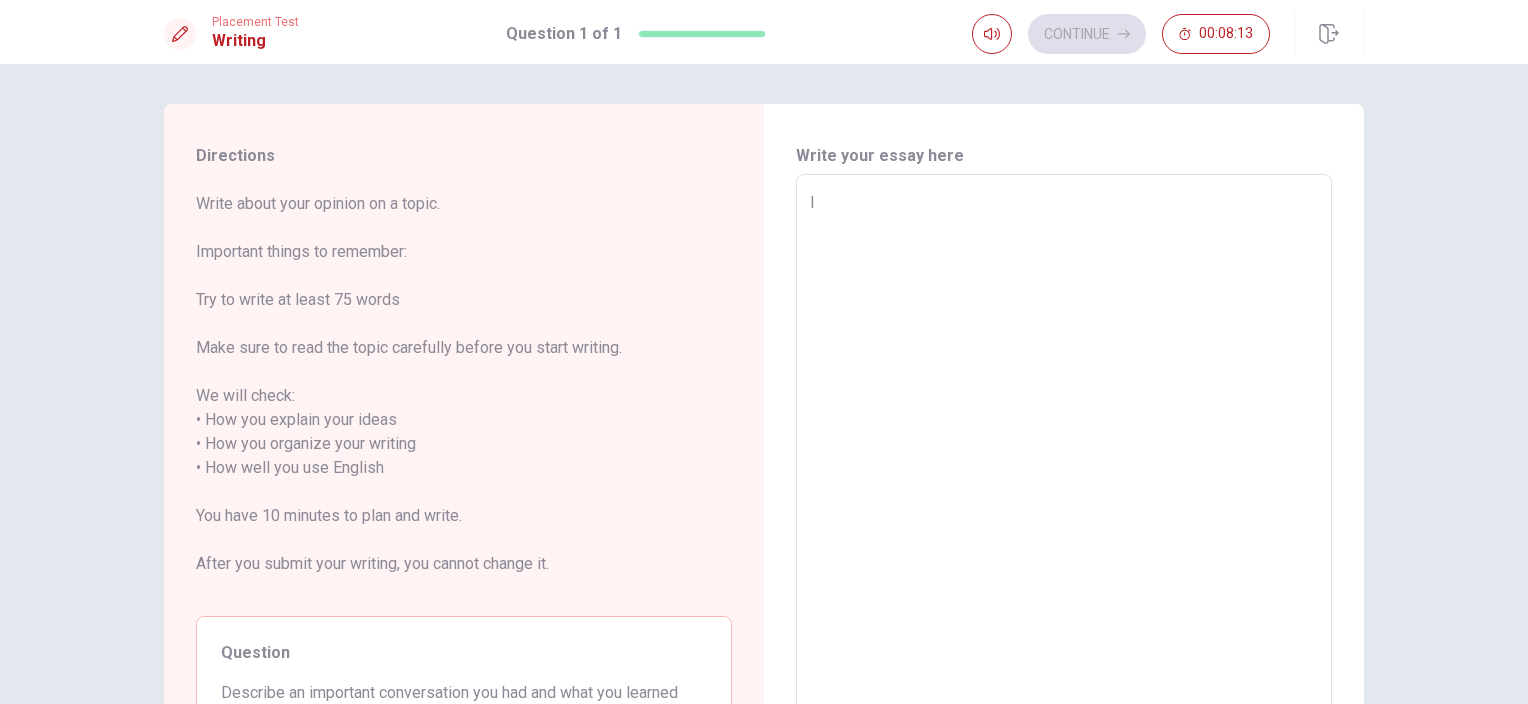 type on "x" 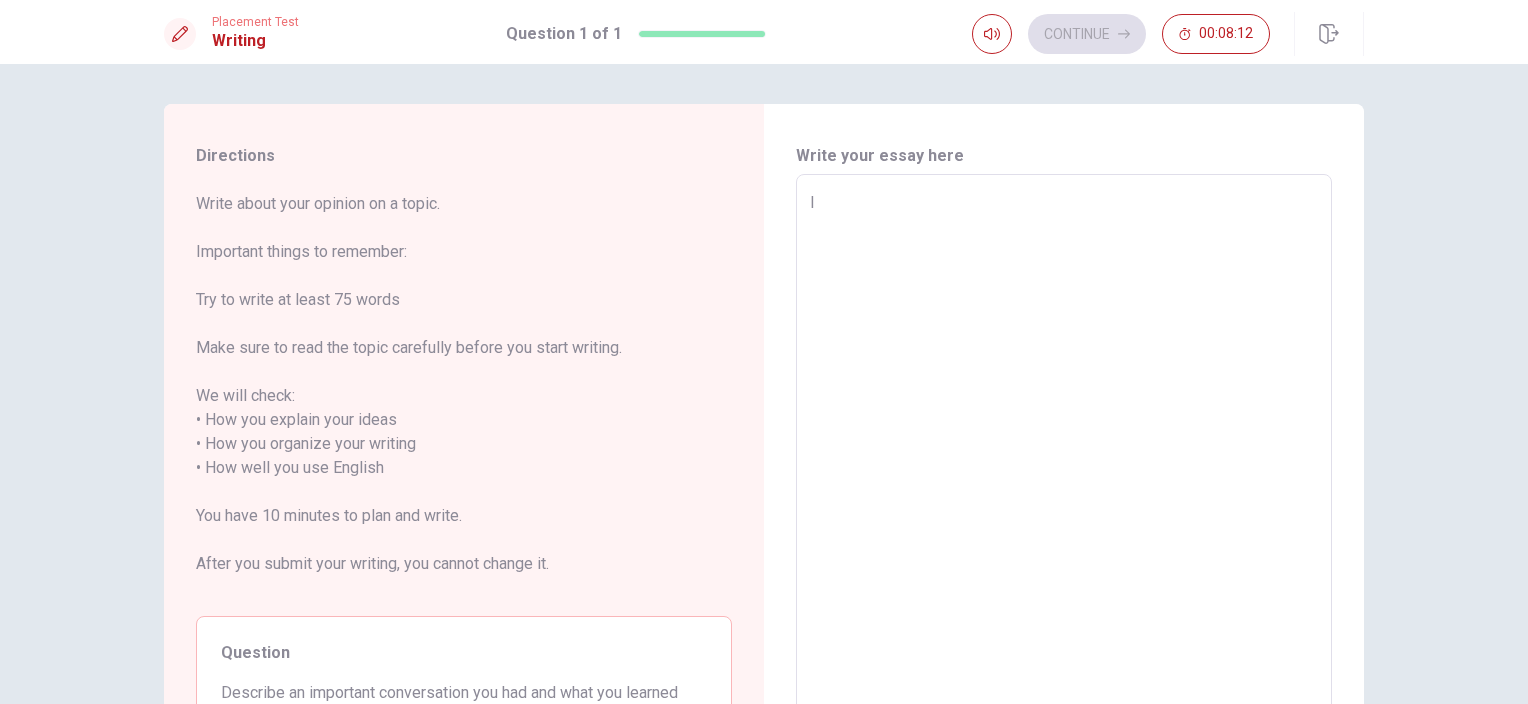 type on "I s" 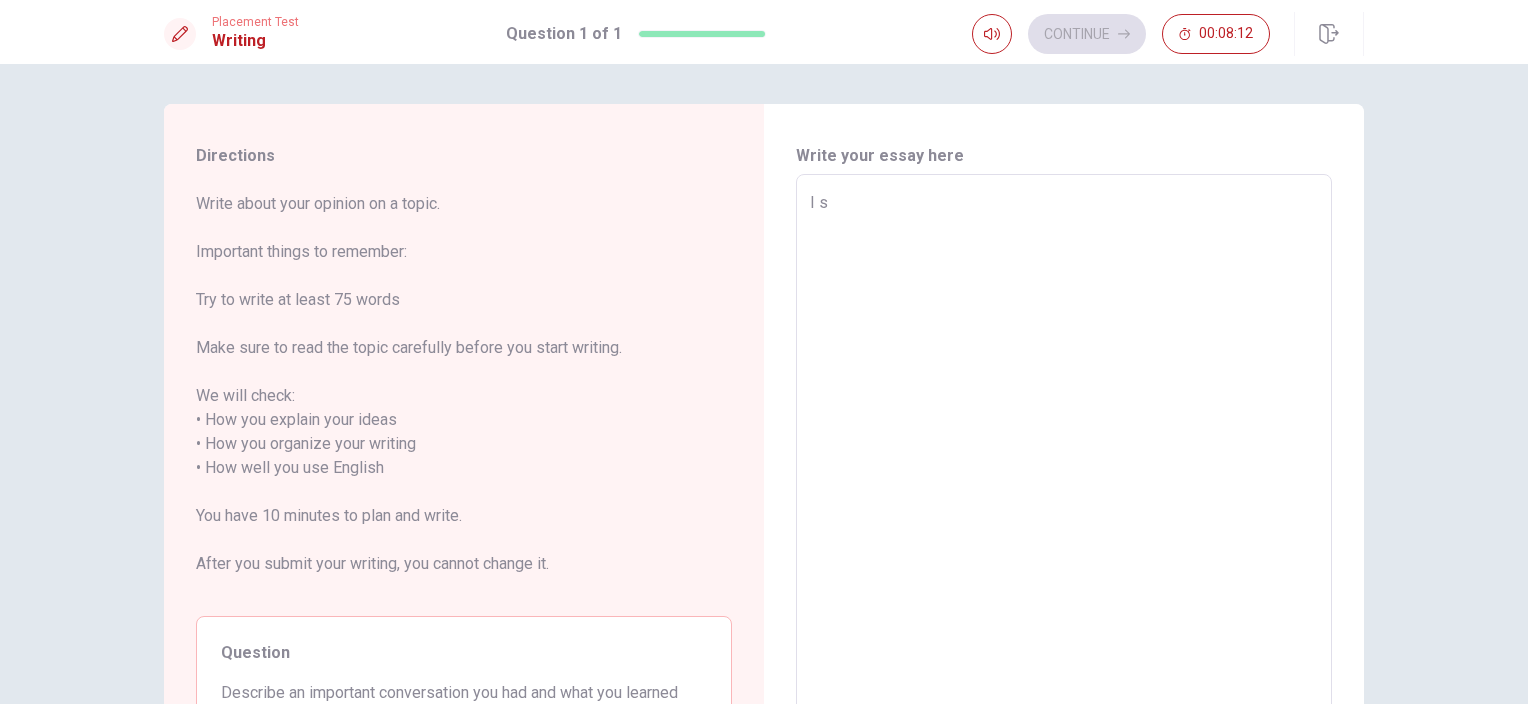 type on "x" 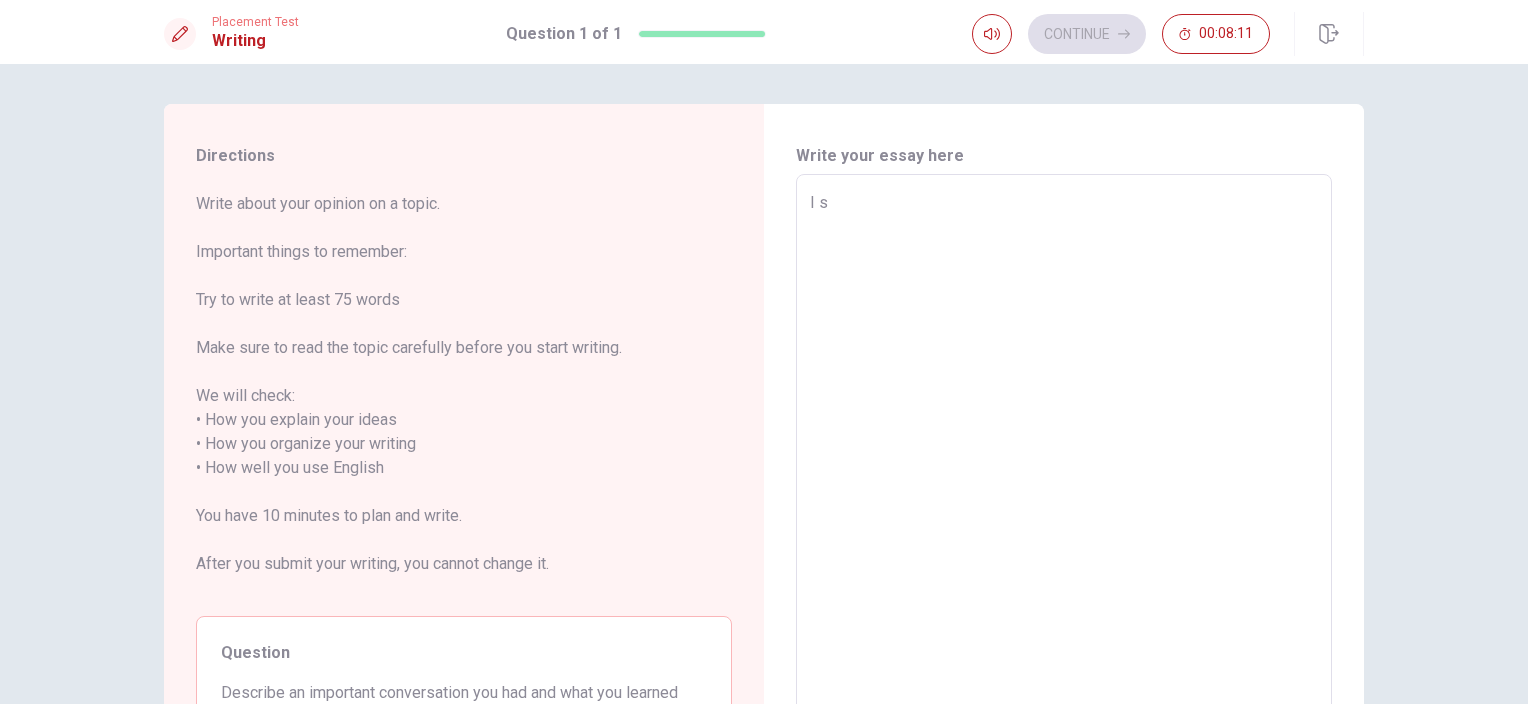 type on "I st" 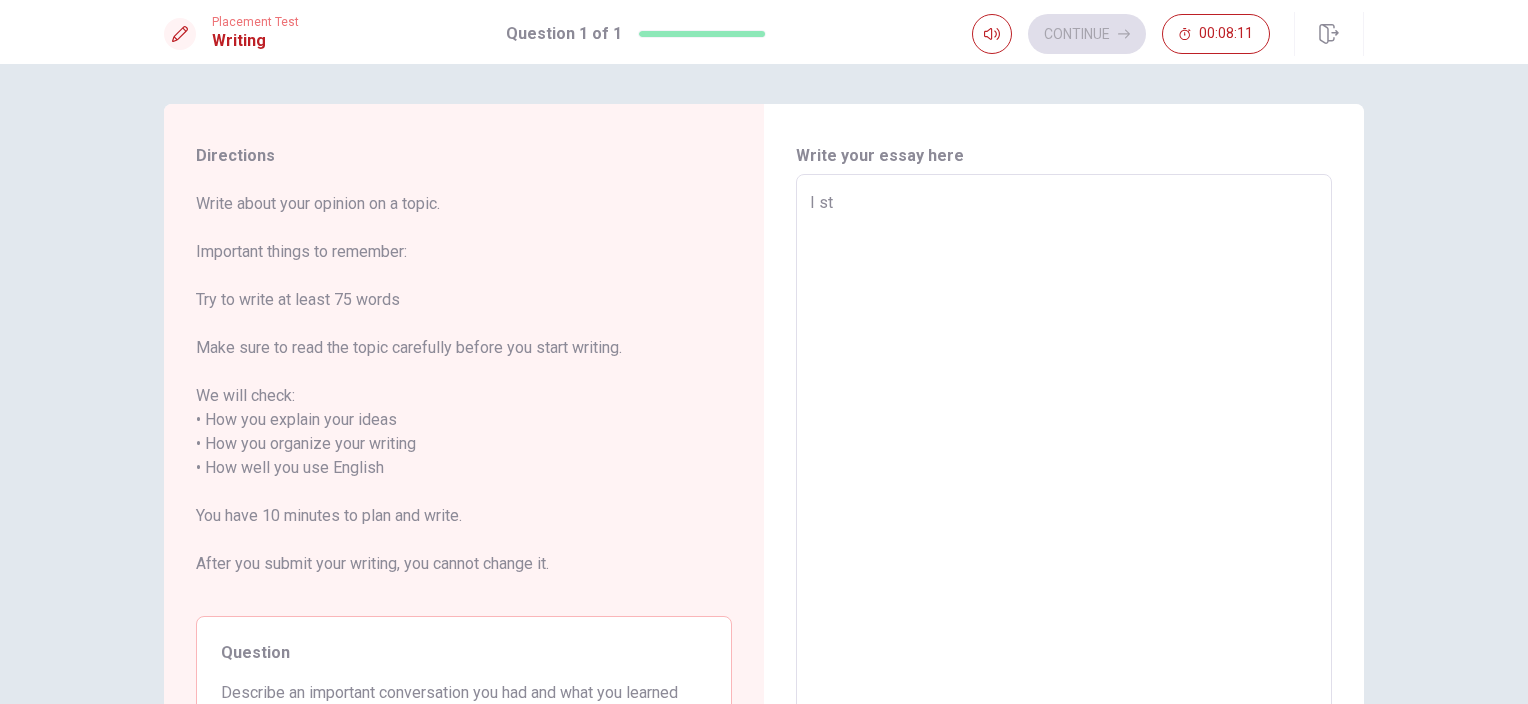type on "x" 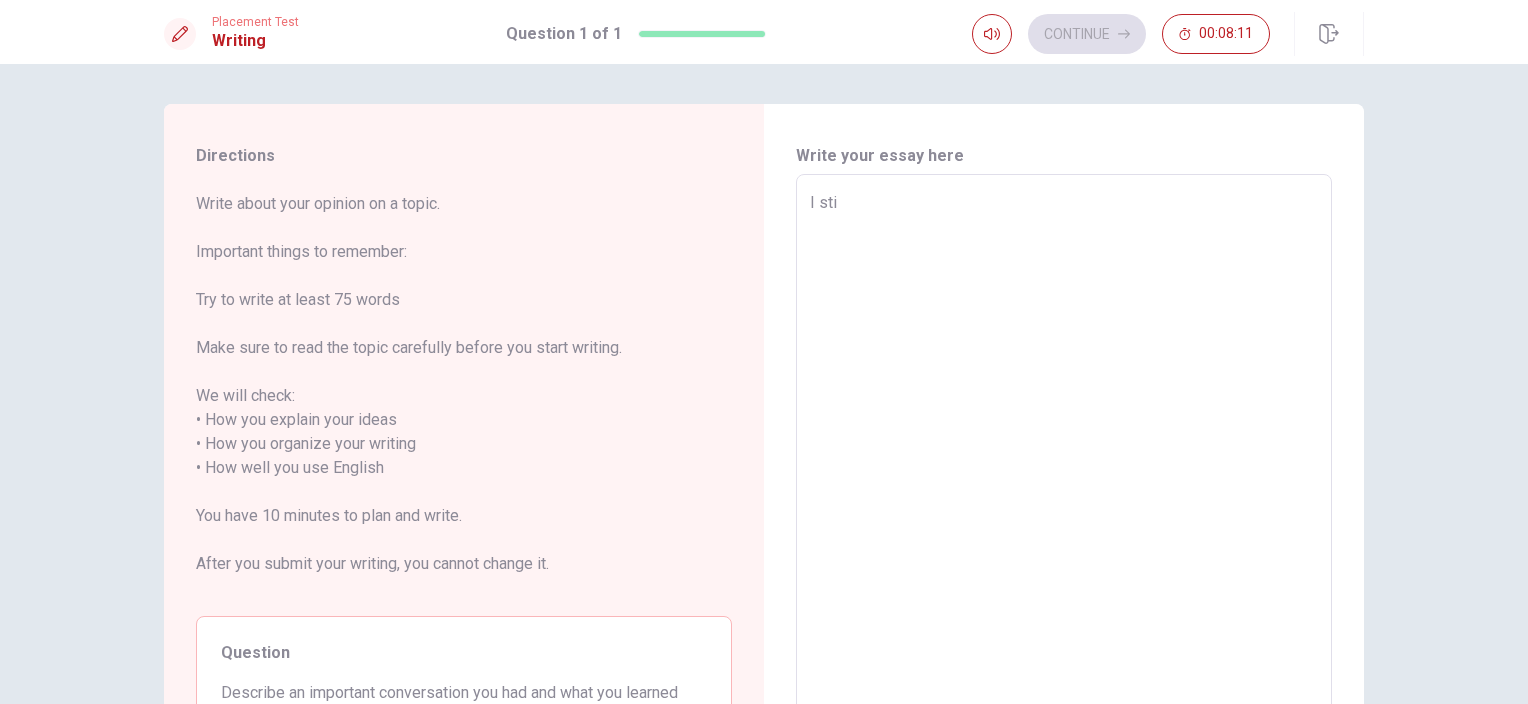 type on "x" 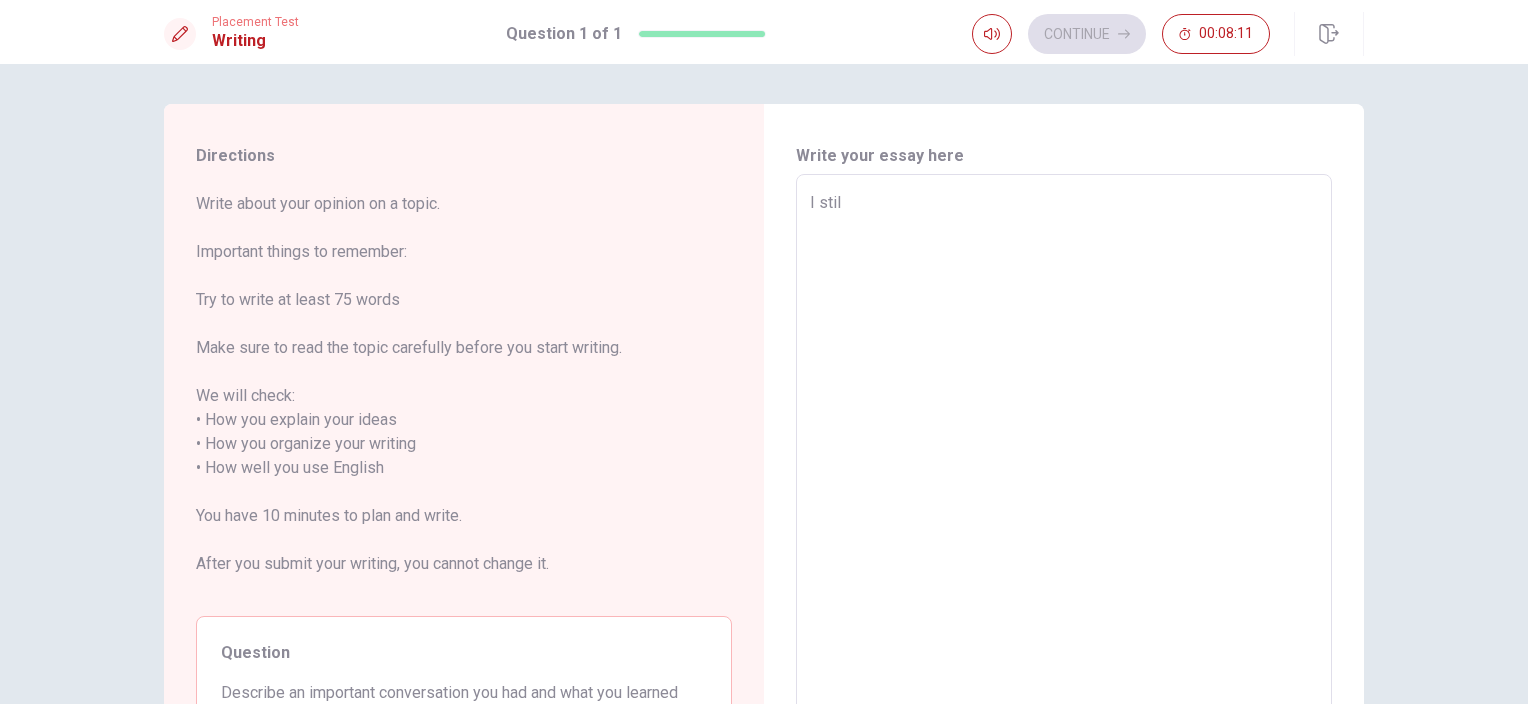 type on "x" 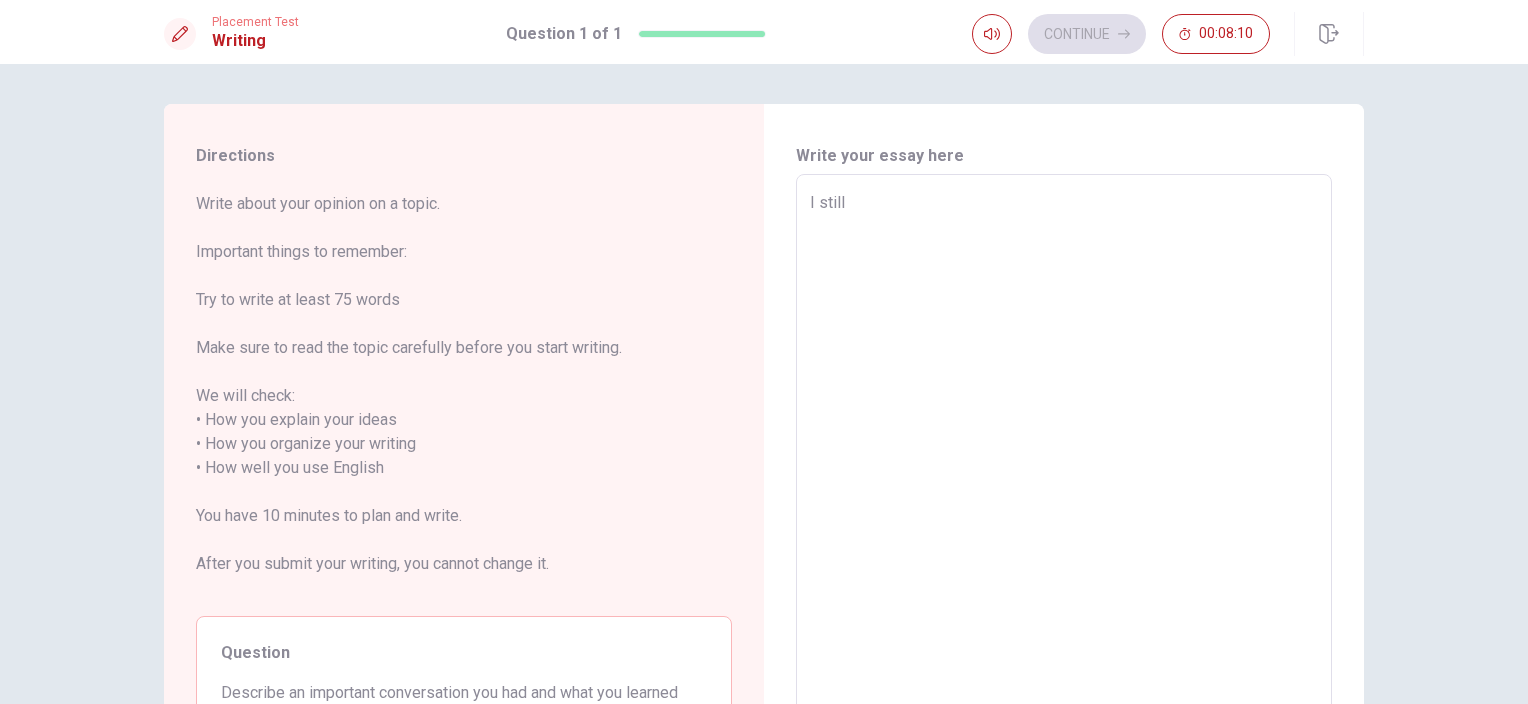 type on "I still" 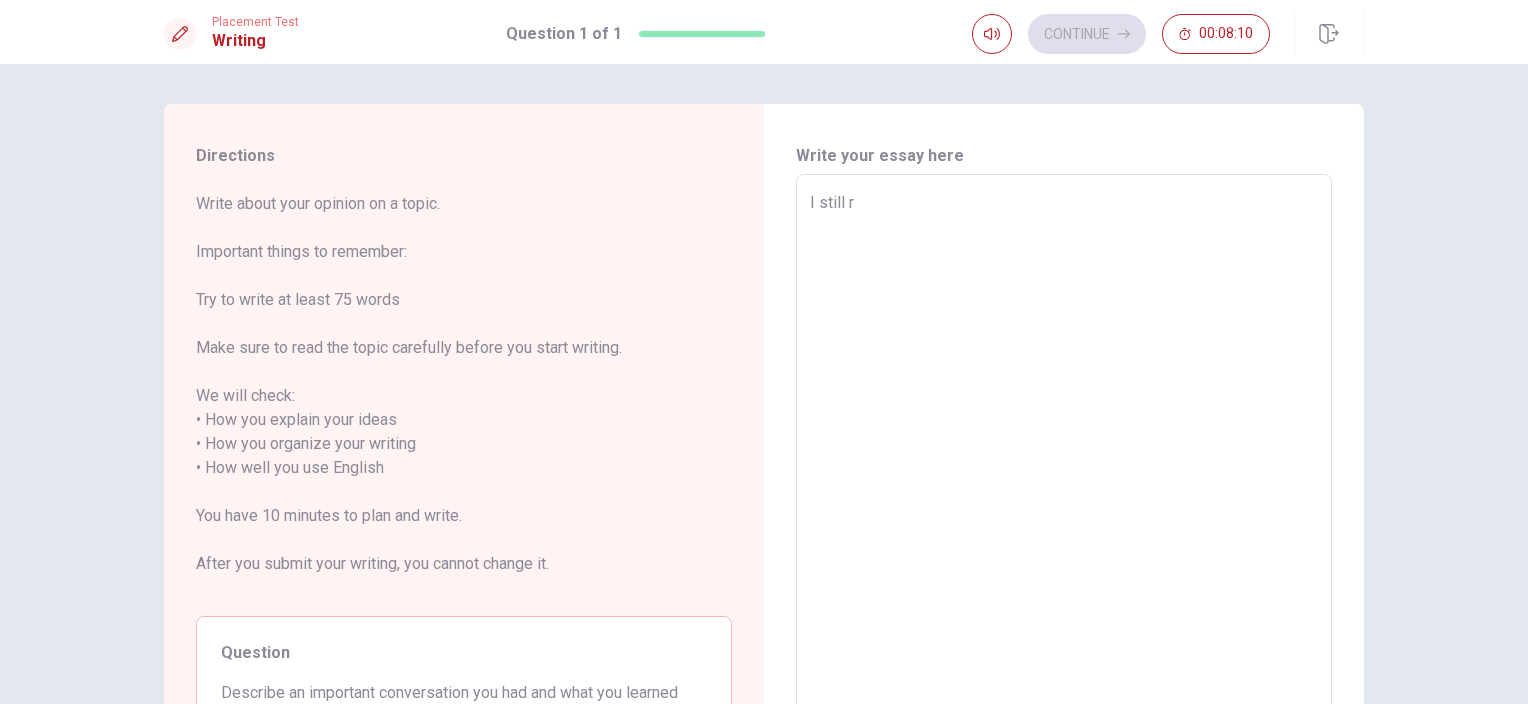 type on "x" 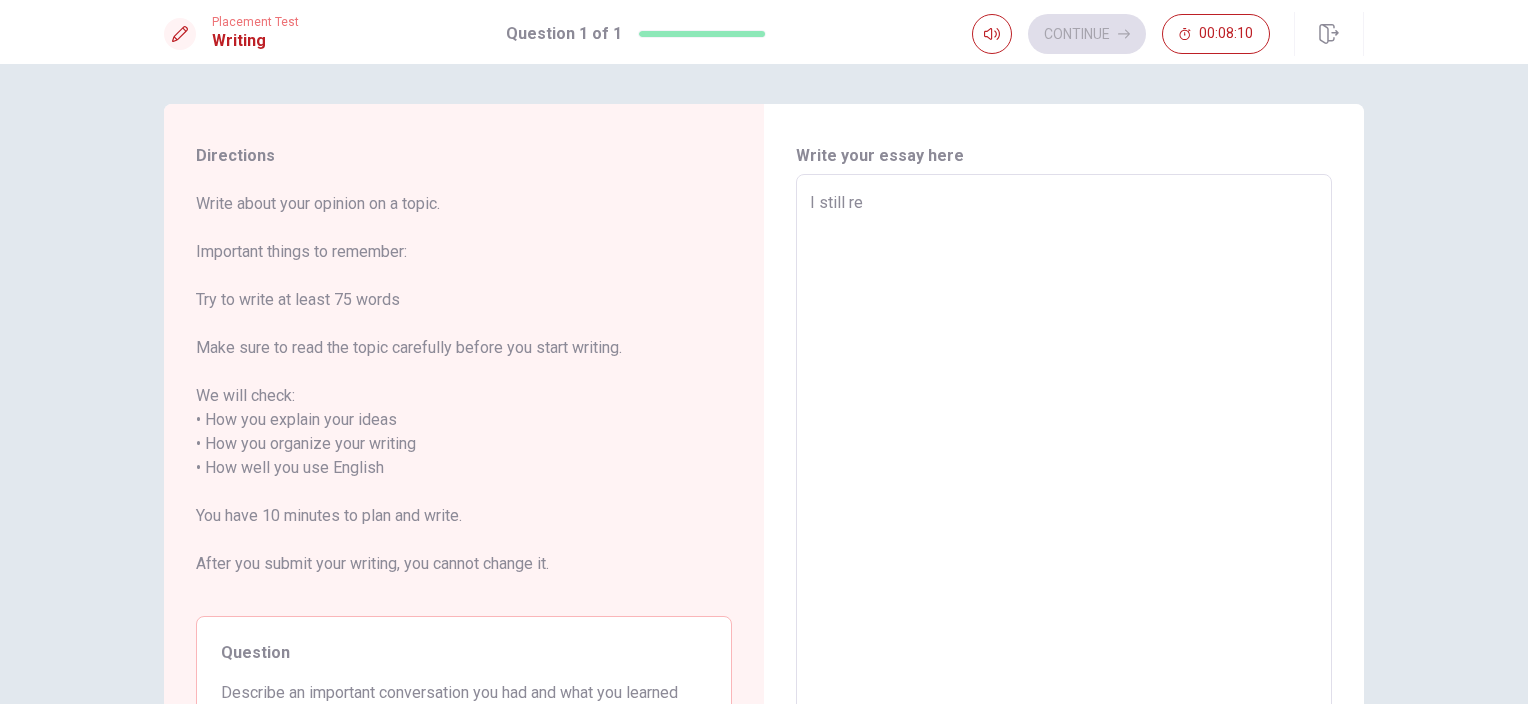 type on "x" 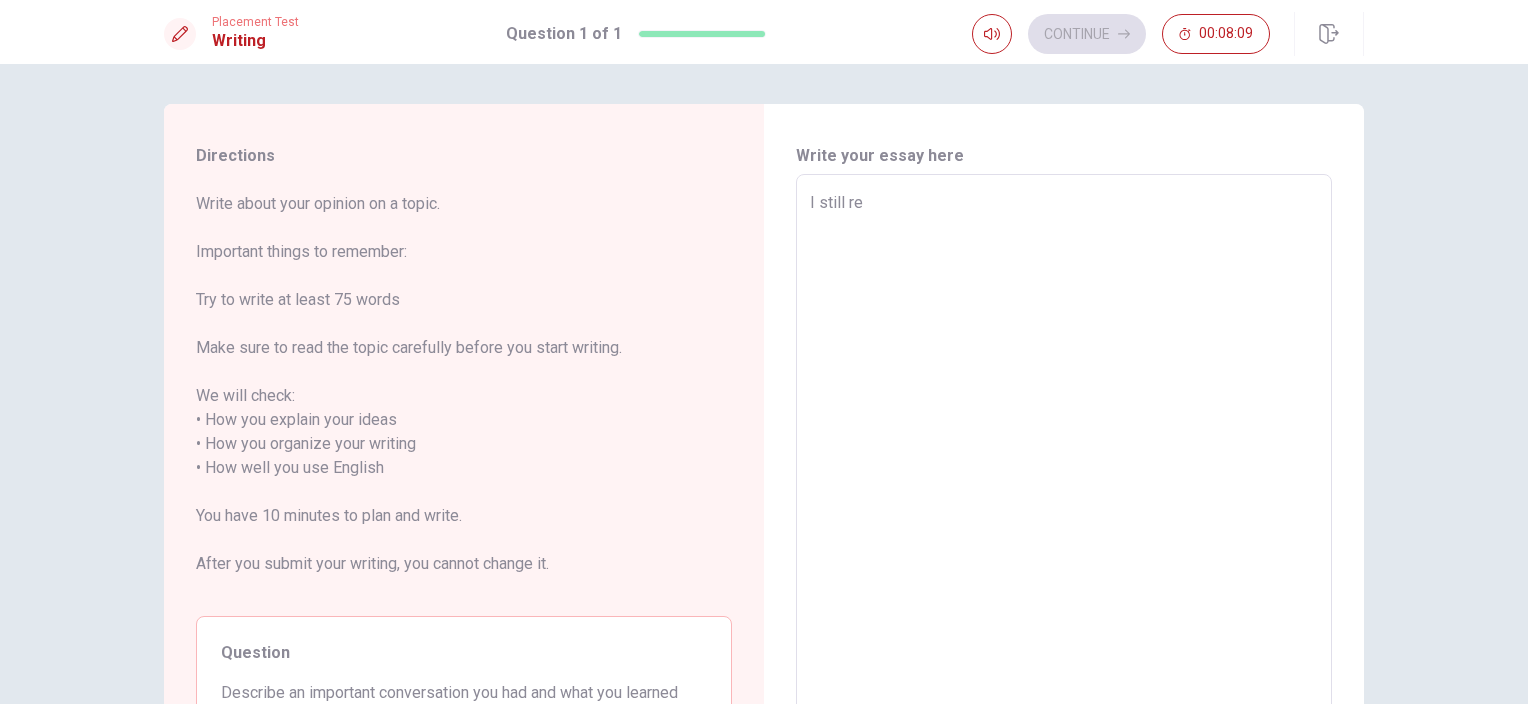 type on "I still rem" 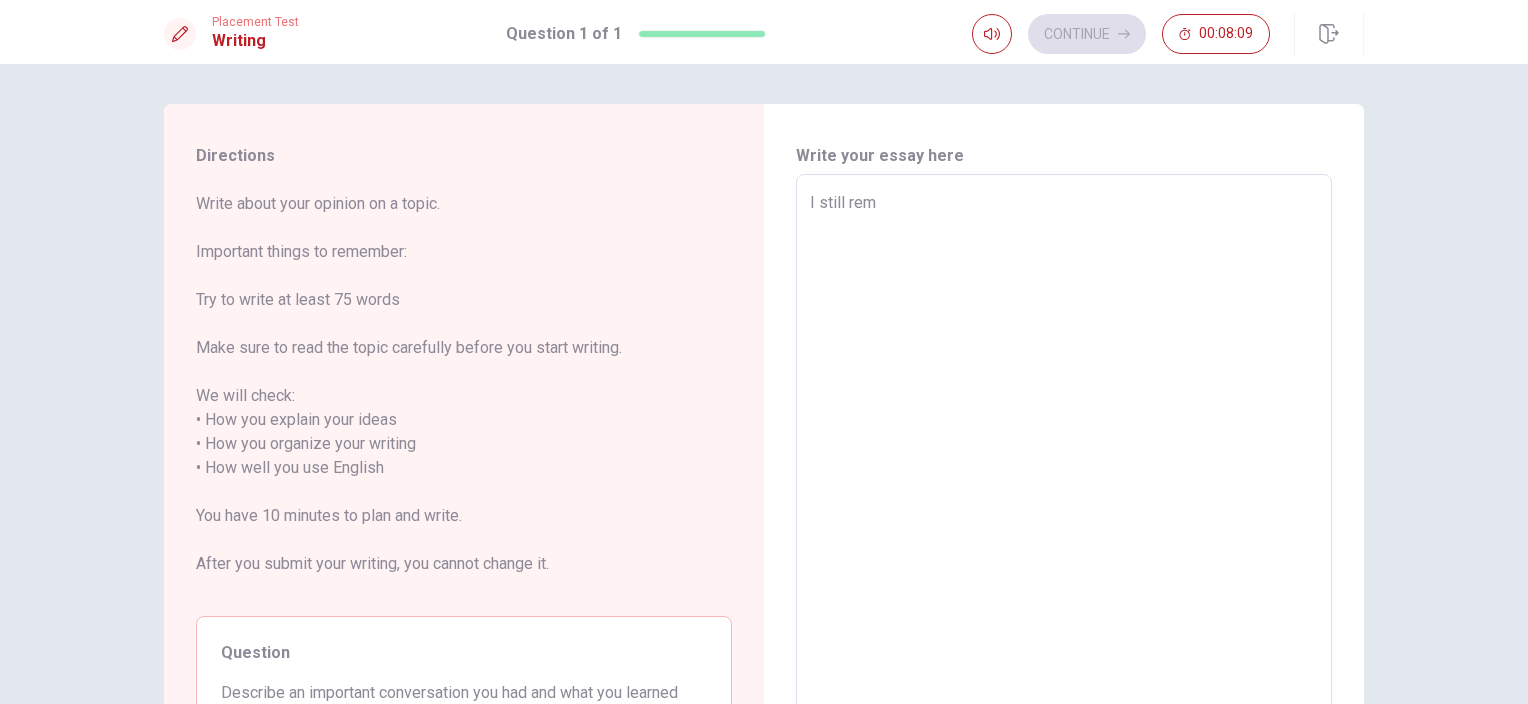 type on "x" 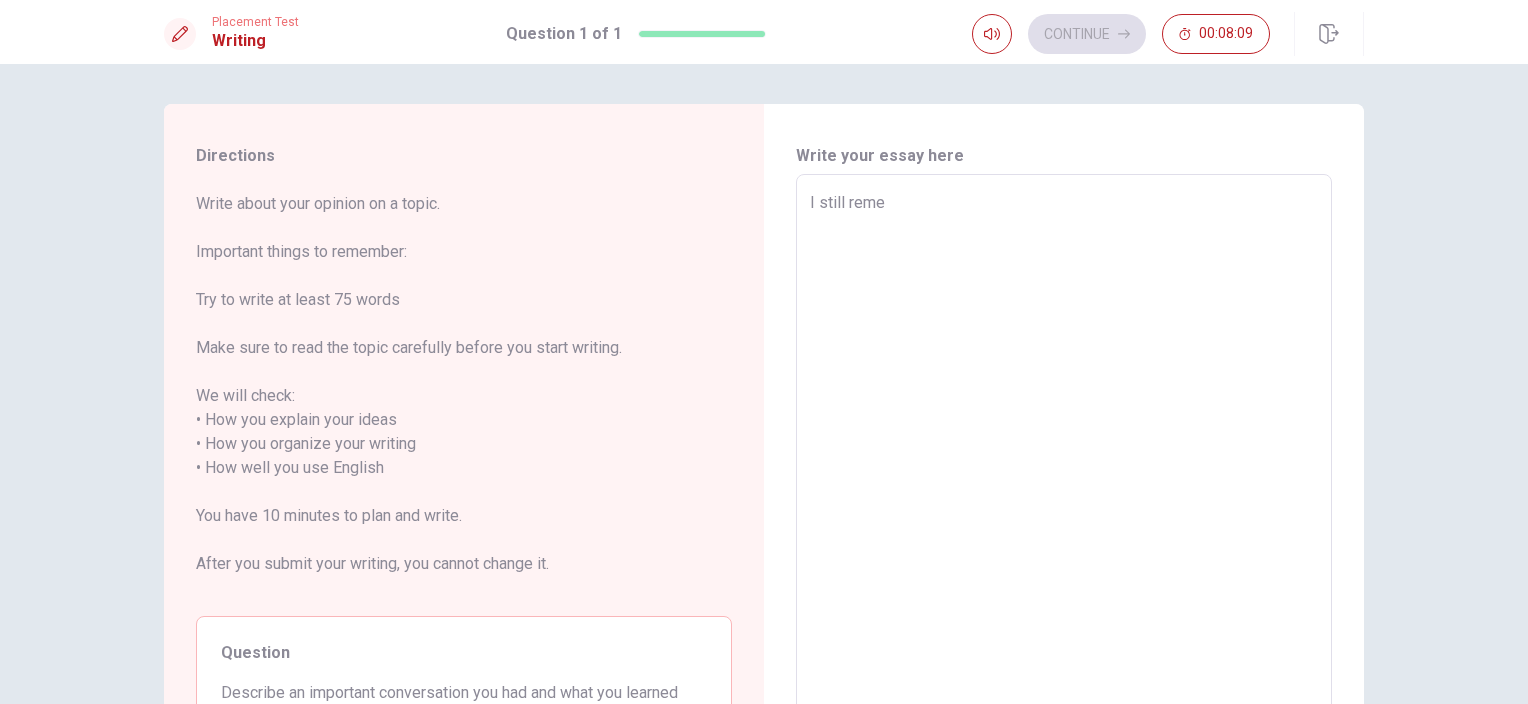 type on "x" 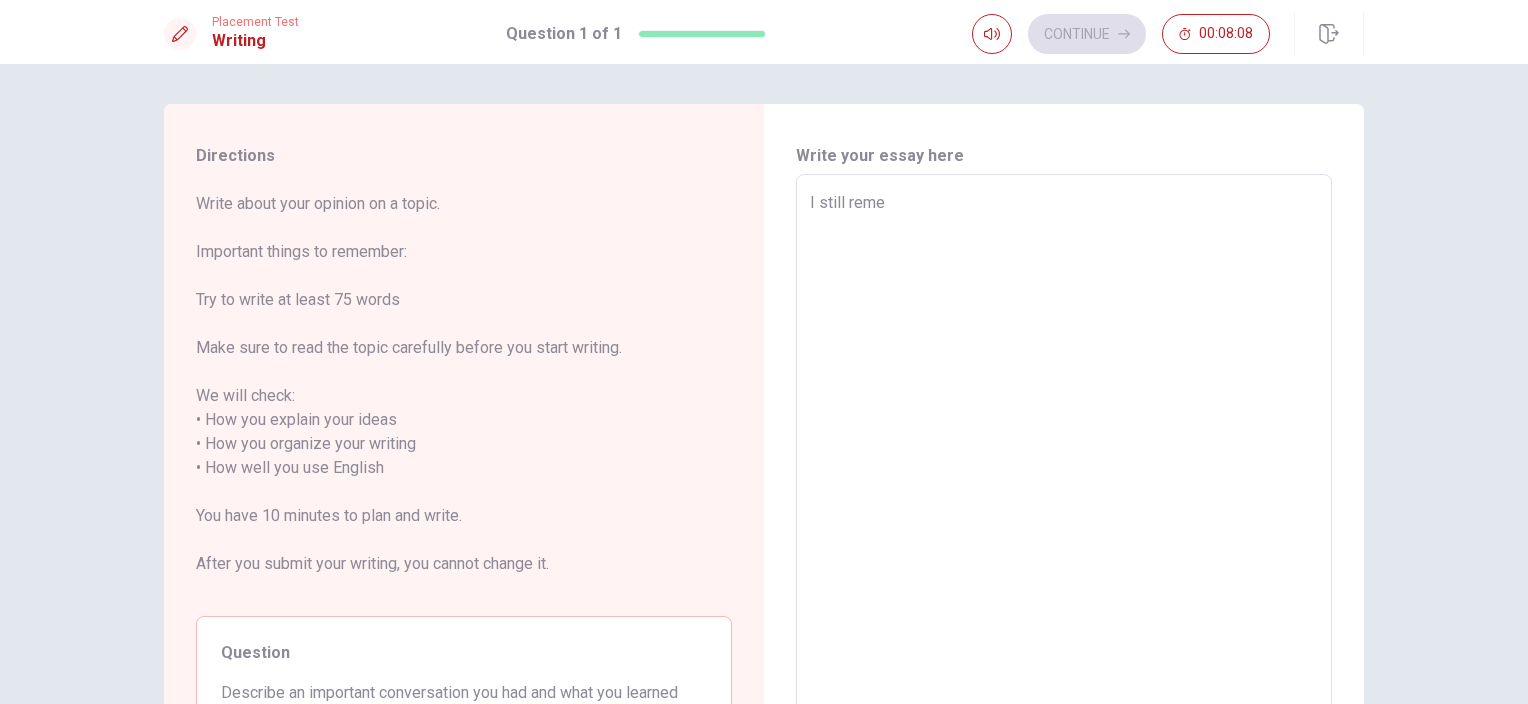 type on "I still remem" 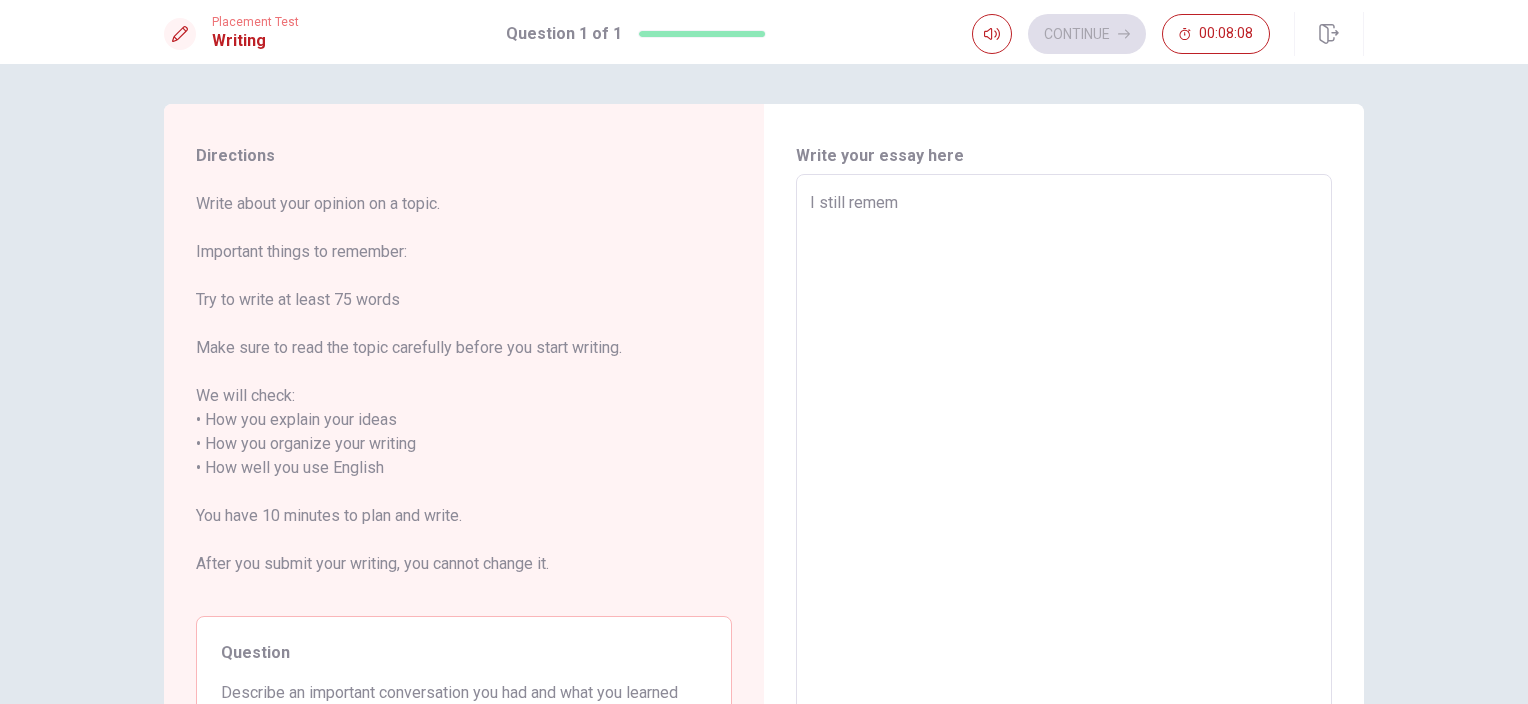 type on "x" 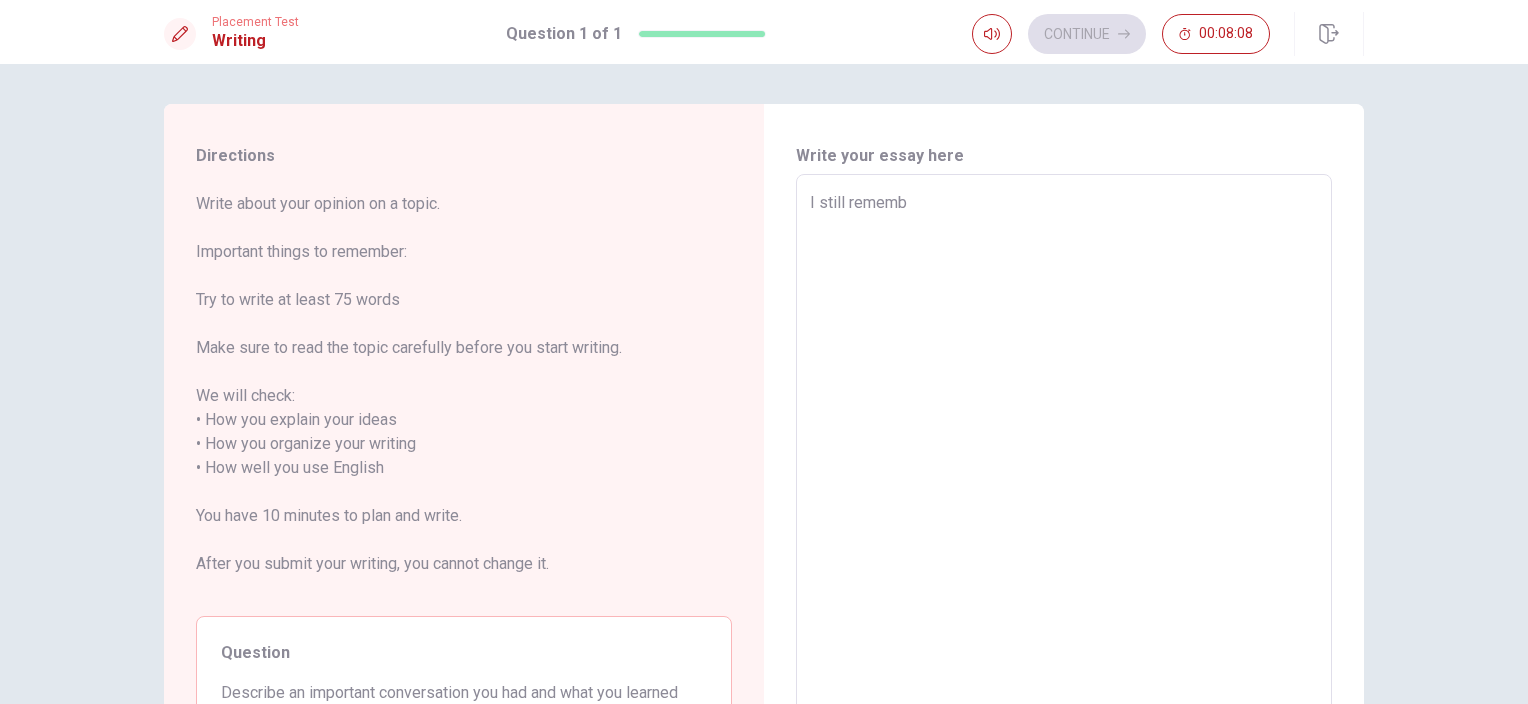 type on "x" 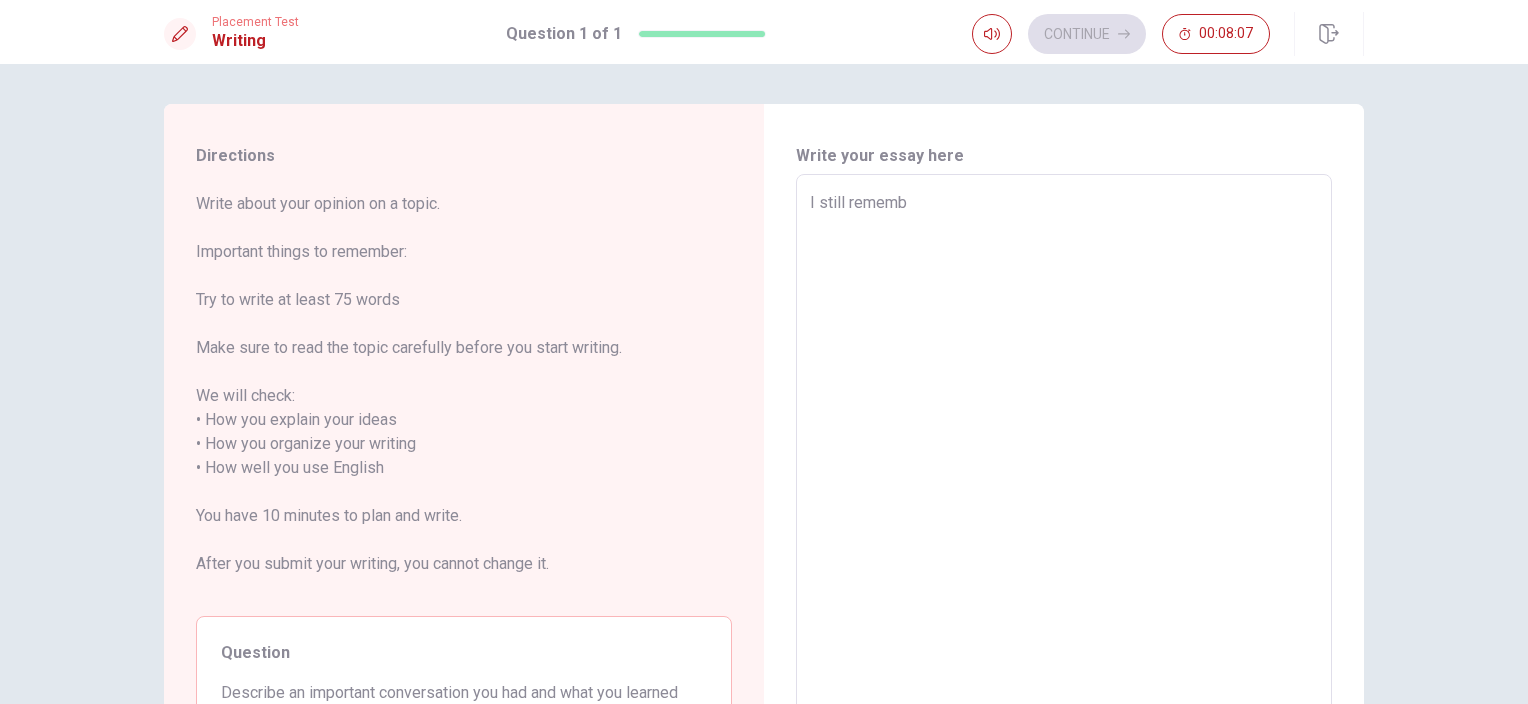 type on "I still remembe" 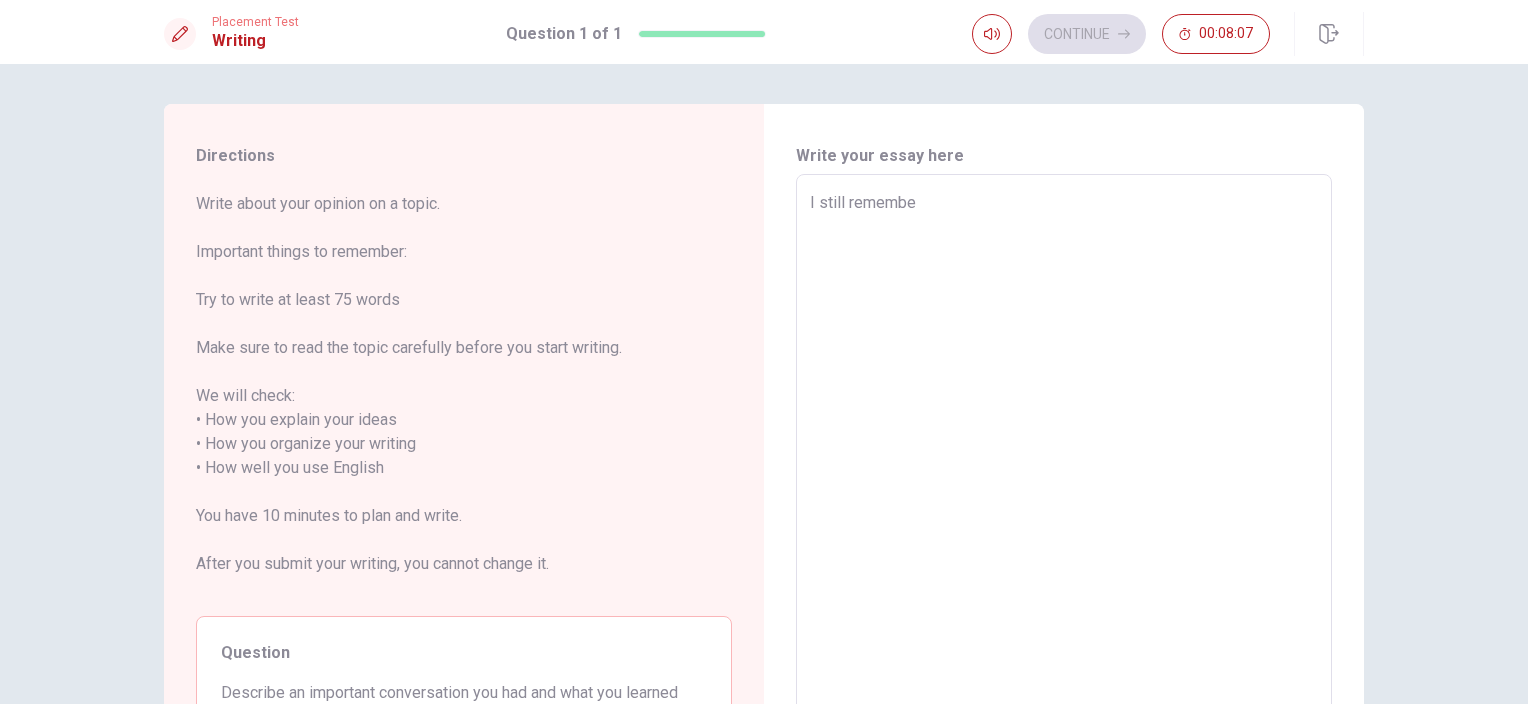 type on "x" 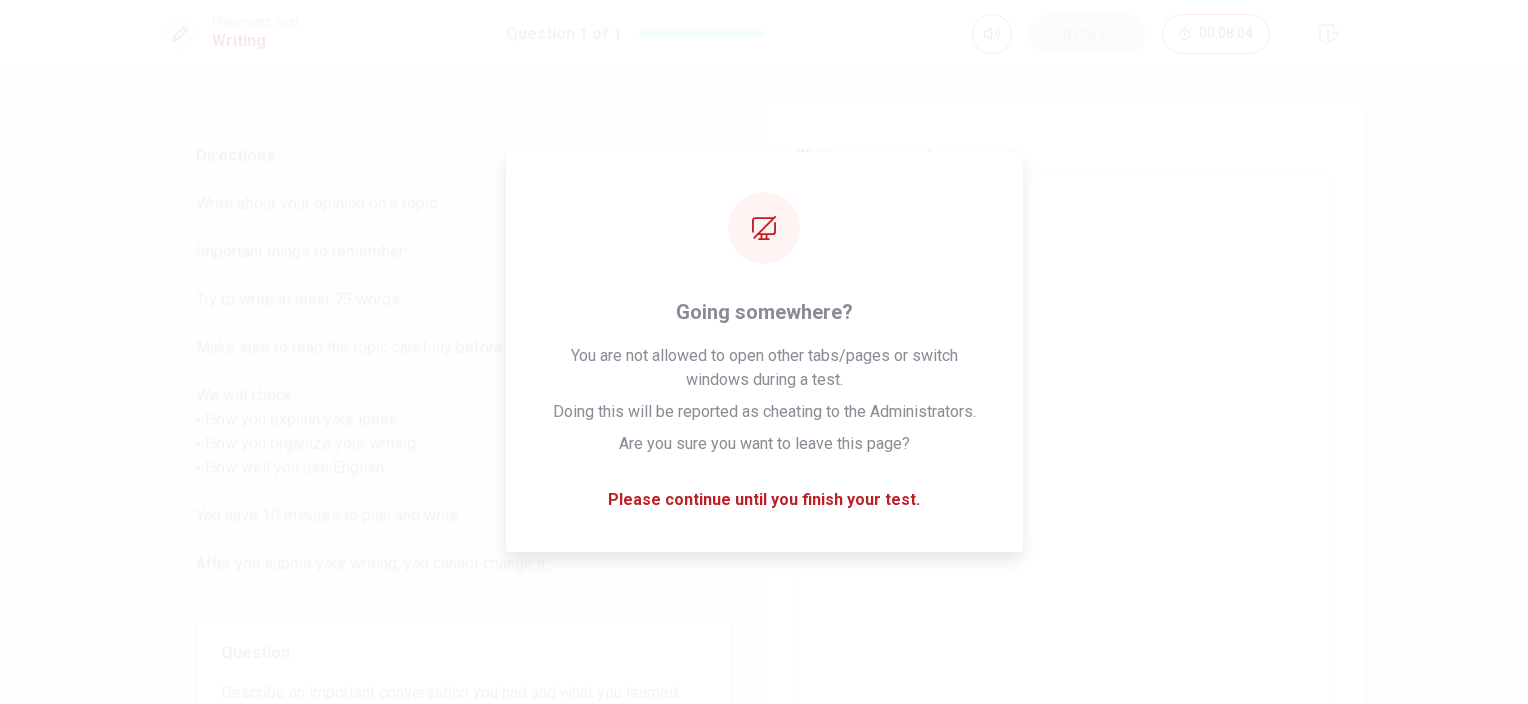 type on "x" 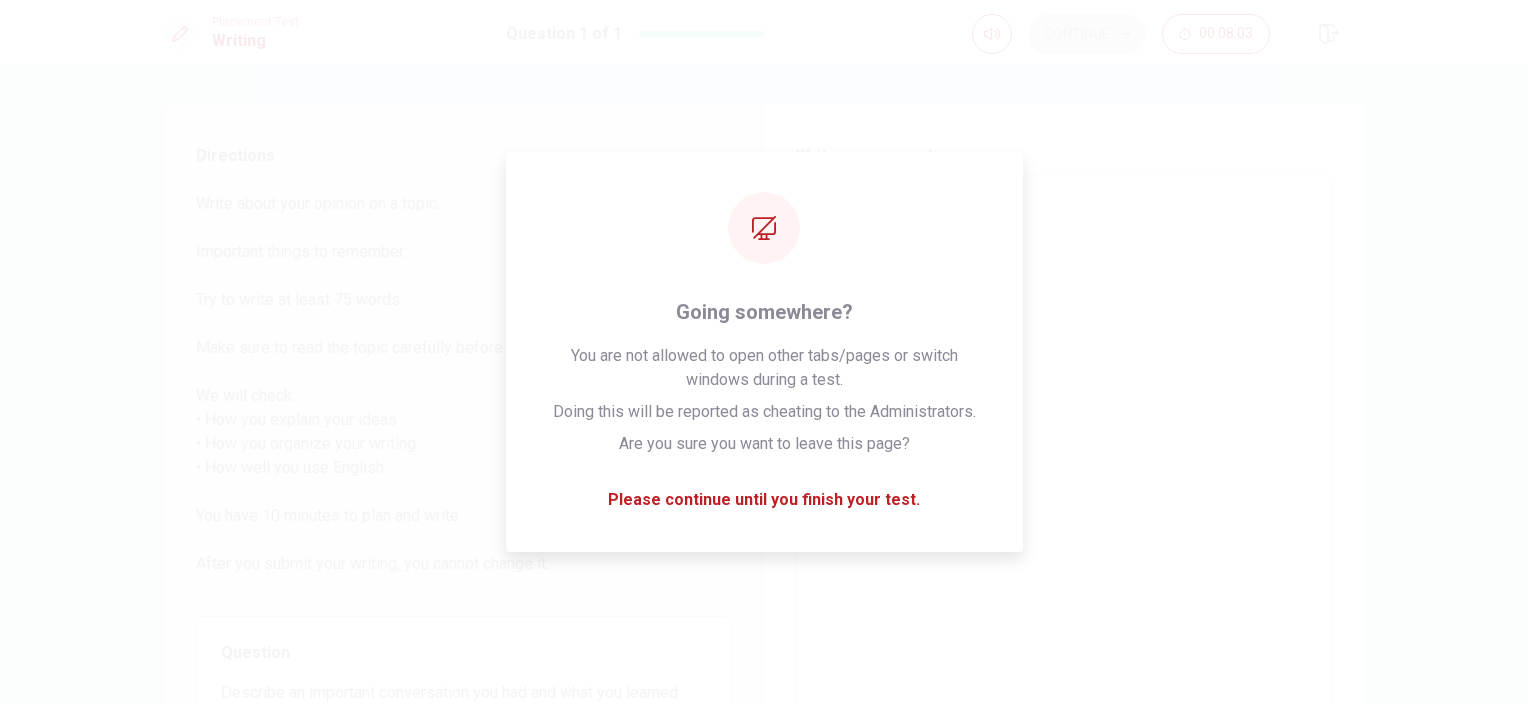 type on "I still remember" 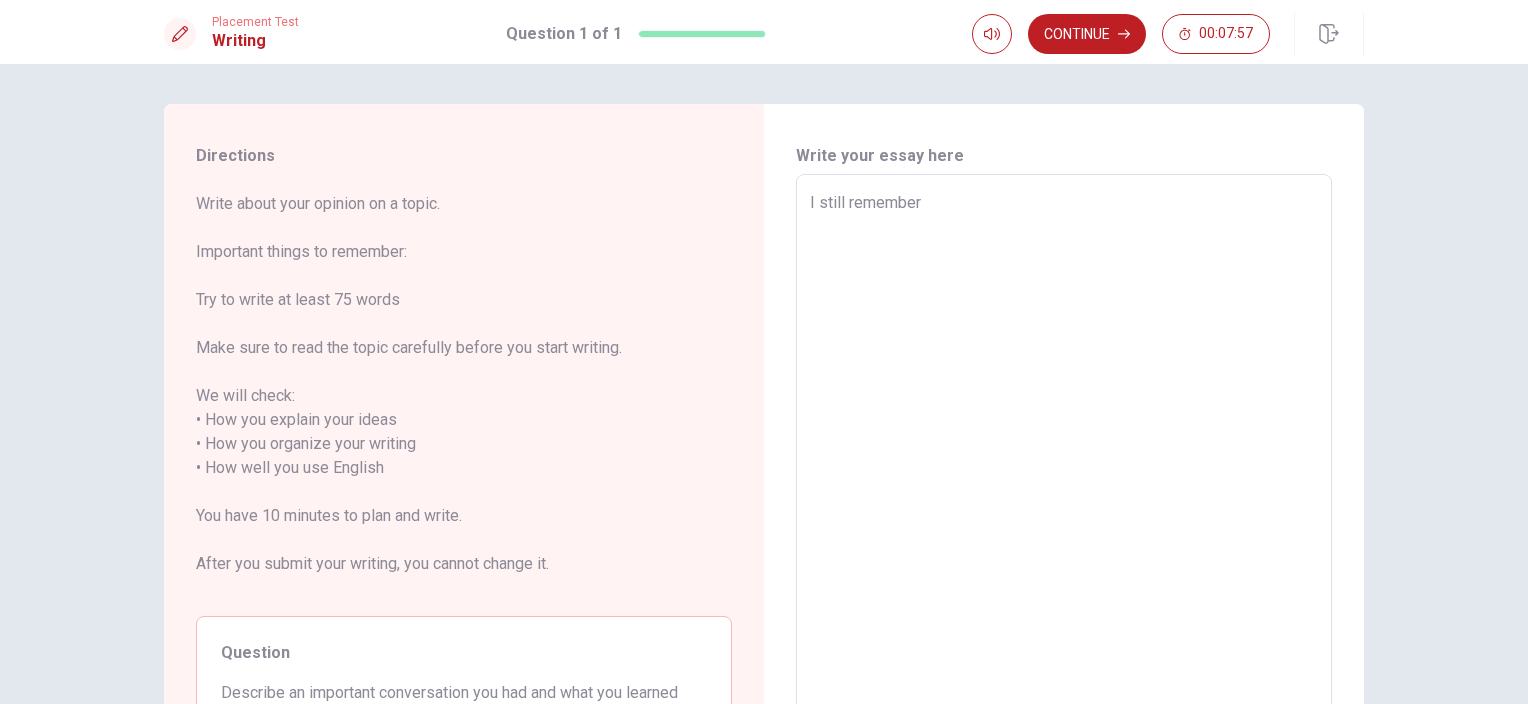type on "x" 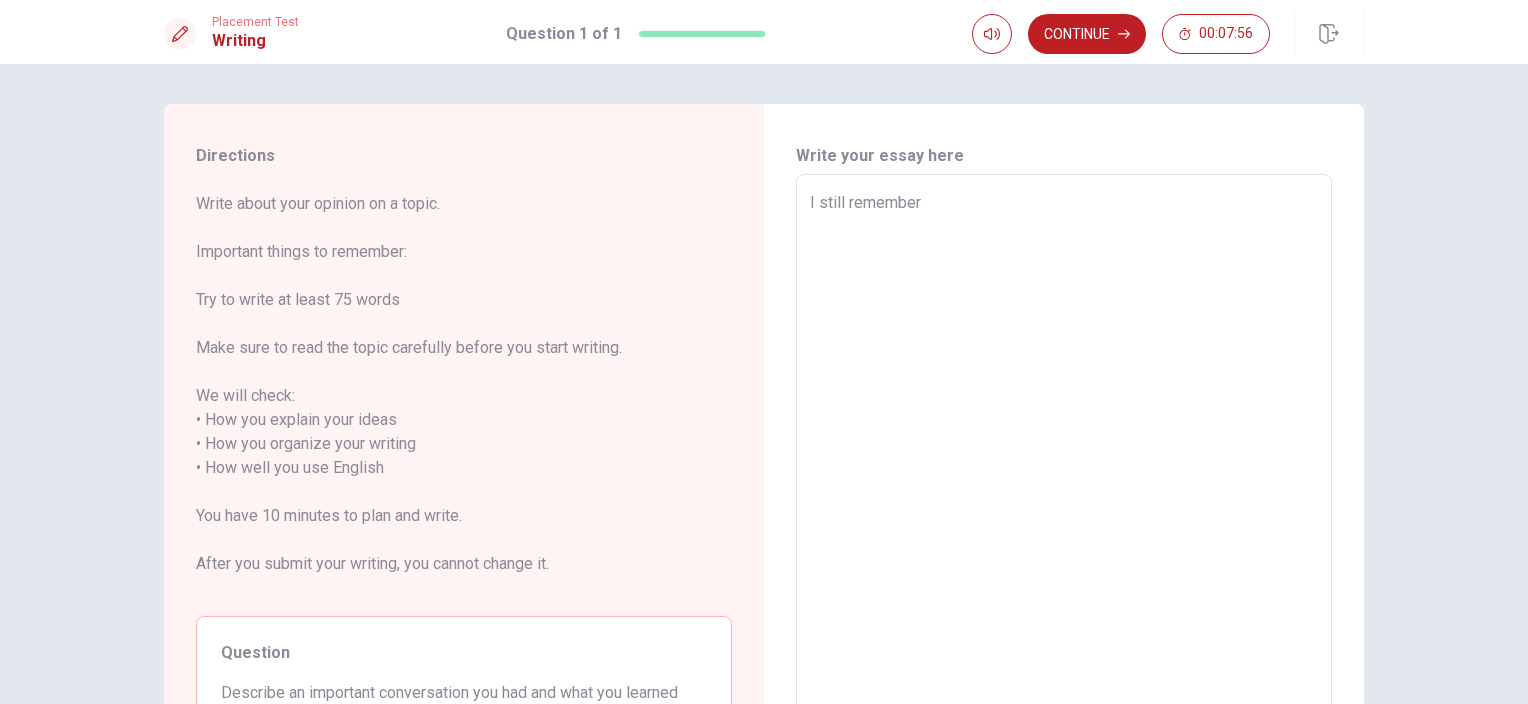type on "I still remember" 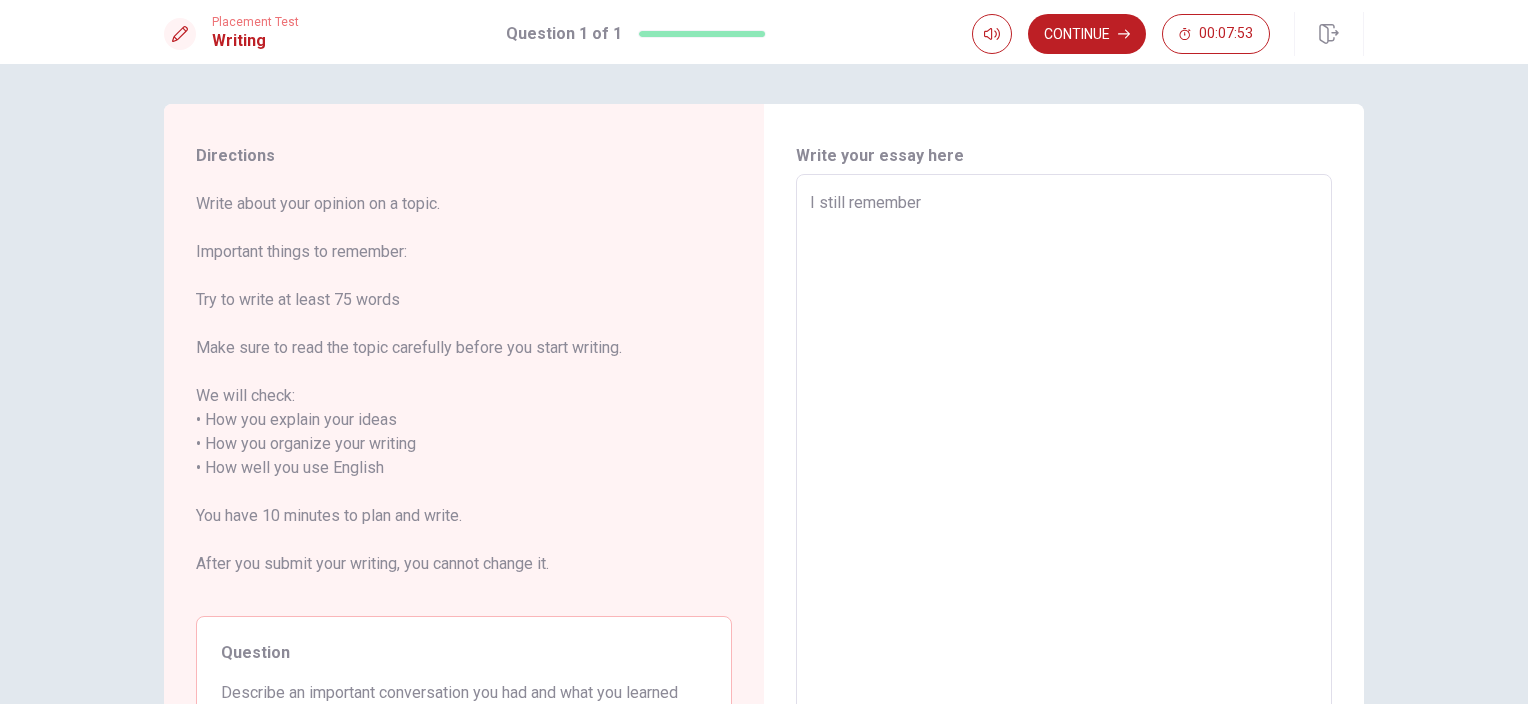 type on "x" 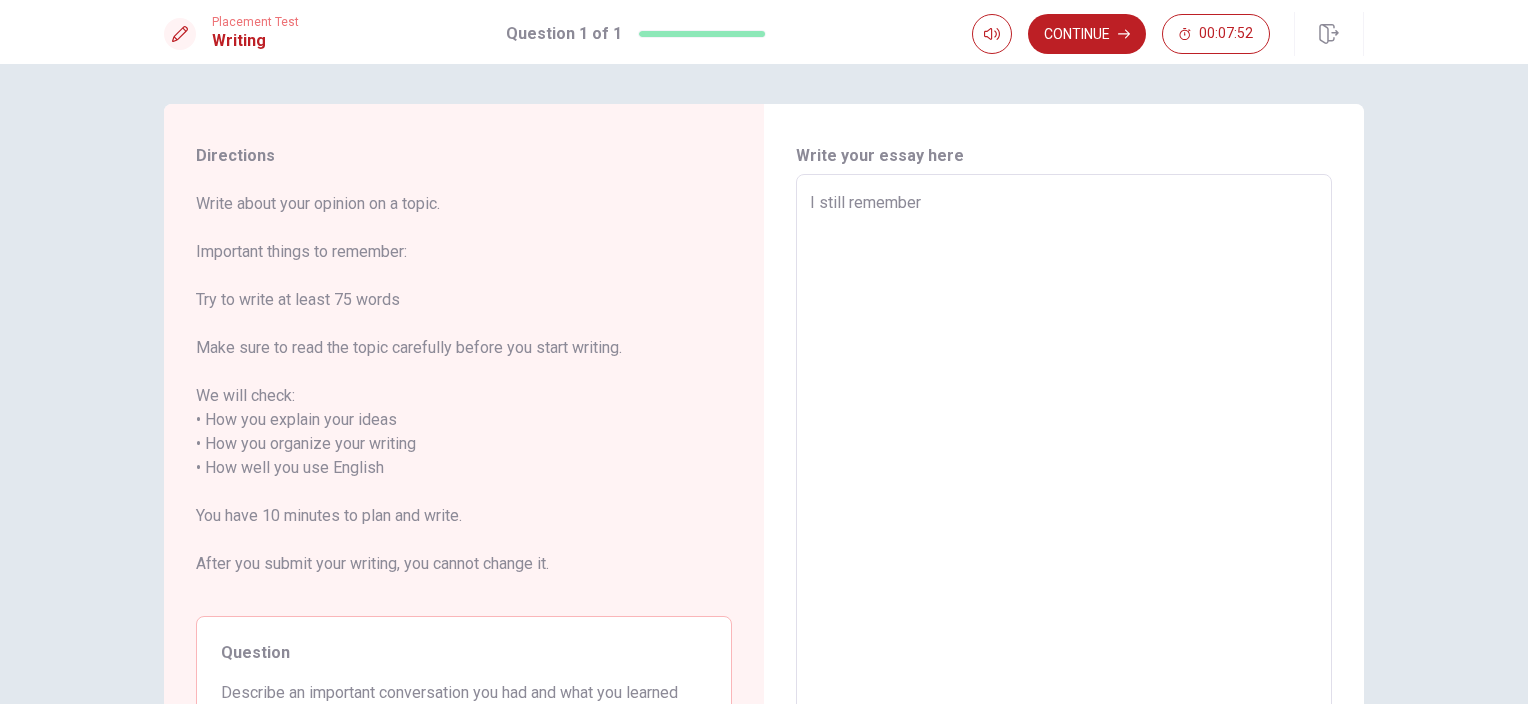 type on "I still remember t" 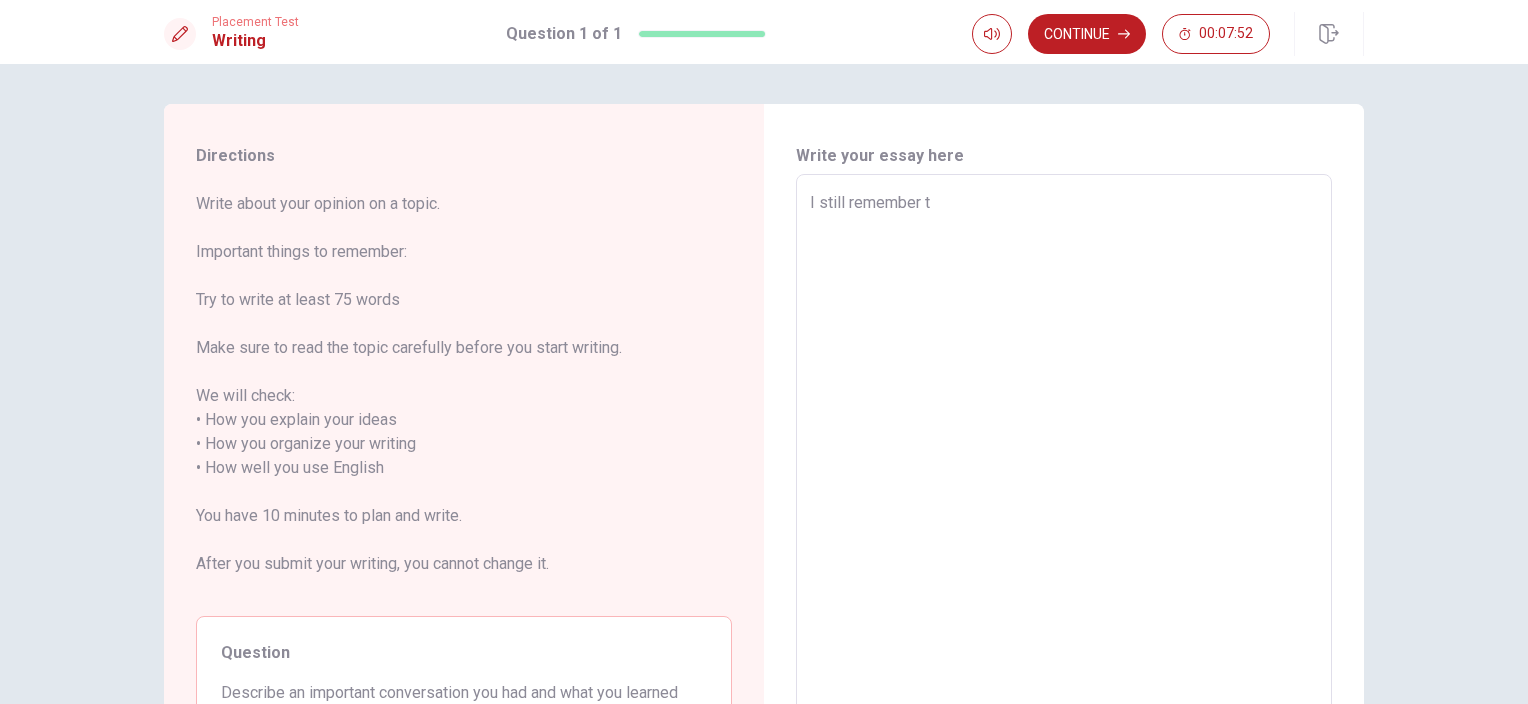 type on "x" 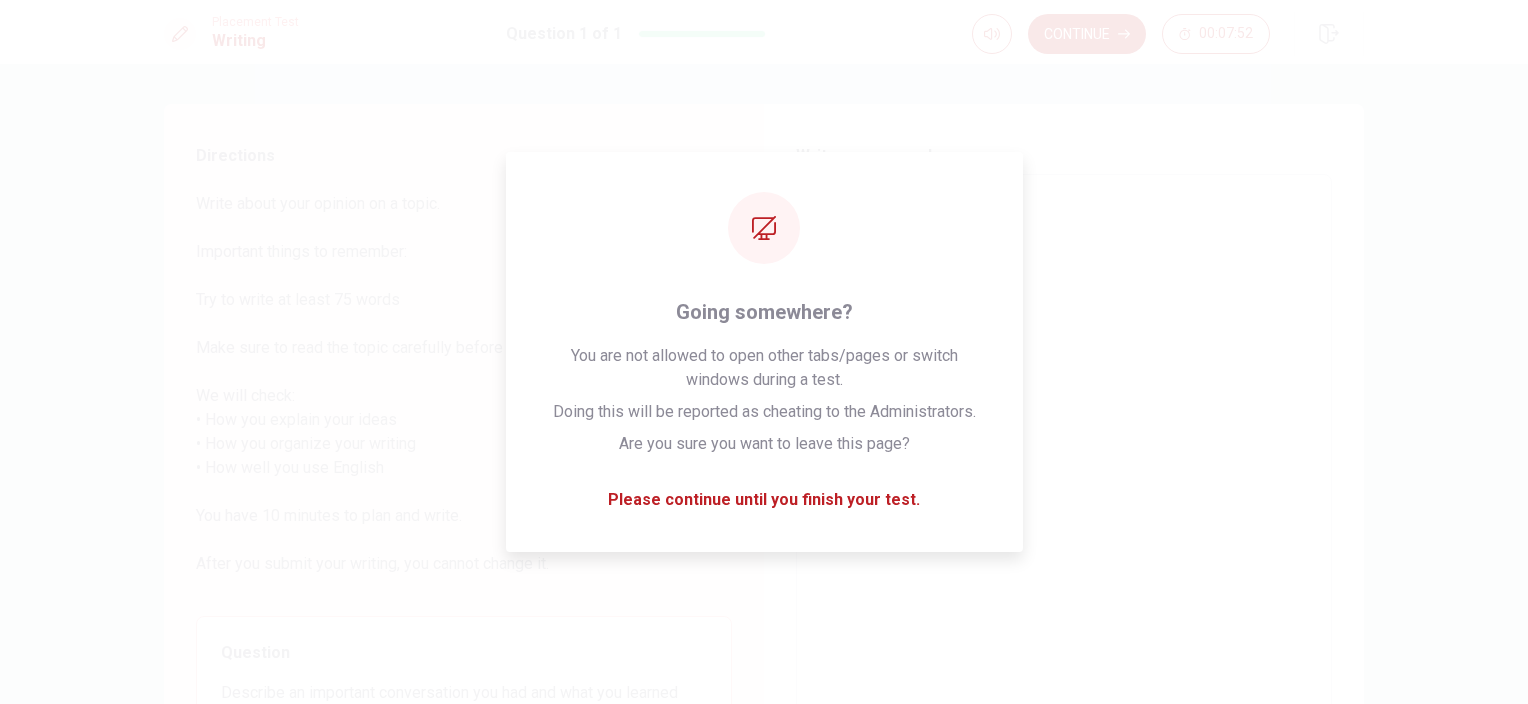 type on "x" 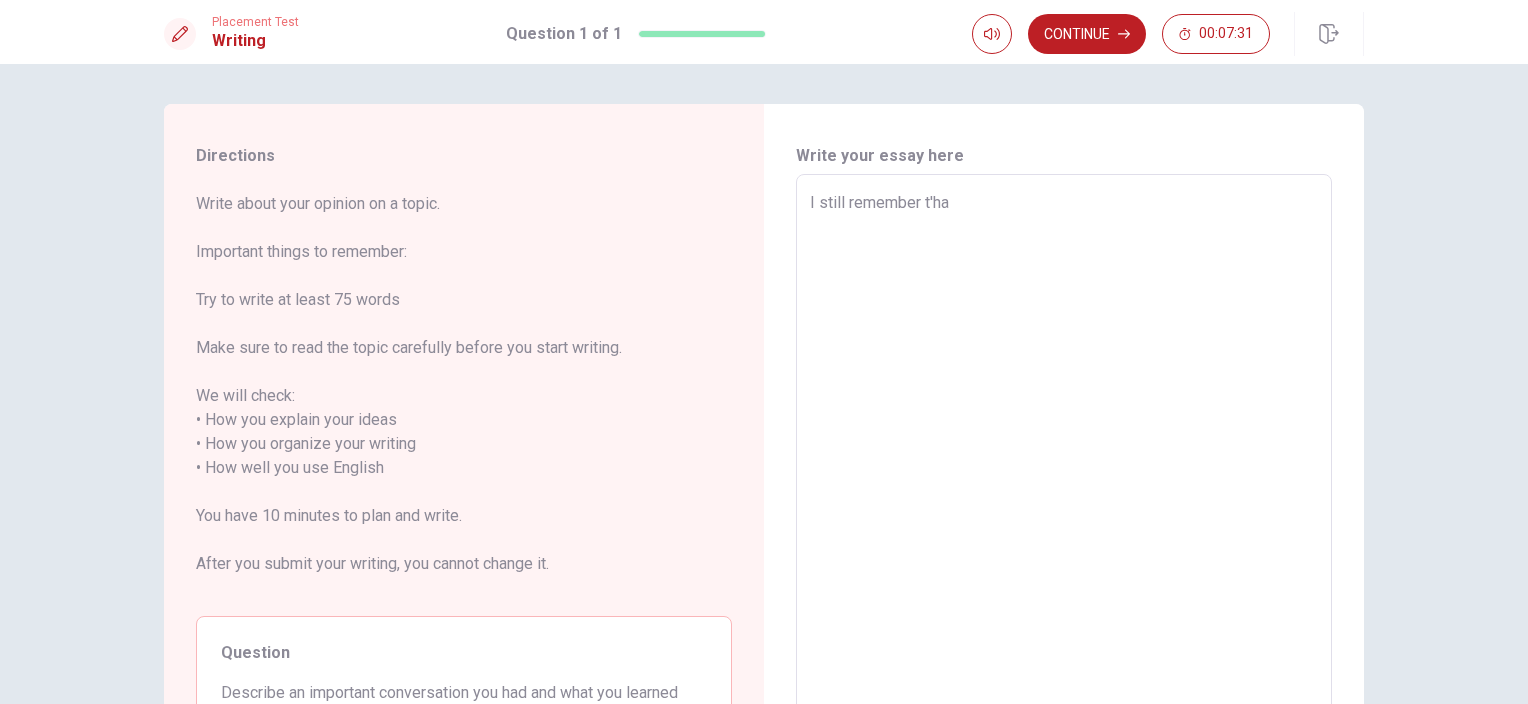 type on "x" 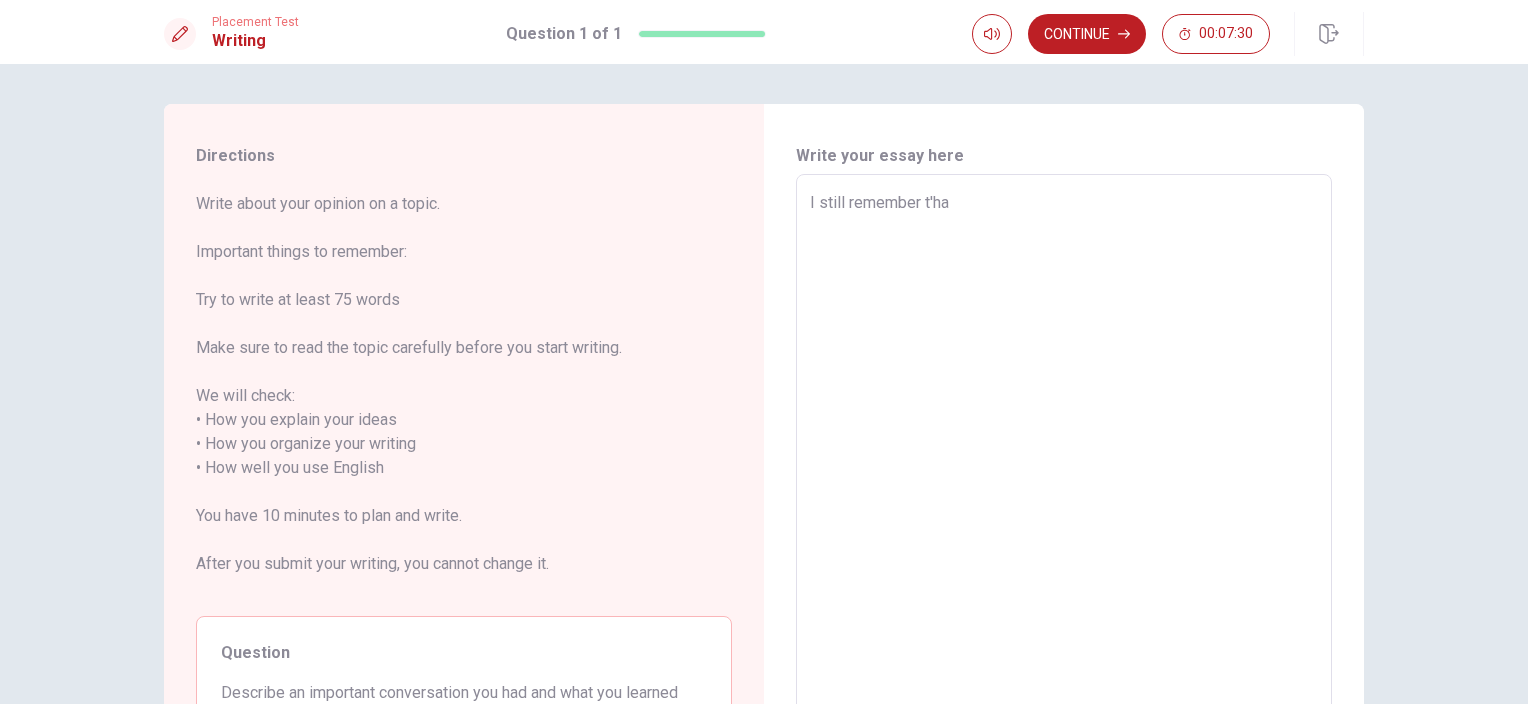 type on "I still remember t'h" 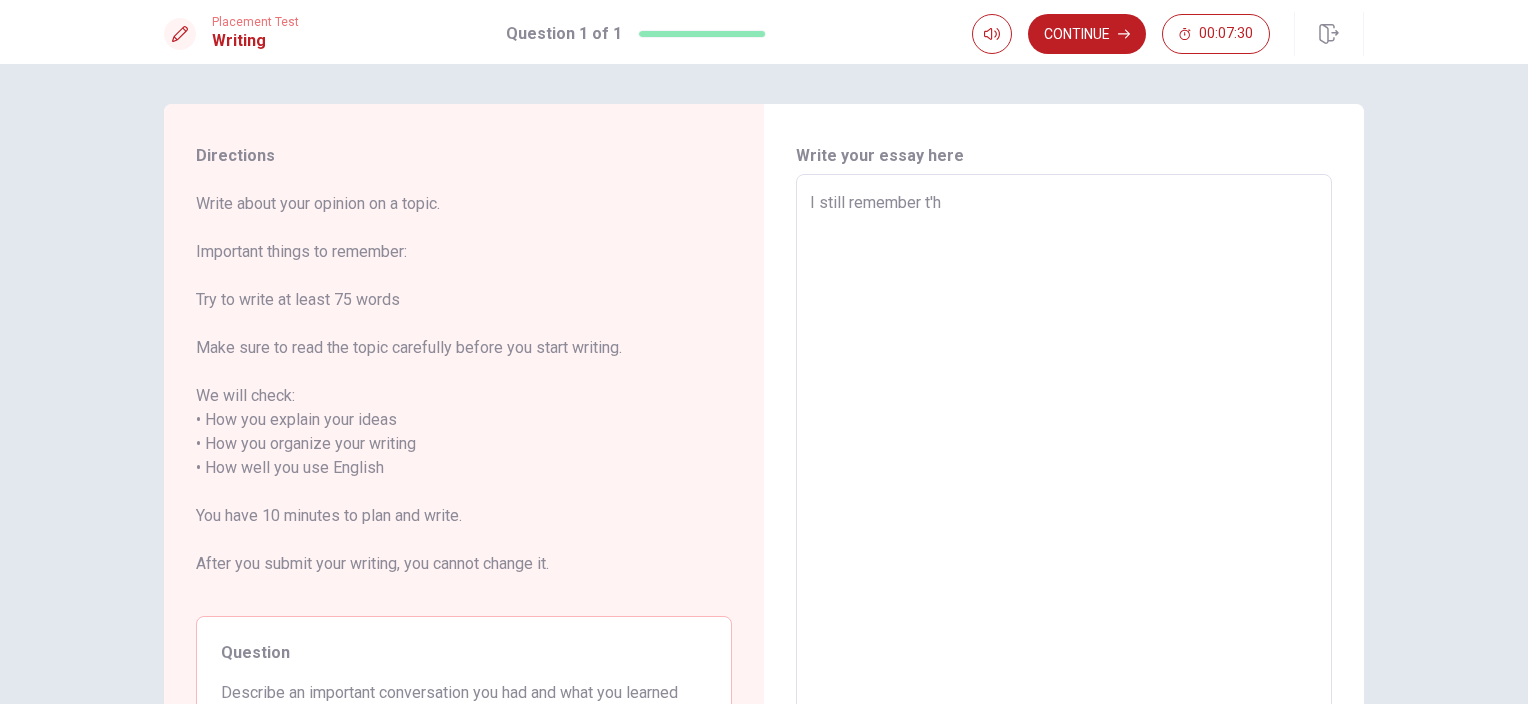 type on "x" 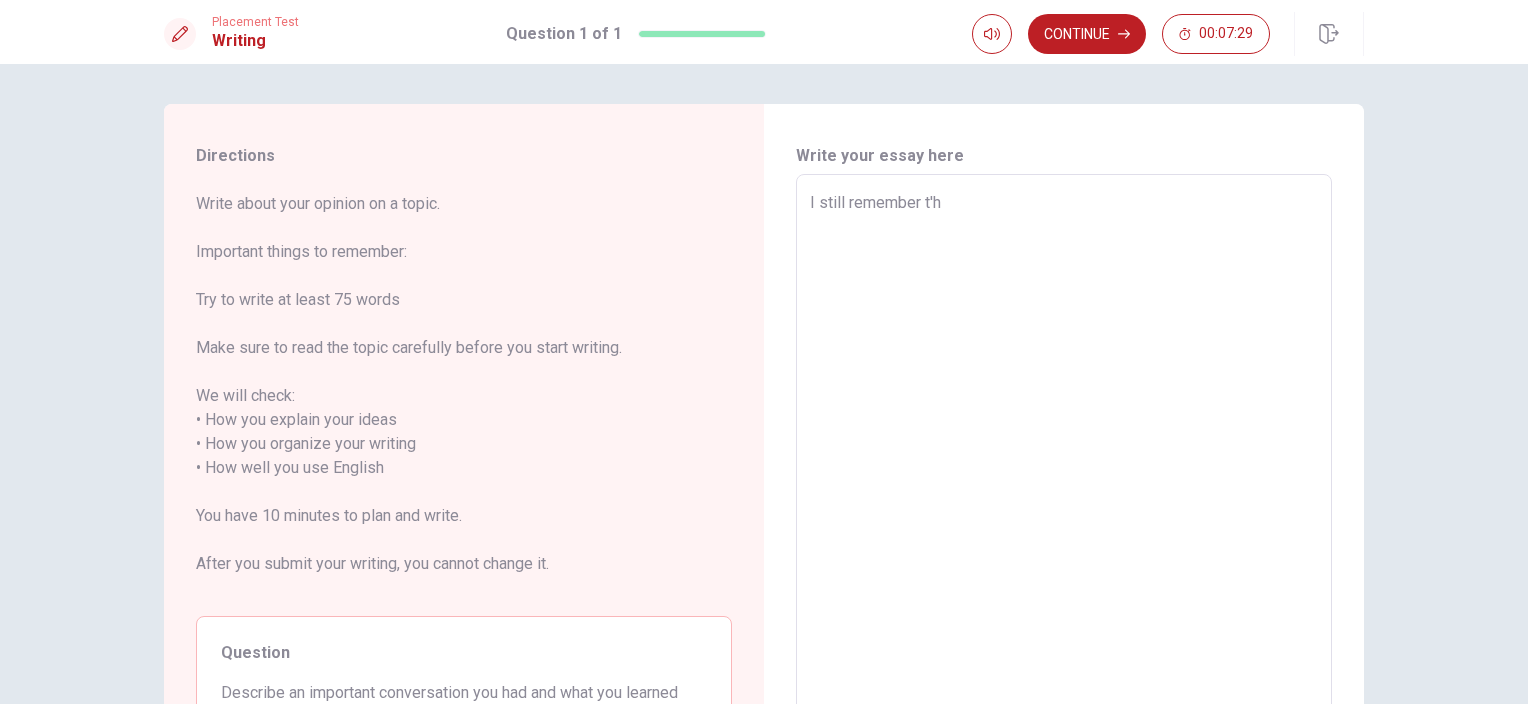 type on "I still remember t" 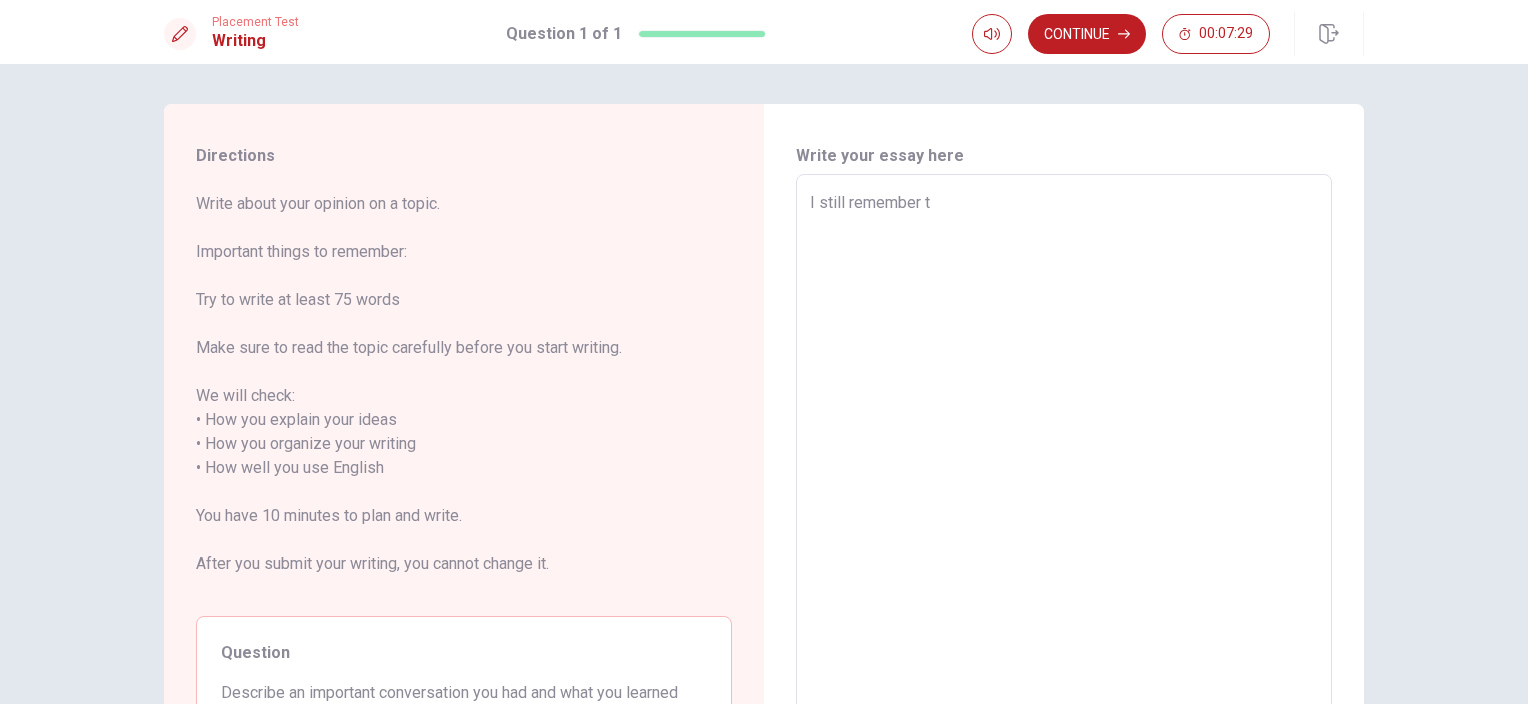 type on "x" 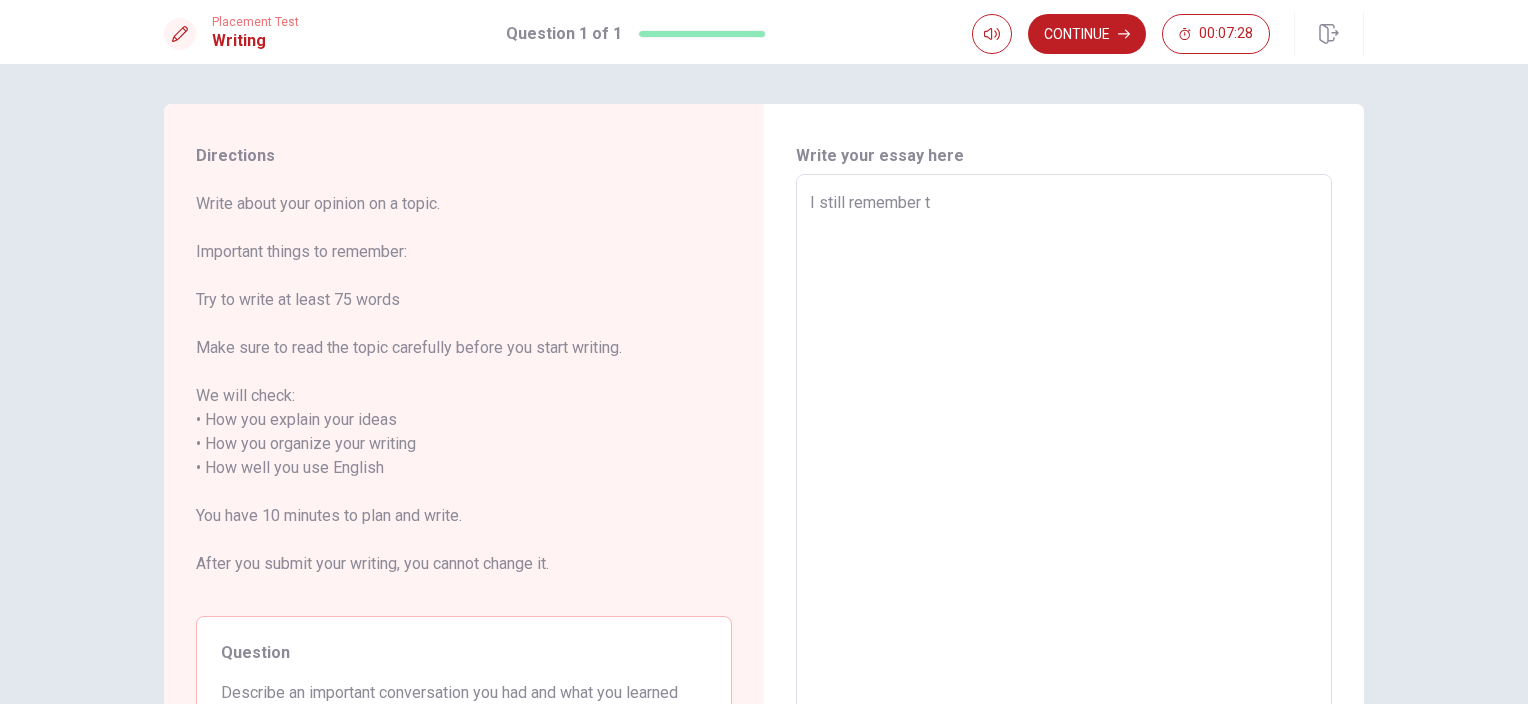 type on "I still remember" 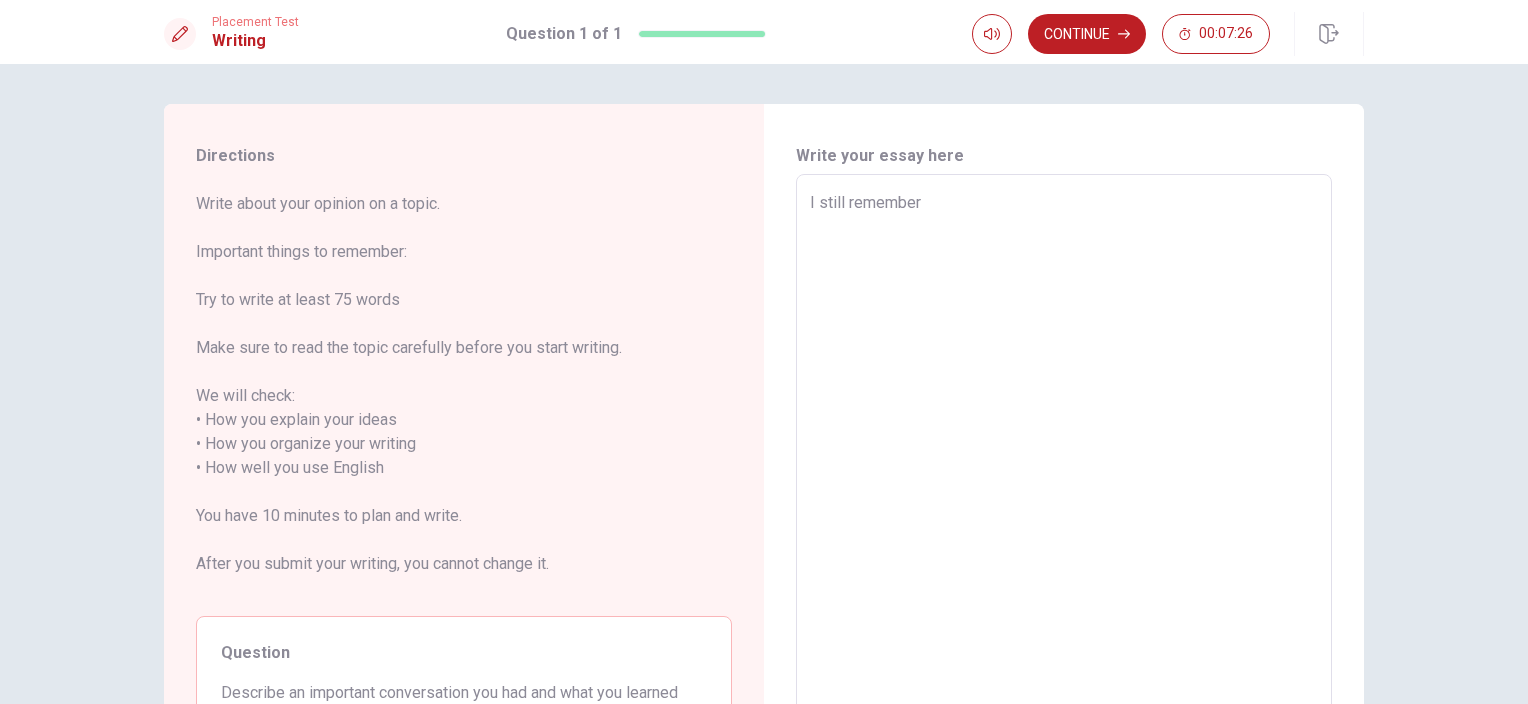 type on "x" 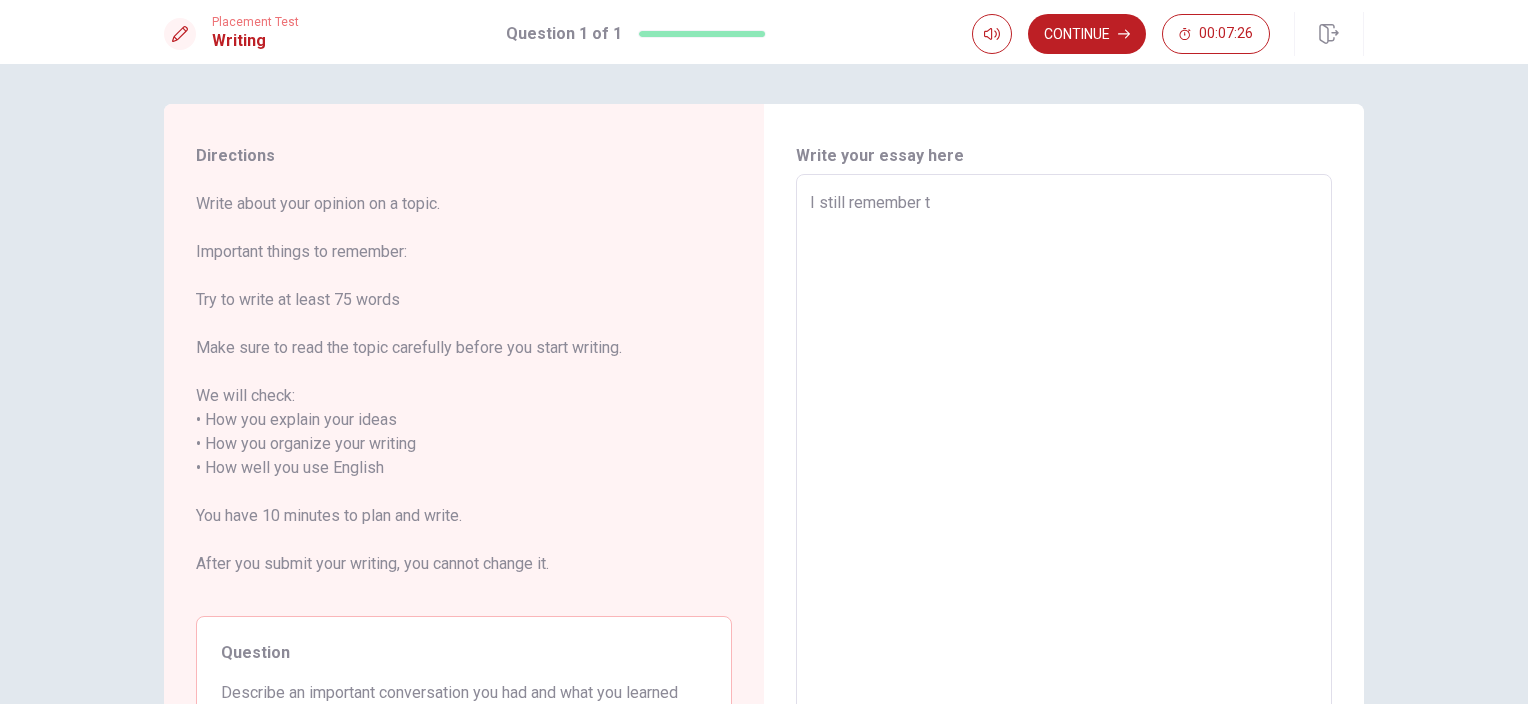 type on "x" 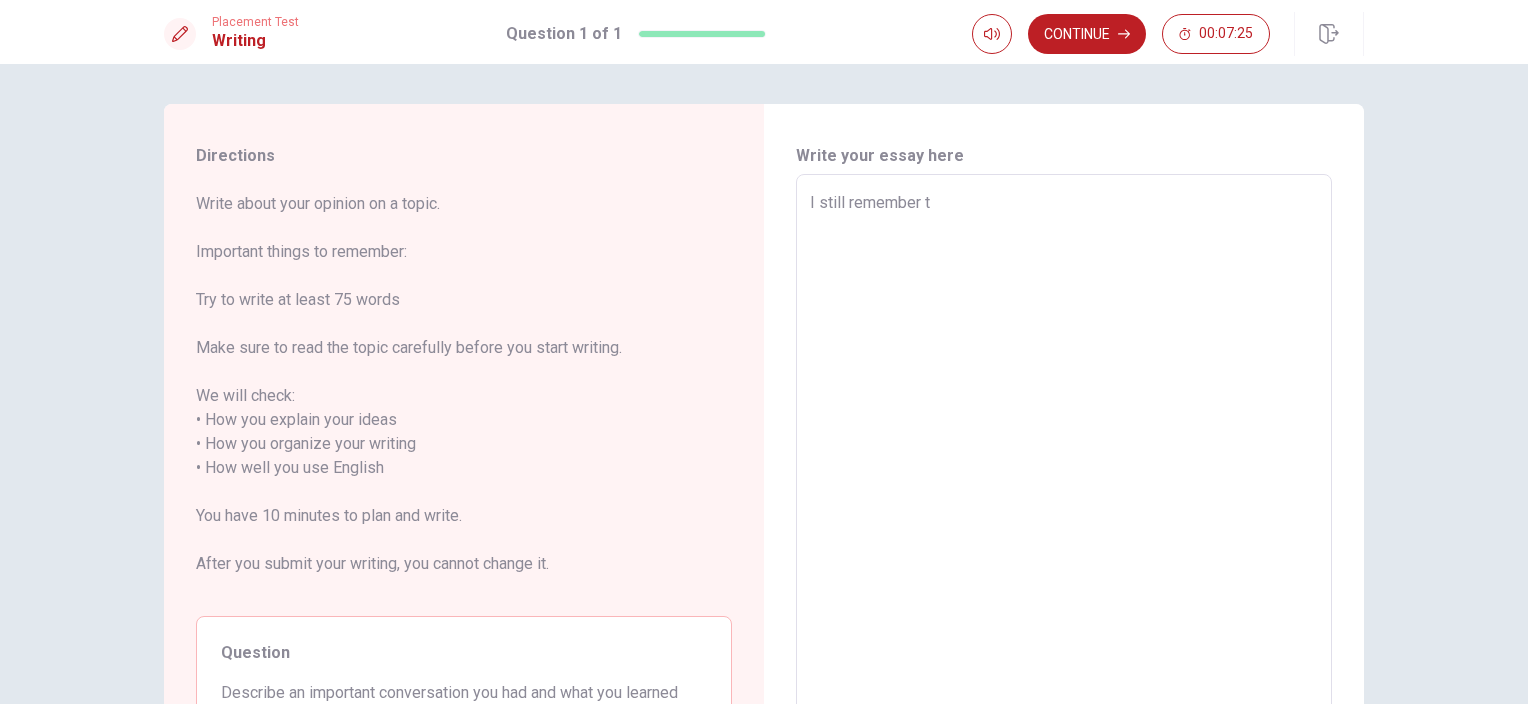 type on "I still remember th" 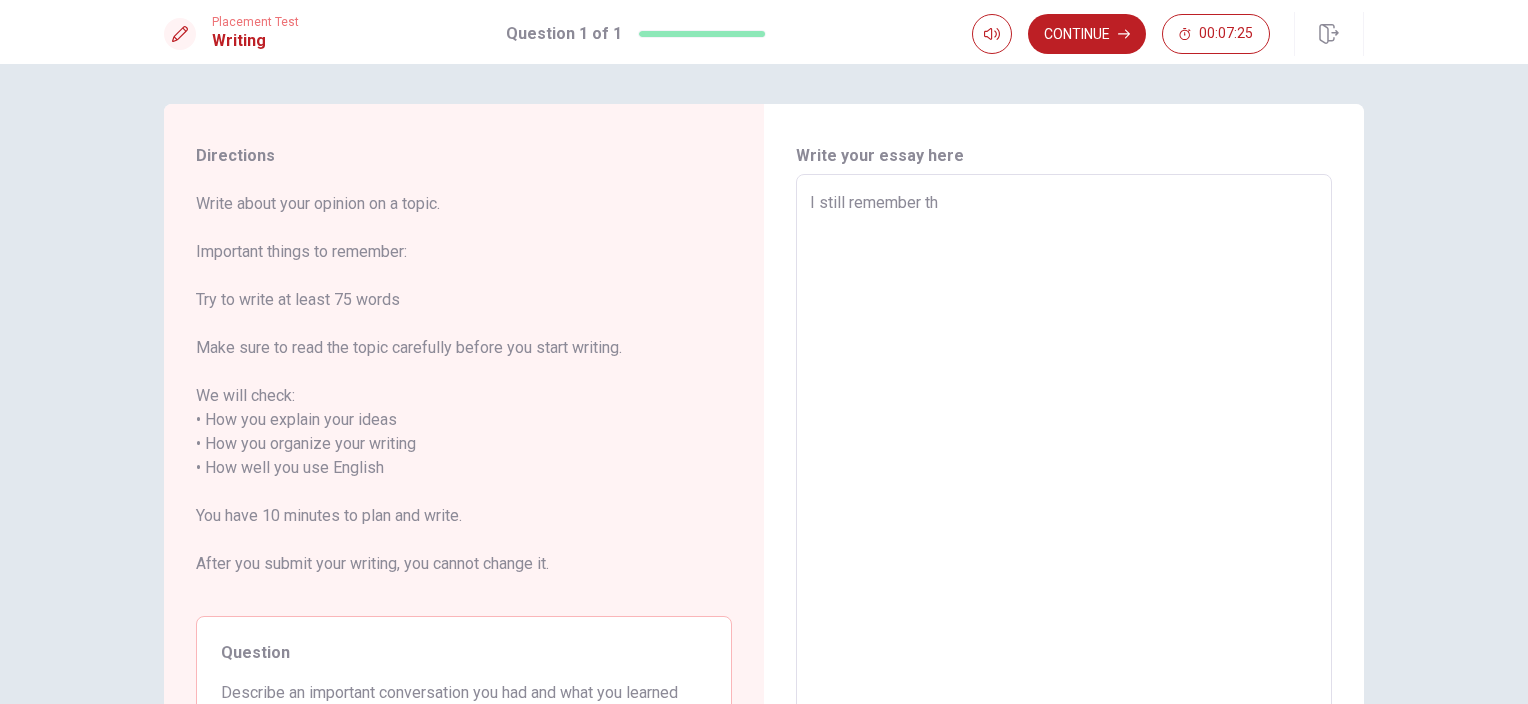 type on "x" 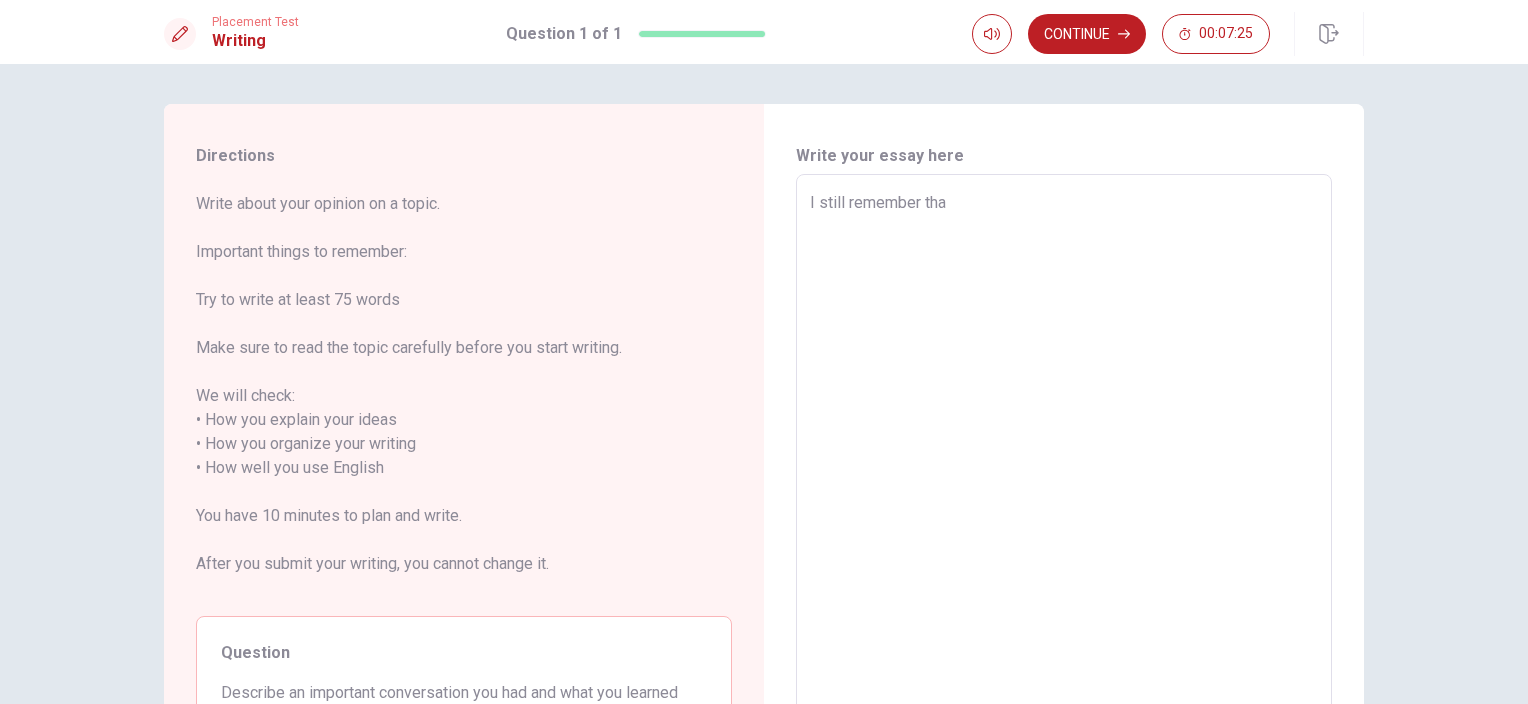type on "x" 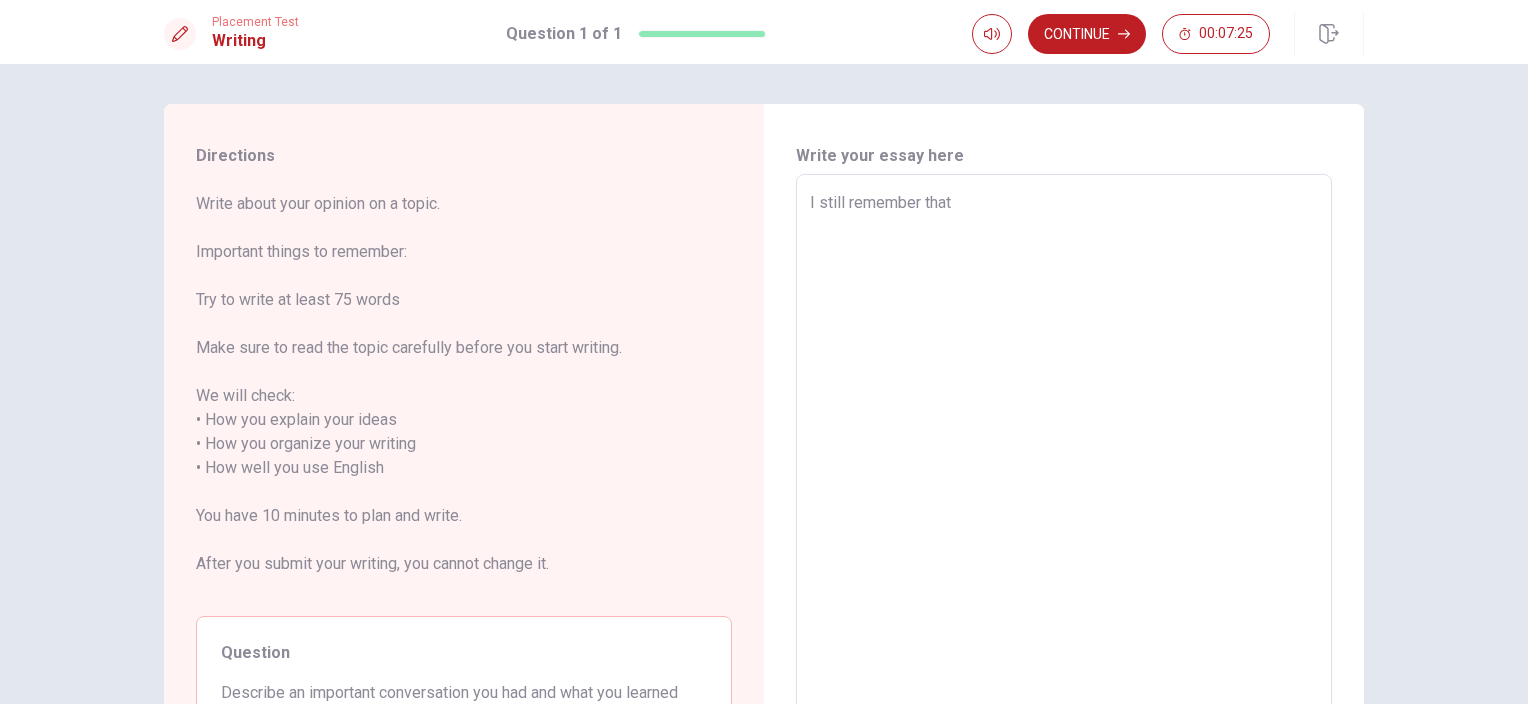 type on "x" 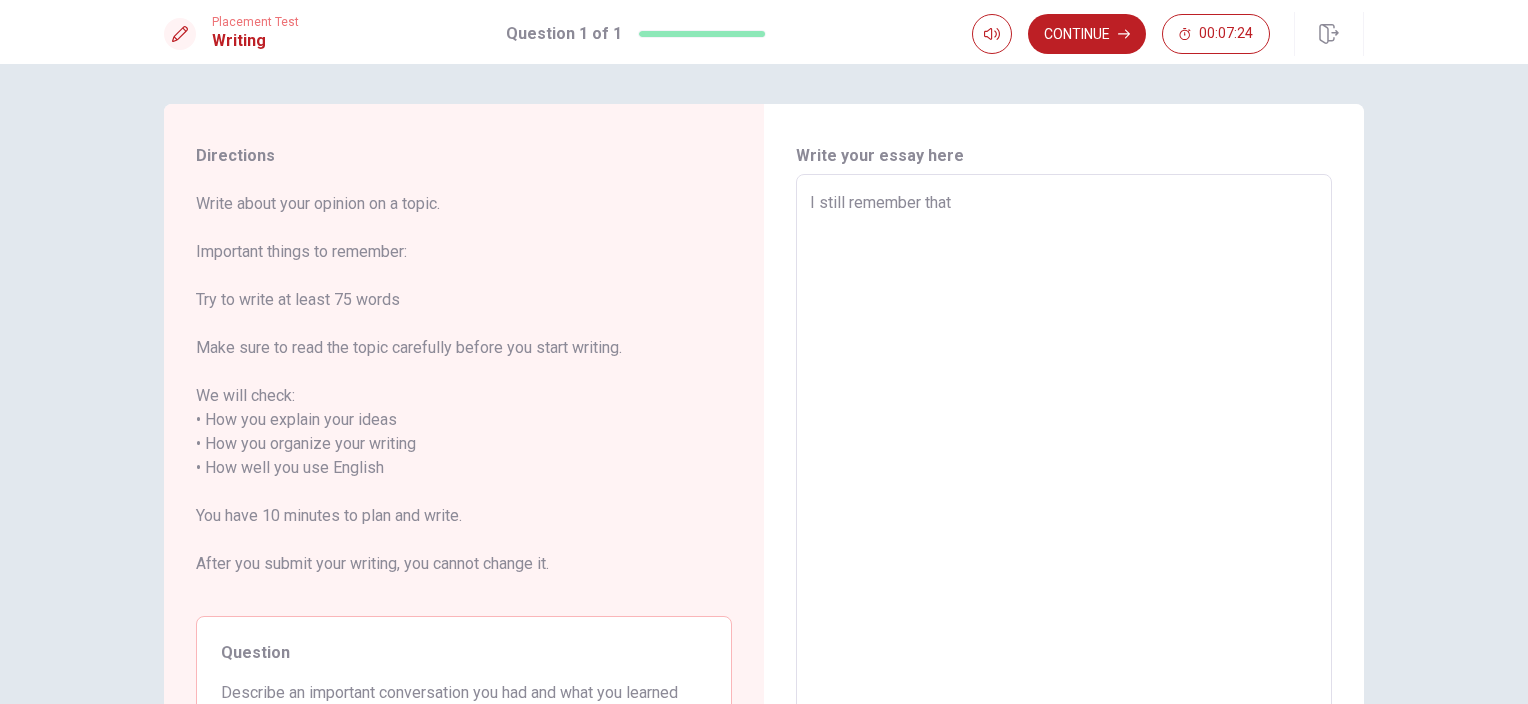 type on "I still remember that" 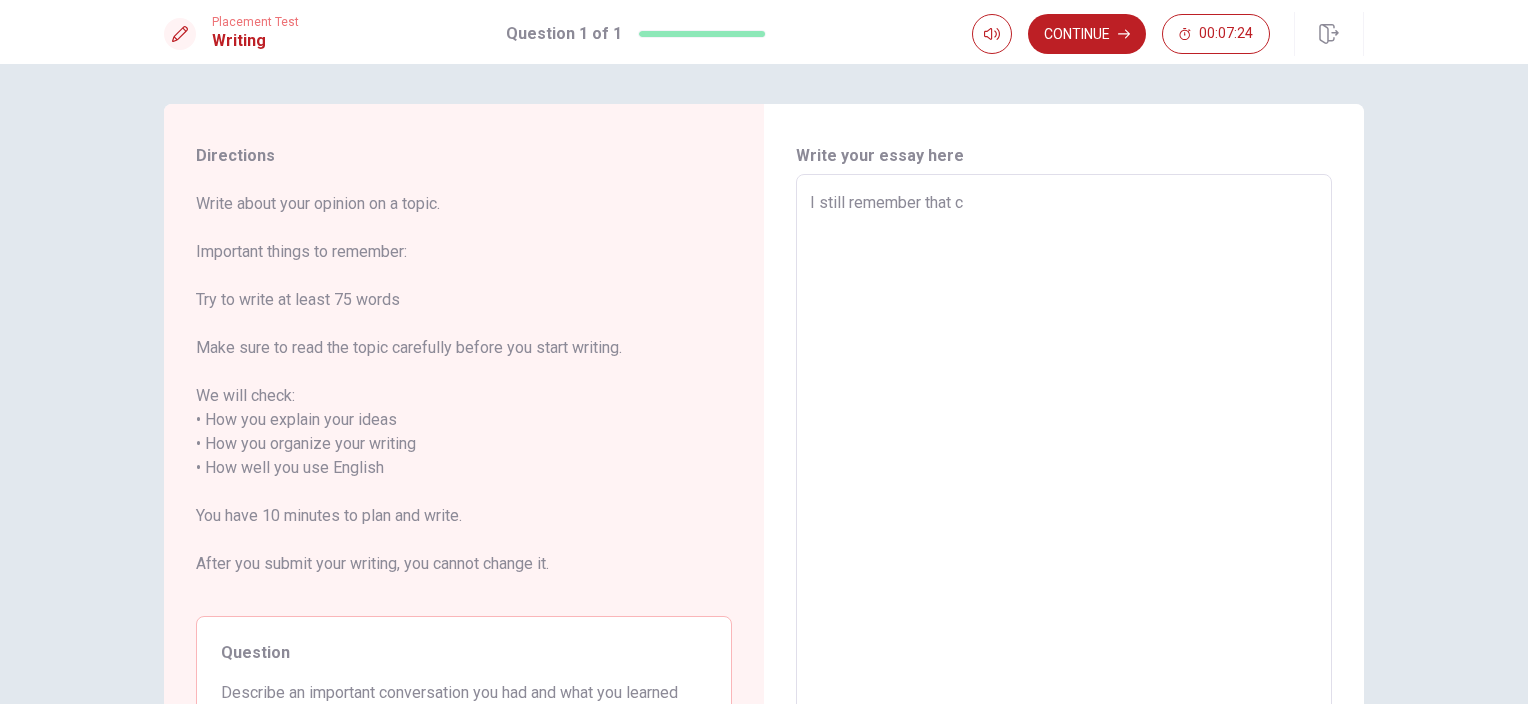 type on "x" 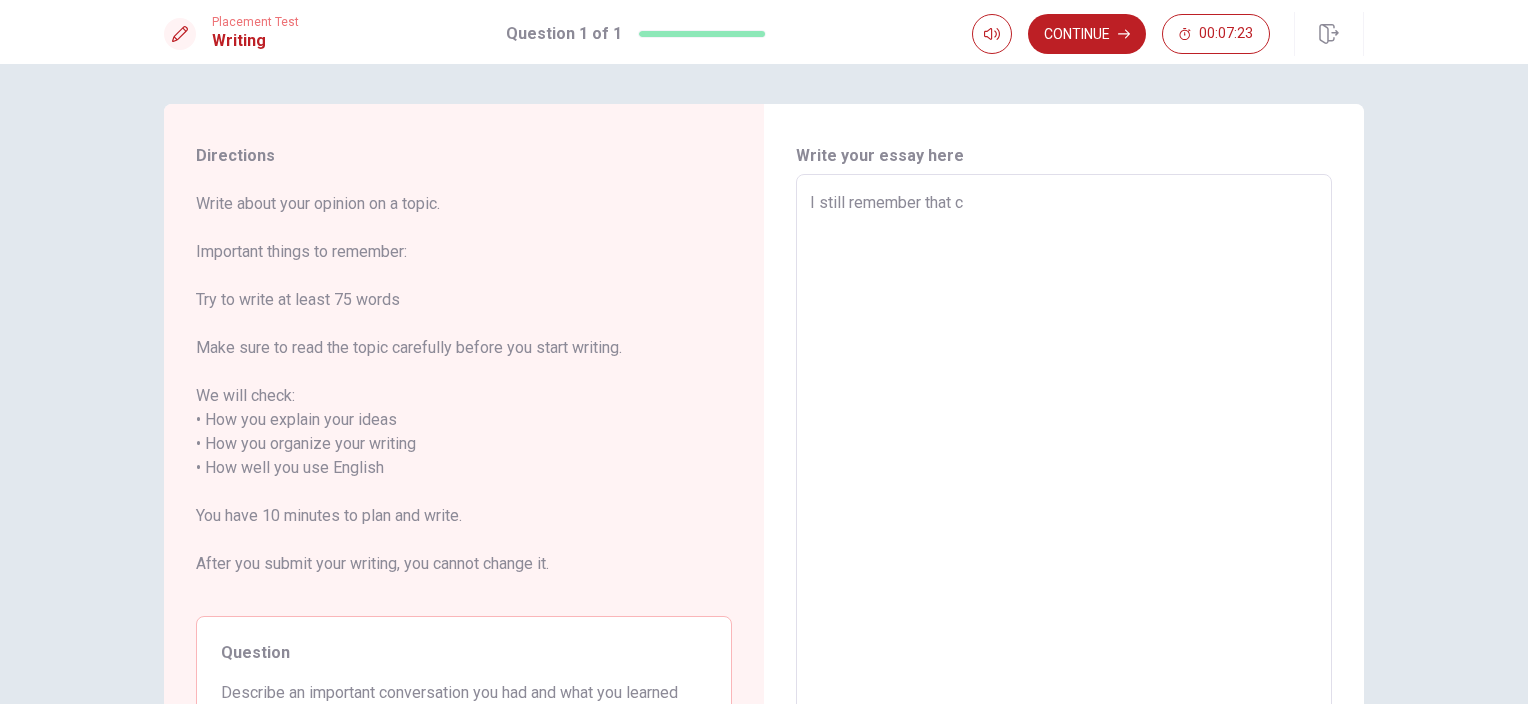 type on "I still remember that co" 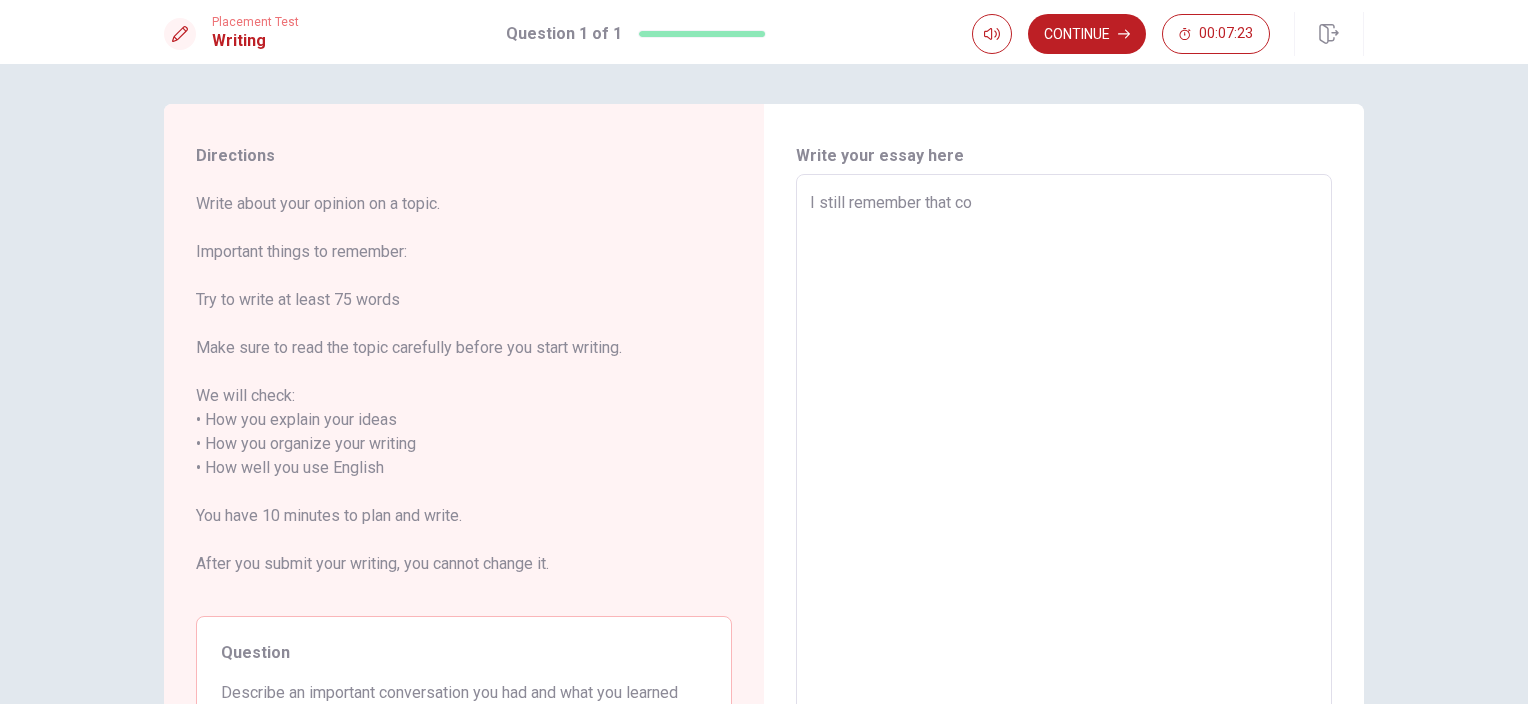 type on "x" 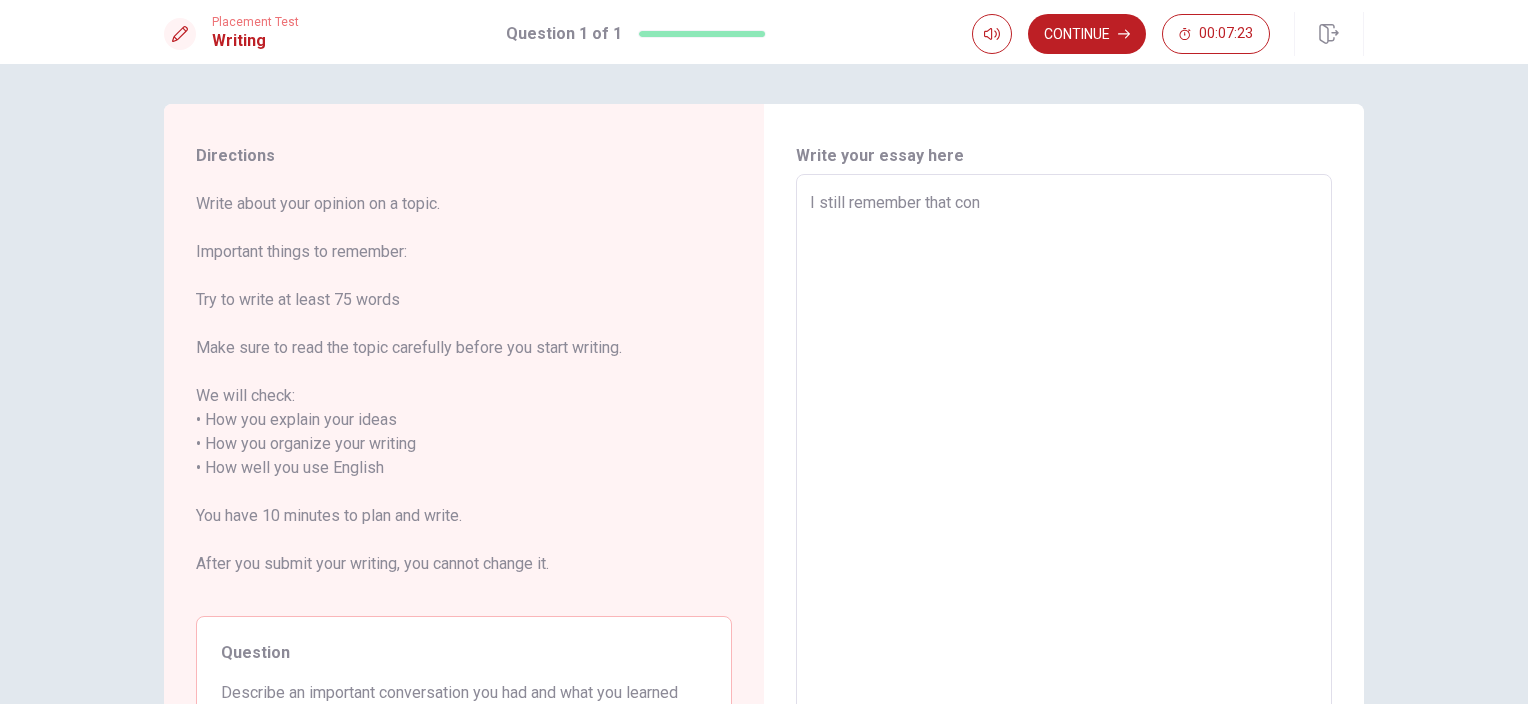 type on "x" 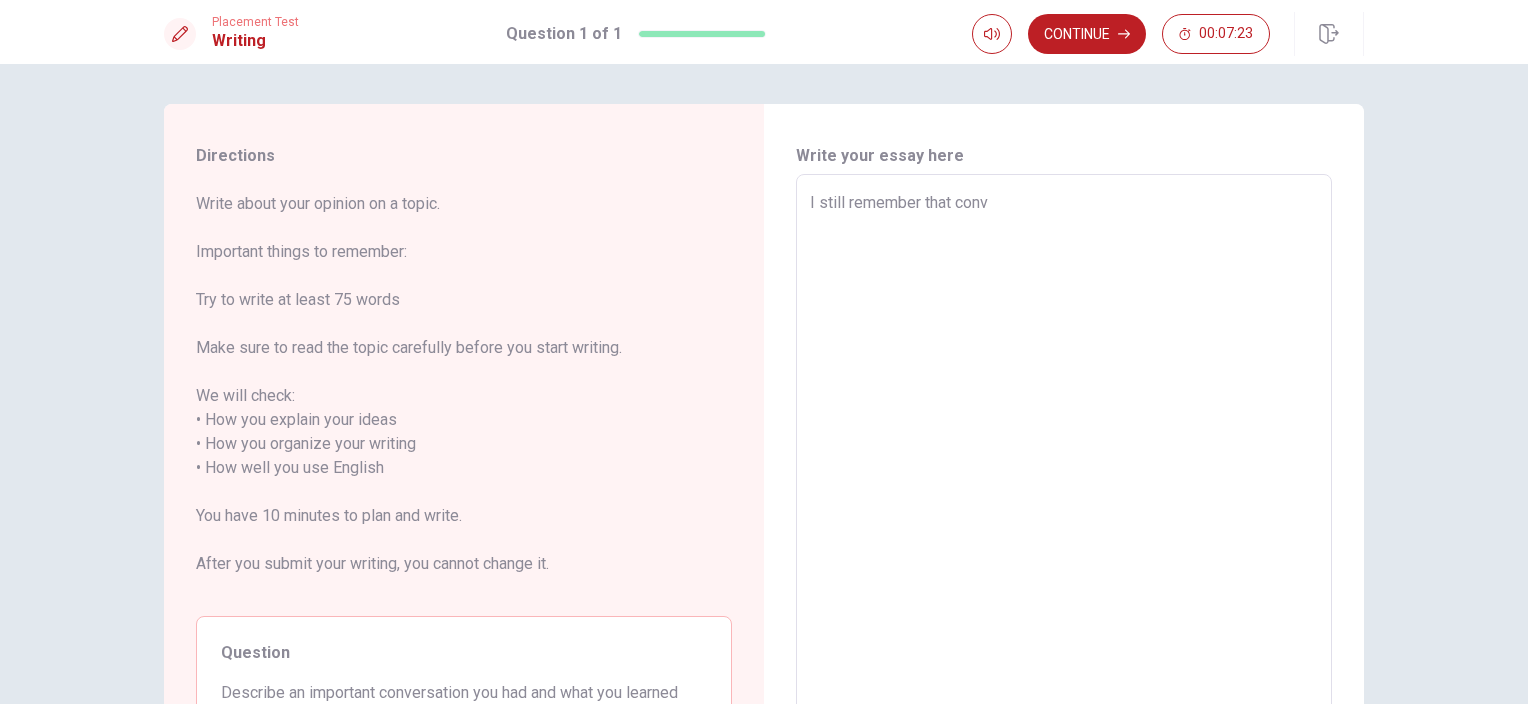 type on "x" 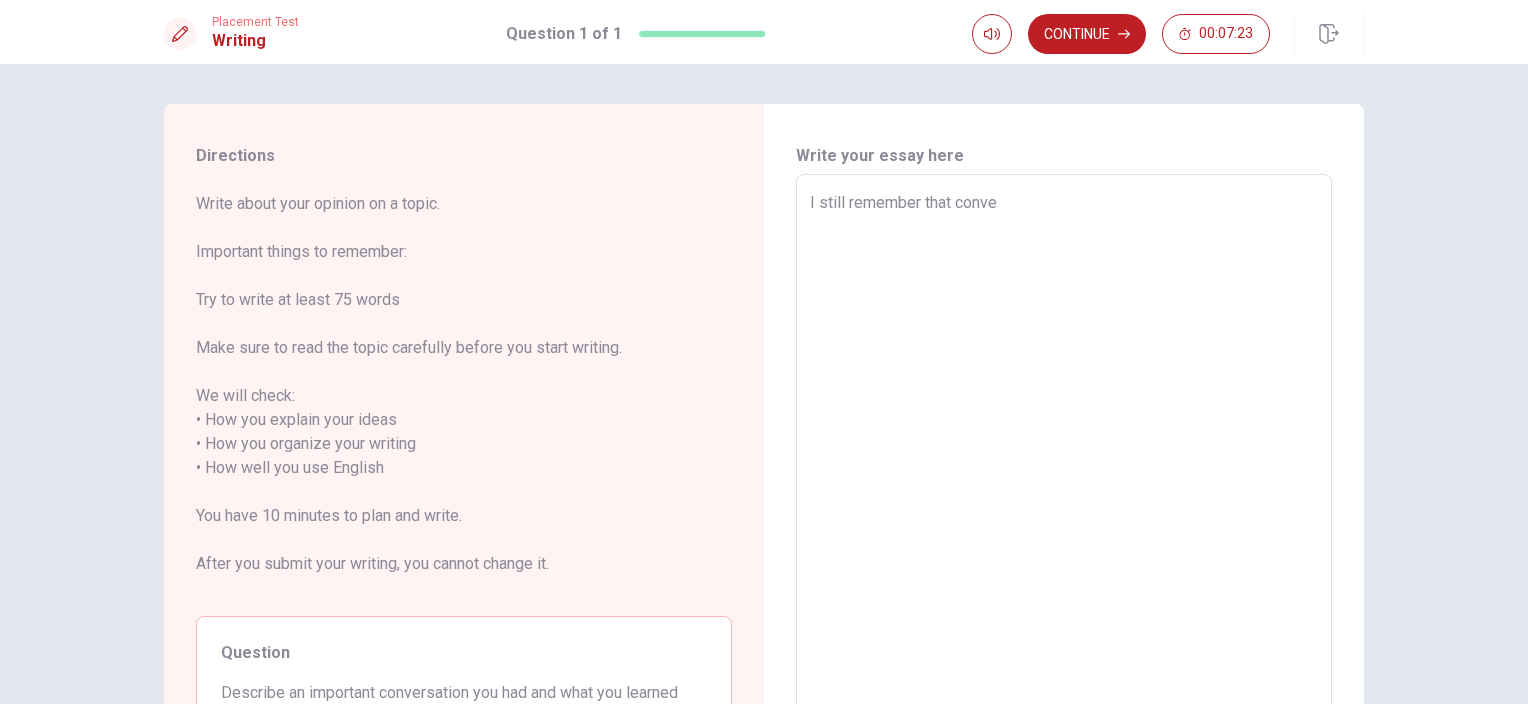 type on "x" 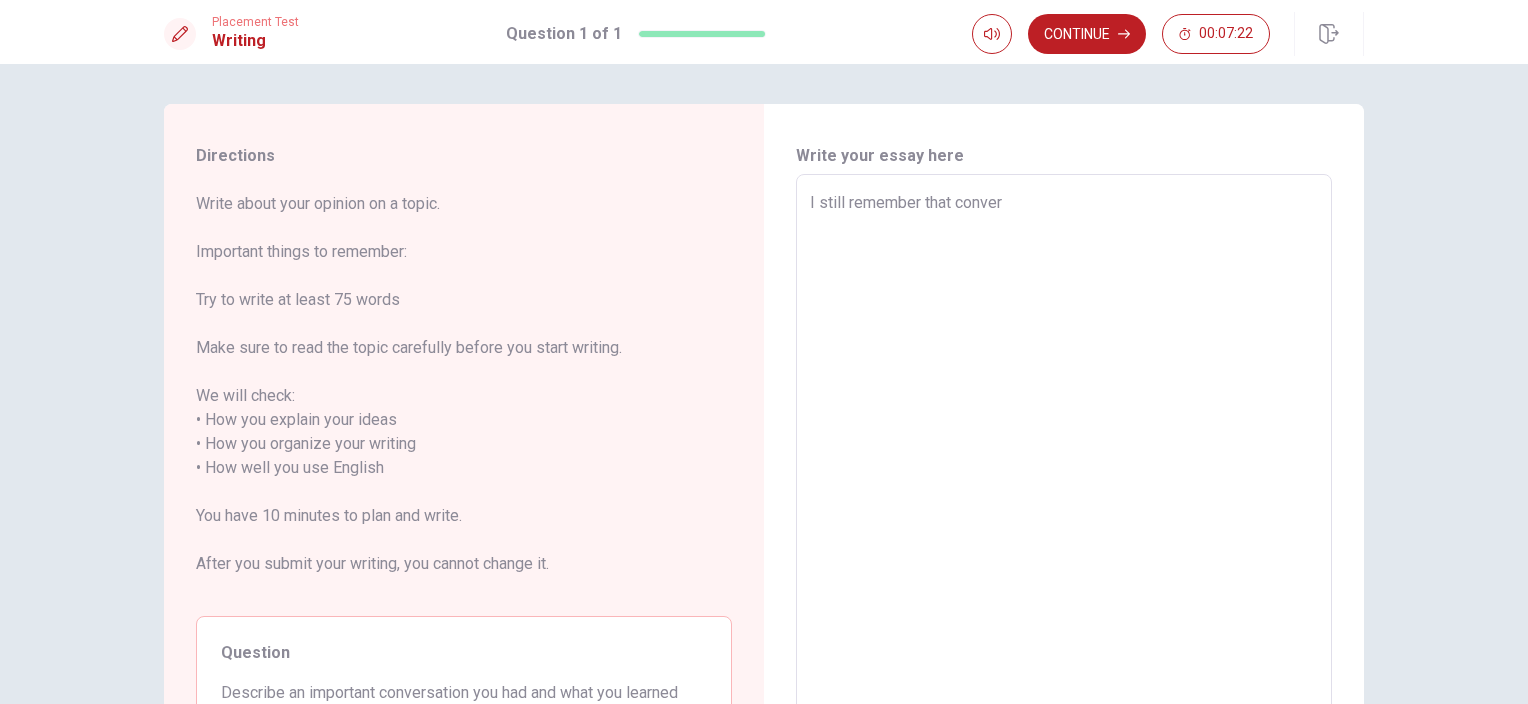 type on "I still remember that convers" 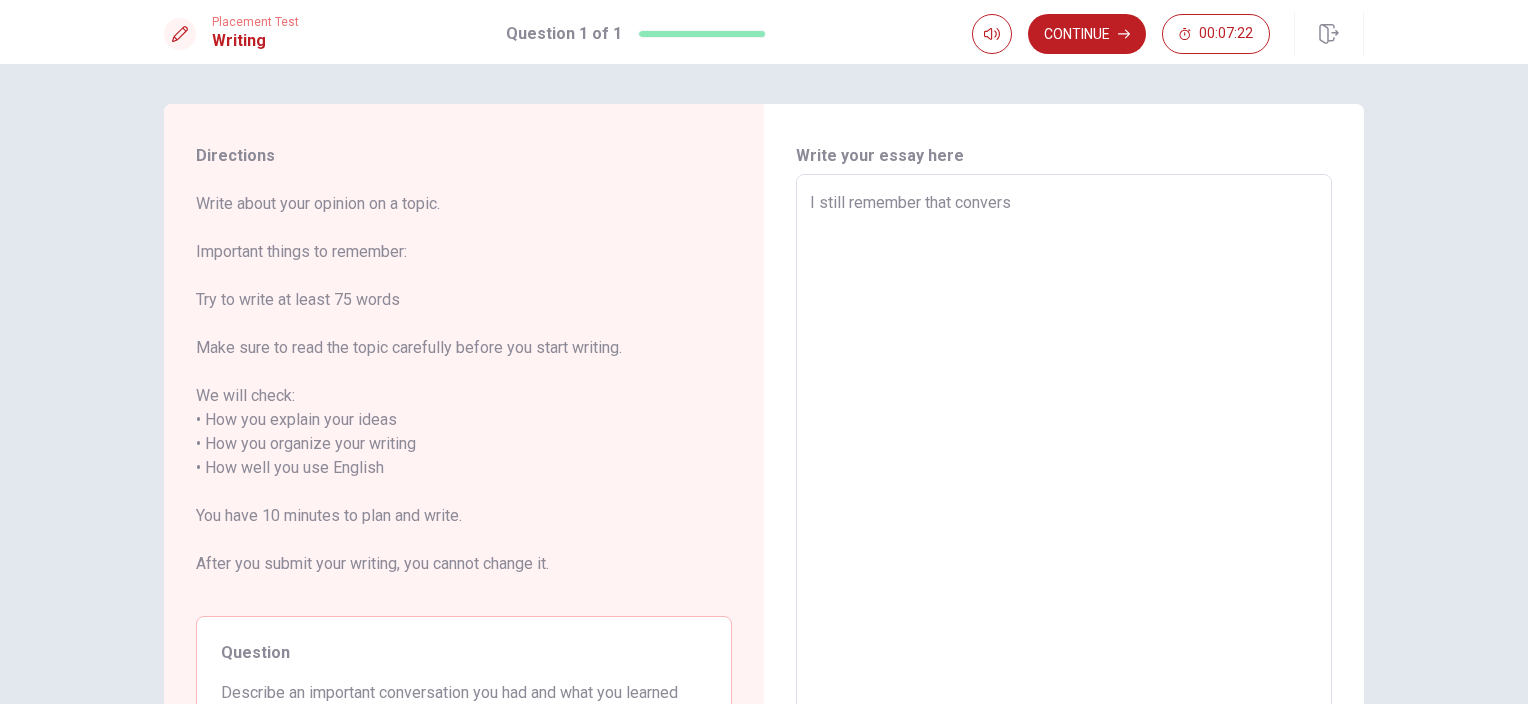 type on "x" 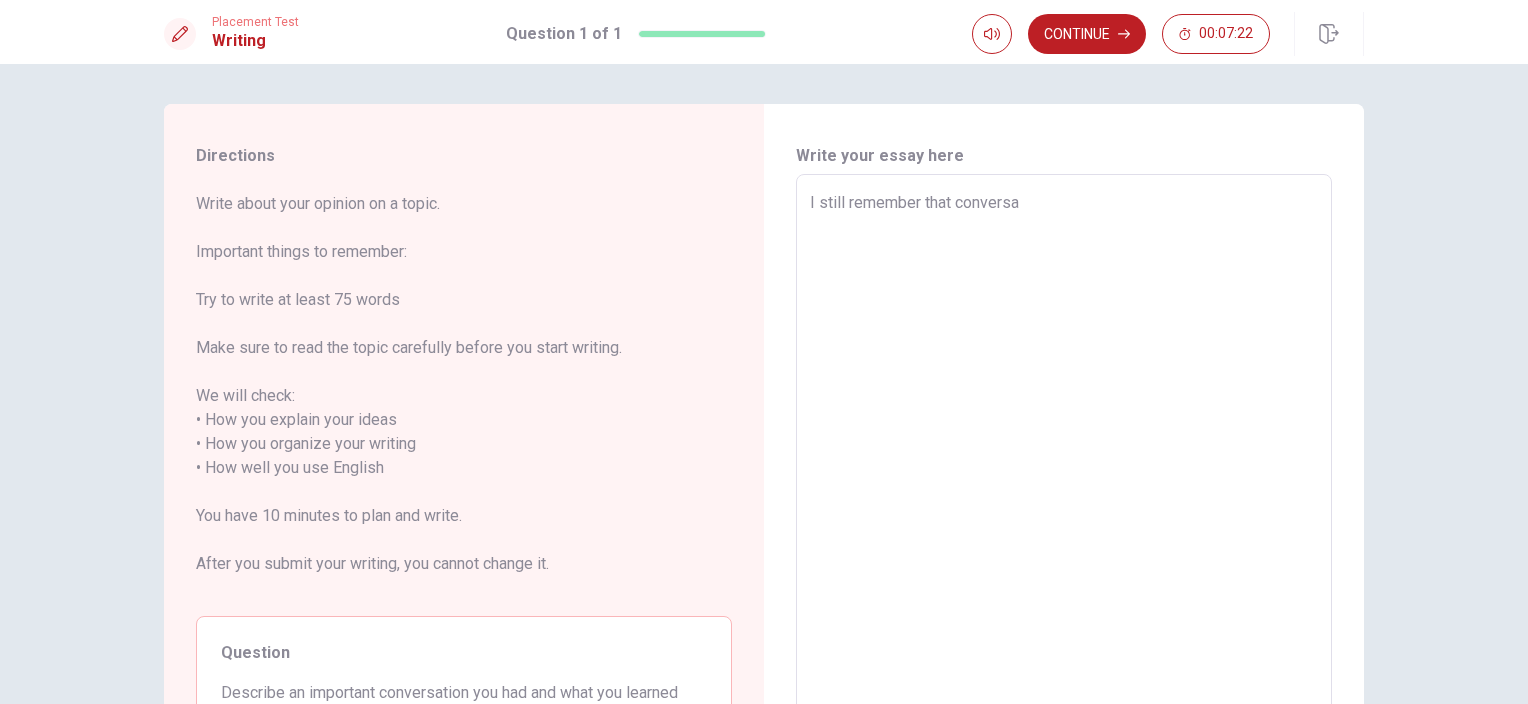 type on "x" 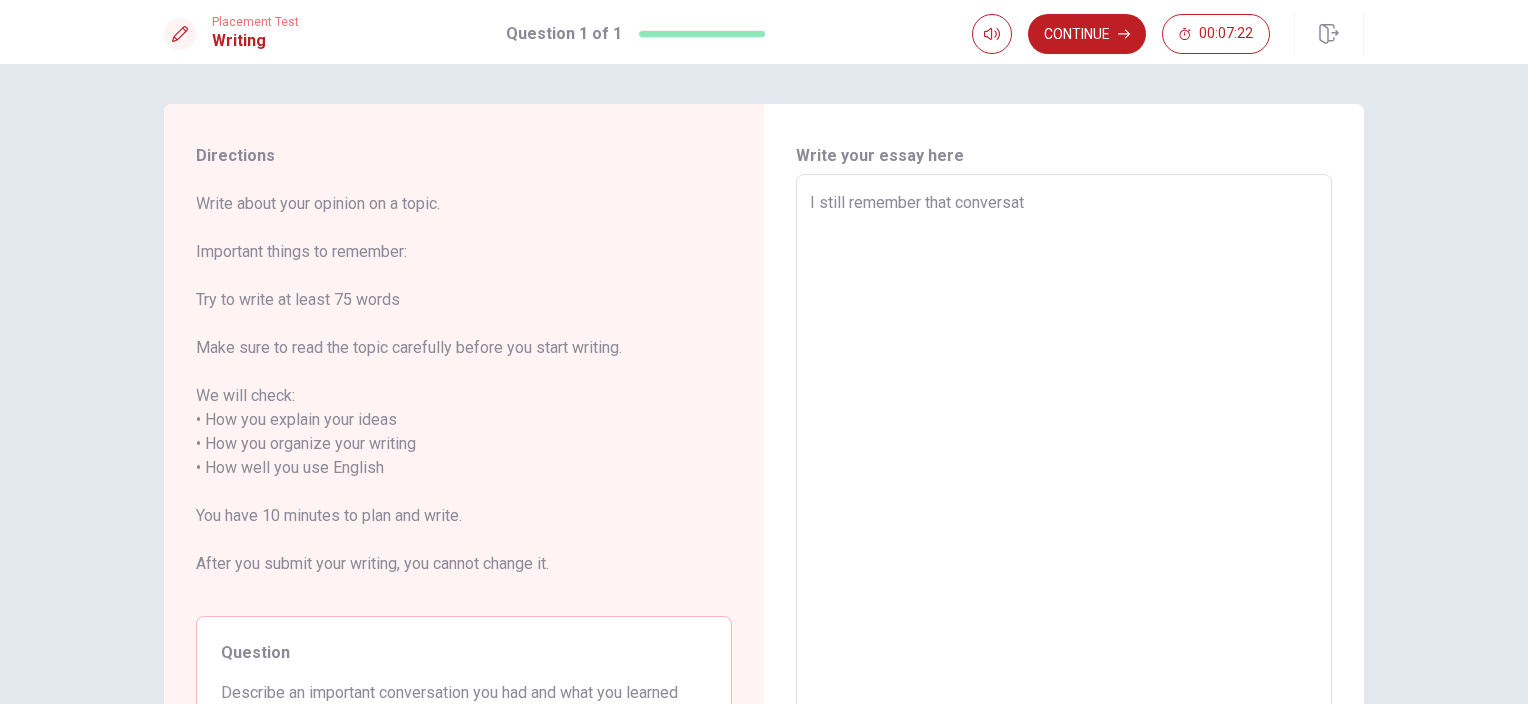 type on "x" 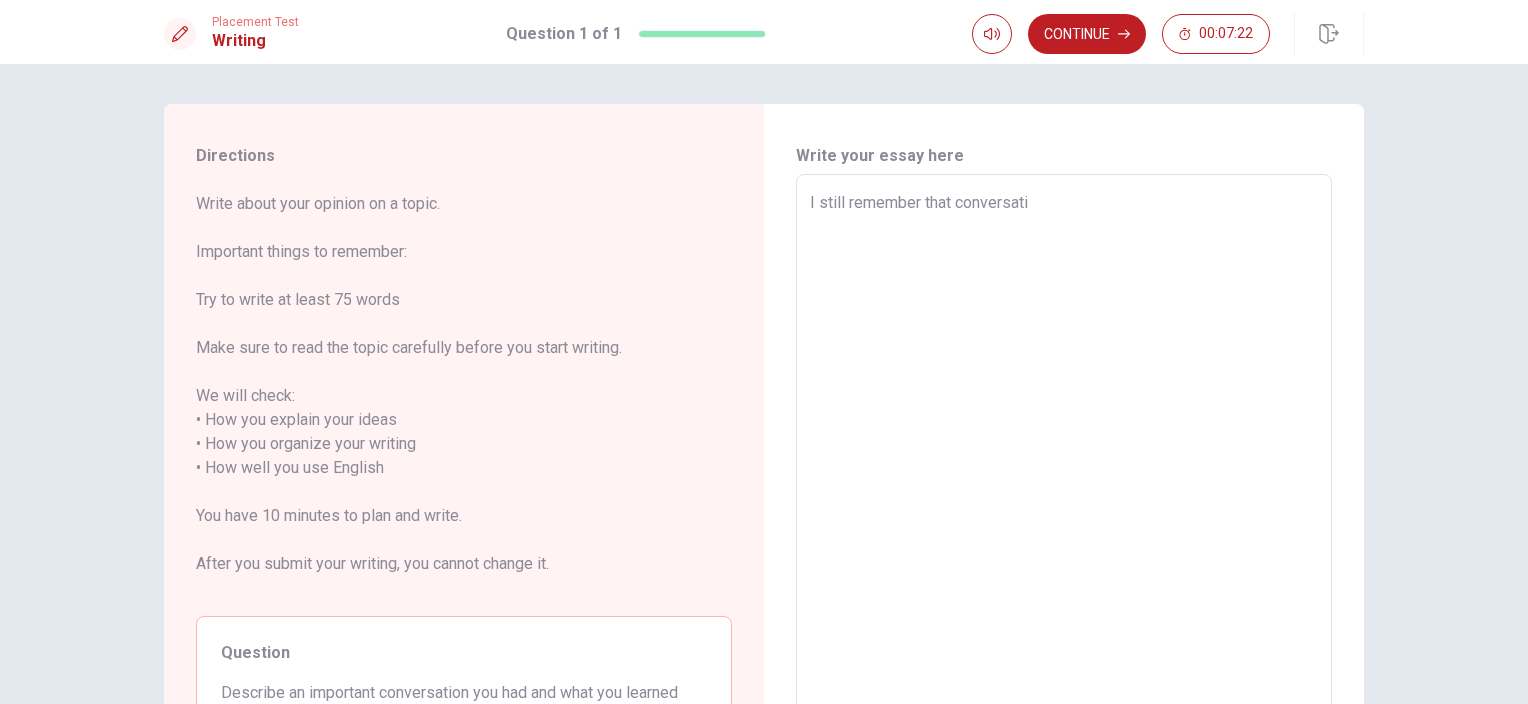 type on "x" 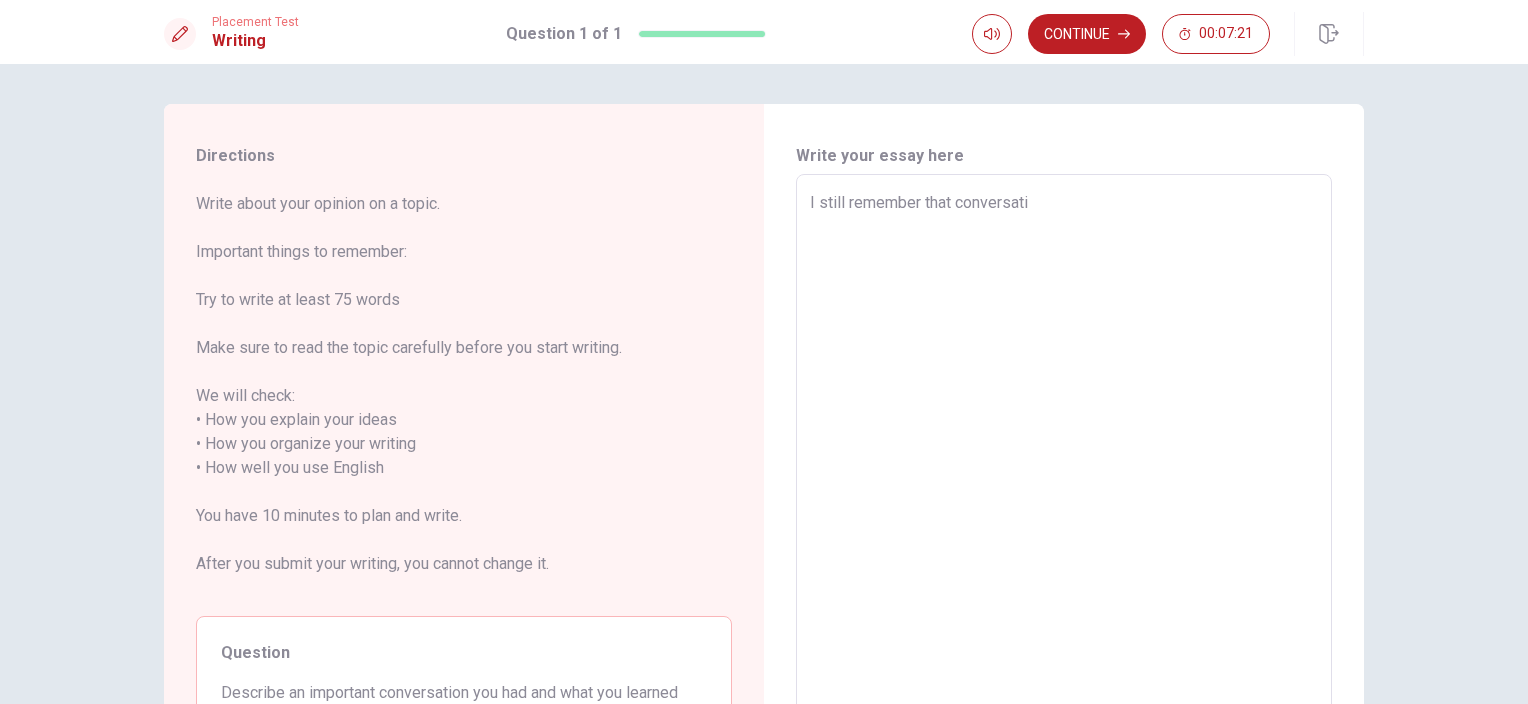 type on "I still remember that conversatin" 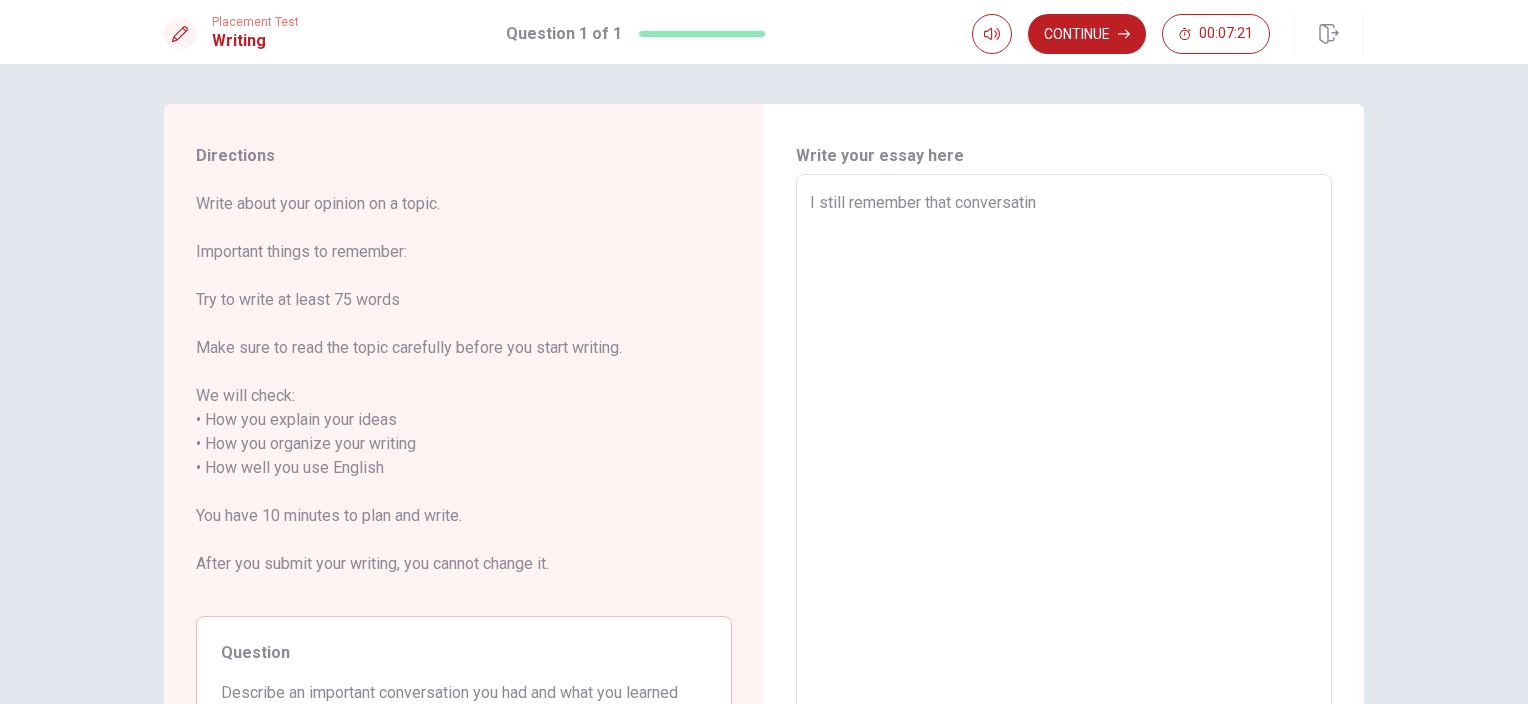 type on "x" 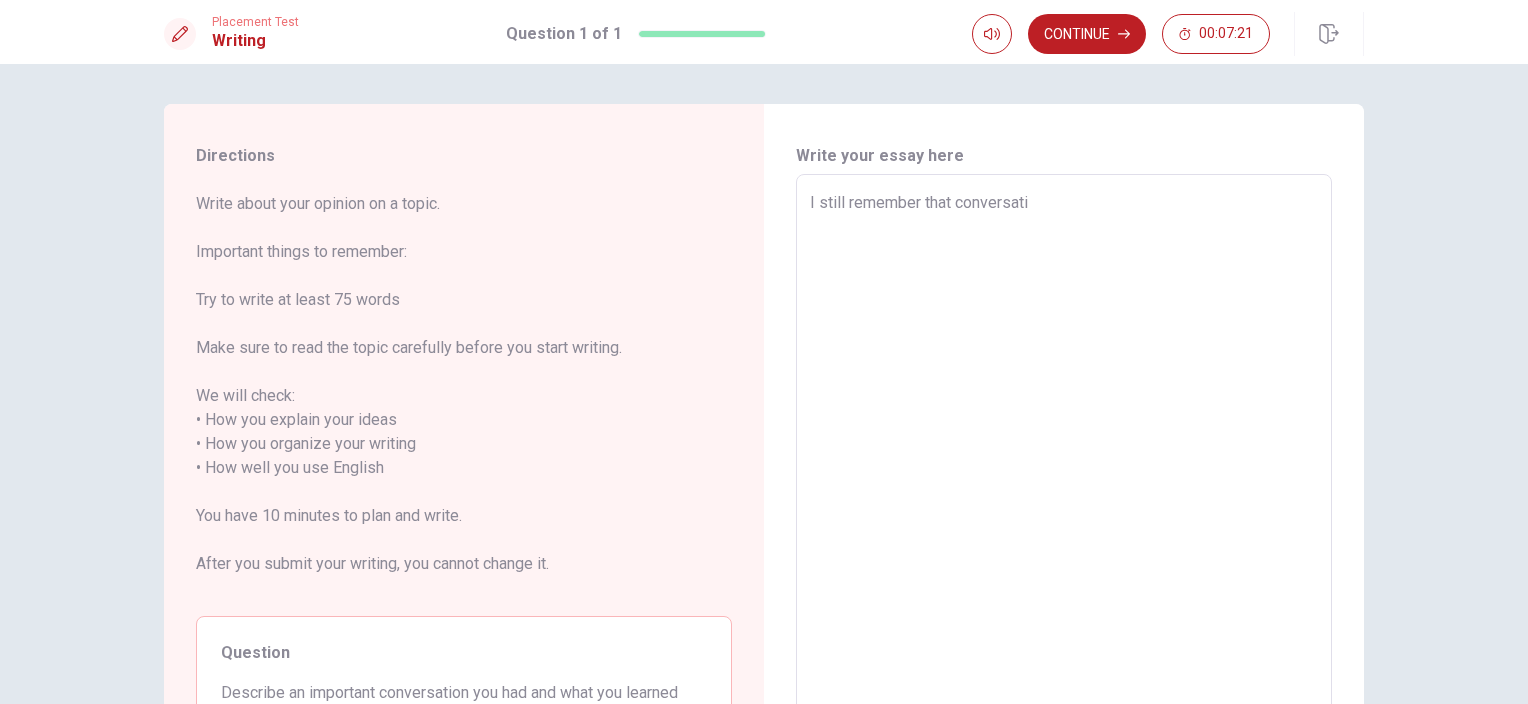 type on "x" 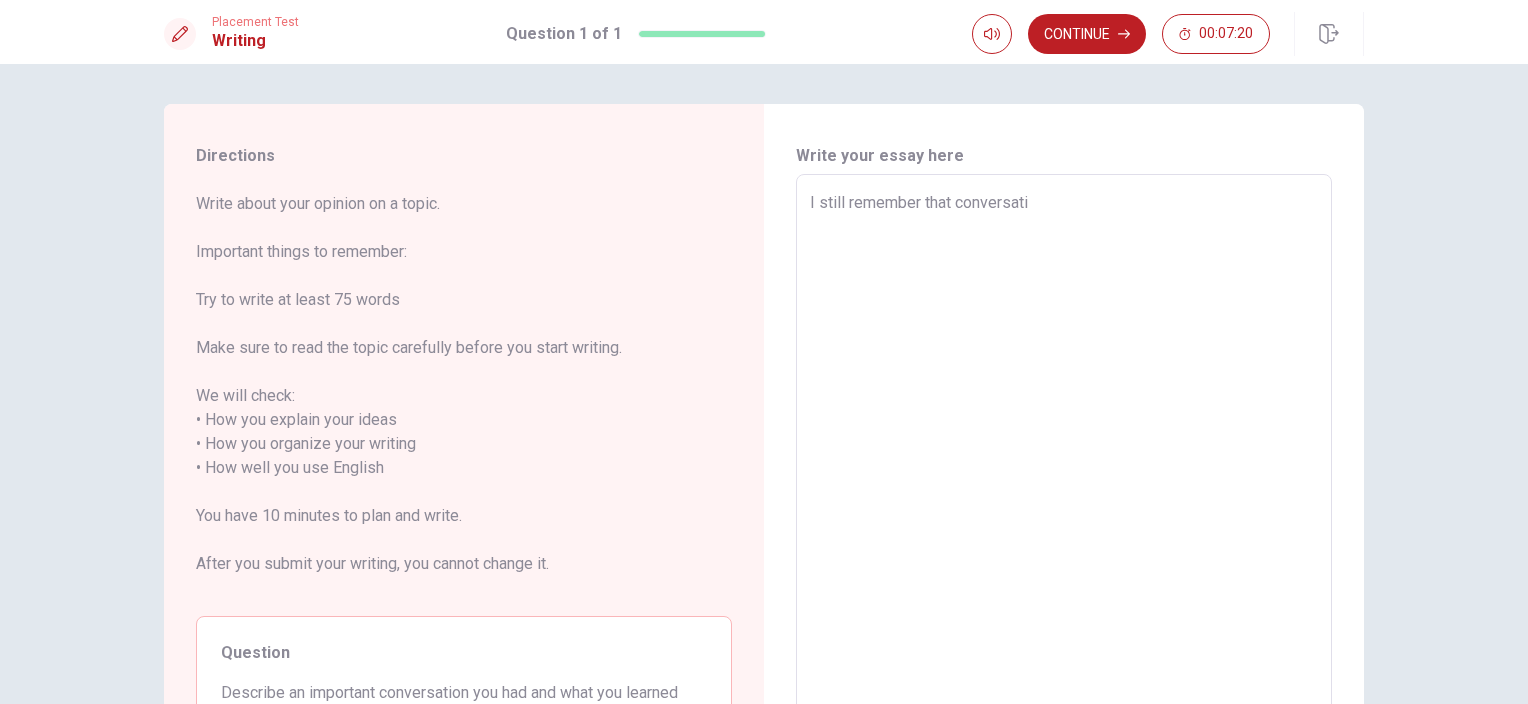 type on "I still remember that conversatii" 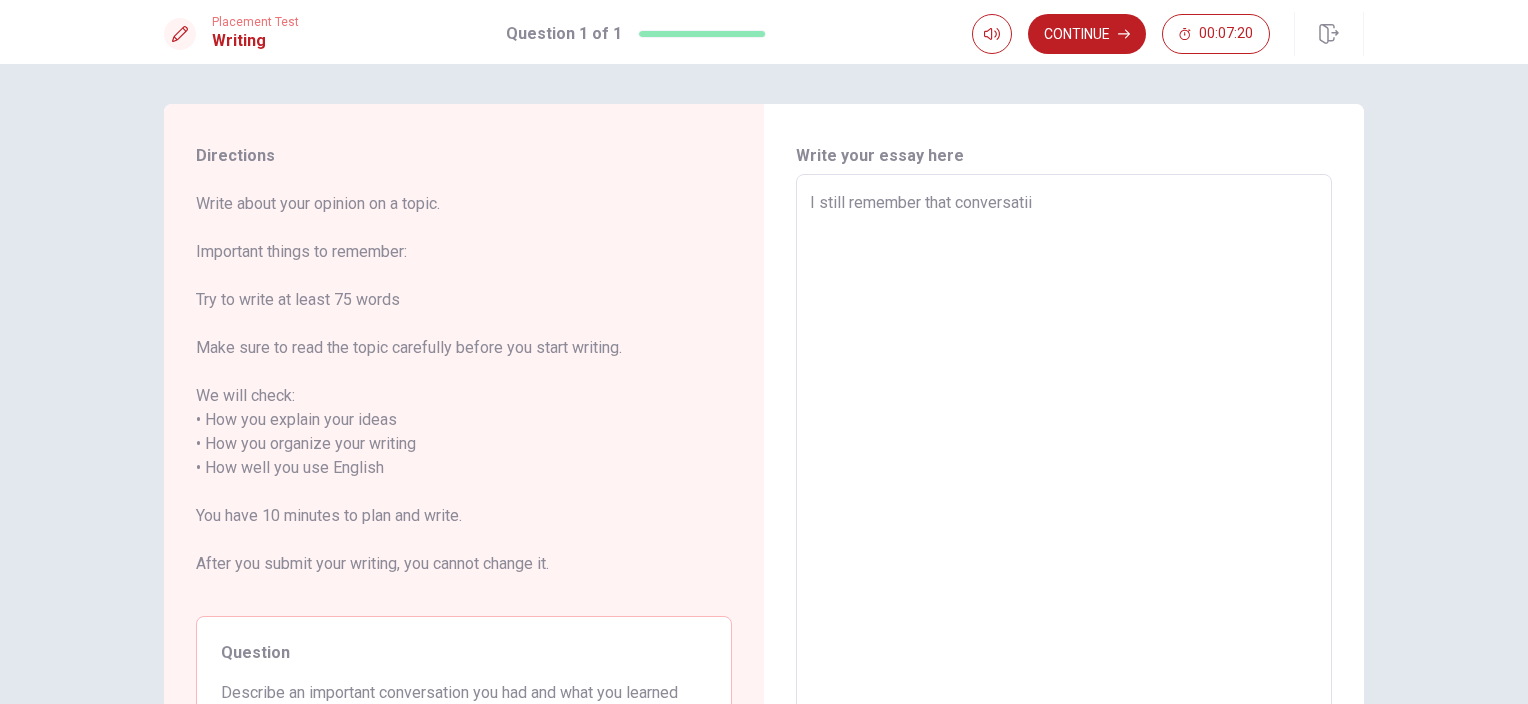 type on "x" 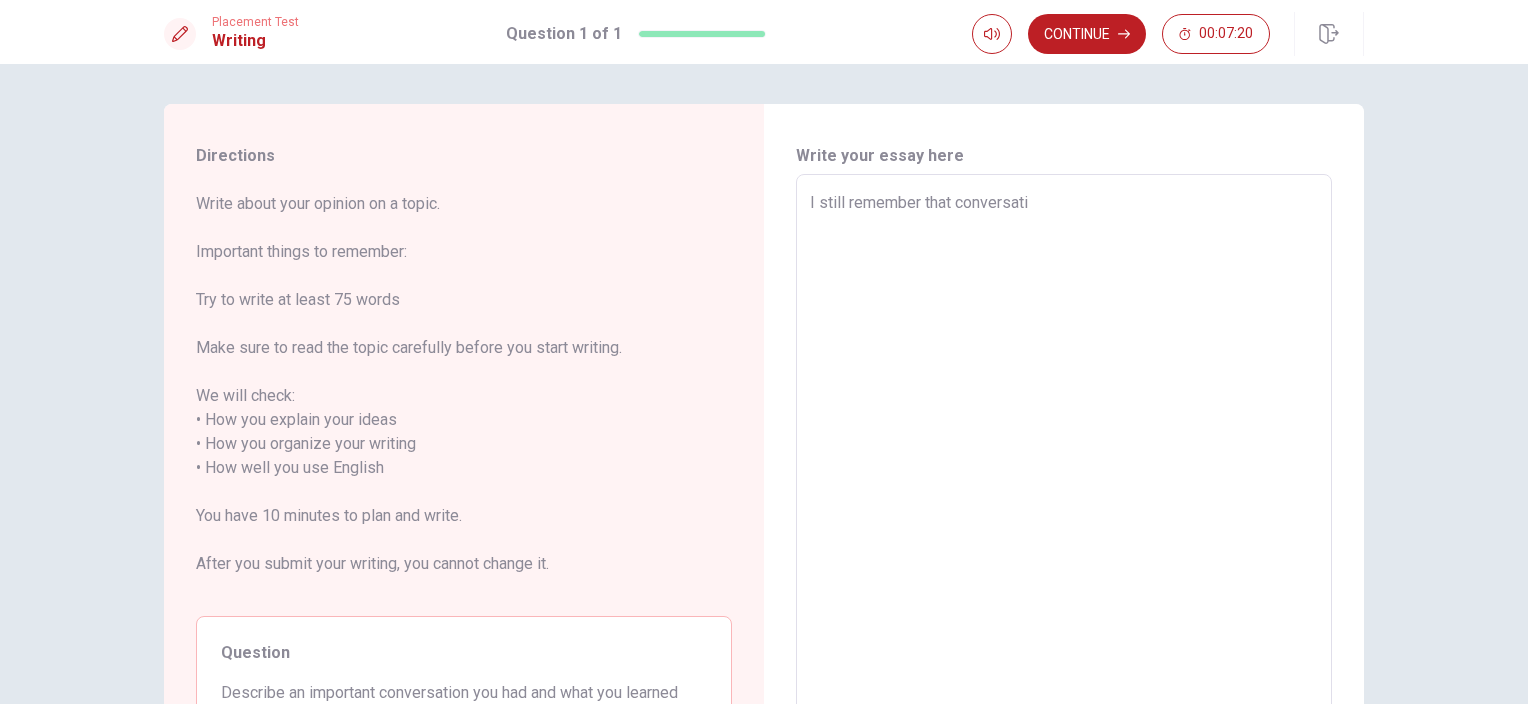 type on "x" 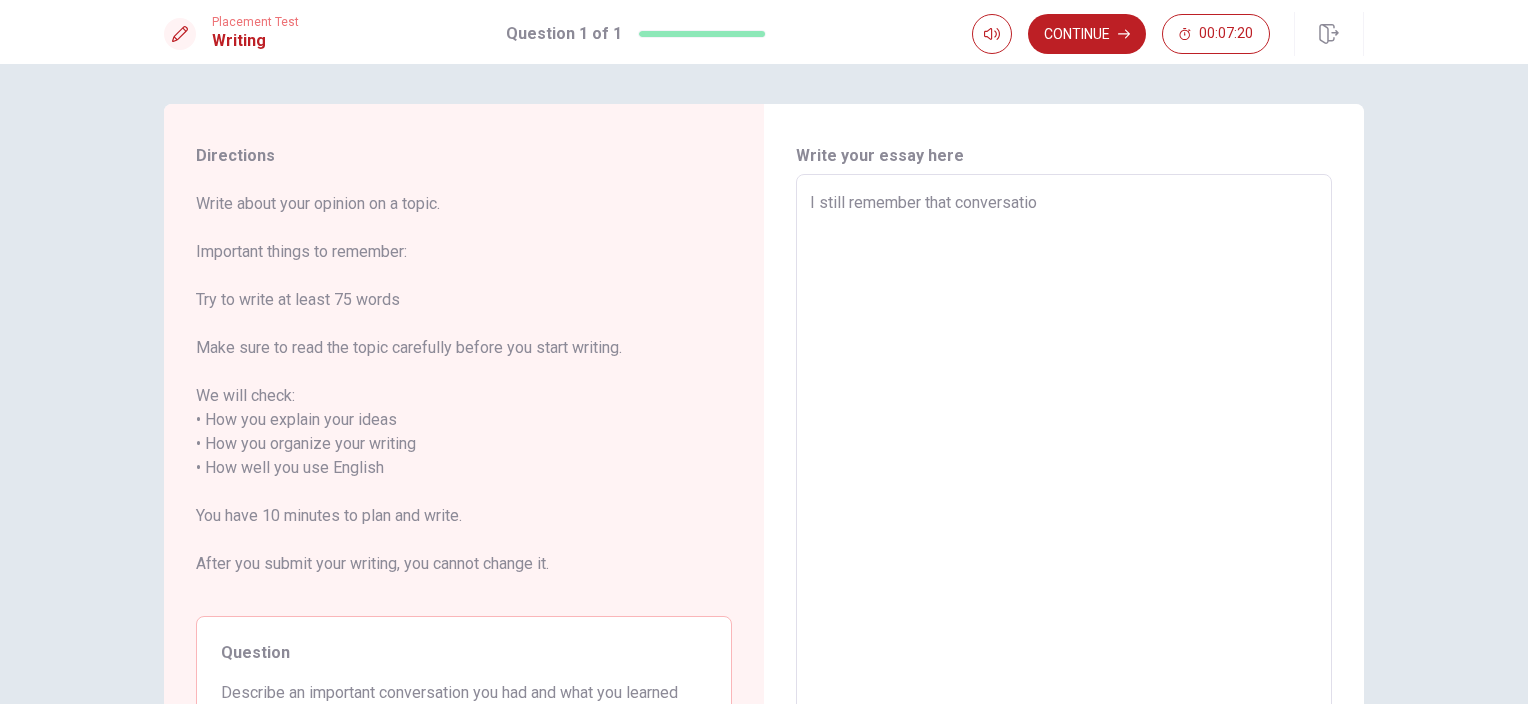 type on "x" 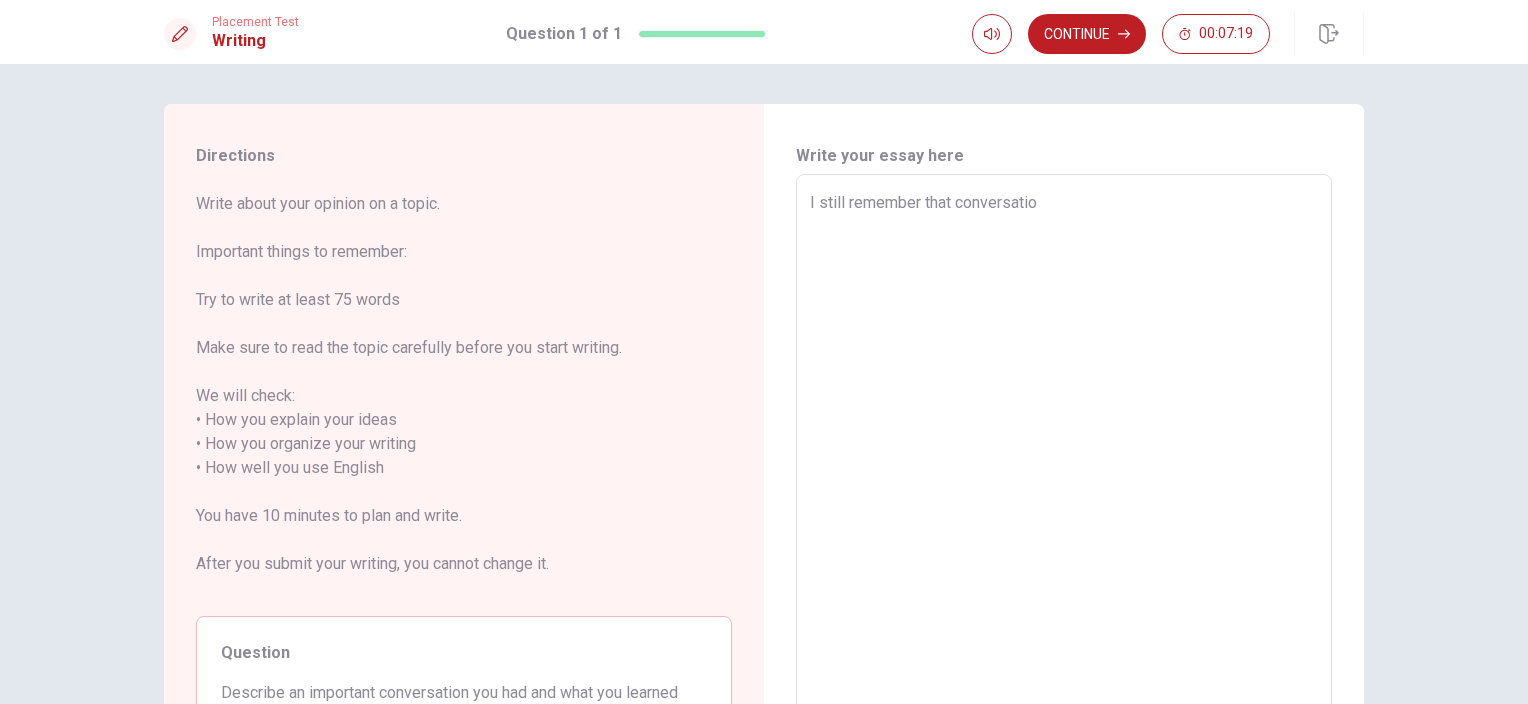 type on "I still remember that conversation" 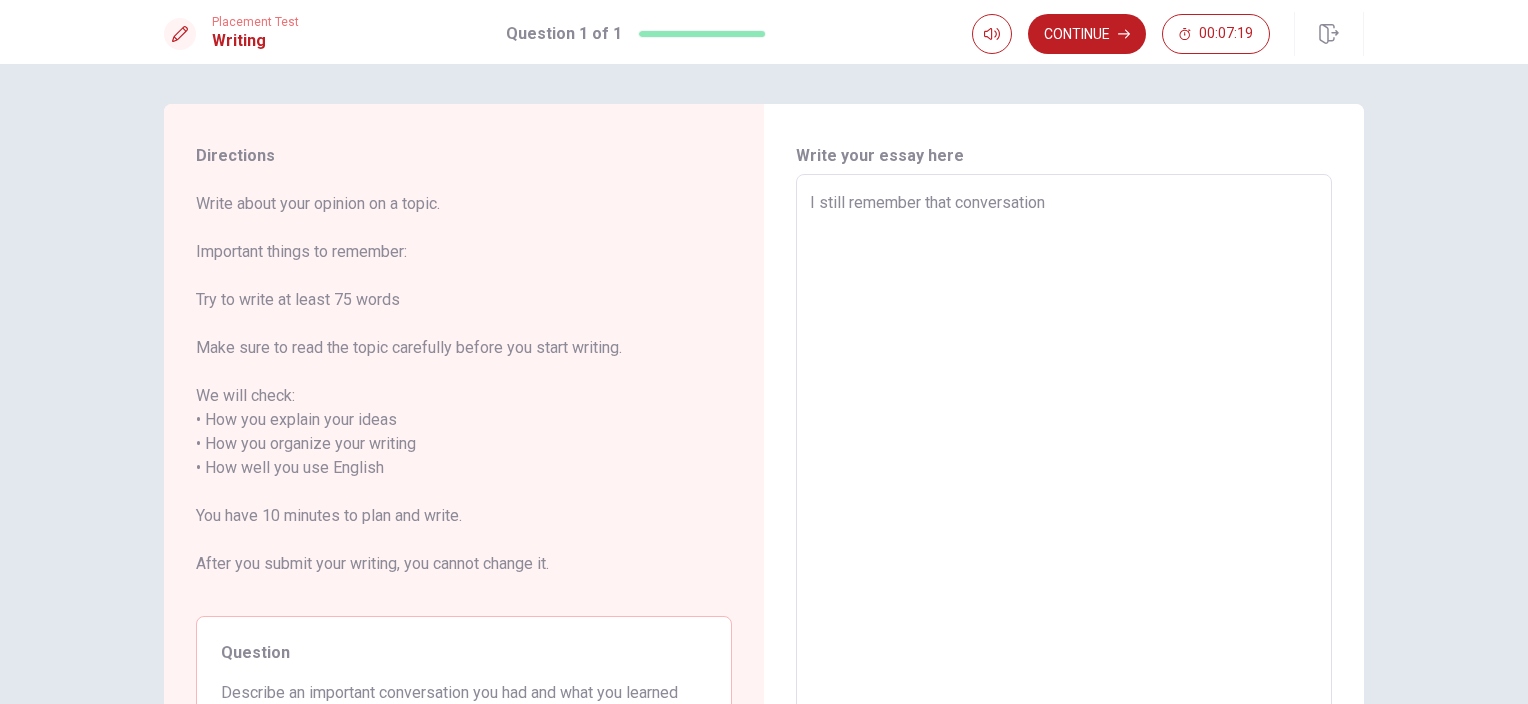 type on "x" 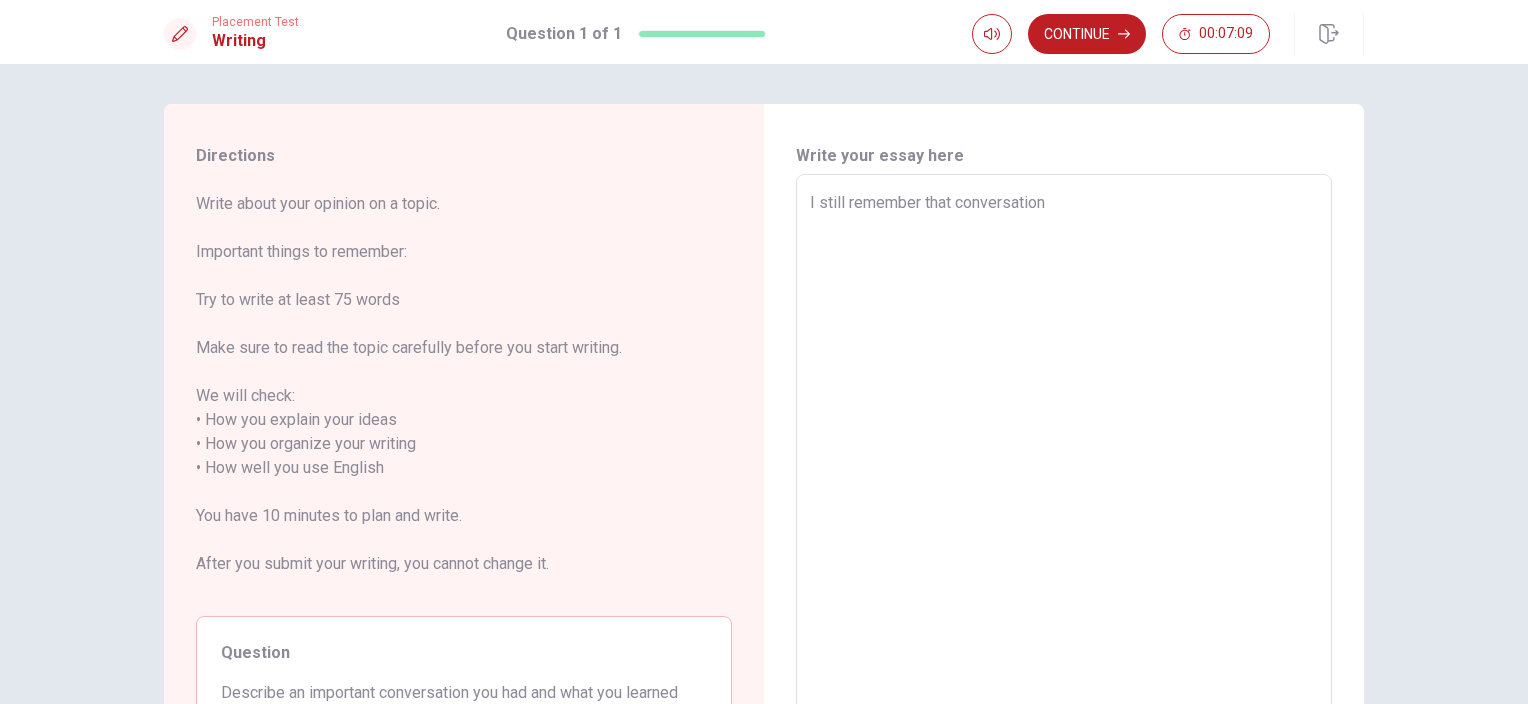 type on "x" 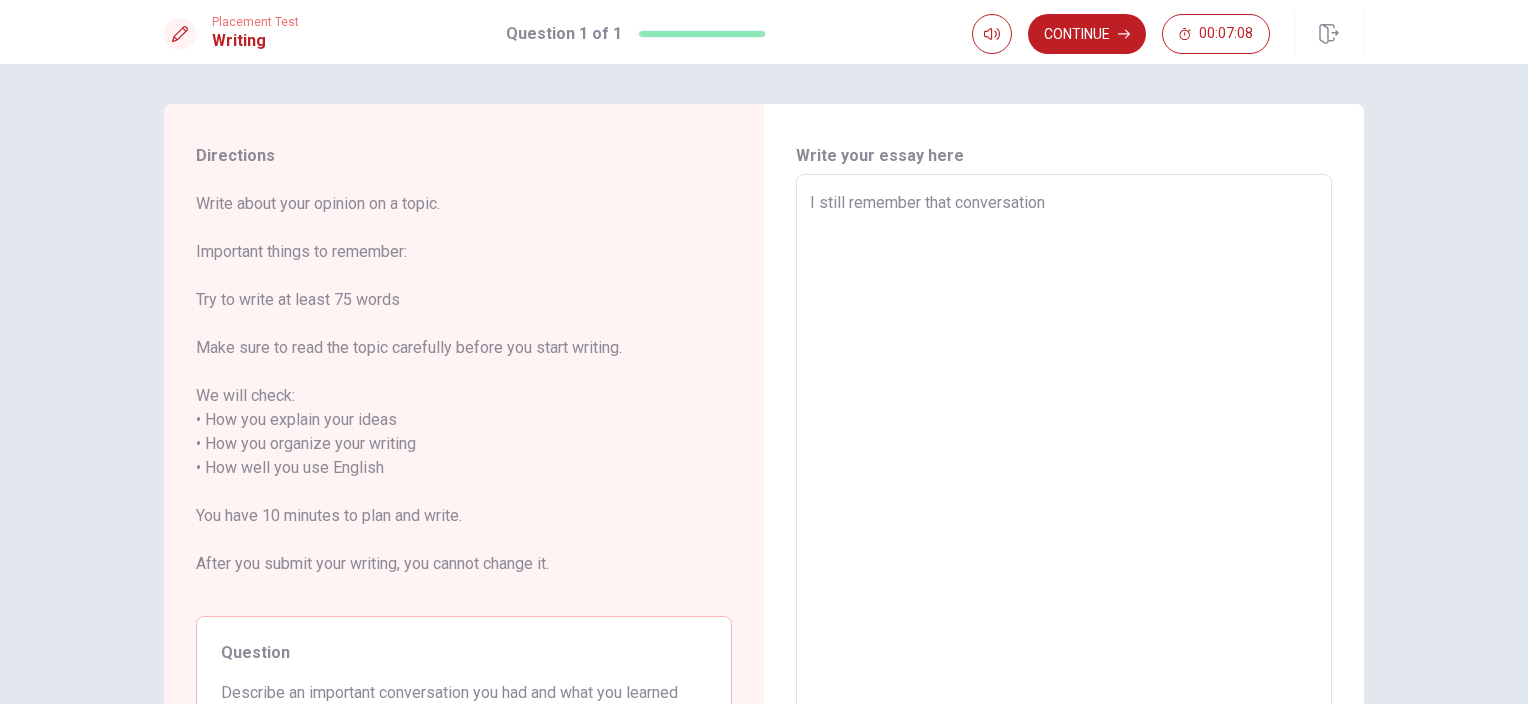 type on "I still remember that conversation" 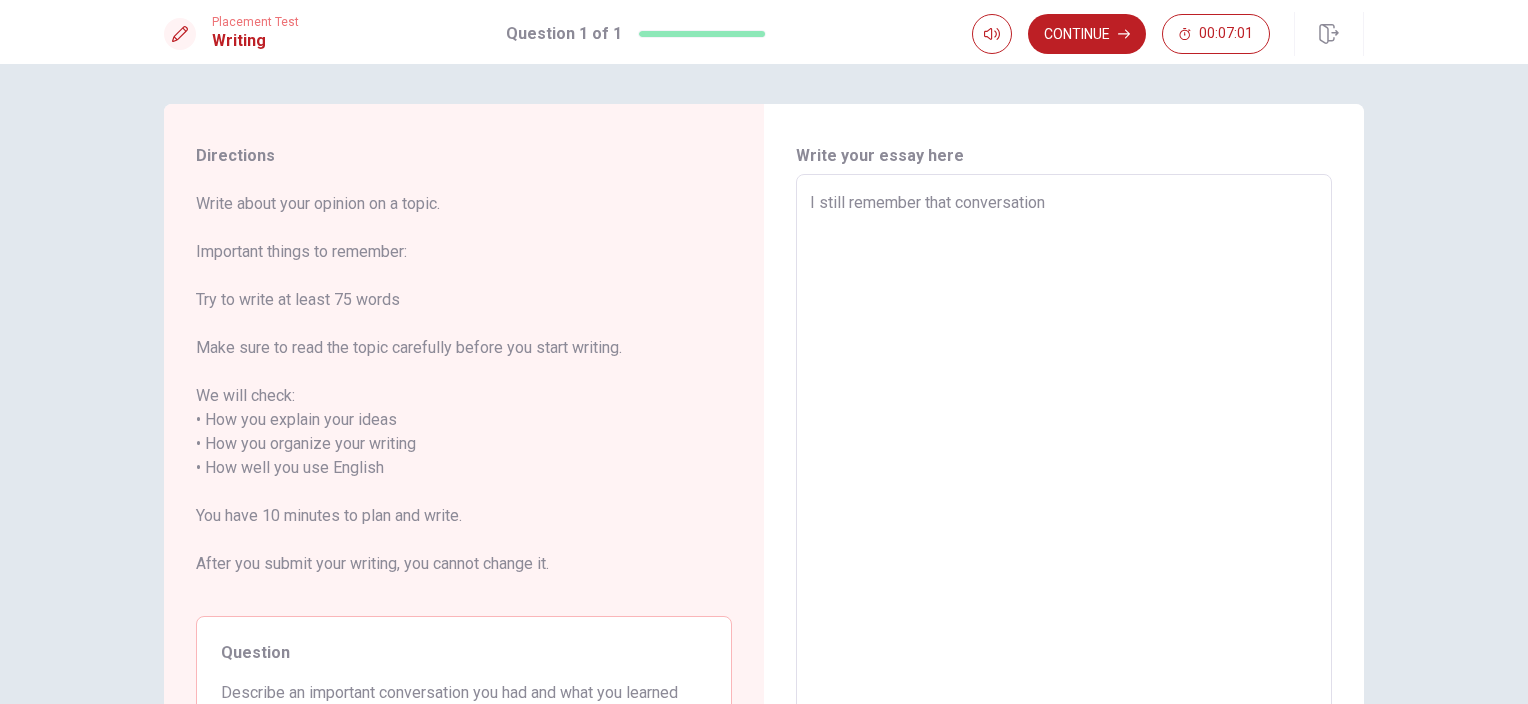 type on "x" 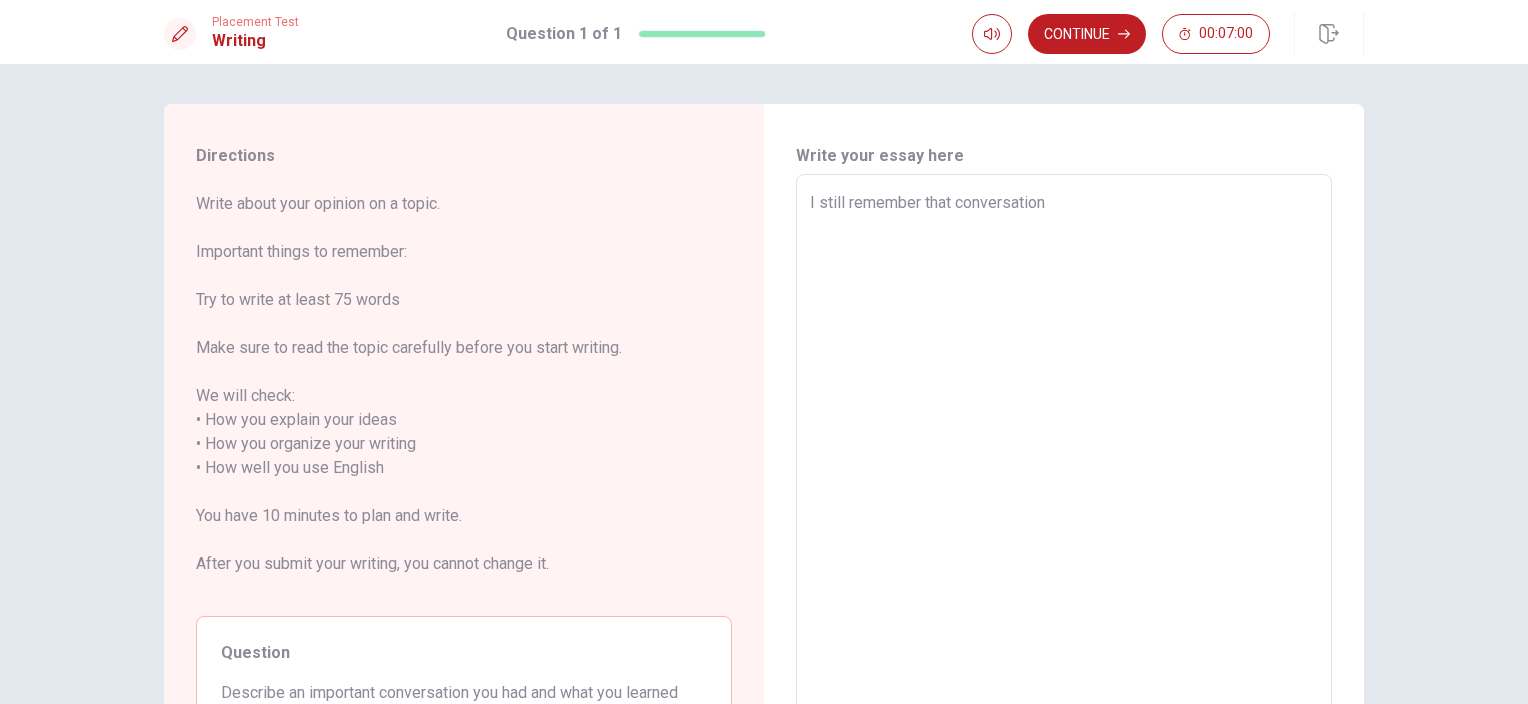 type on "I still remember that conversation" 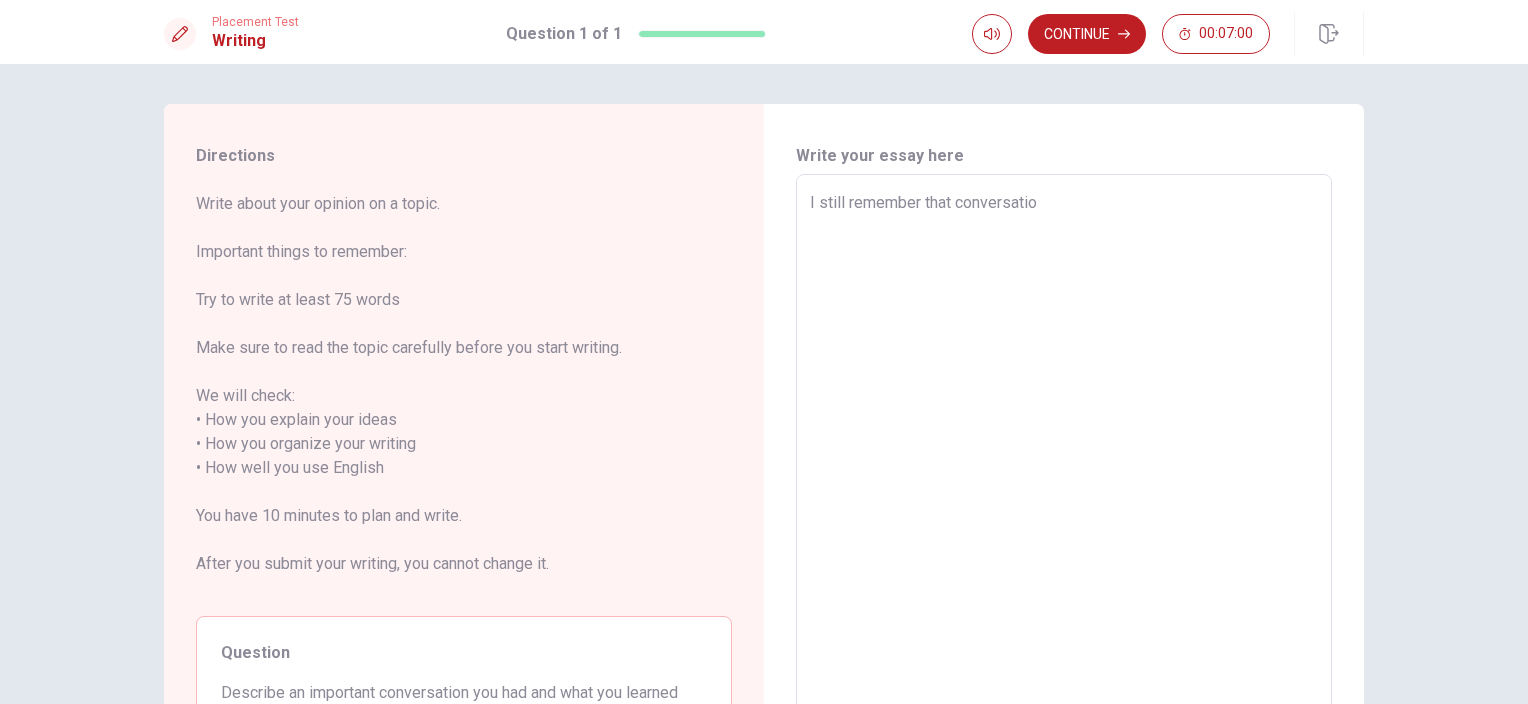 type on "x" 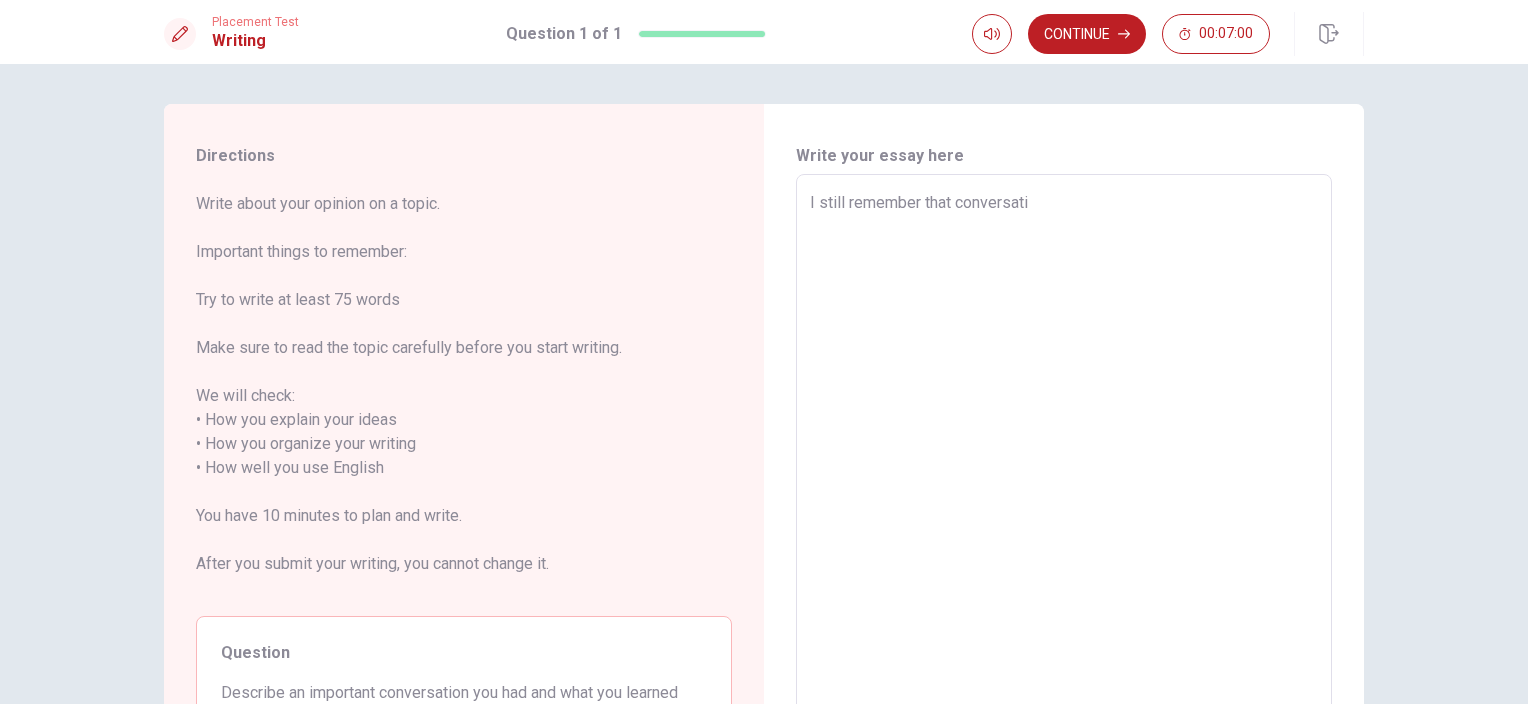 type on "x" 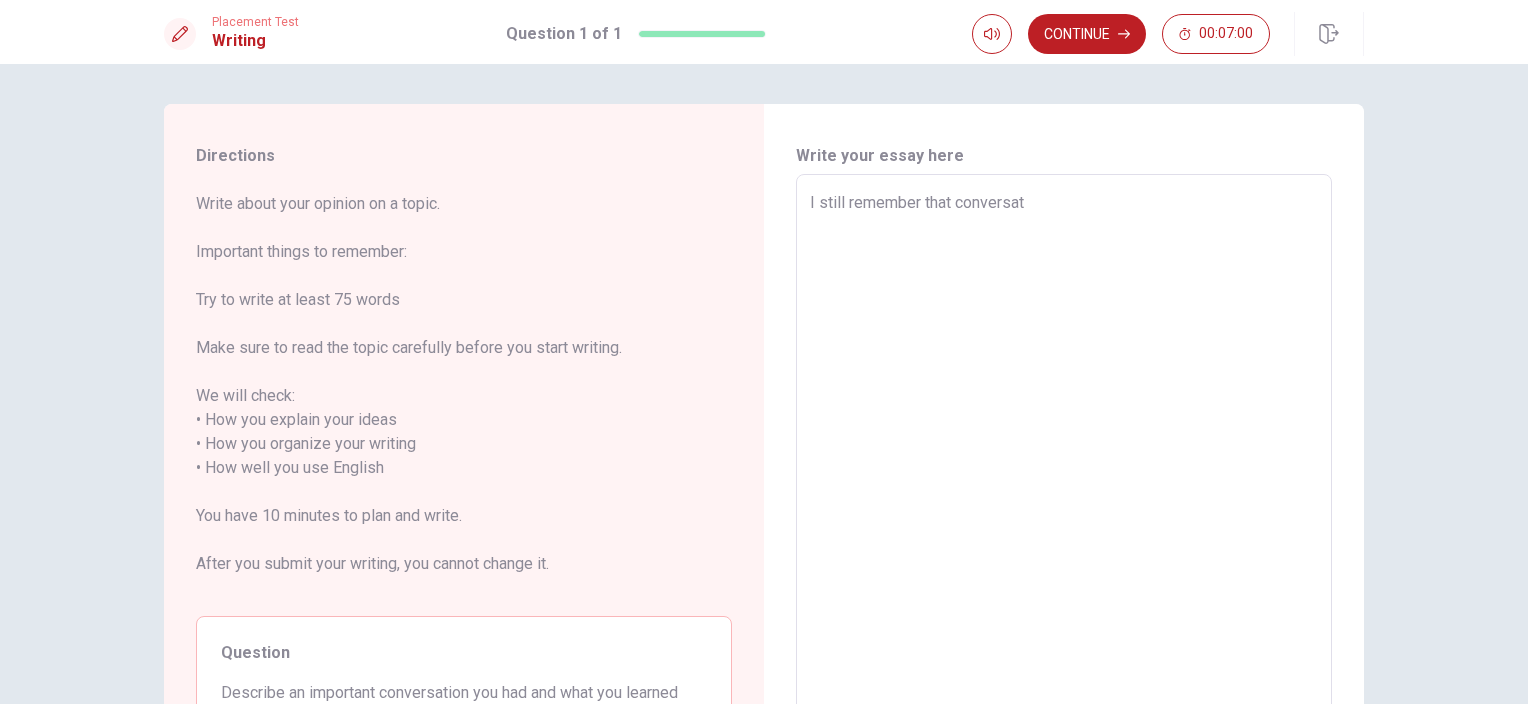 type on "x" 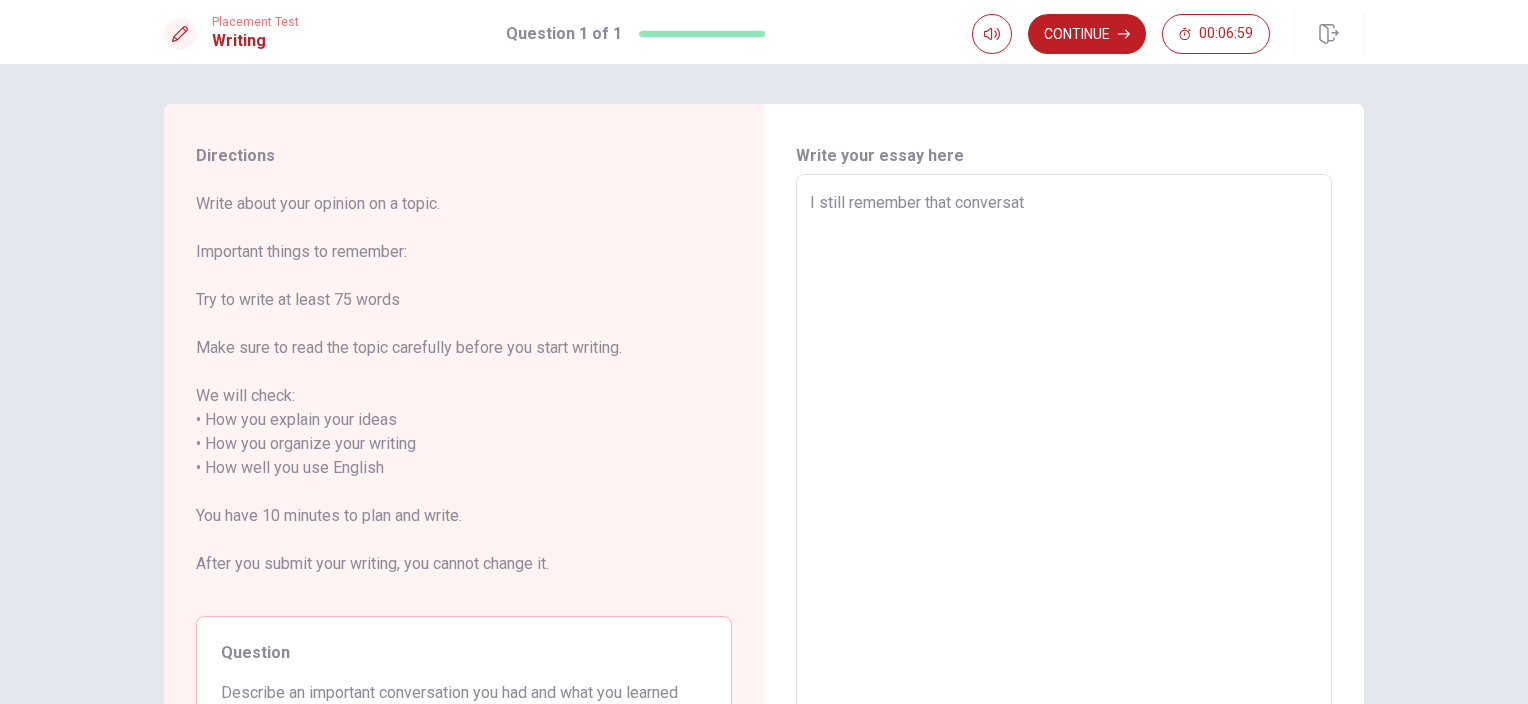 type on "I still remember that conversa" 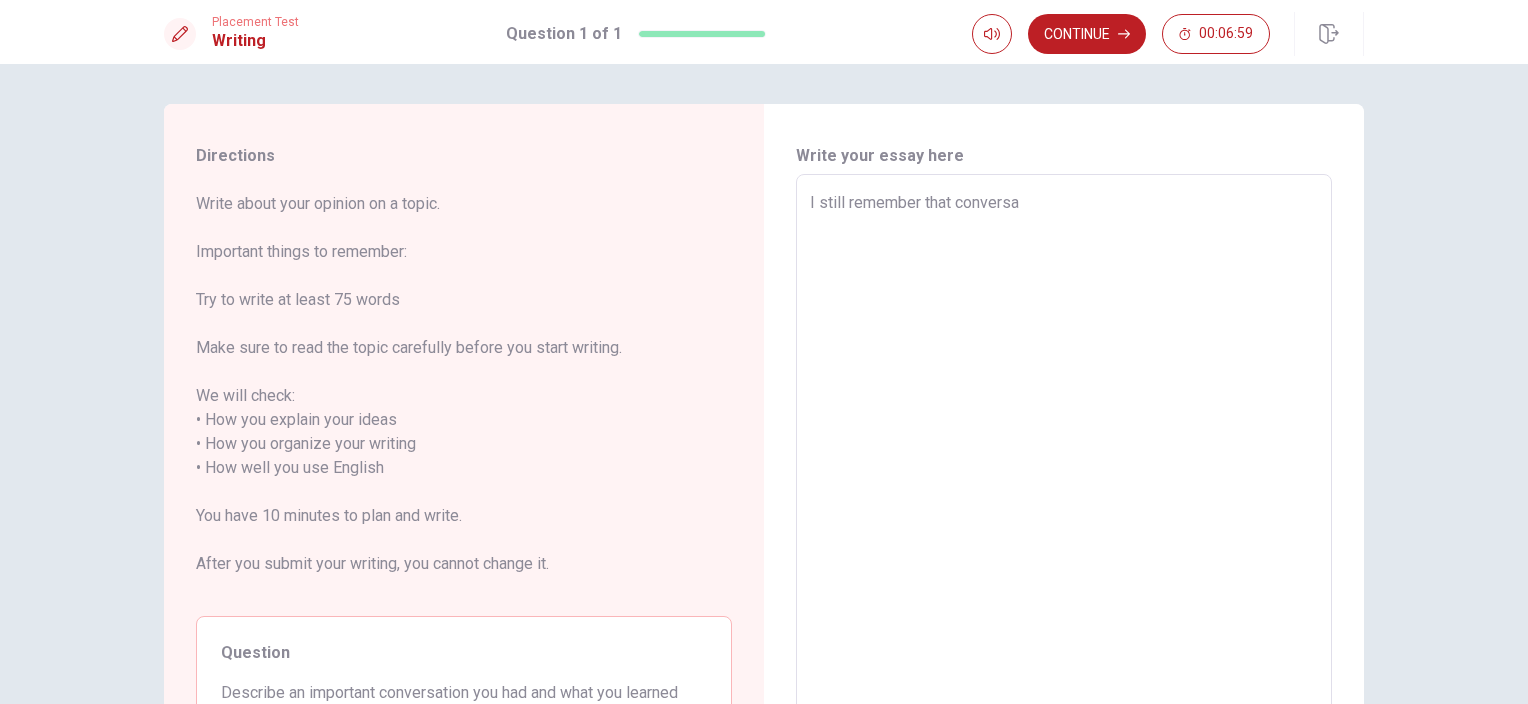 type on "x" 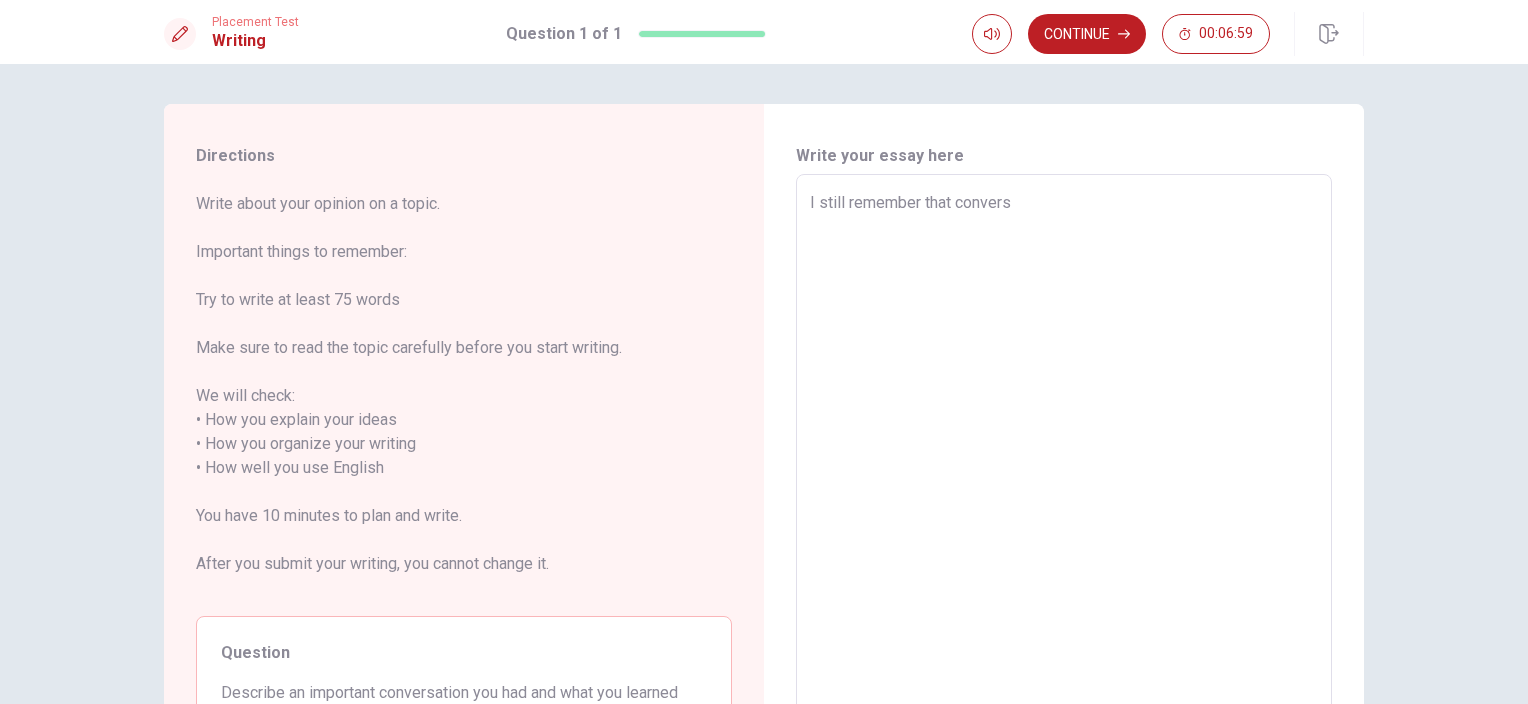 type on "I still remember that conver" 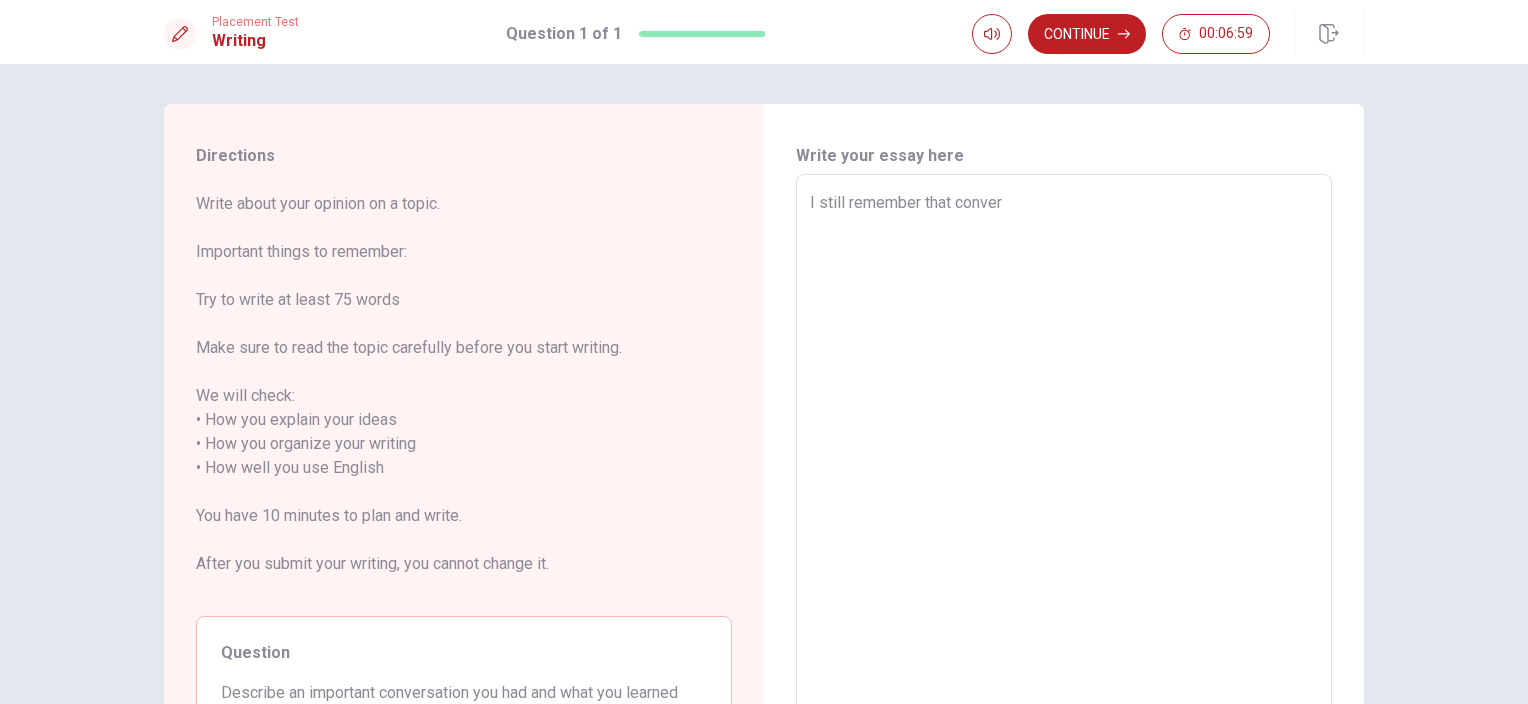 type on "x" 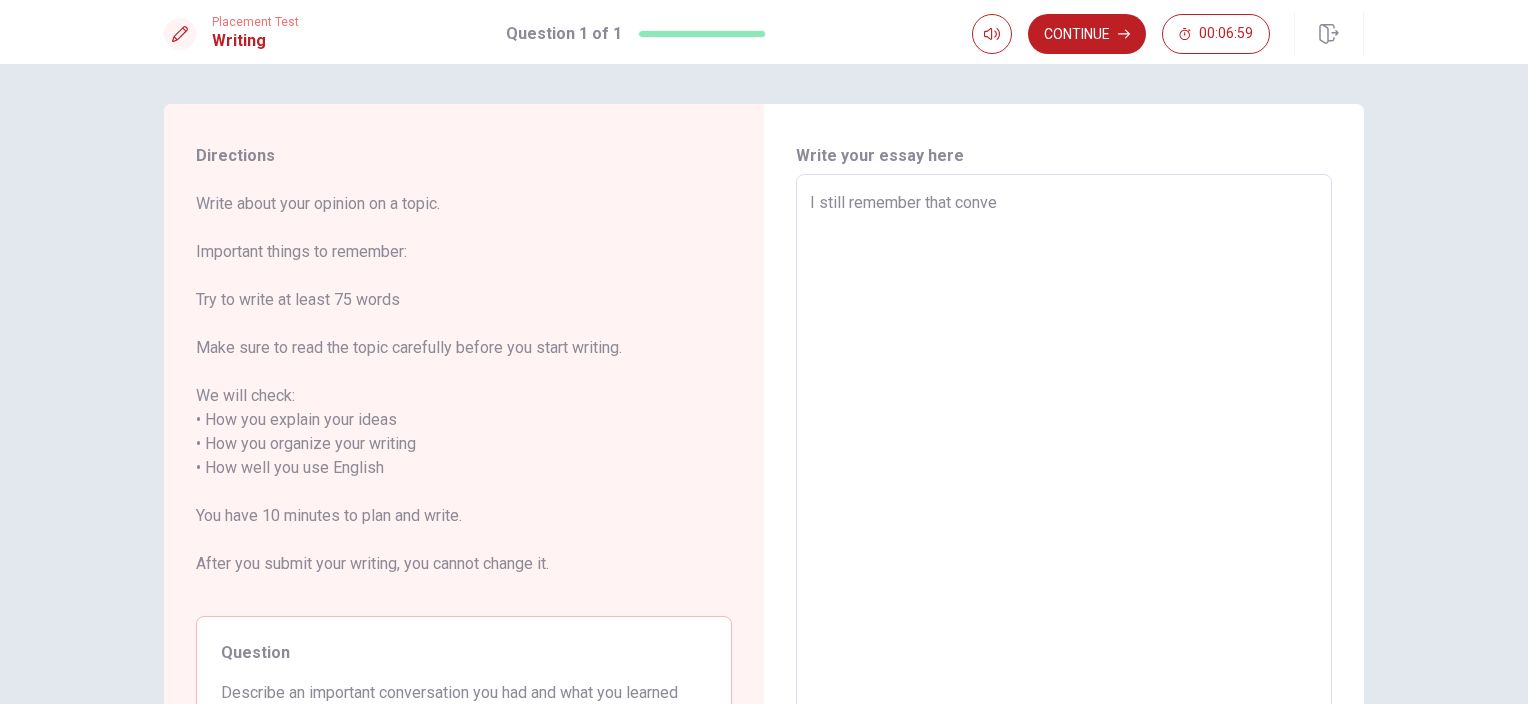 type on "x" 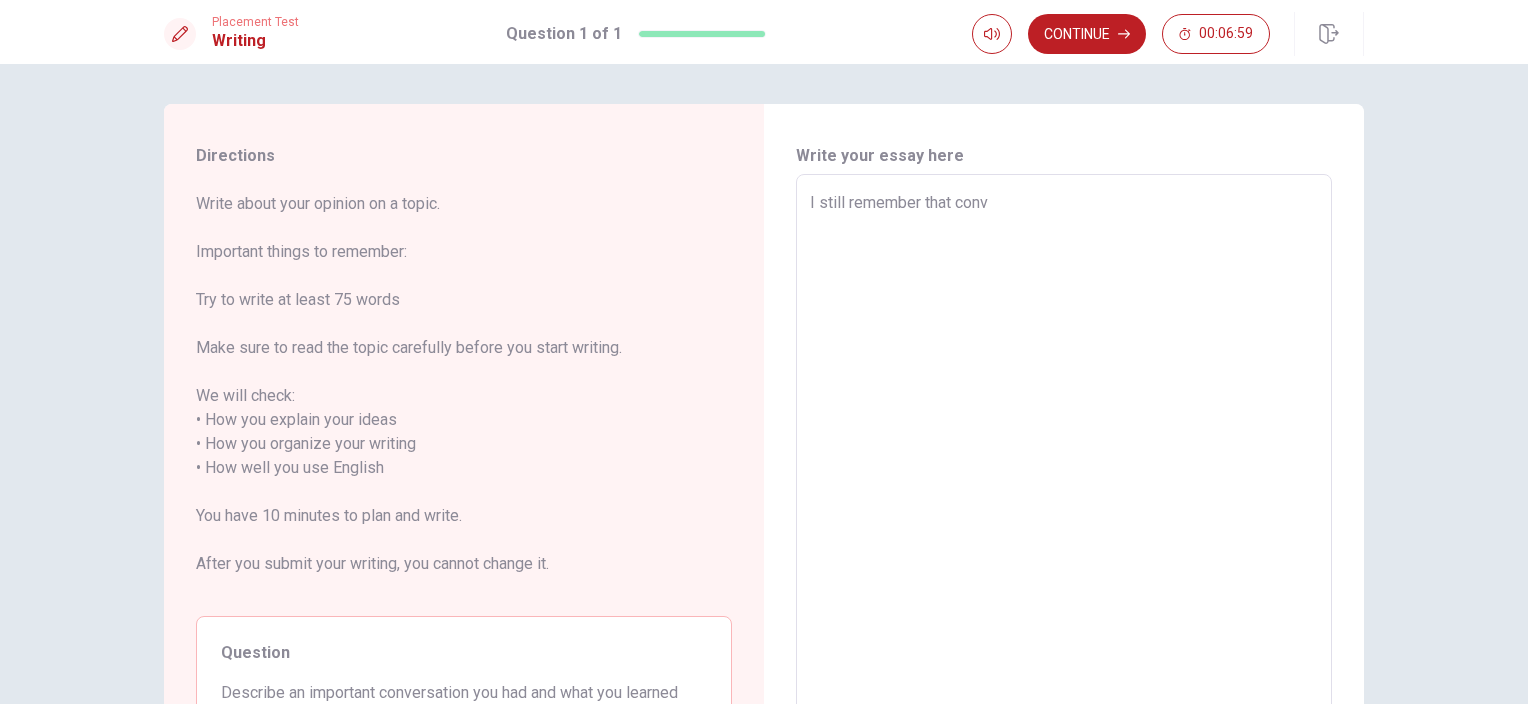 type on "I still remember that con" 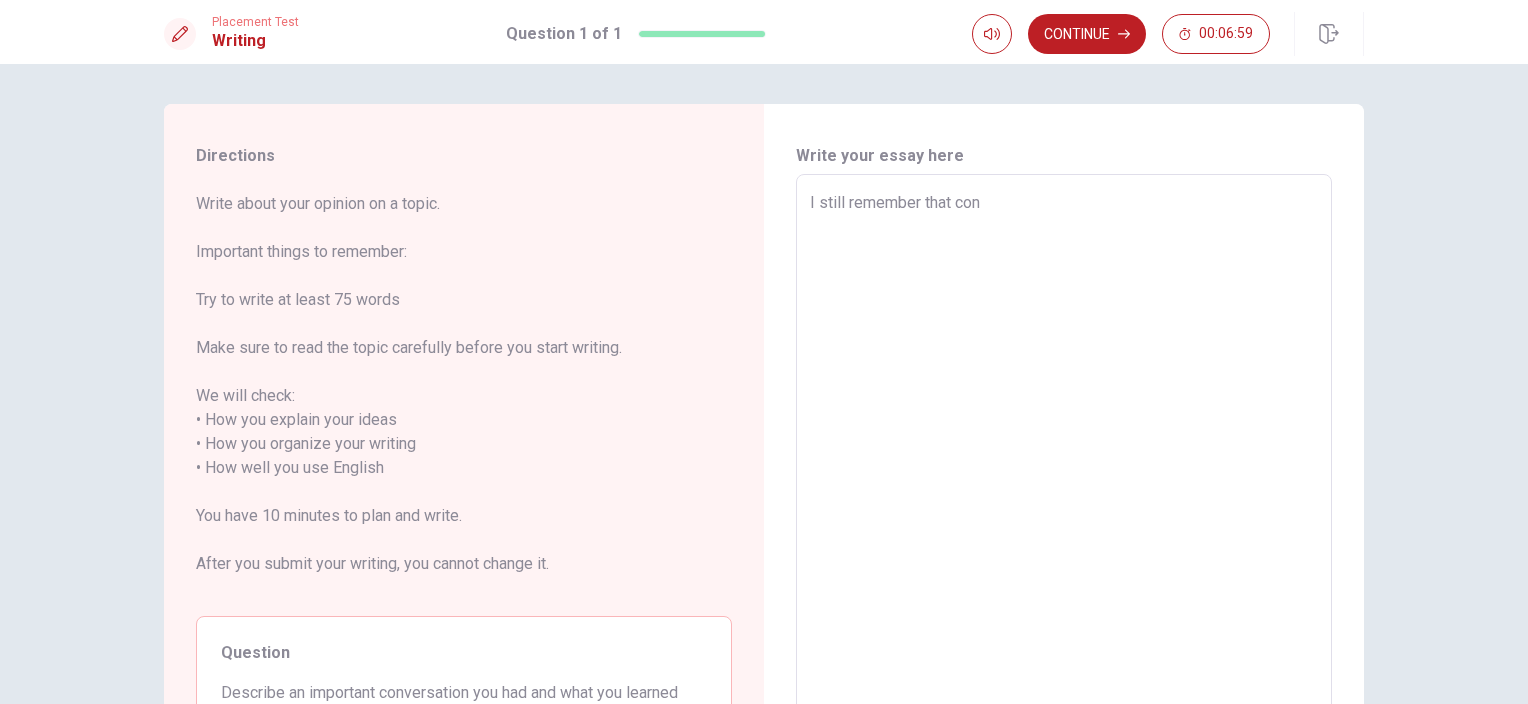 type on "x" 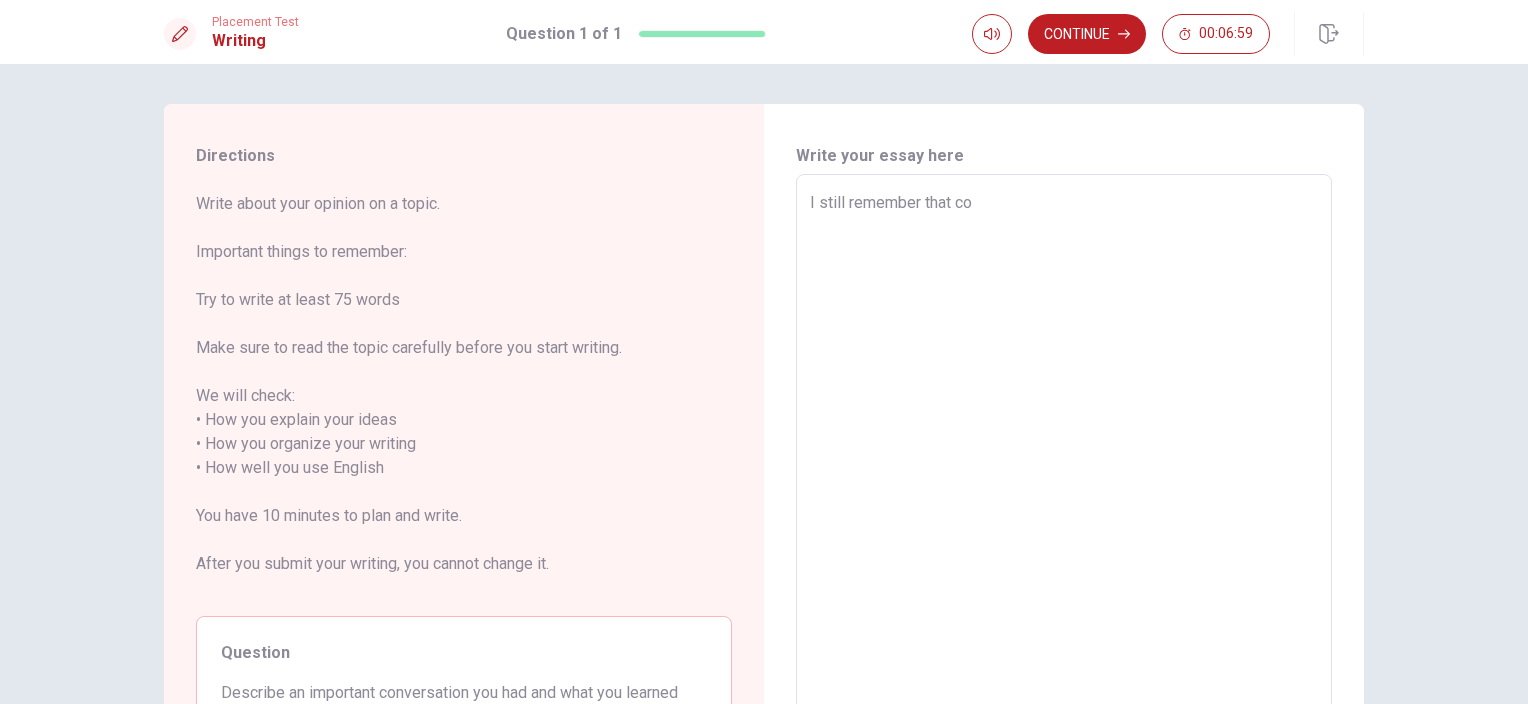 type on "I still remember that c" 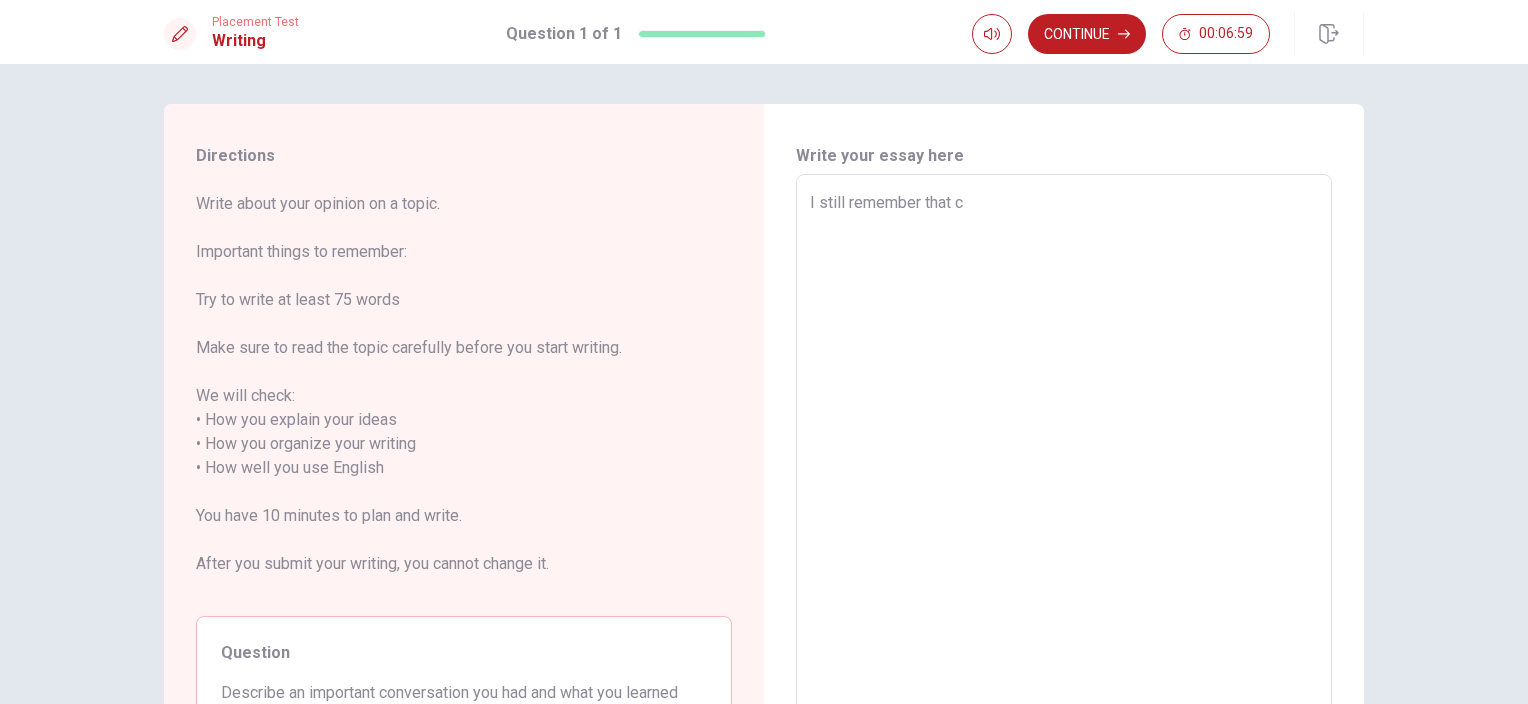 type on "I still remember that" 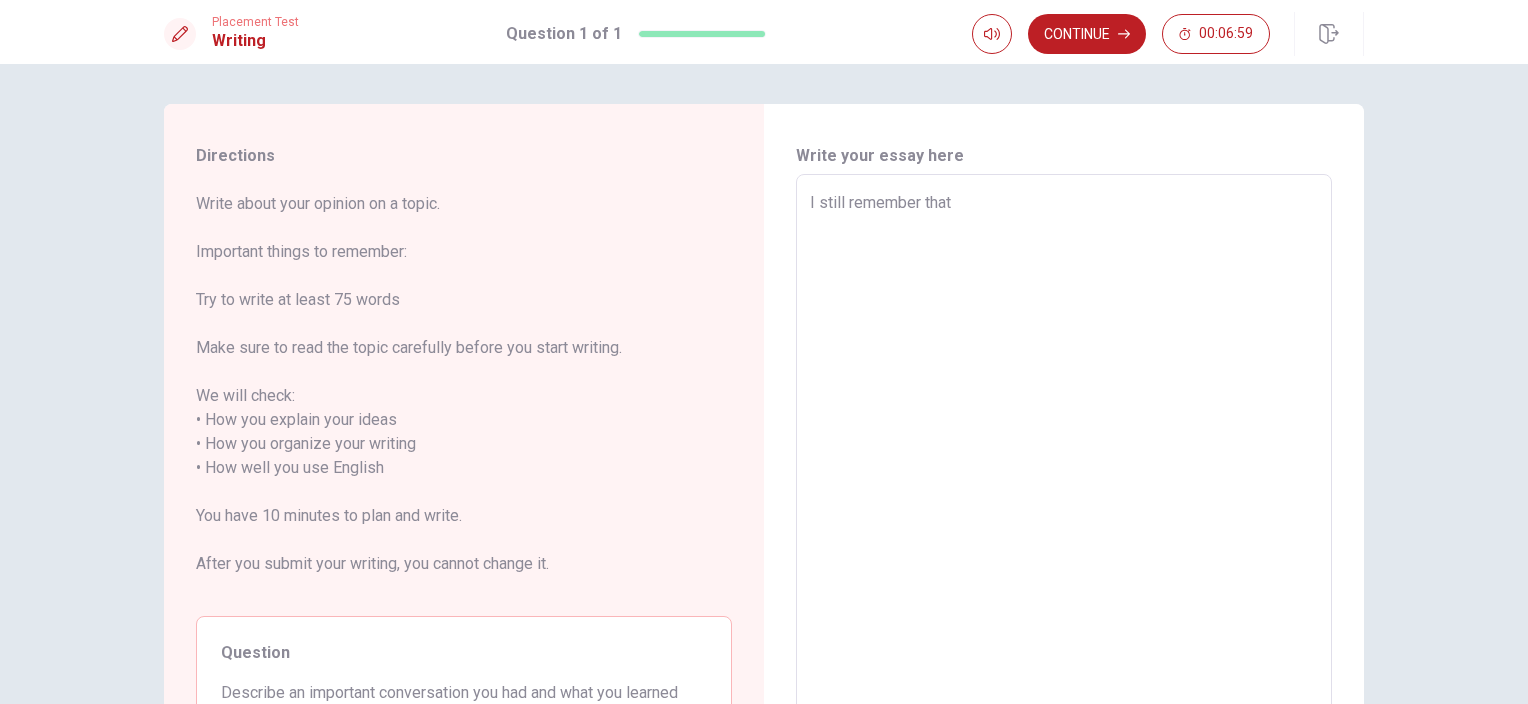 type on "I still remember that" 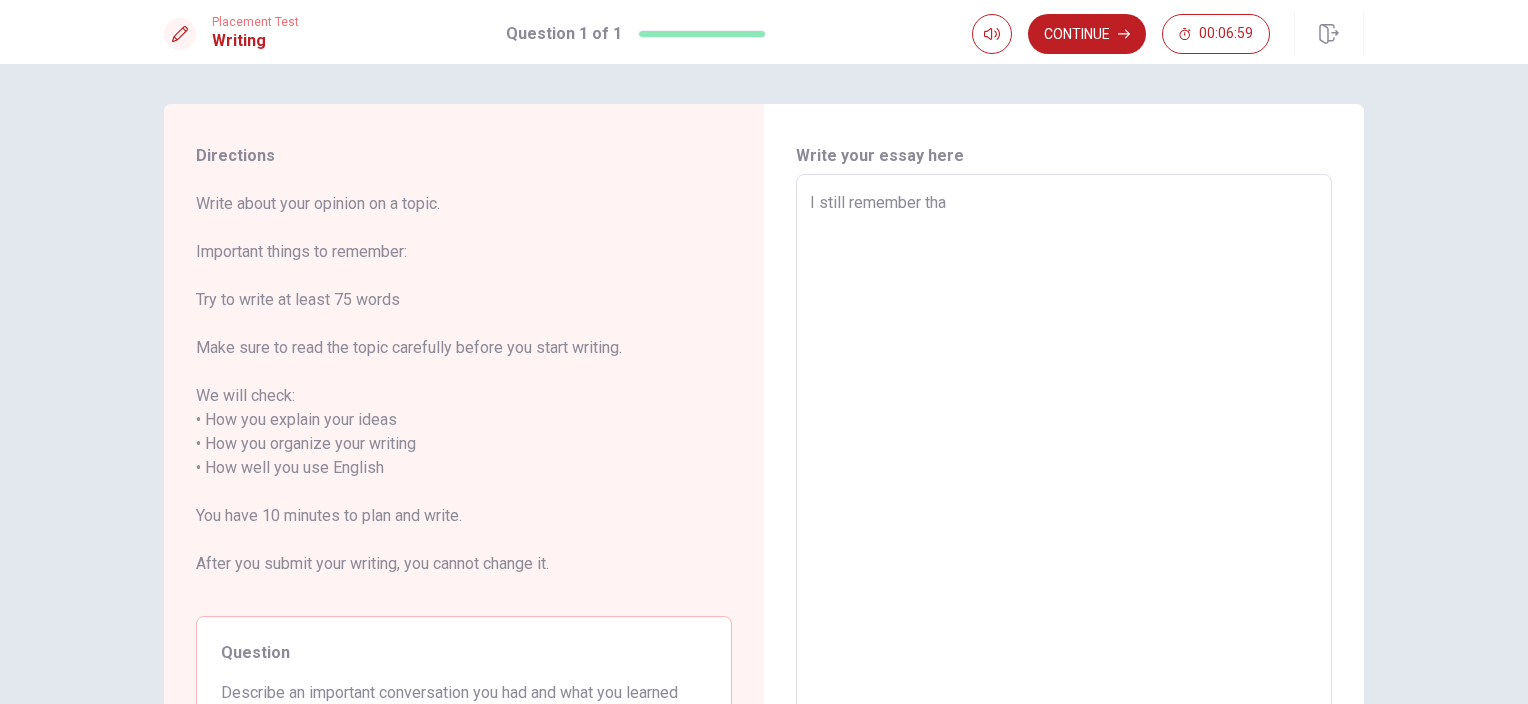type on "I still remember th" 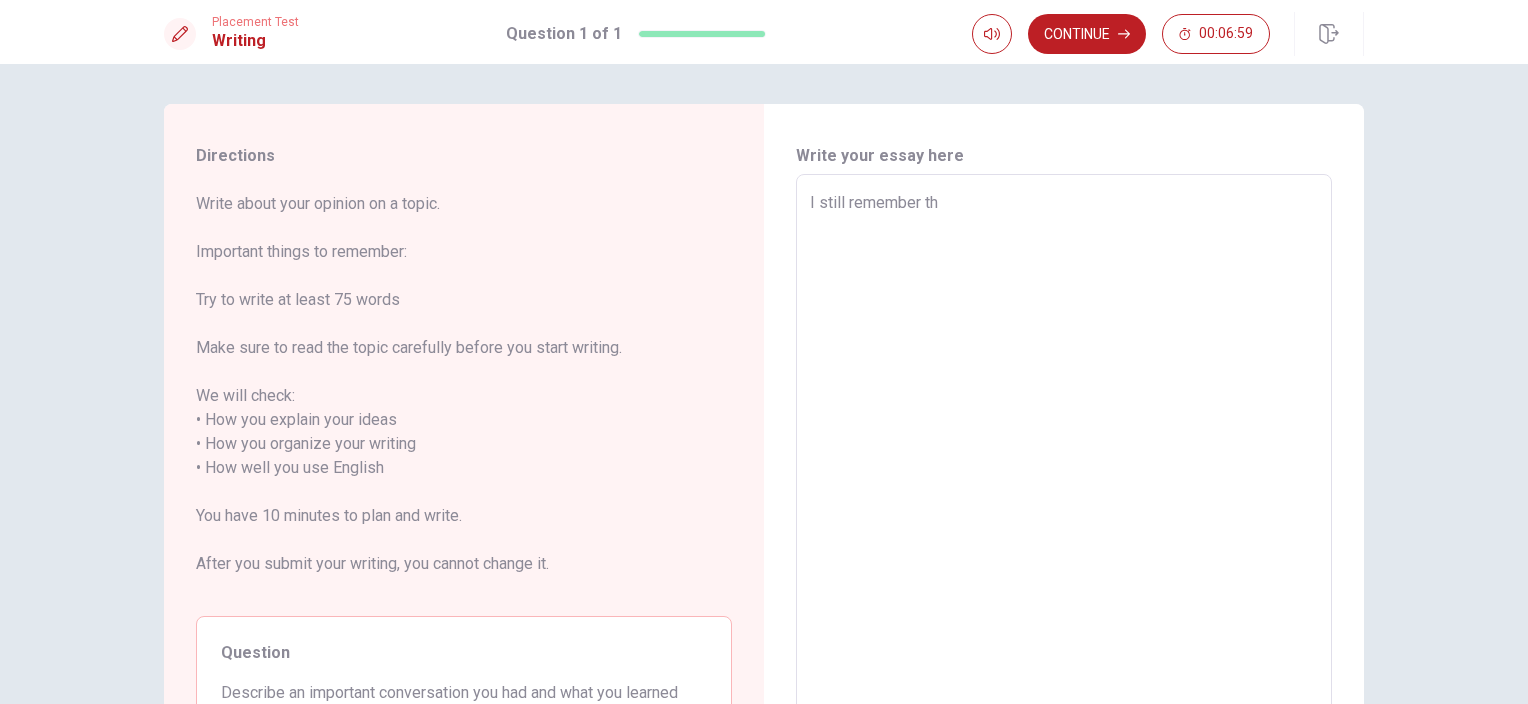 type on "I still remember t" 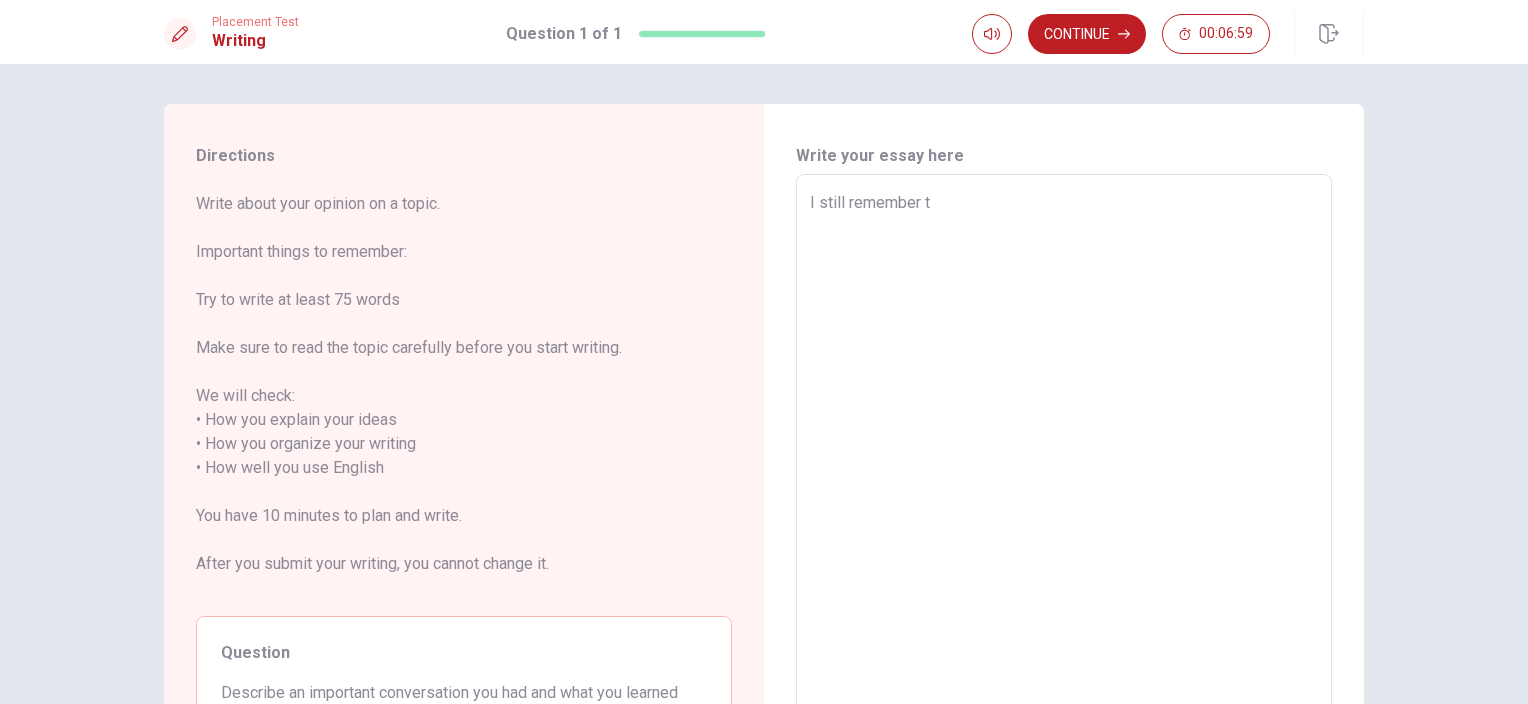 type on "I still remember" 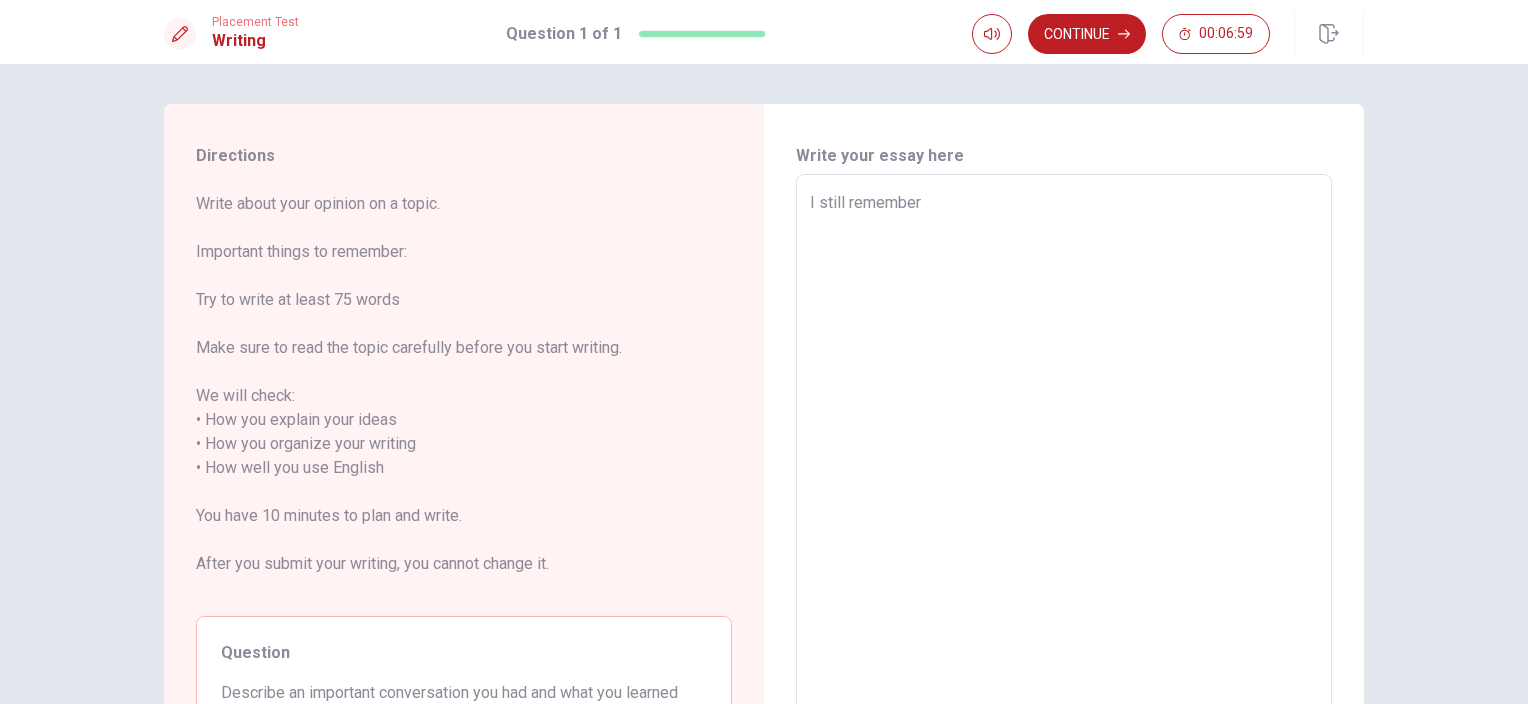 type on "I still remember" 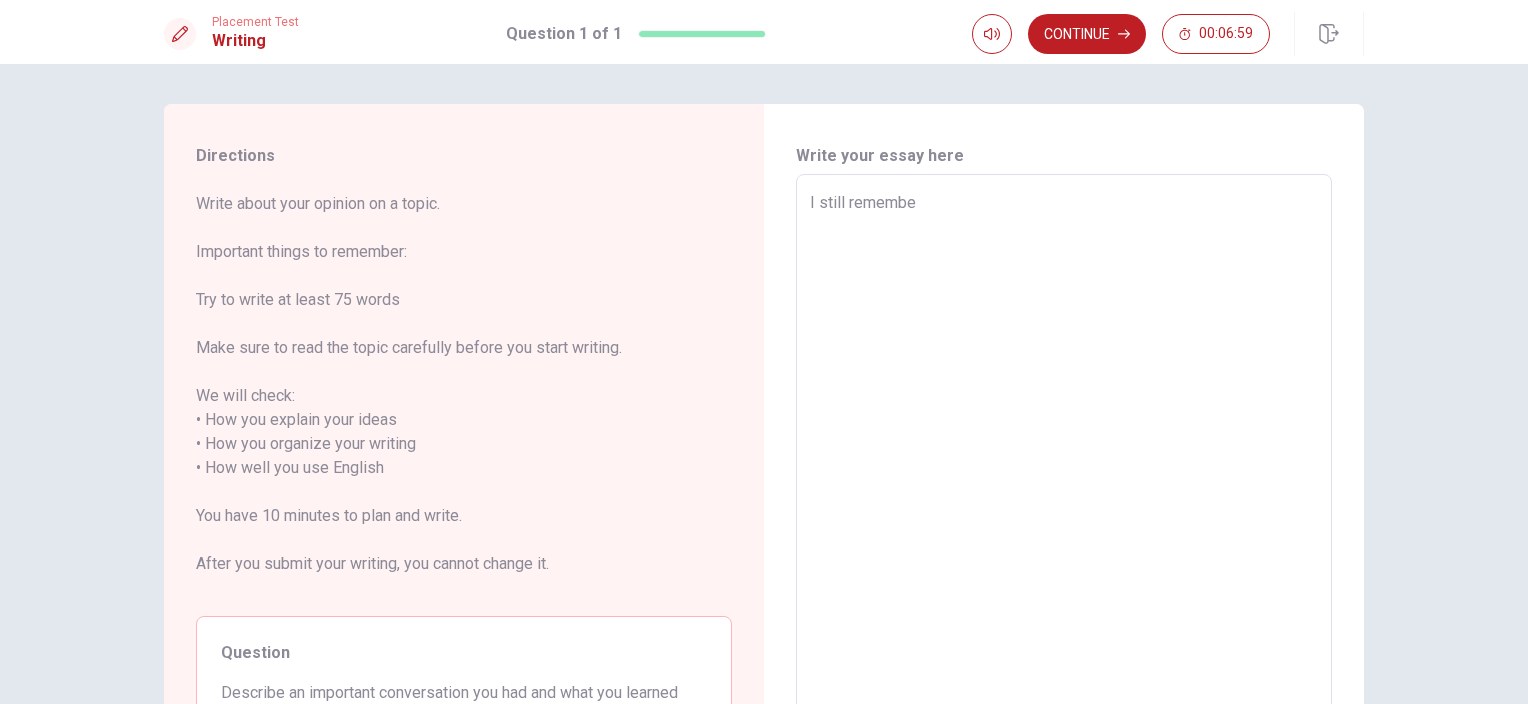 type on "I still rememb" 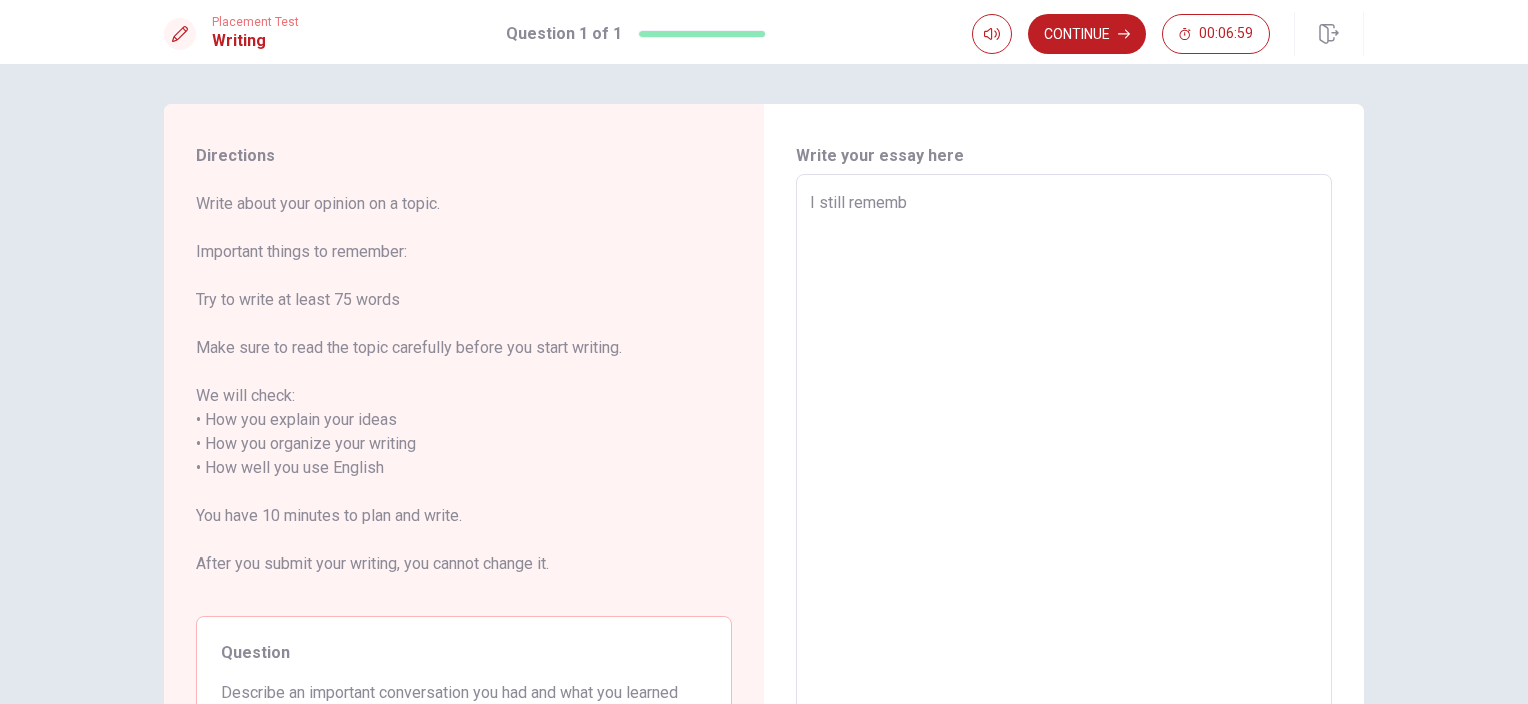 type on "I still remem" 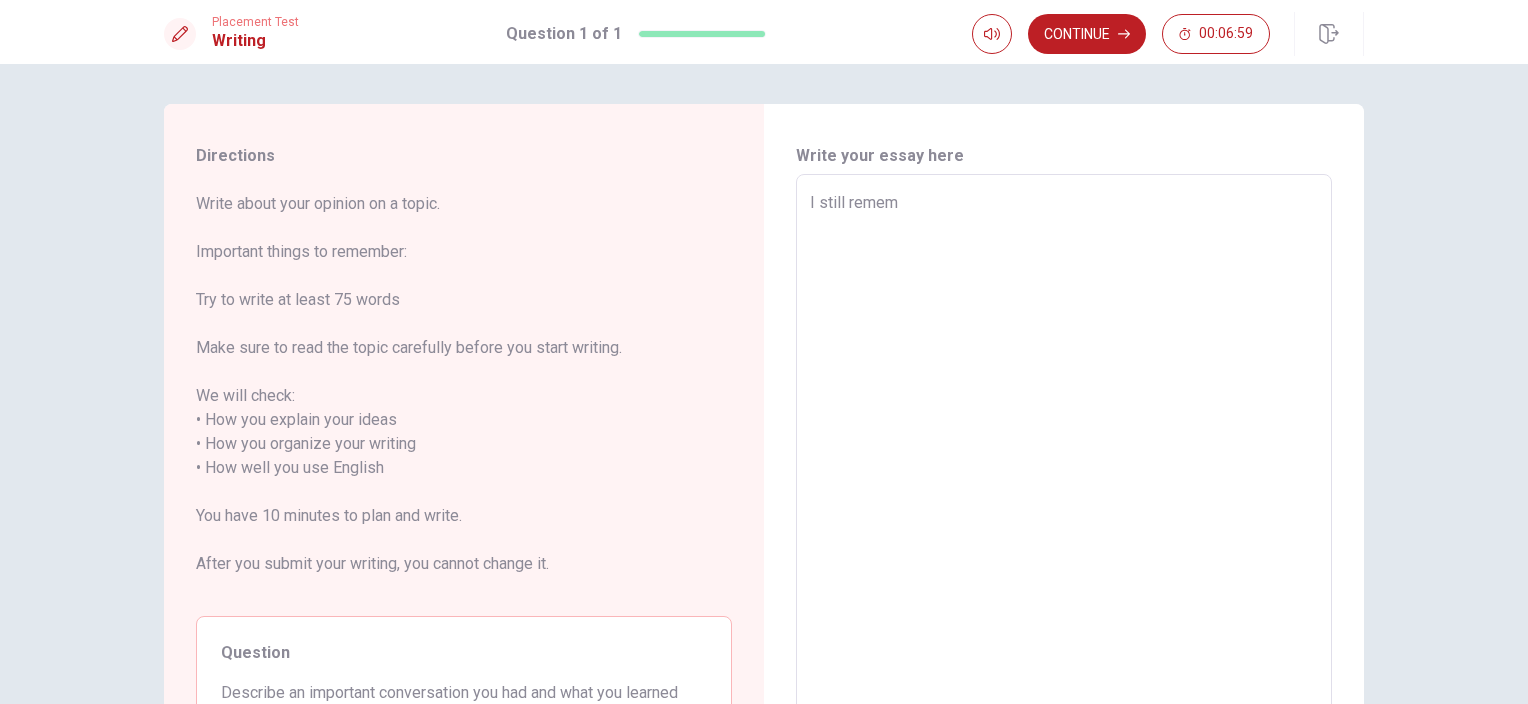 type on "I still reme" 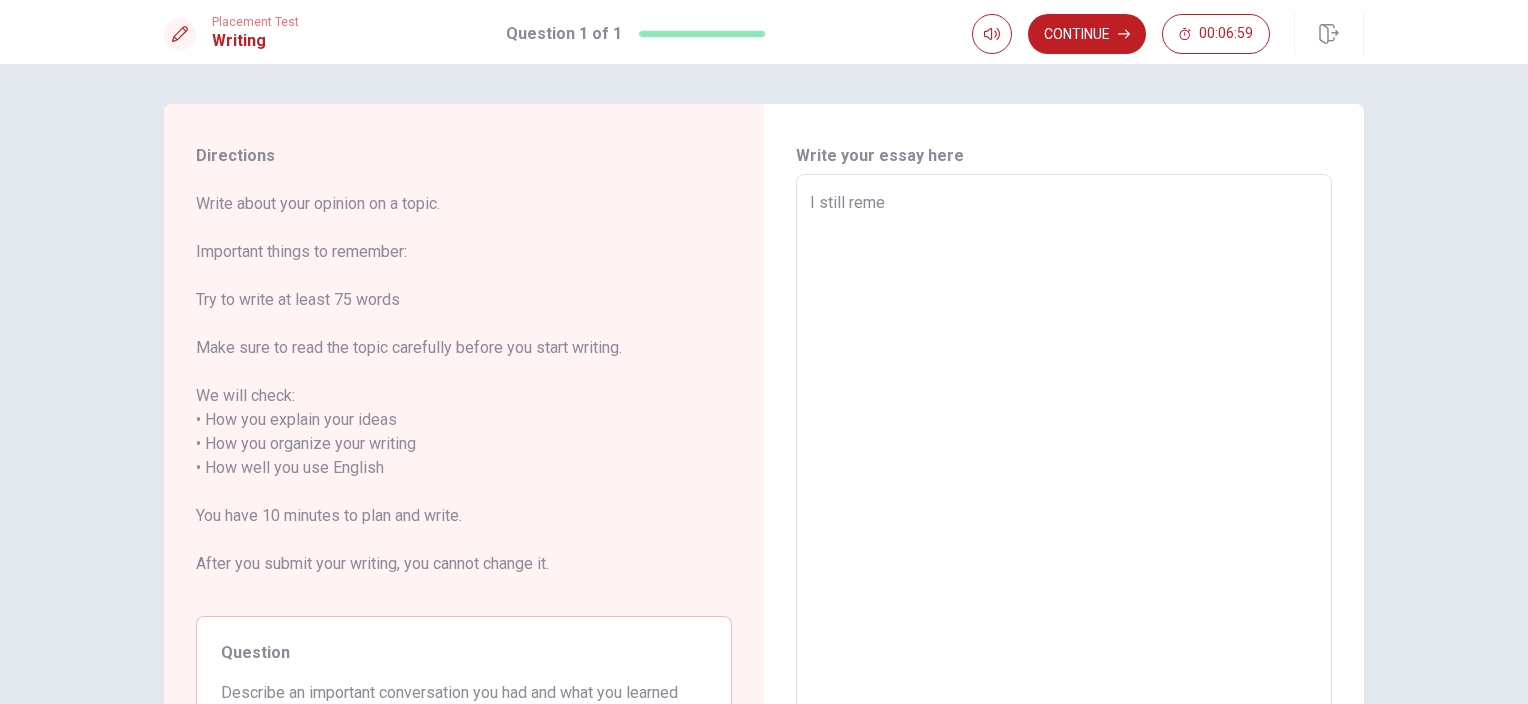 type on "I still rem" 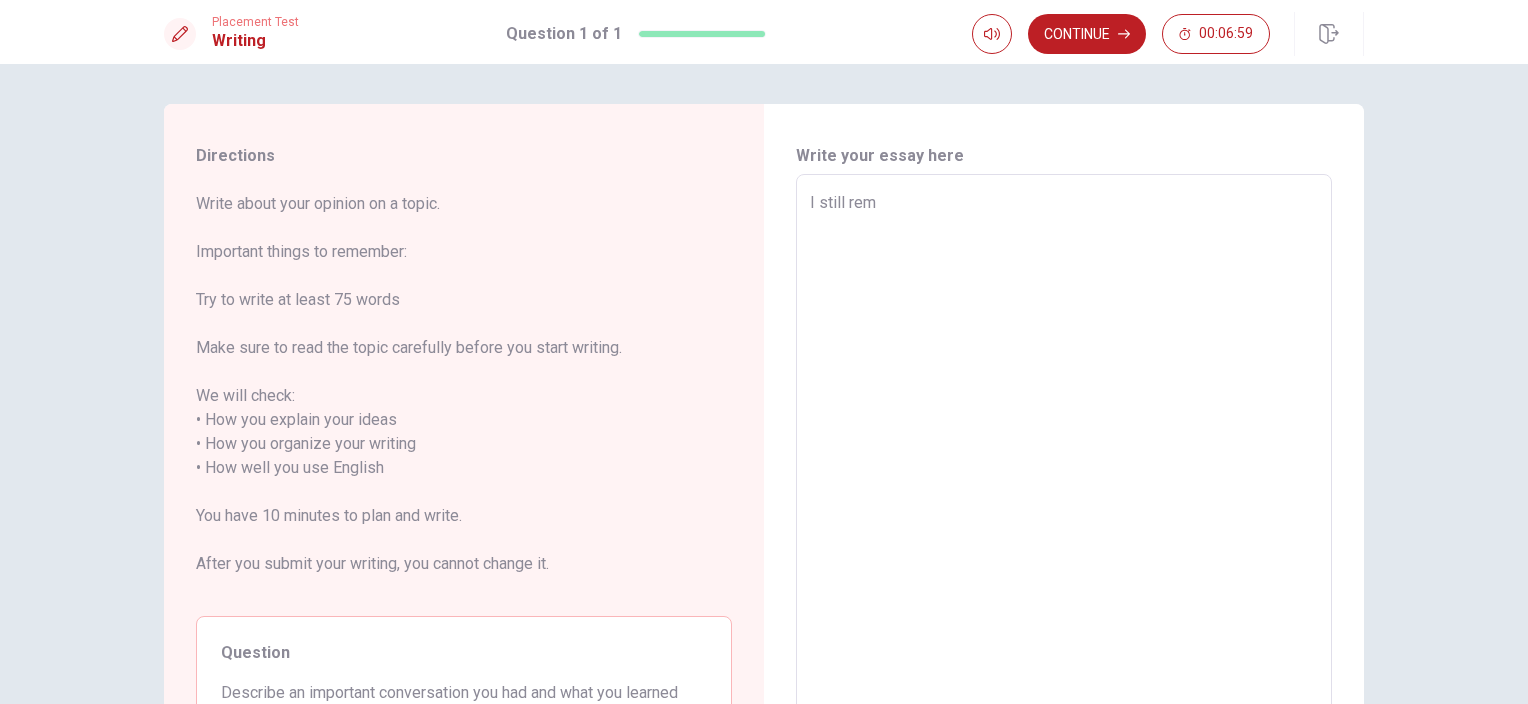 type on "I still re" 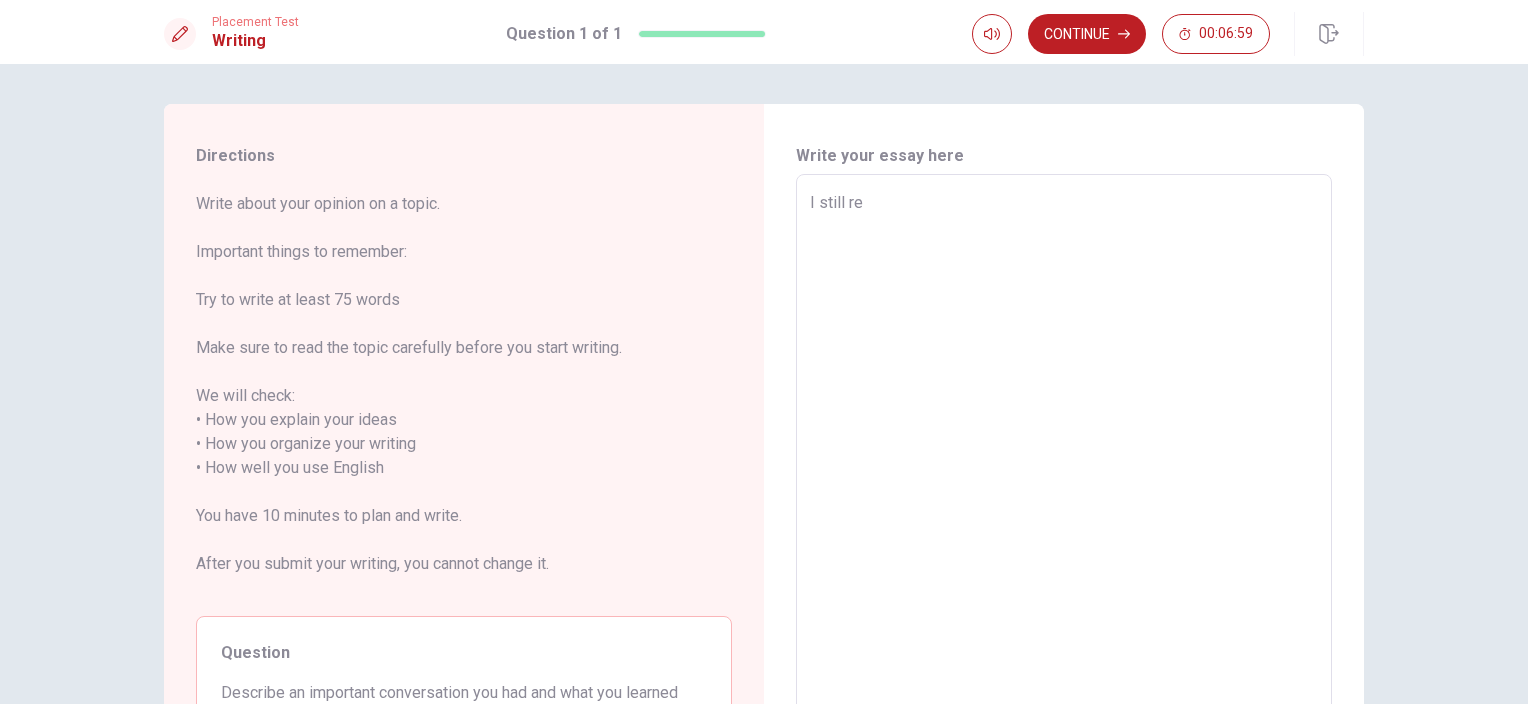 type on "x" 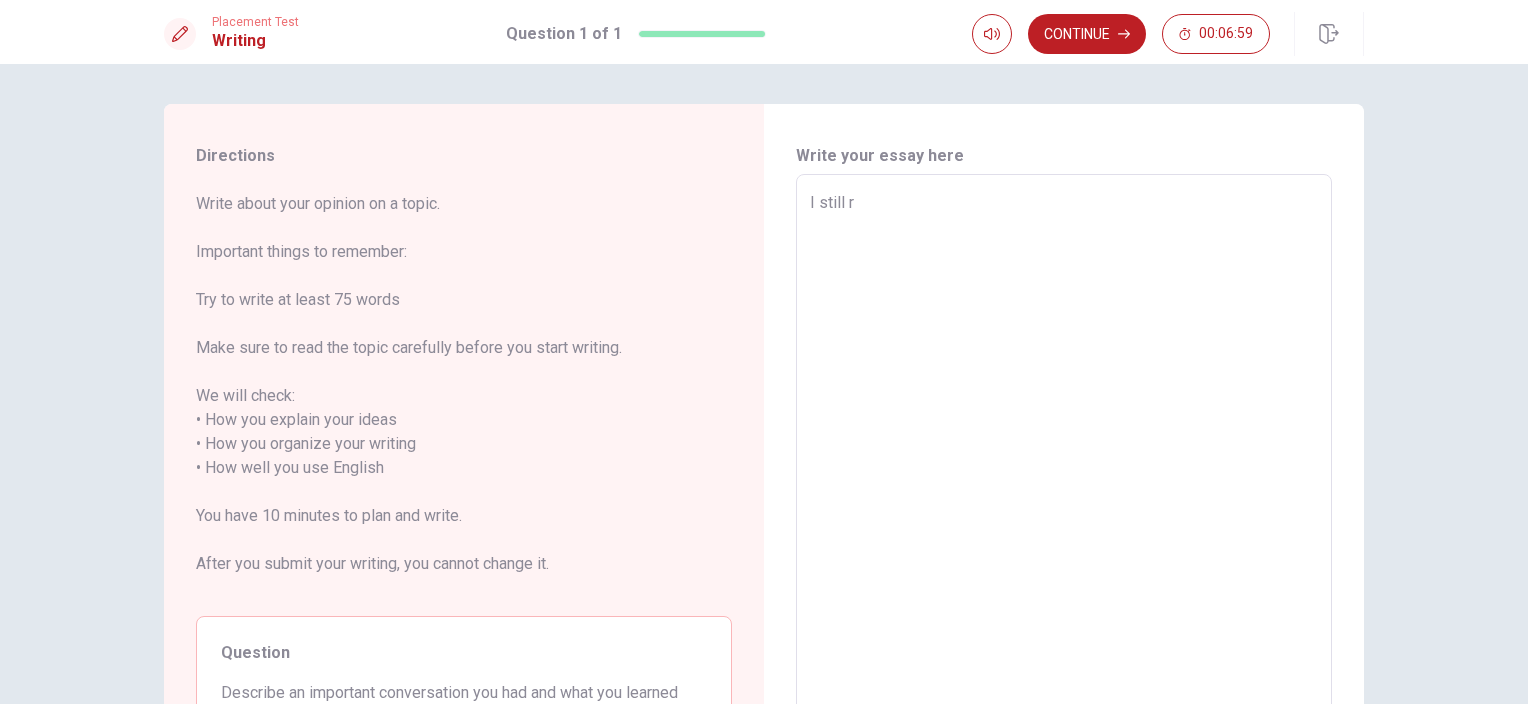 type on "I still" 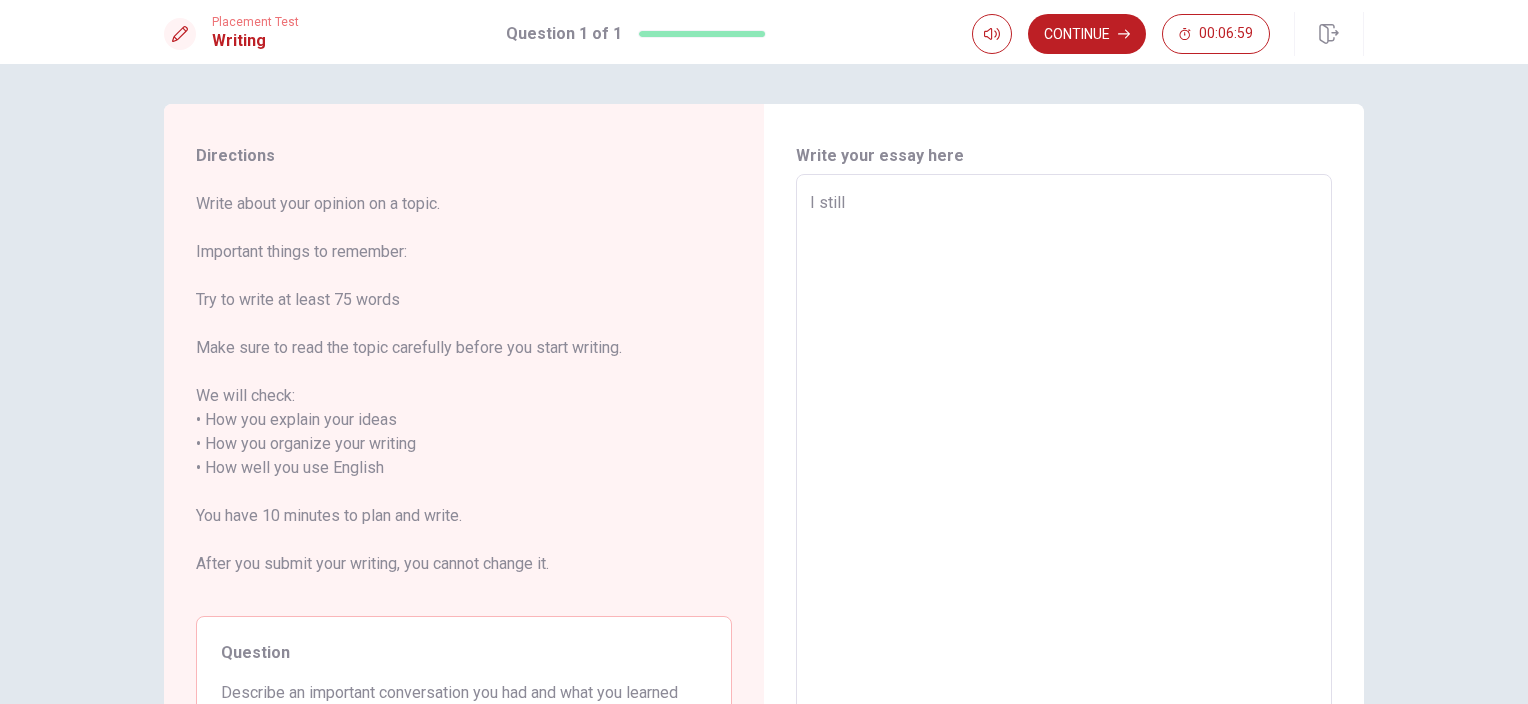 type on "I still" 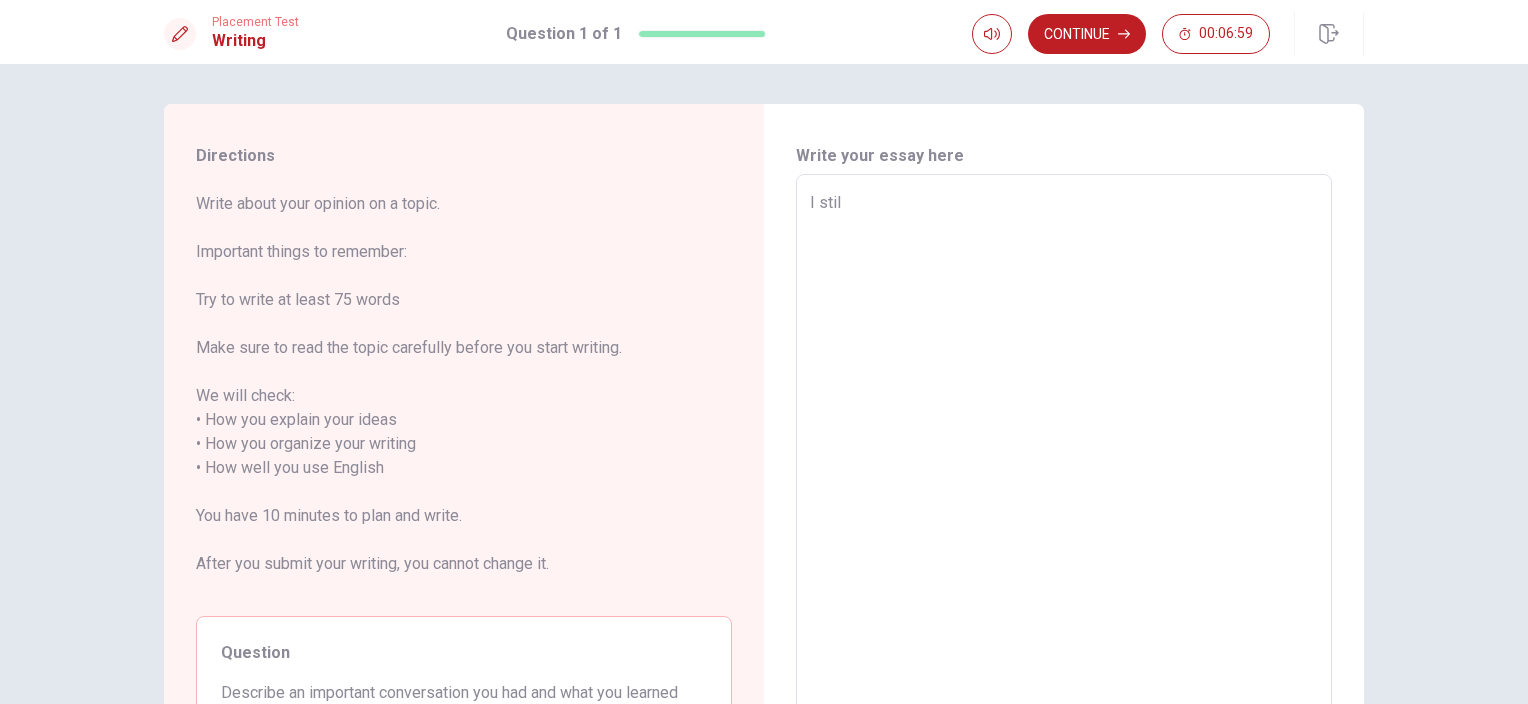 type on "I sti" 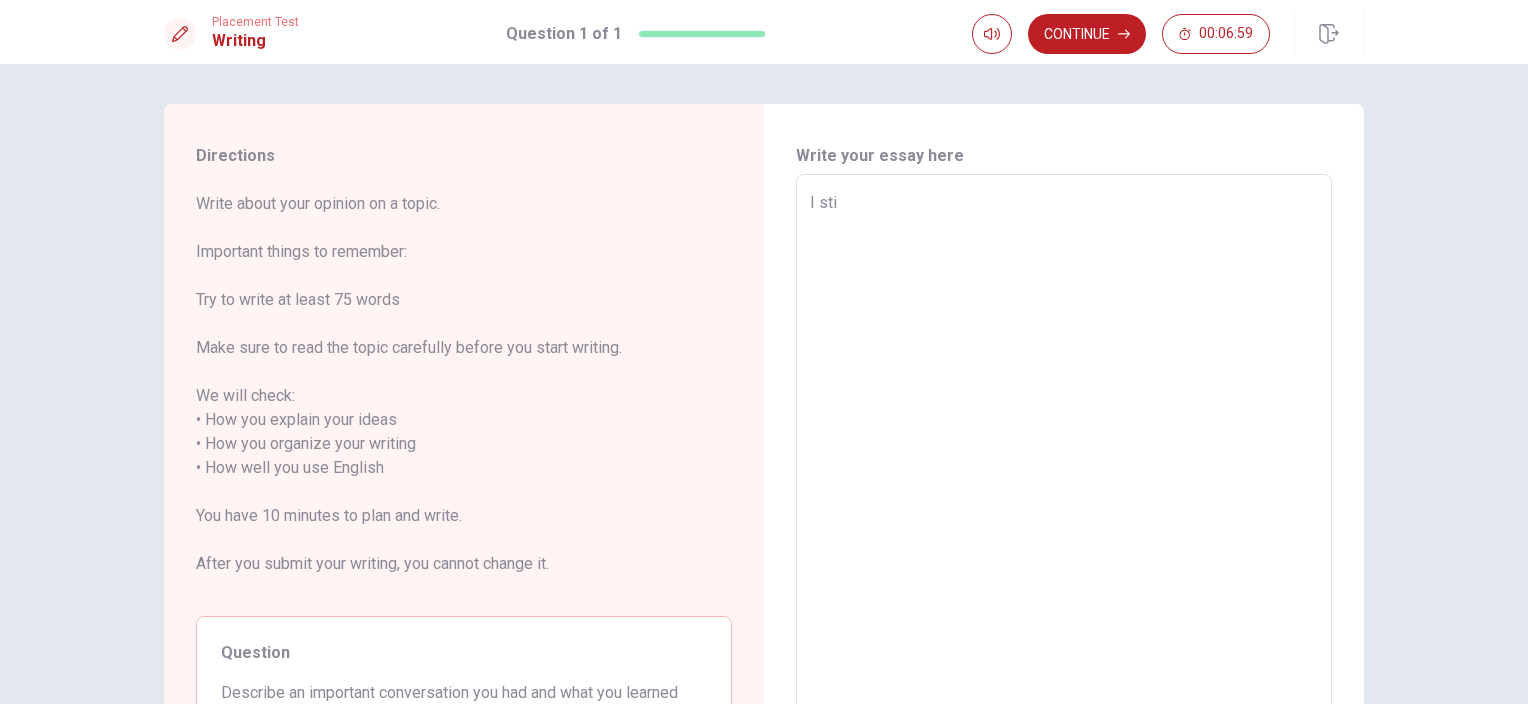 type on "I st" 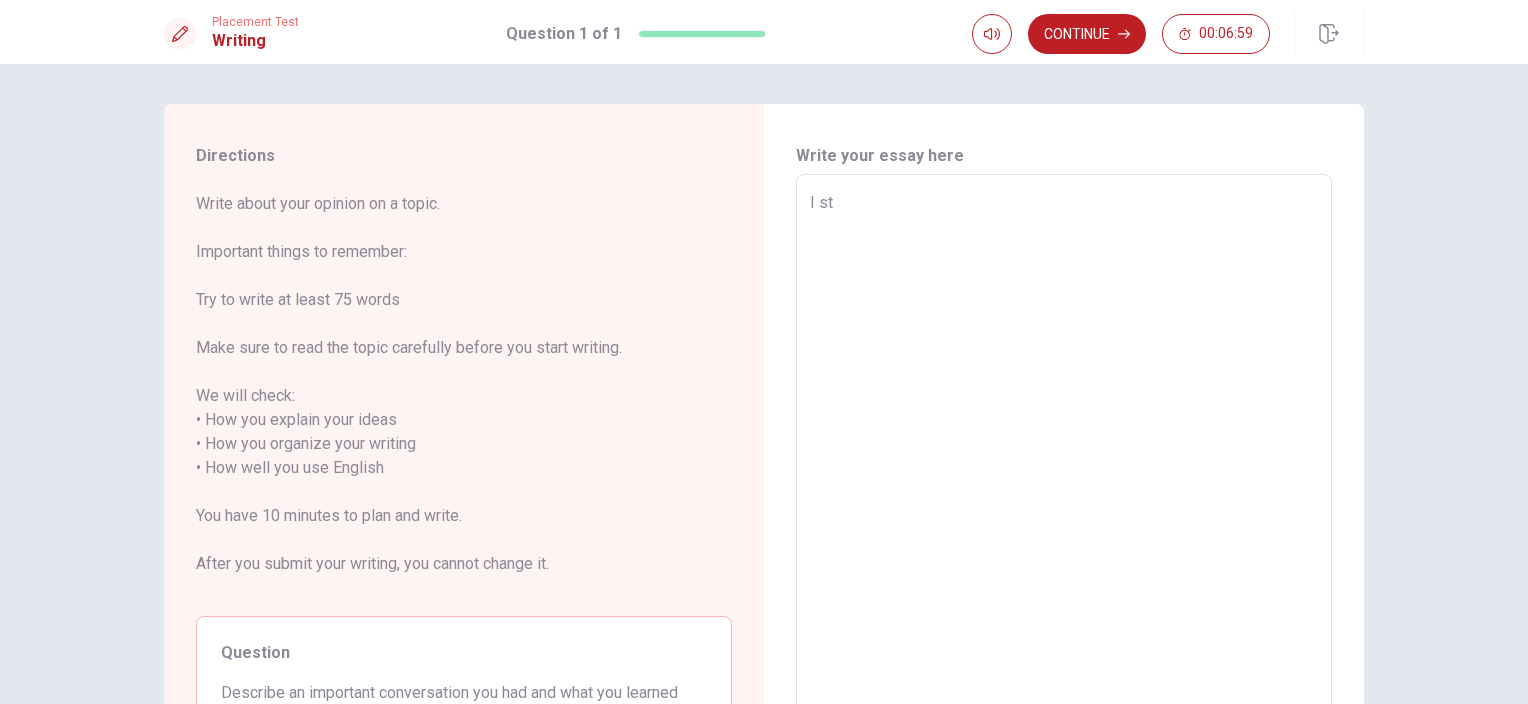 type on "x" 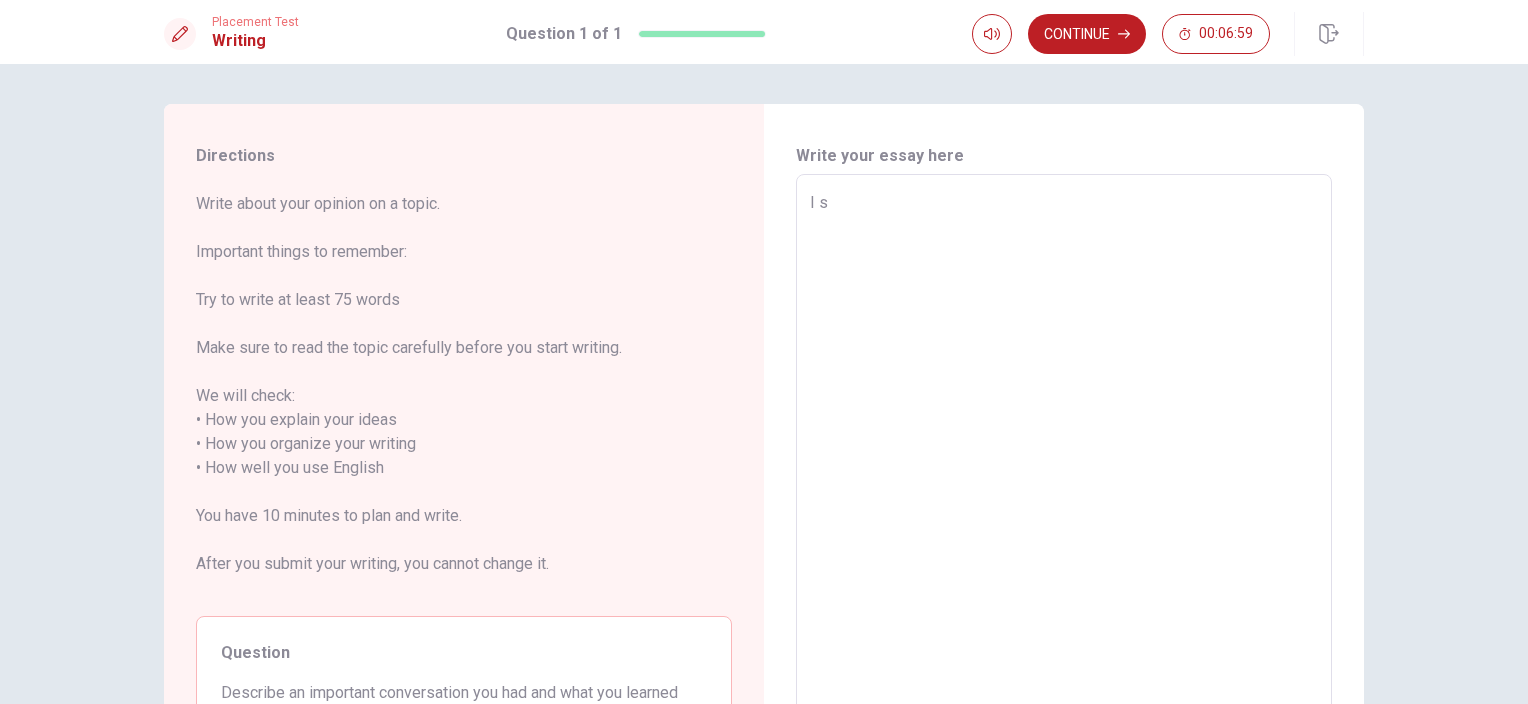 type on "I" 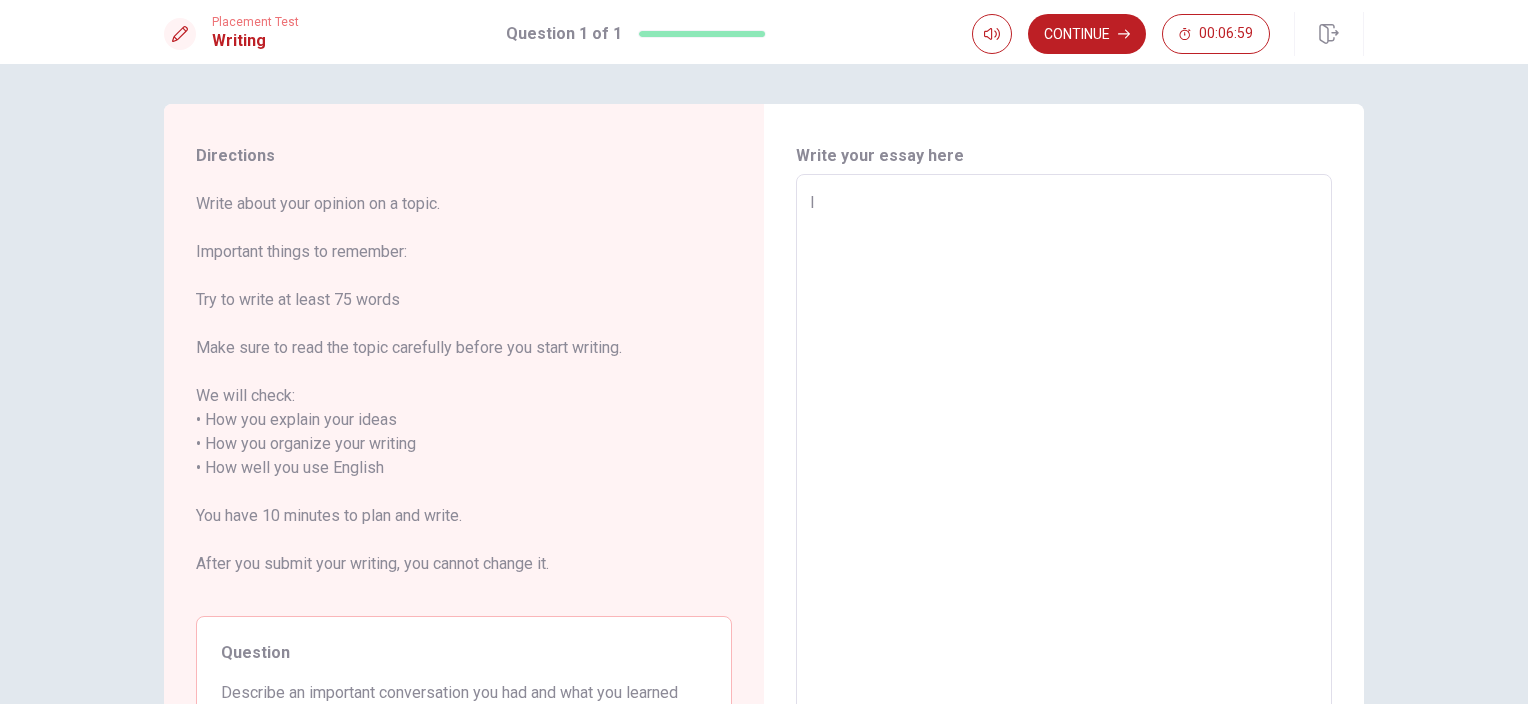 type on "I" 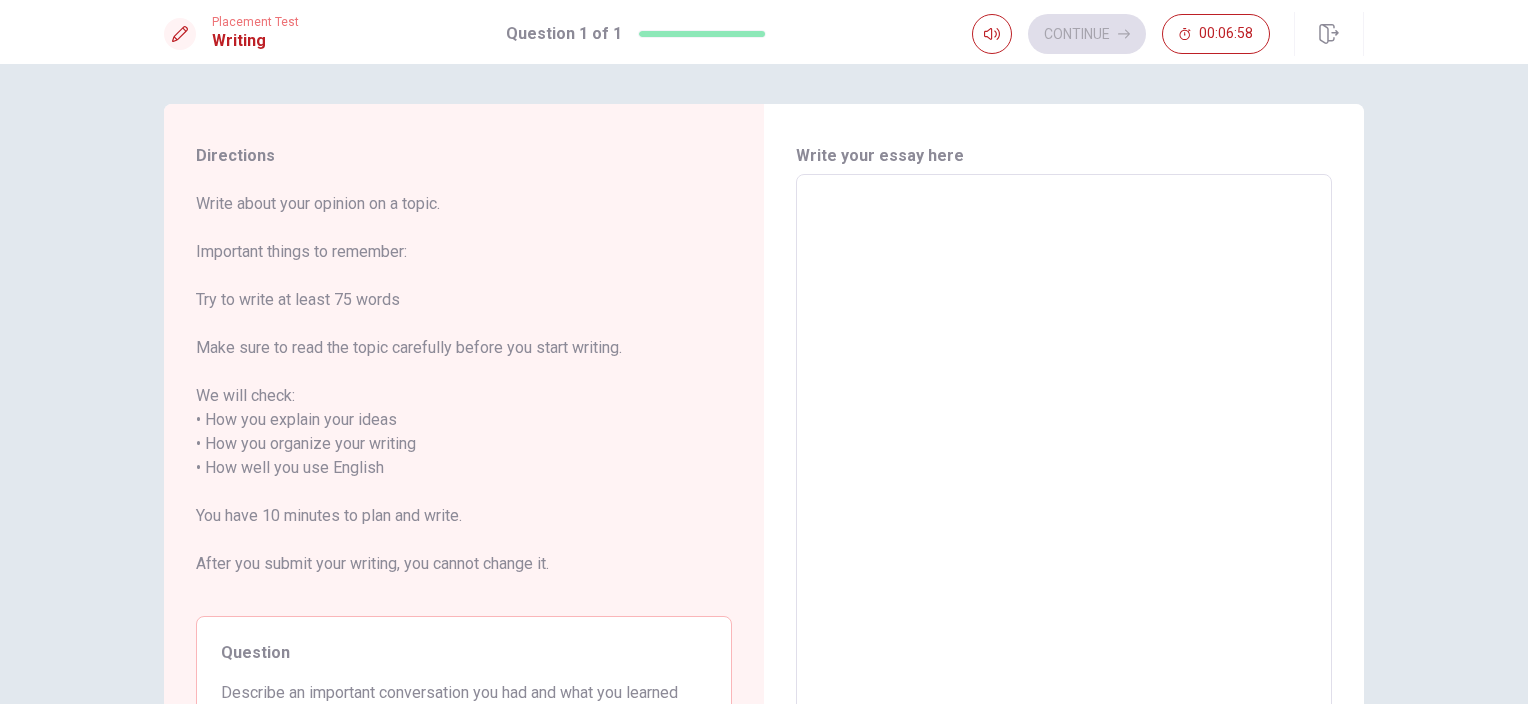type on "s" 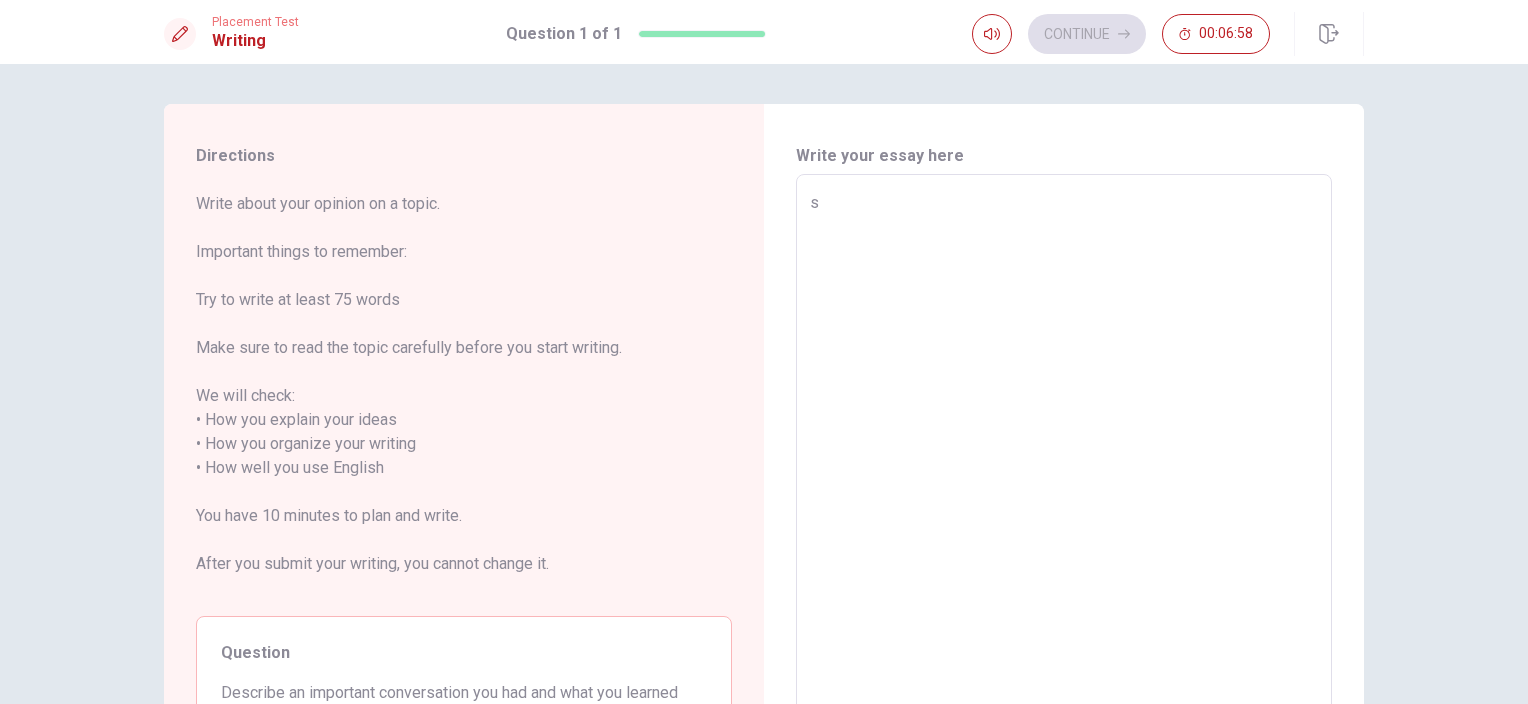 type on "x" 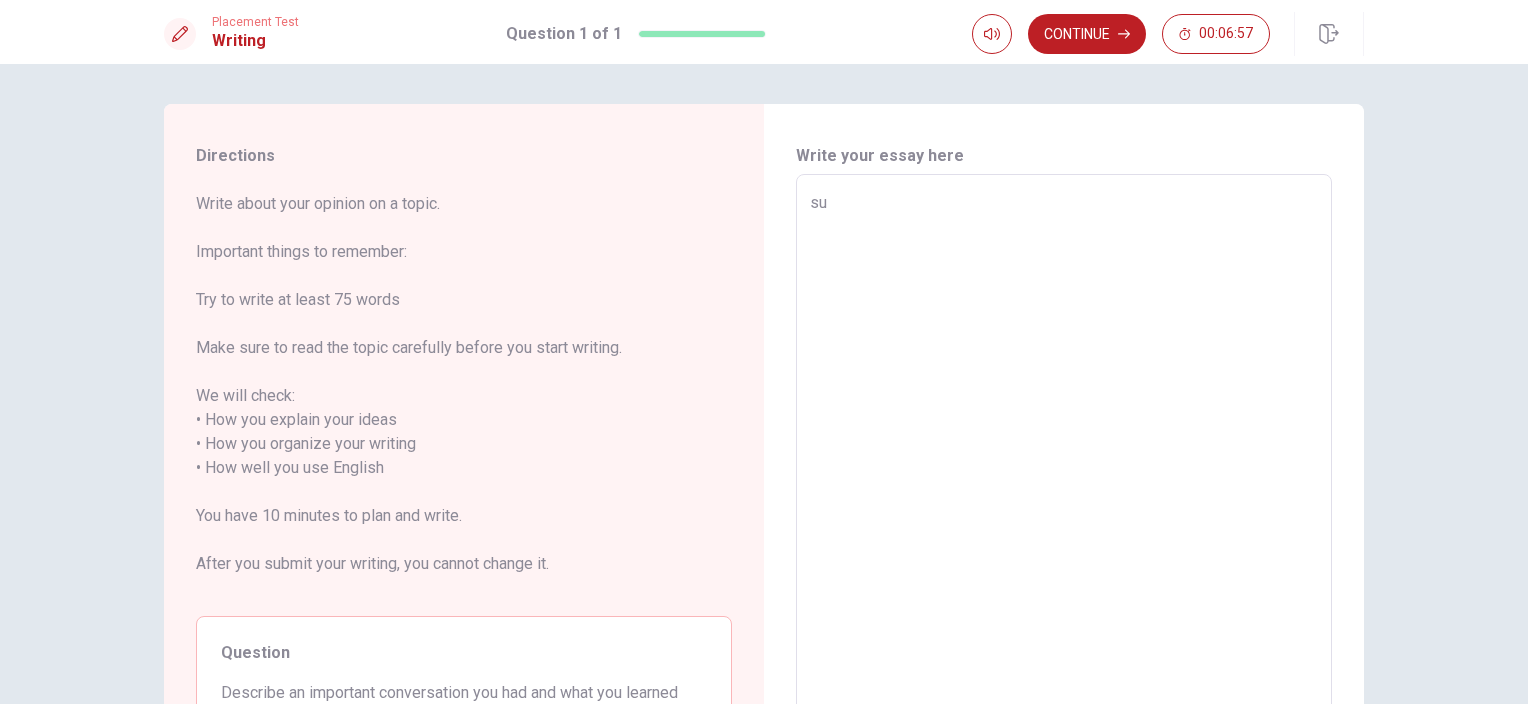type on "x" 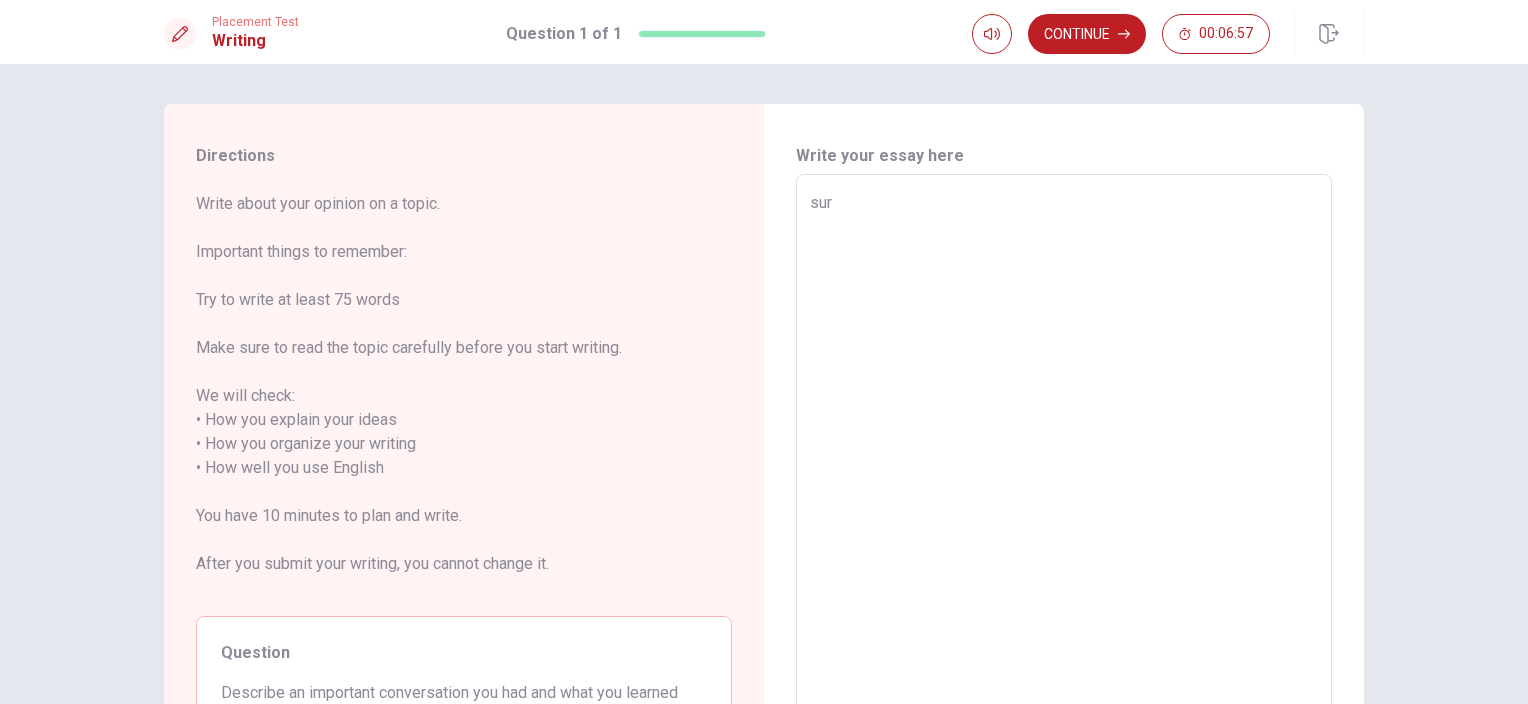 type on "x" 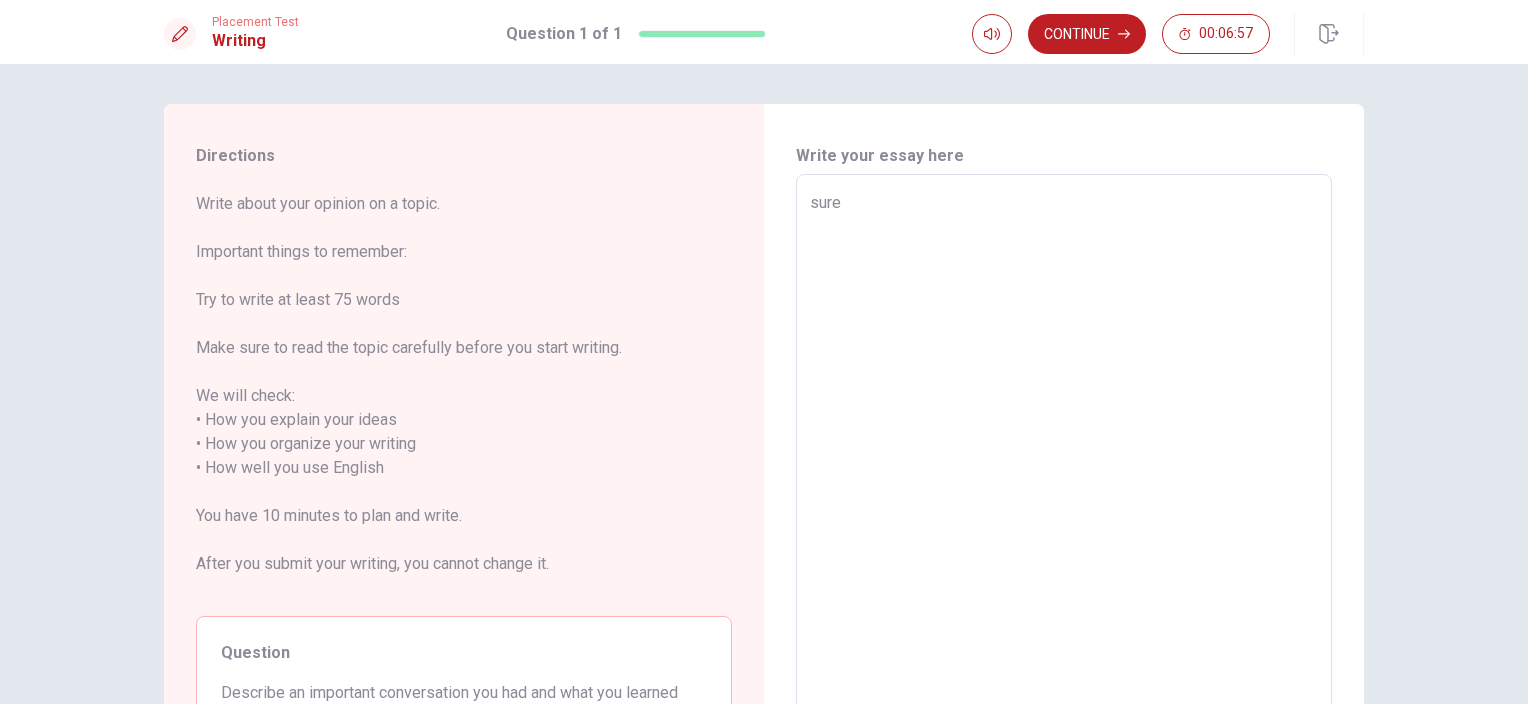 type on "x" 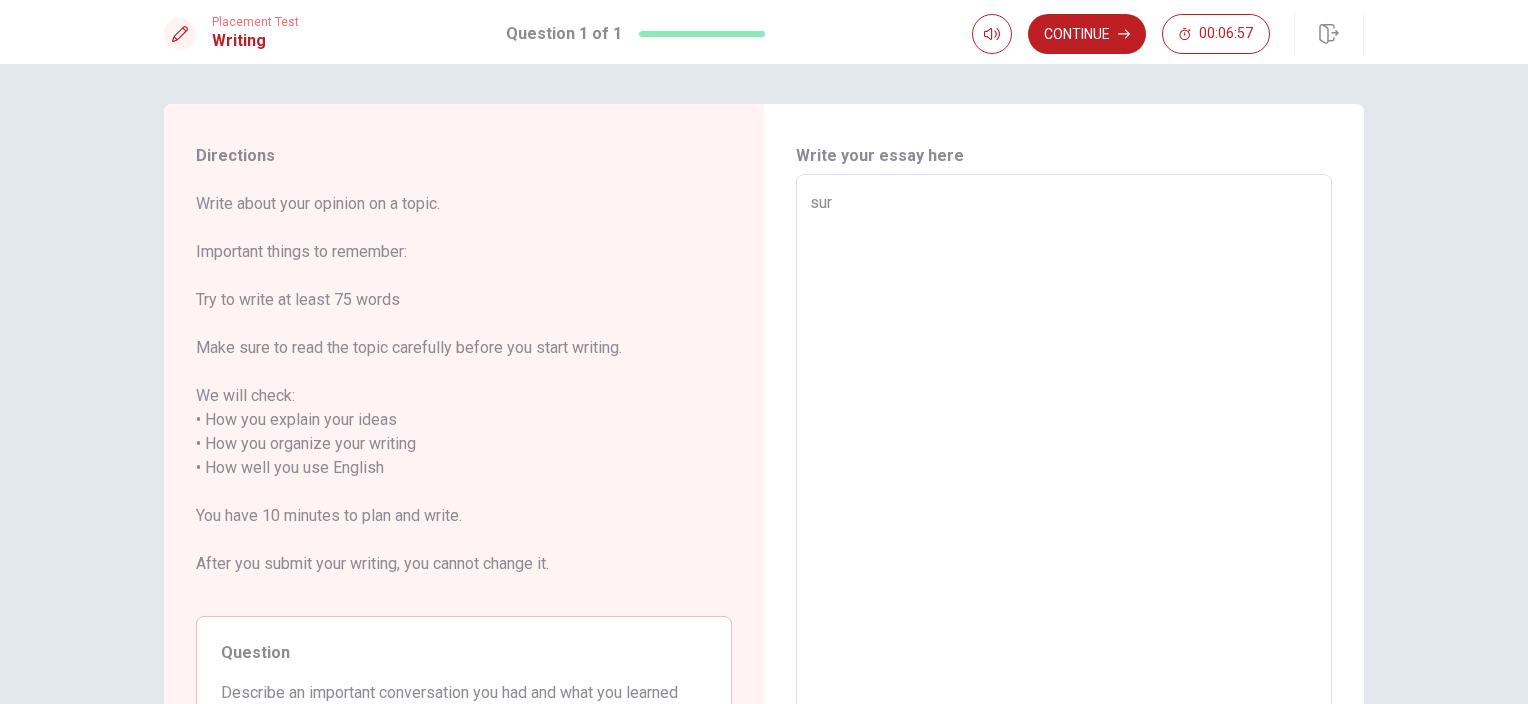 type 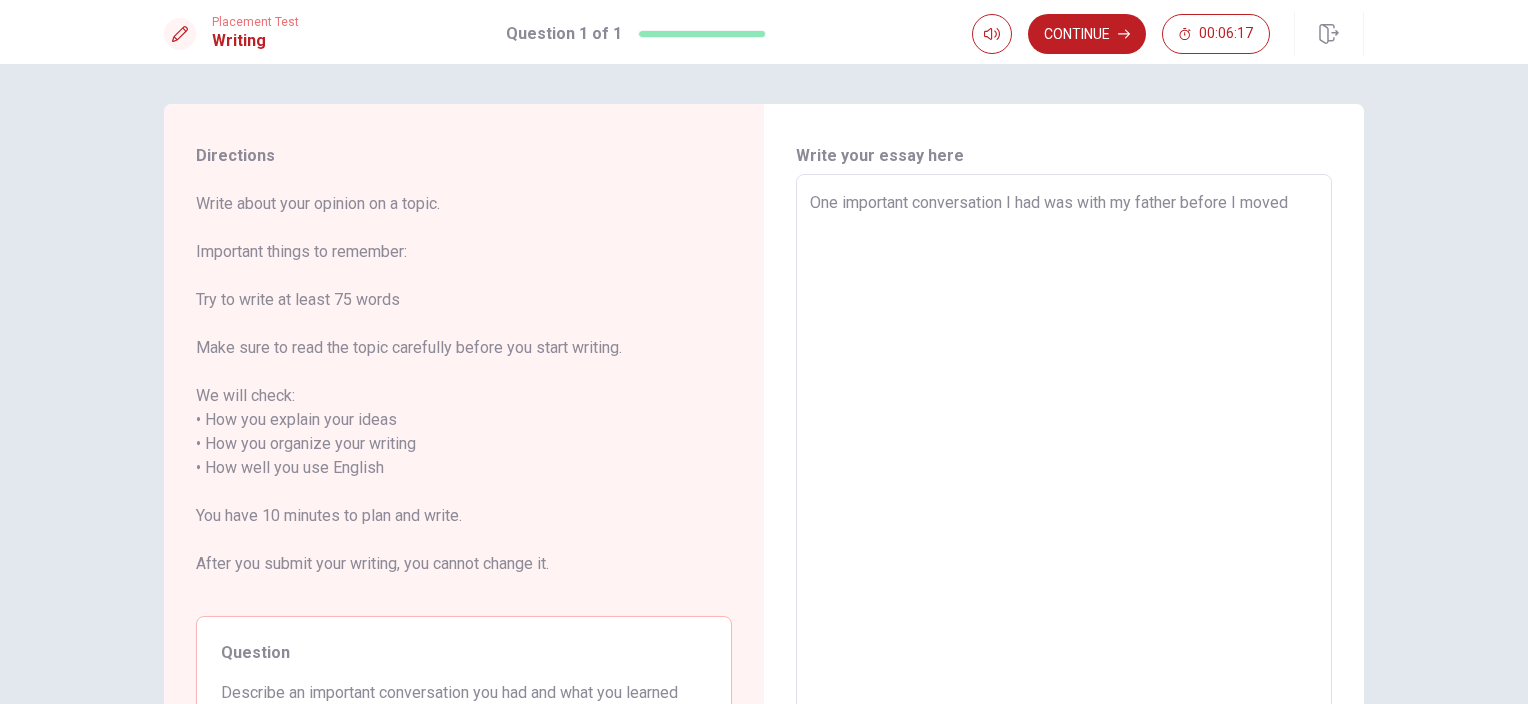 click on "One important conversation I had was with my father before I moved" at bounding box center [1064, 468] 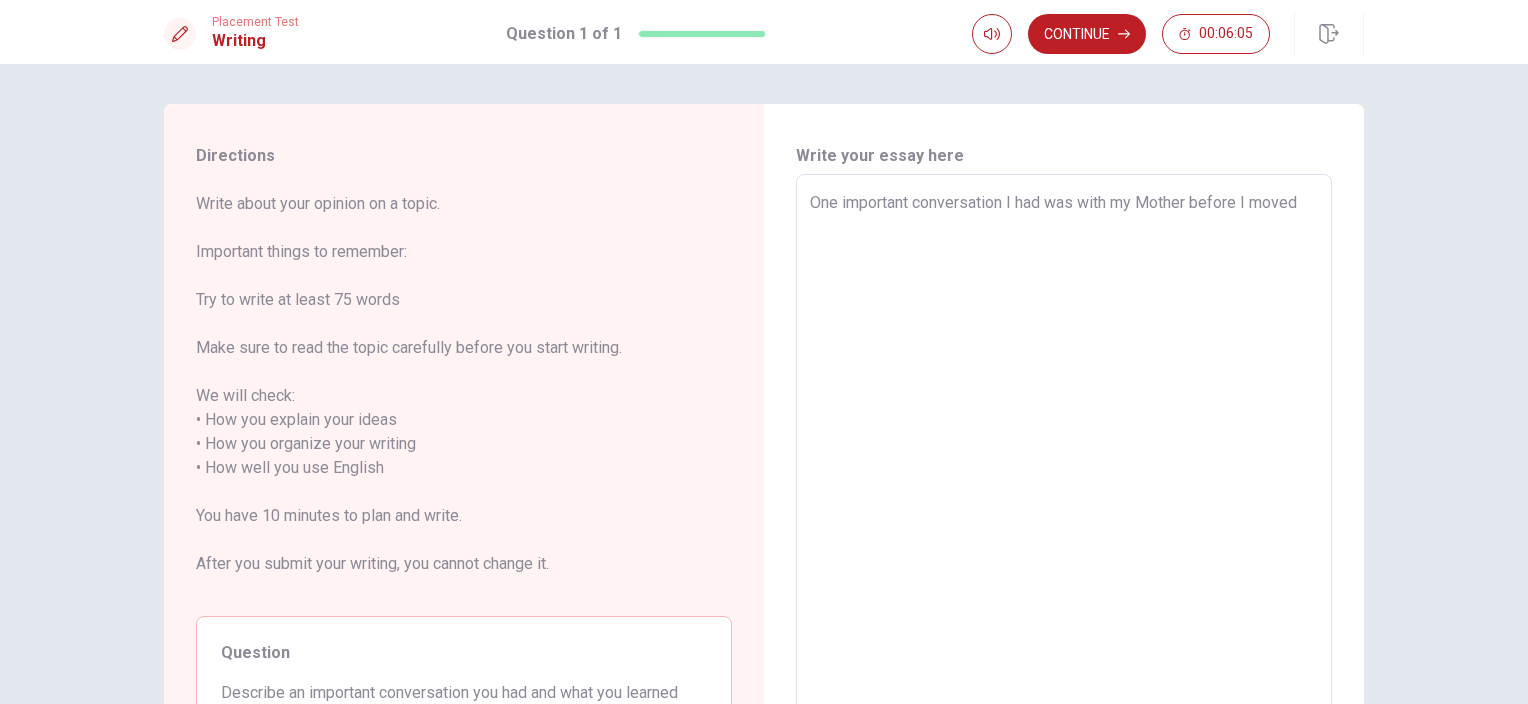 click on "One important conversation I had was with my Mother before I moved" at bounding box center (1064, 468) 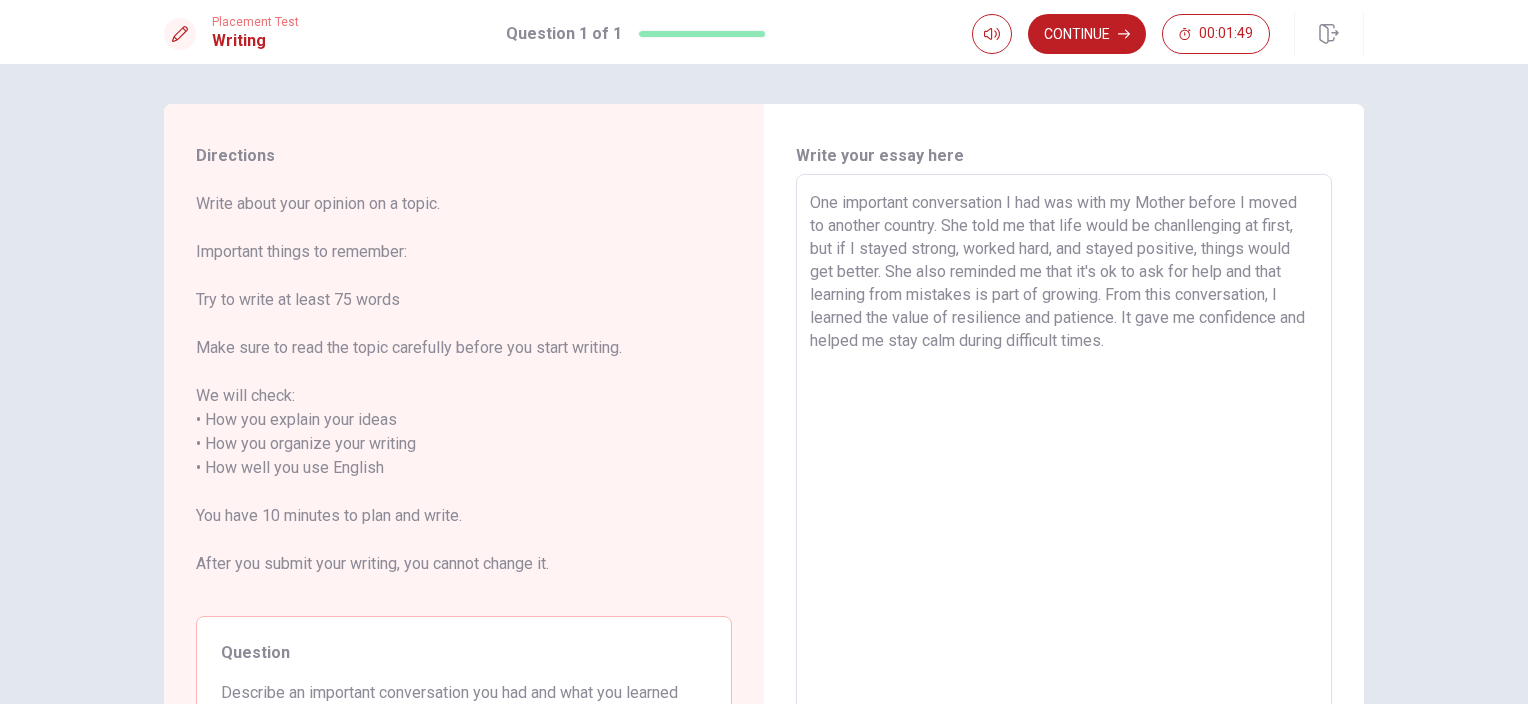 click on "One important conversation I had was with my Mother before I moved to another country. She told me that life would be chanllenging at first, but if I stayed strong, worked hard, and stayed positive, things would get better. She also reminded me that it's ok to ask for help and that learning from mistakes is part of growing. From this conversation, I learned the value of resilience and patience. It gave me confidence and helped me stay calm during difficult times." at bounding box center (1064, 468) 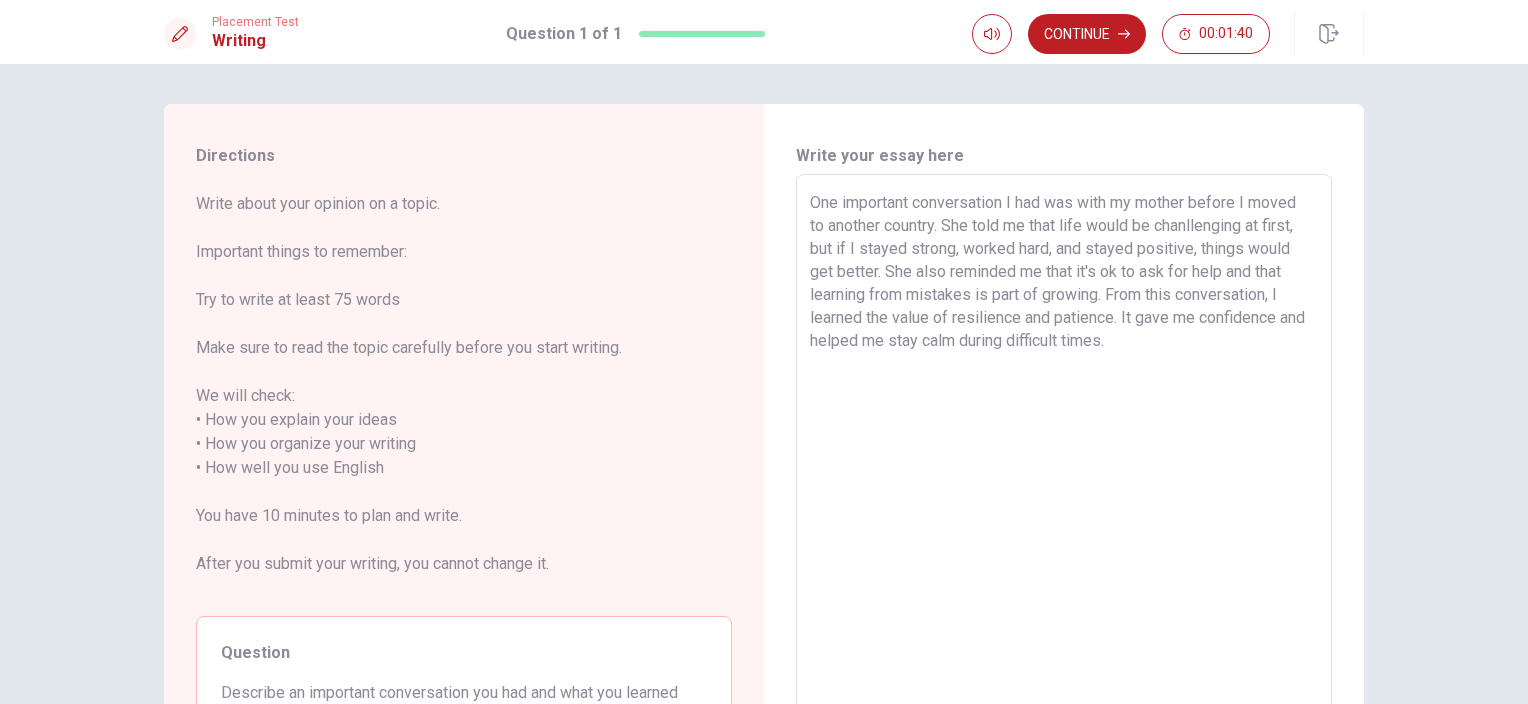 click on "One important conversation I had was with my mother before I moved to another country. She told me that life would be chanllenging at first, but if I stayed strong, worked hard, and stayed positive, things would get better. She also reminded me that it's ok to ask for help and that learning from mistakes is part of growing. From this conversation, I learned the value of resilience and patience. It gave me confidence and helped me stay calm during difficult times." at bounding box center [1064, 468] 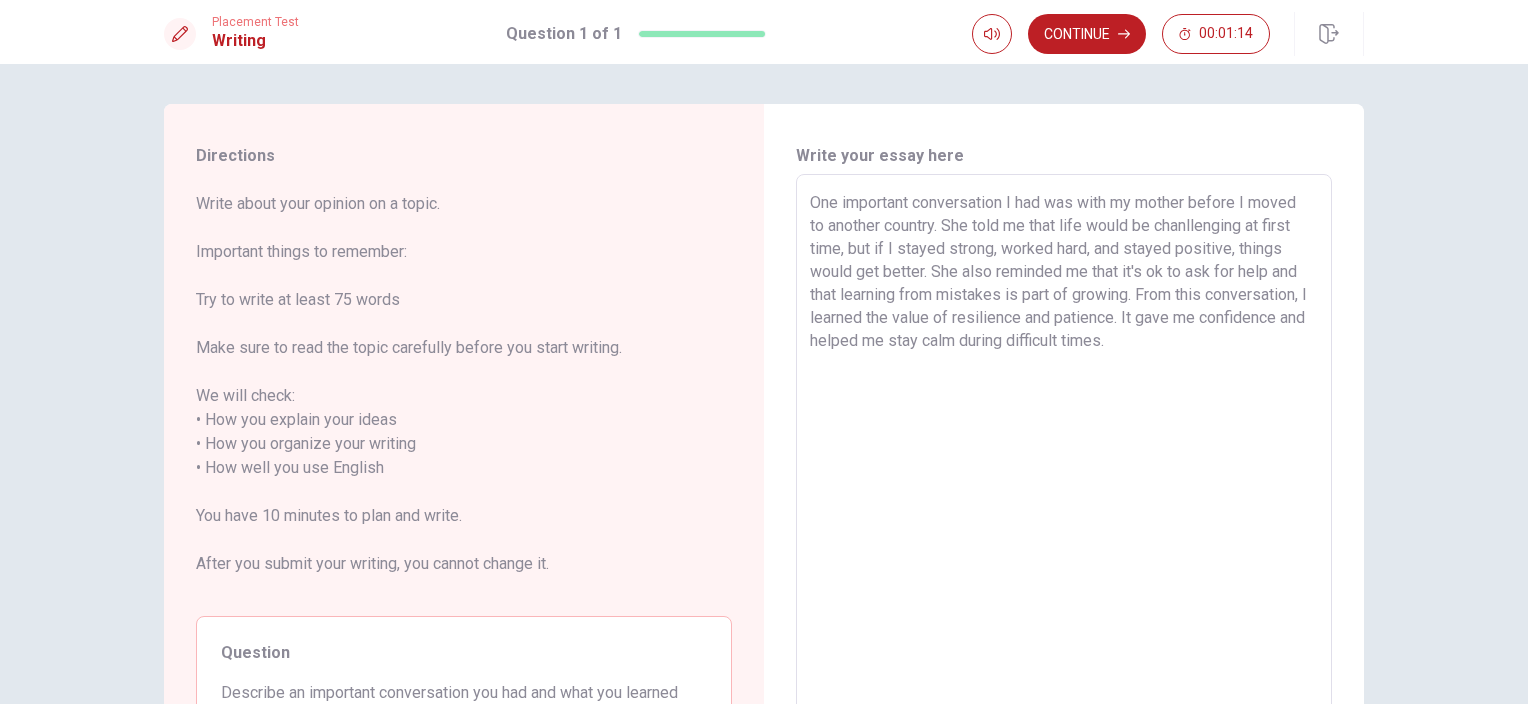 click on "One important conversation I had was with my mother before I moved to another country. She told me that life would be chanllenging at first time, but if I stayed strong, worked hard, and stayed positive, things would get better. She also reminded me that it's ok to ask for help and that learning from mistakes is part of growing. From this conversation, I learned the value of resilience and patience. It gave me confidence and helped me stay calm during difficult times." at bounding box center (1064, 468) 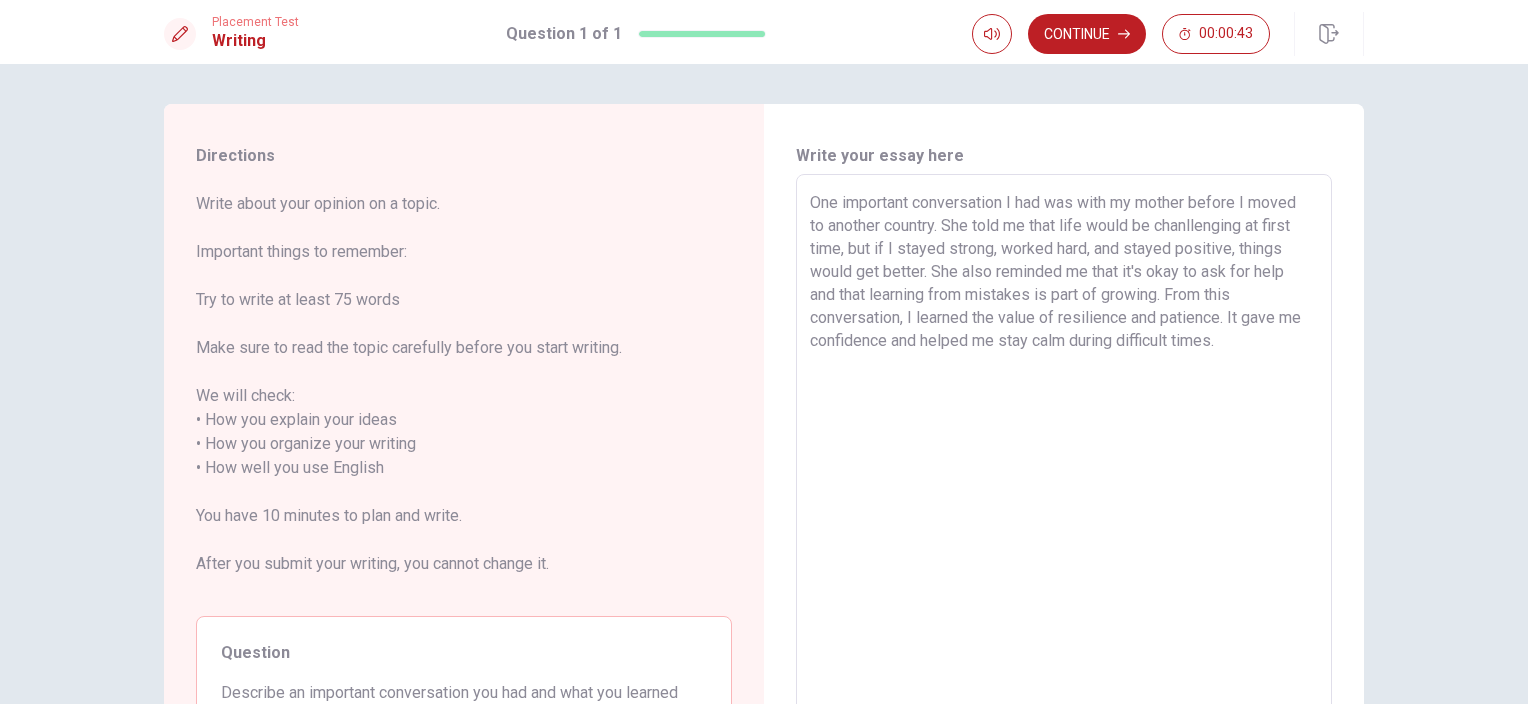scroll, scrollTop: 233, scrollLeft: 0, axis: vertical 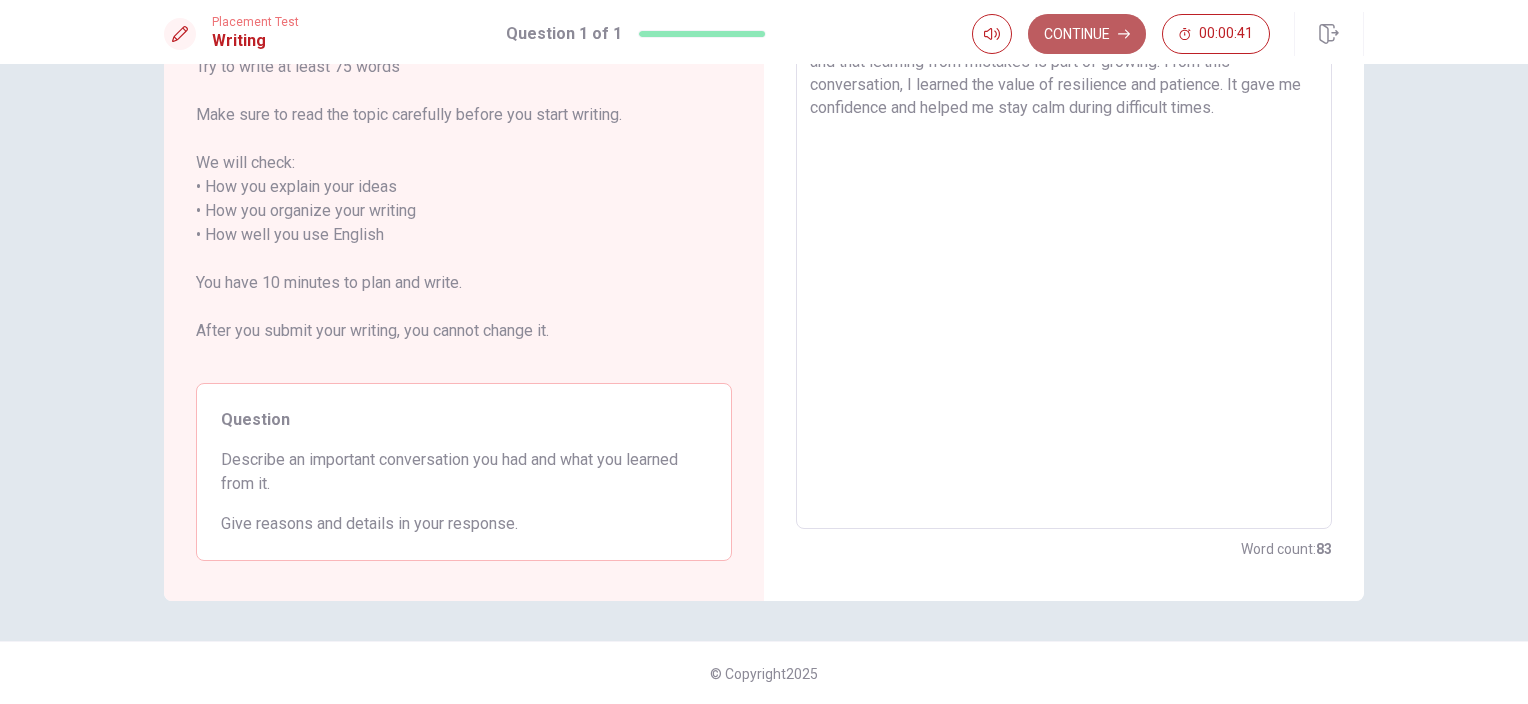 click on "Continue" at bounding box center (1087, 34) 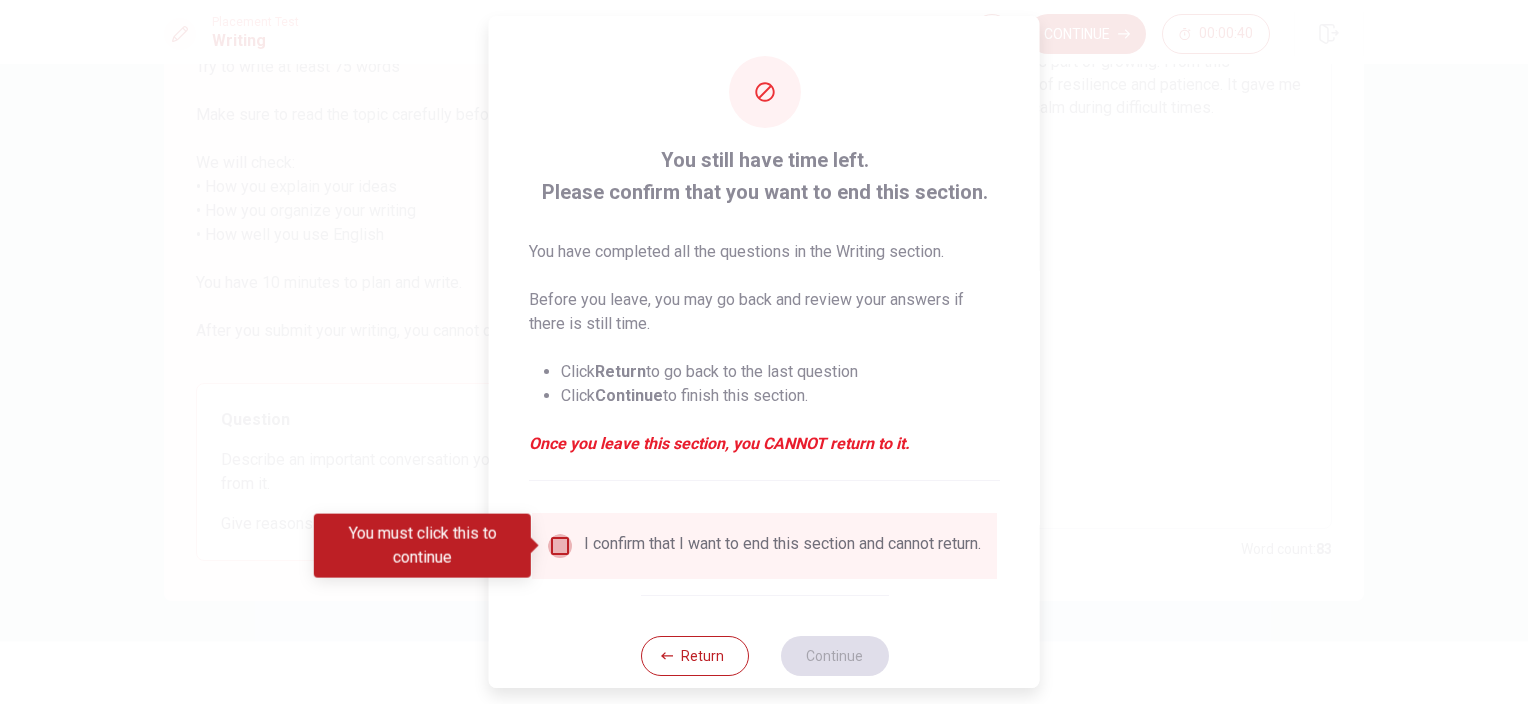 click at bounding box center [560, 546] 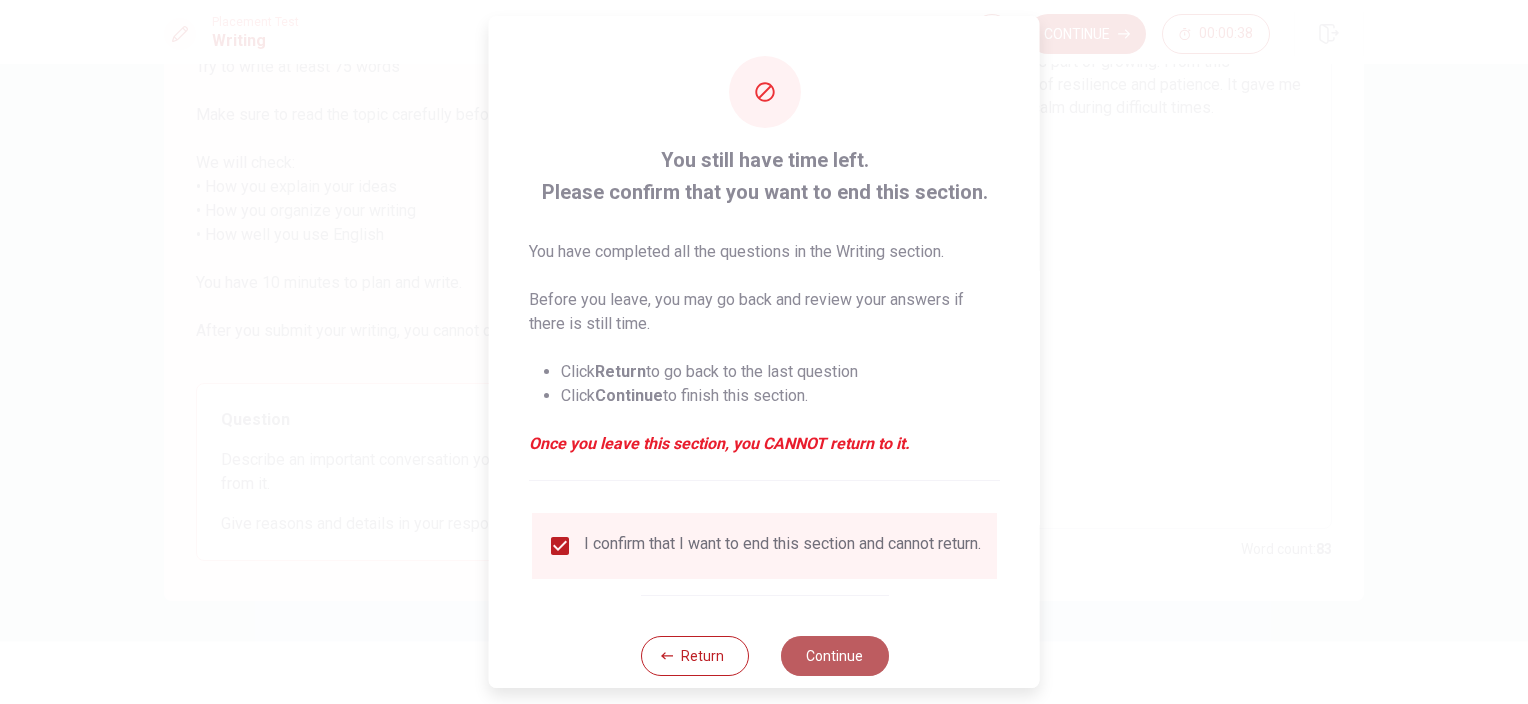 click on "Continue" at bounding box center (834, 656) 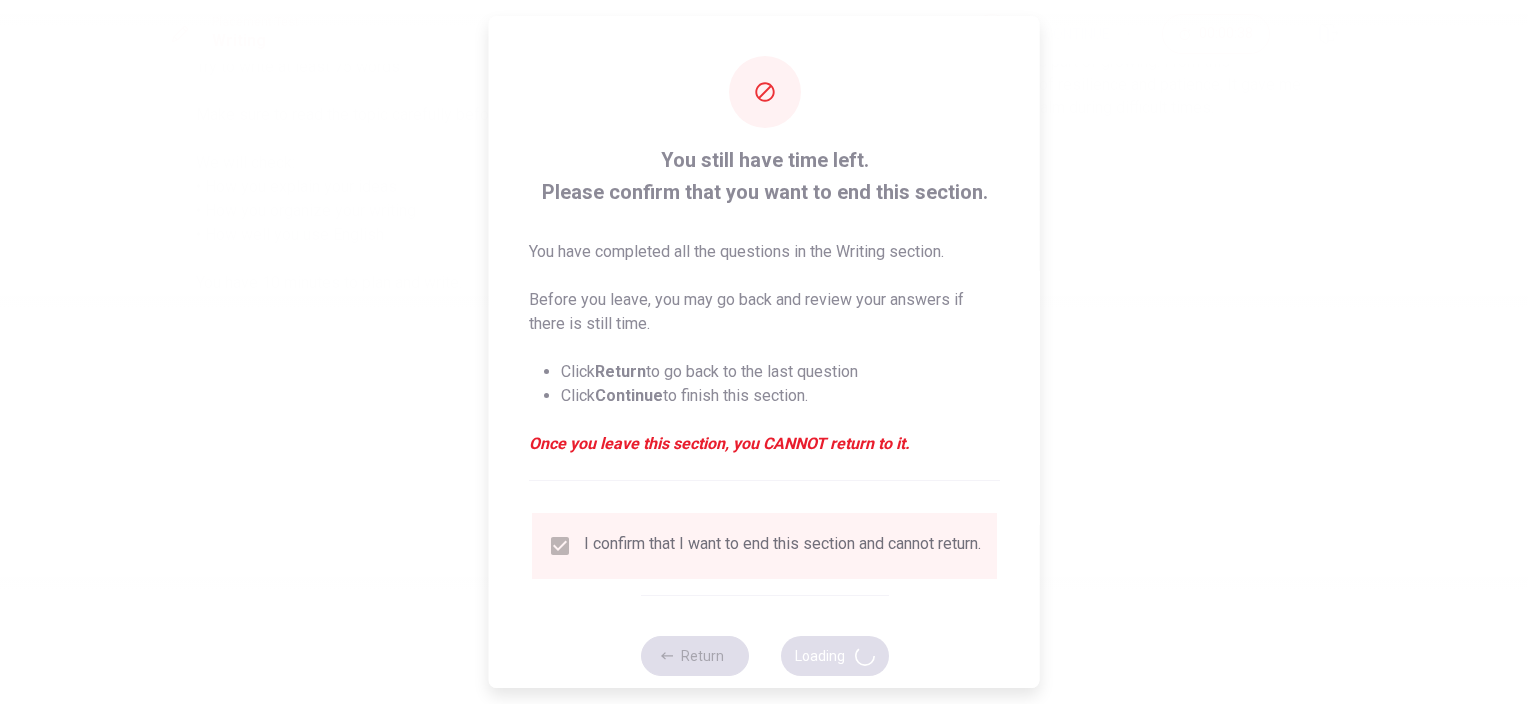 scroll, scrollTop: 0, scrollLeft: 0, axis: both 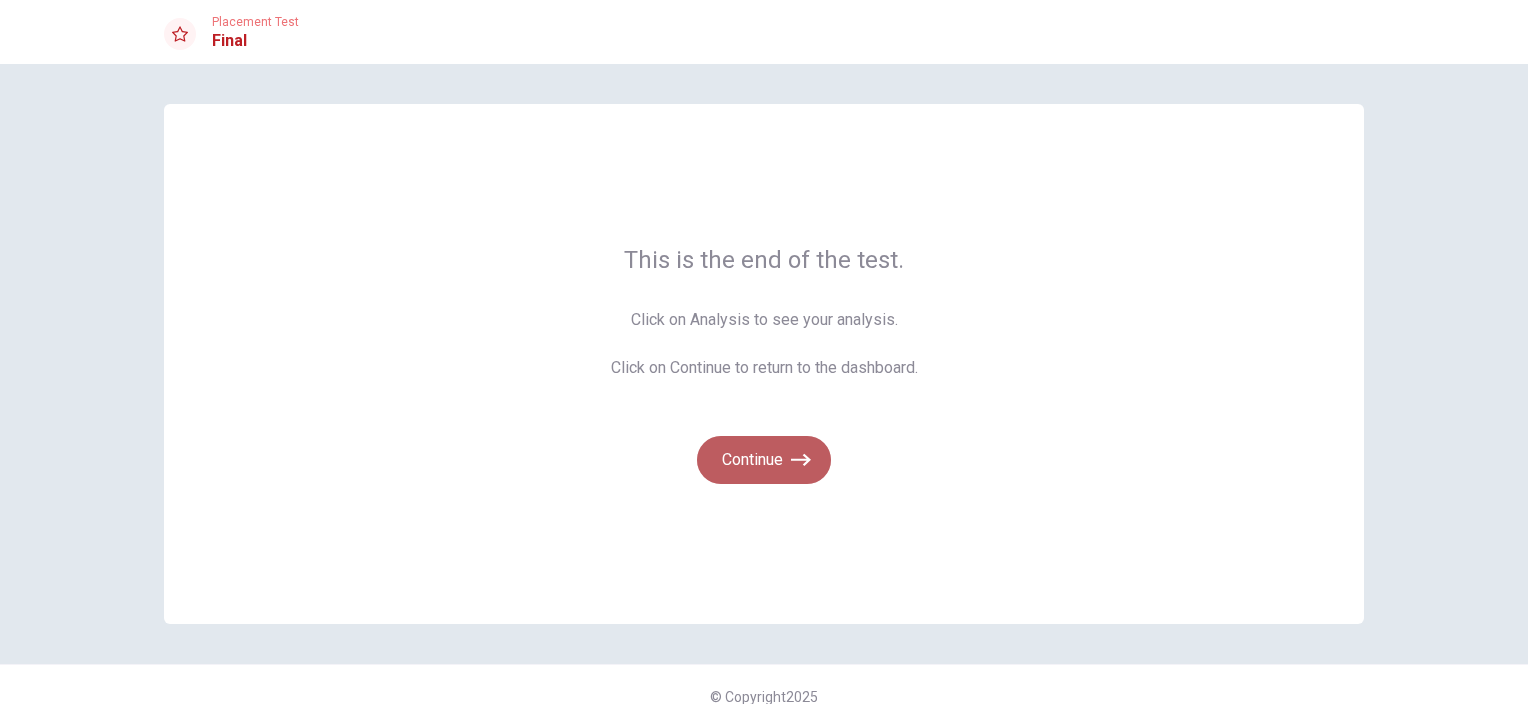 click on "Continue" at bounding box center (764, 460) 